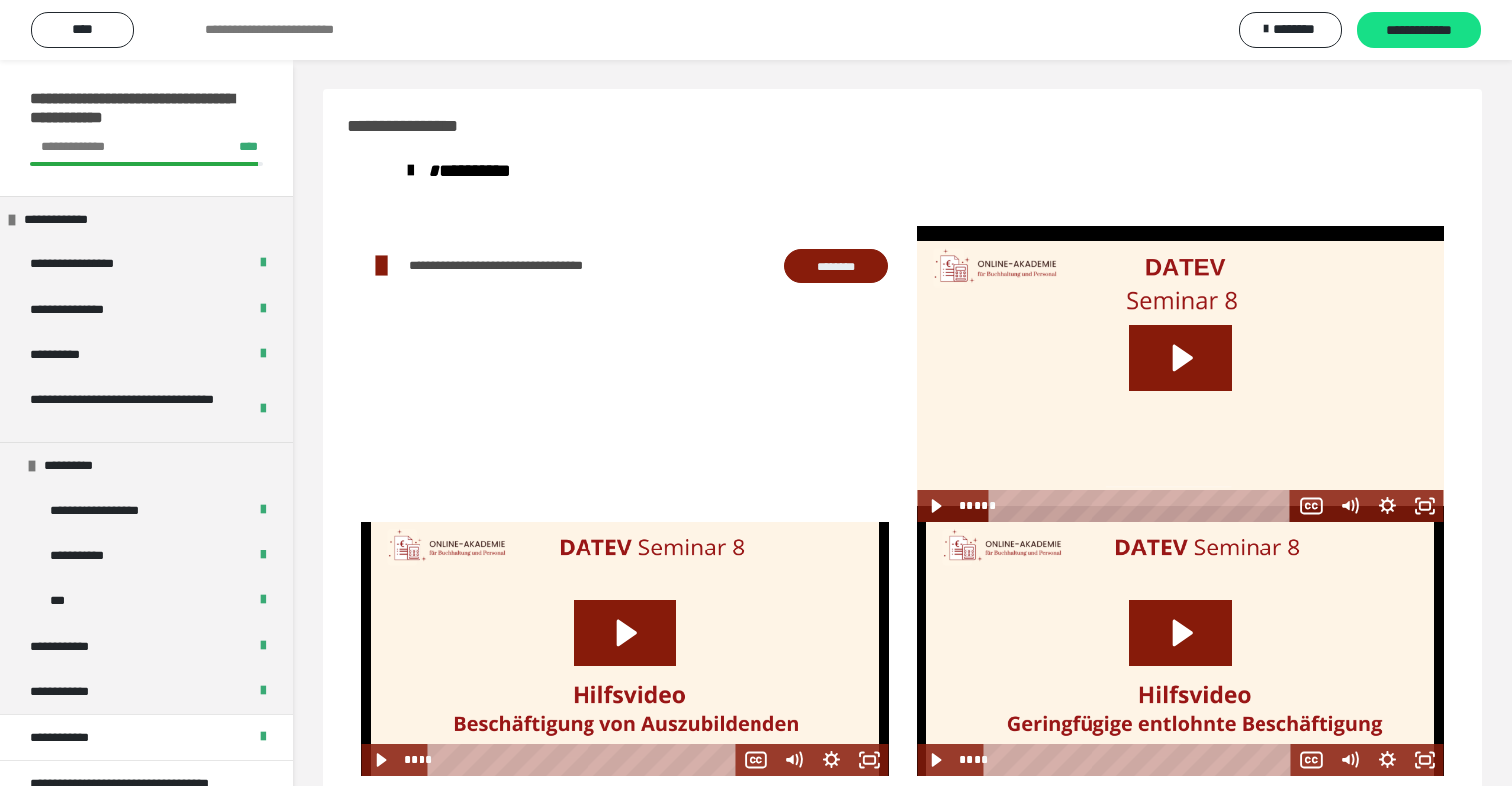 scroll, scrollTop: 0, scrollLeft: 0, axis: both 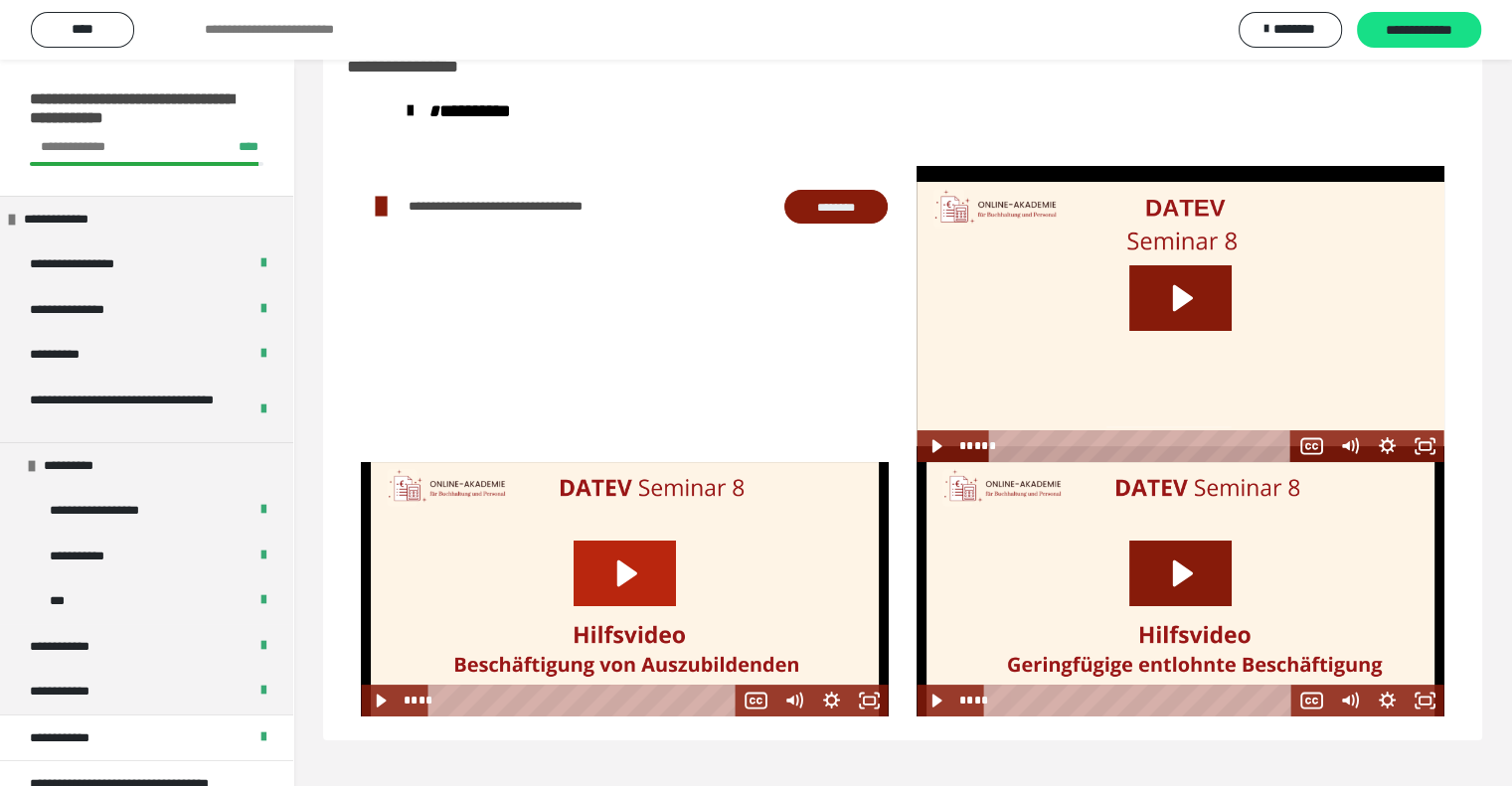 click 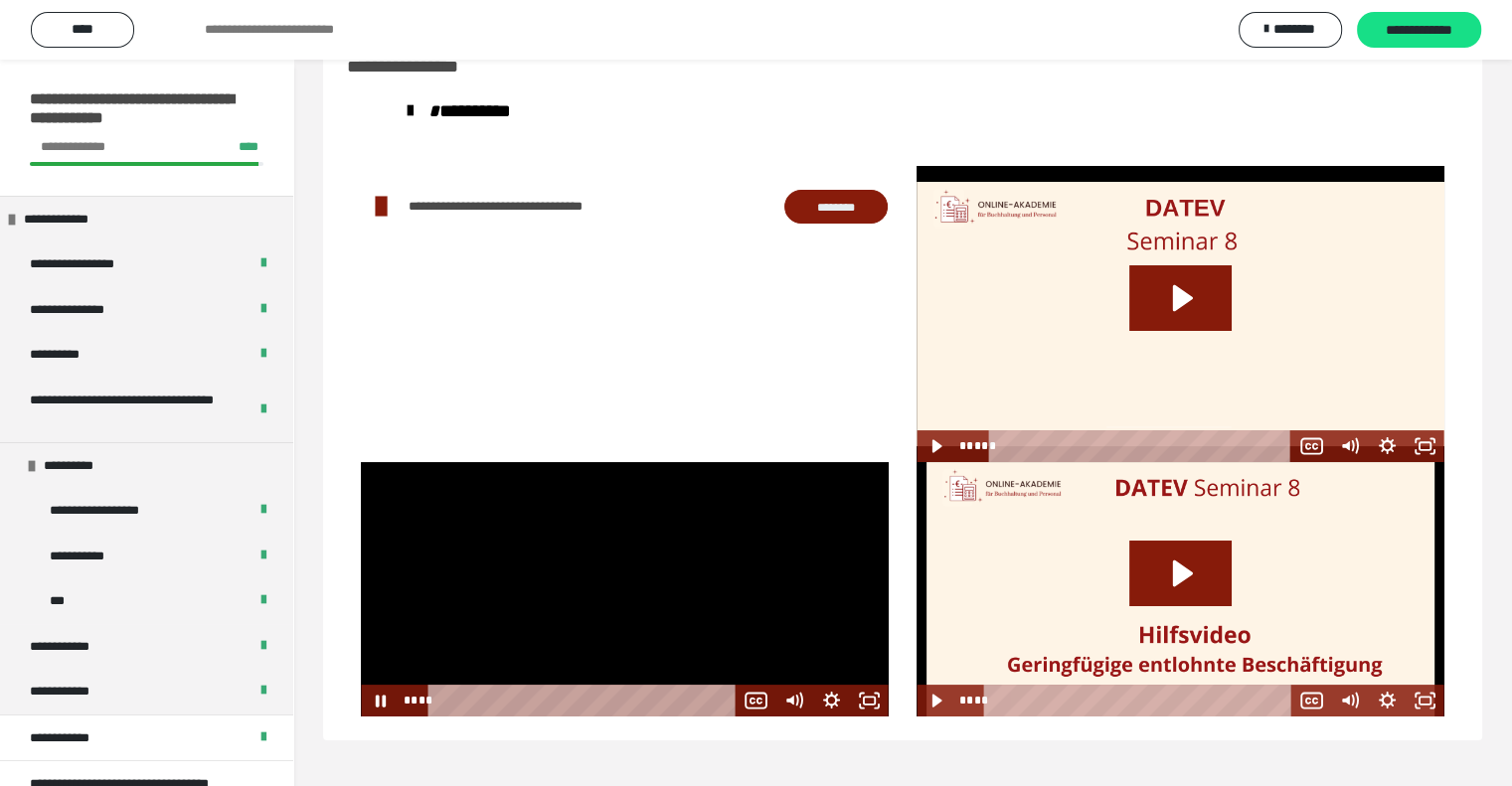click at bounding box center (585, 701) 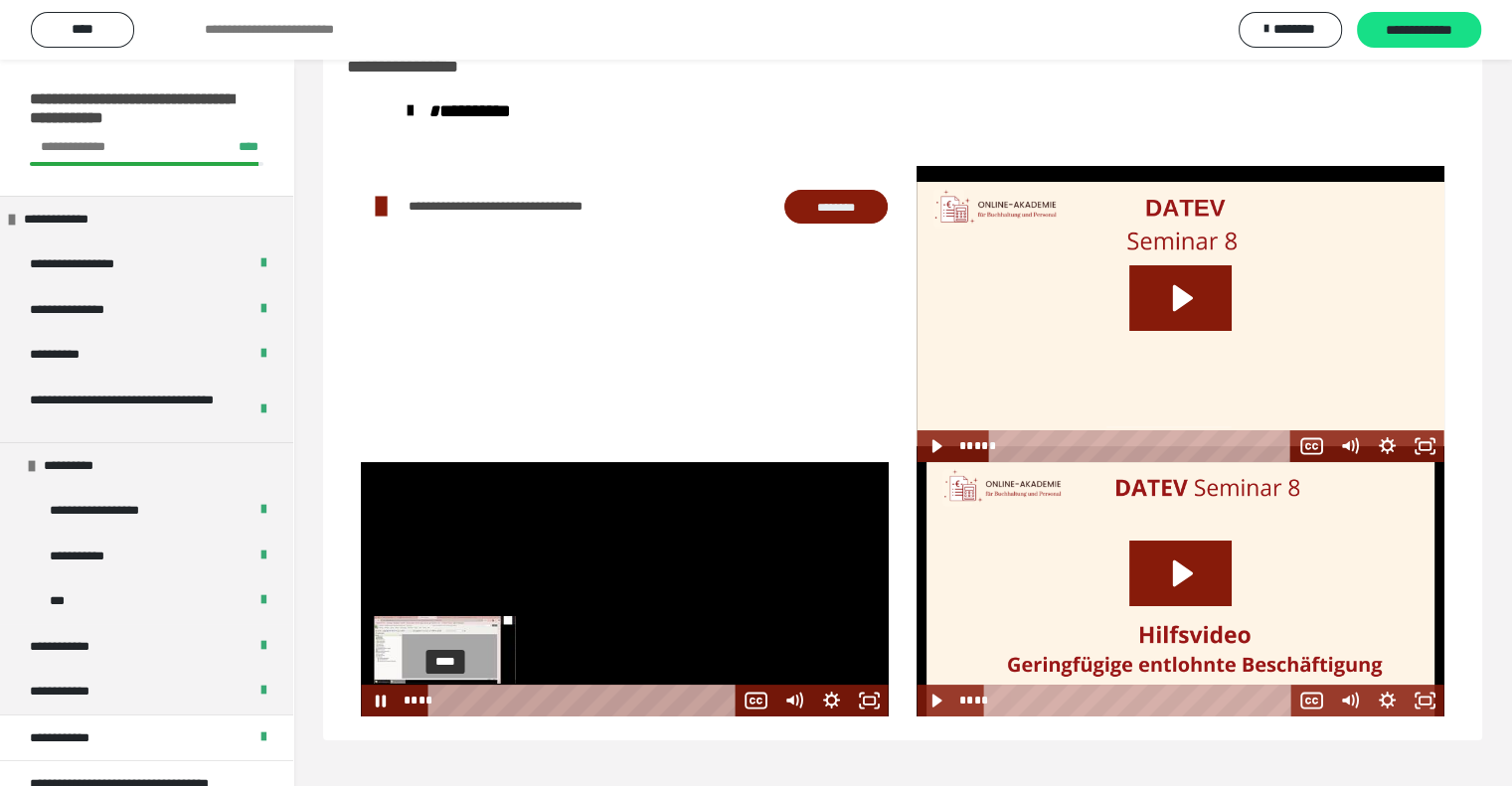 click on "****" at bounding box center [585, 701] 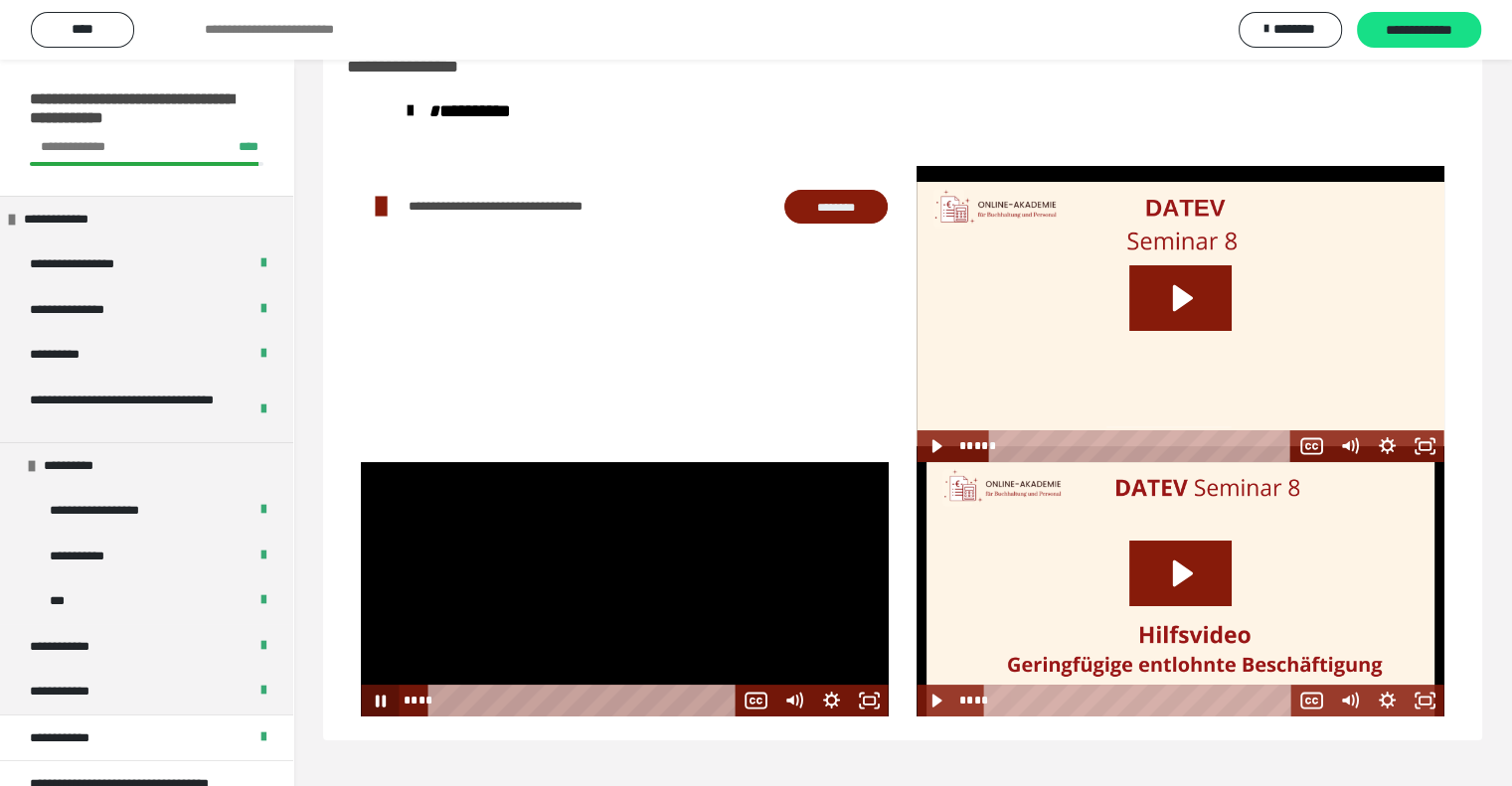 click 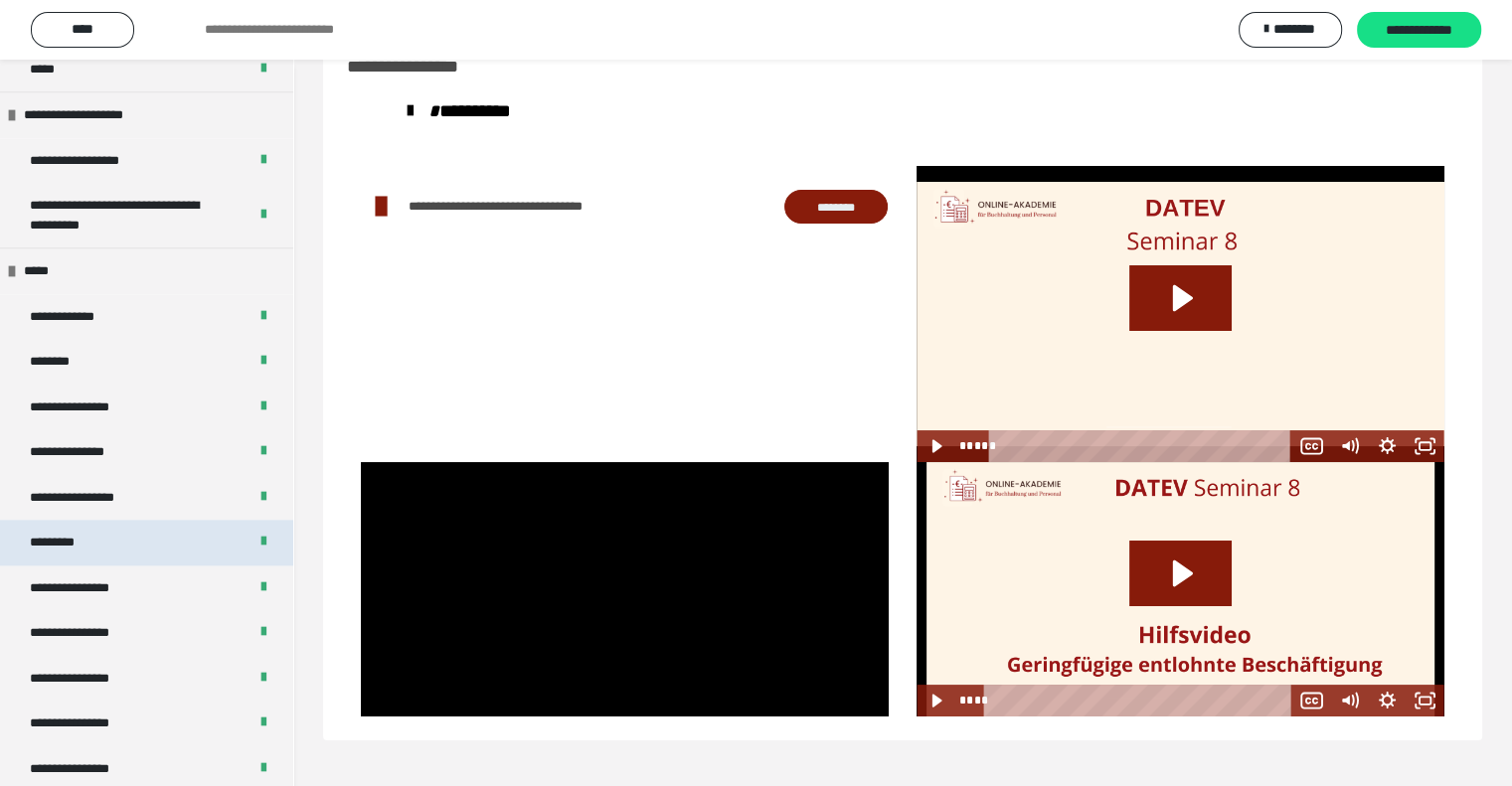 scroll, scrollTop: 2307, scrollLeft: 0, axis: vertical 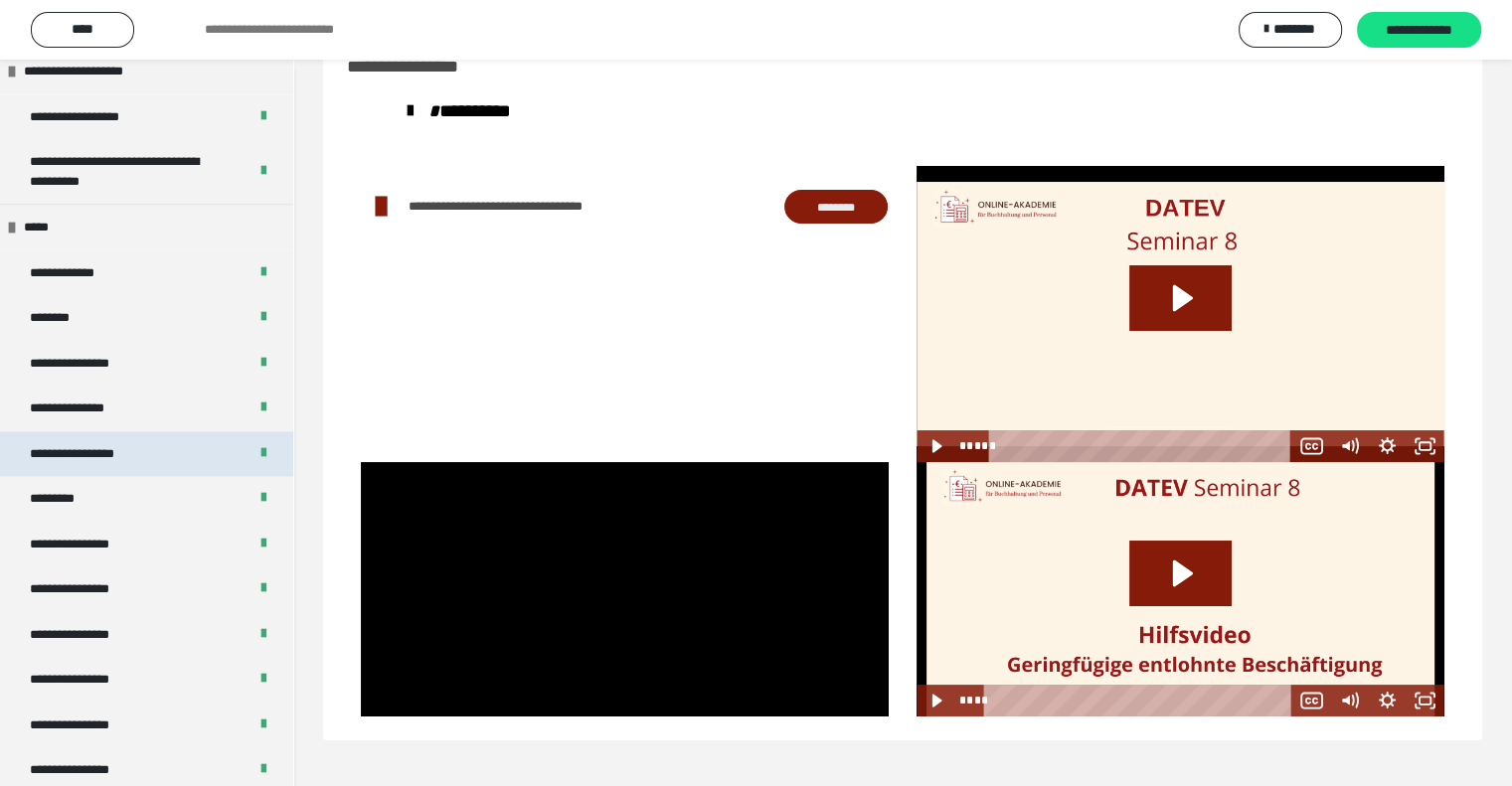 click on "**********" at bounding box center [92, 454] 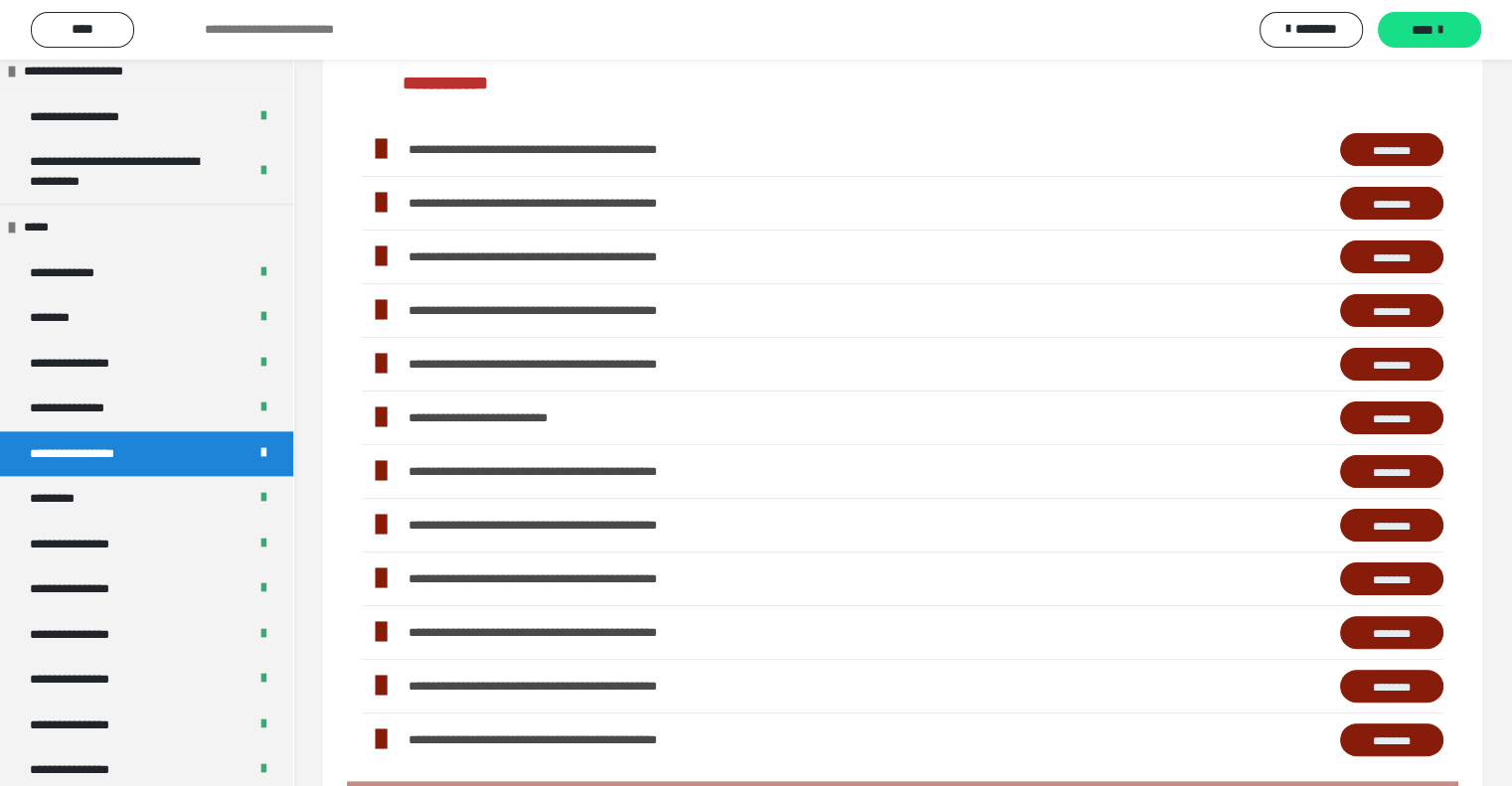 scroll, scrollTop: 298, scrollLeft: 0, axis: vertical 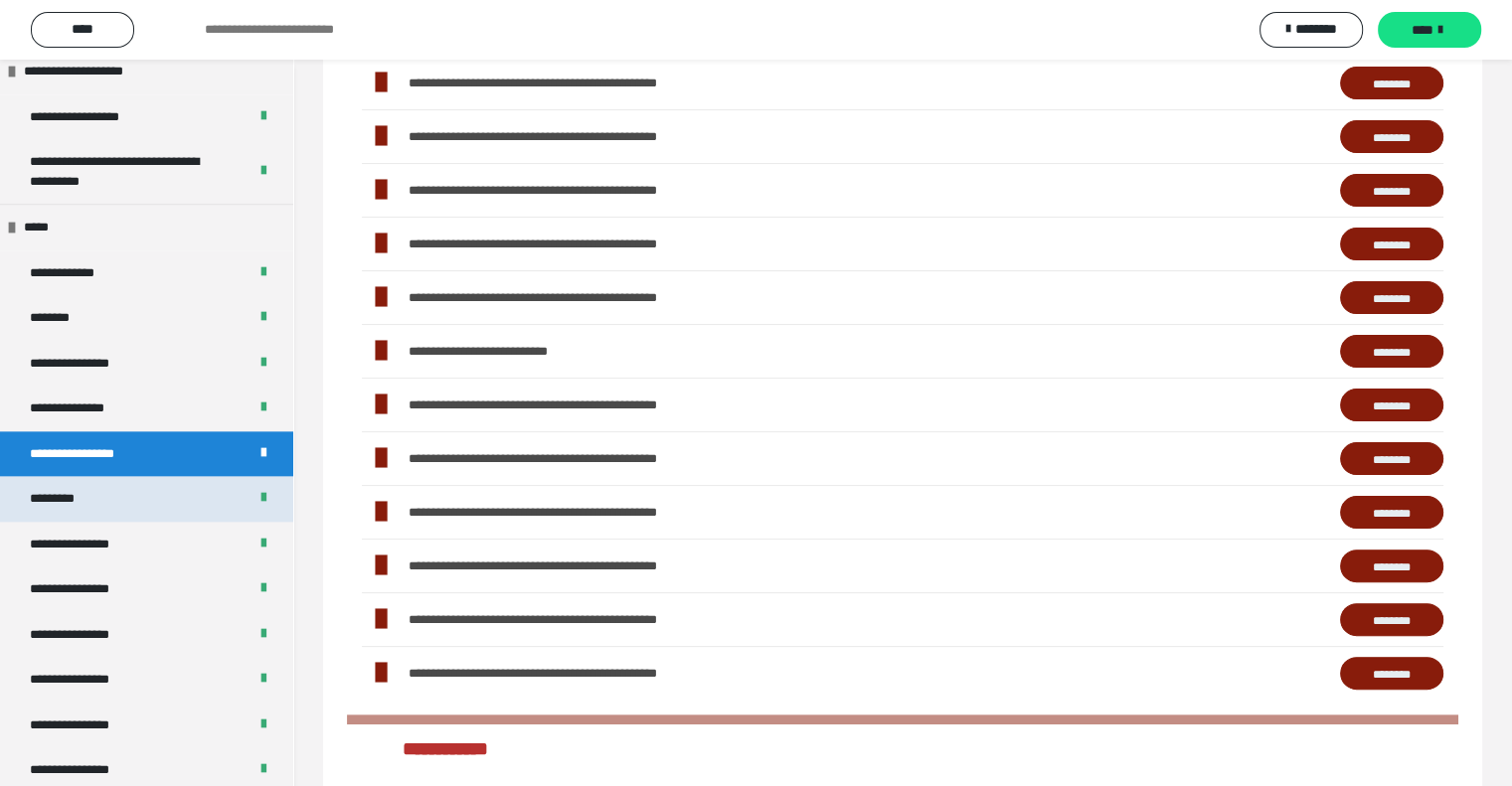 click on "*********" at bounding box center (146, 499) 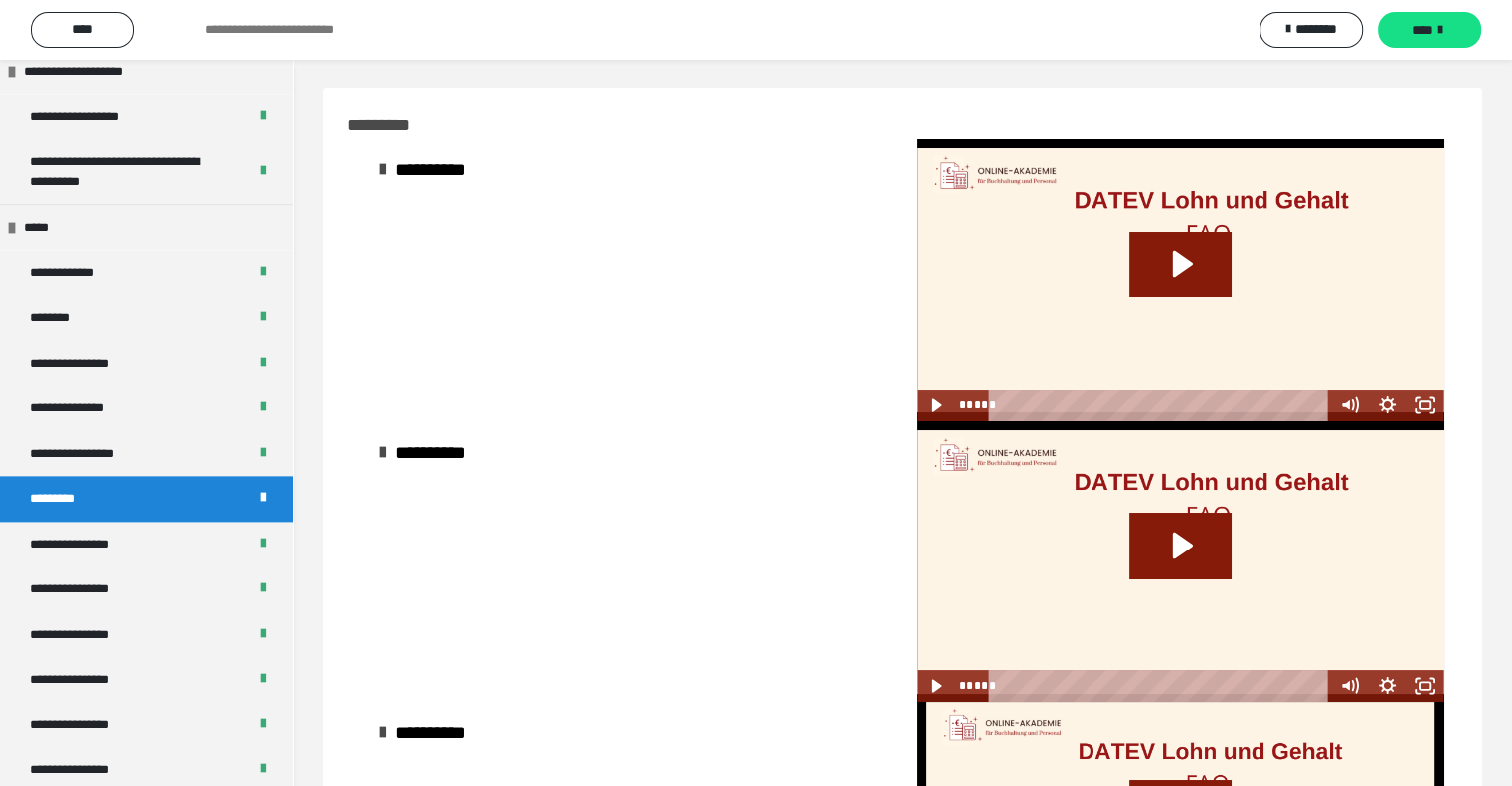 scroll, scrollTop: 1154, scrollLeft: 0, axis: vertical 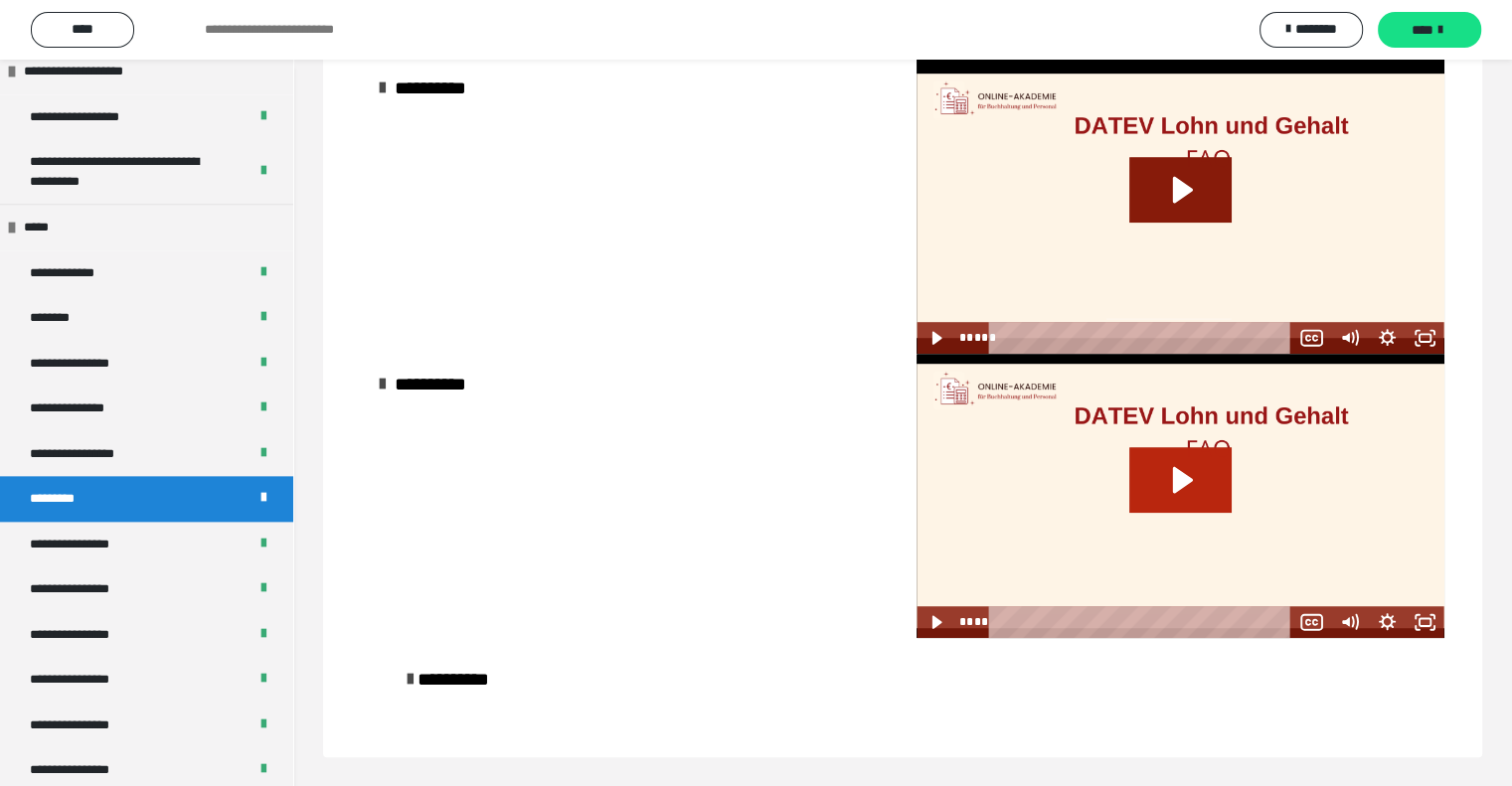 click 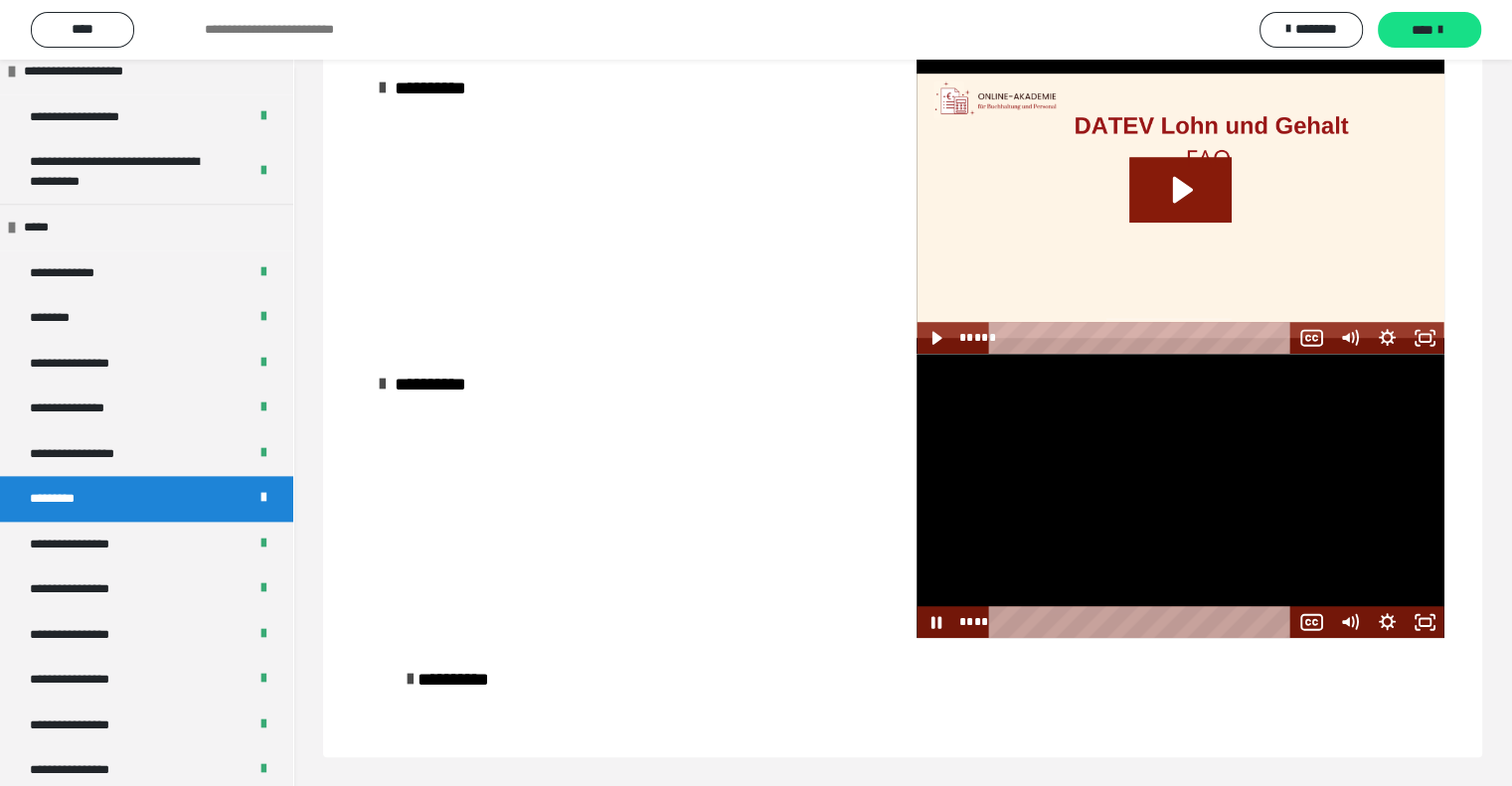 click on "**** ****" at bounding box center (1123, 622) 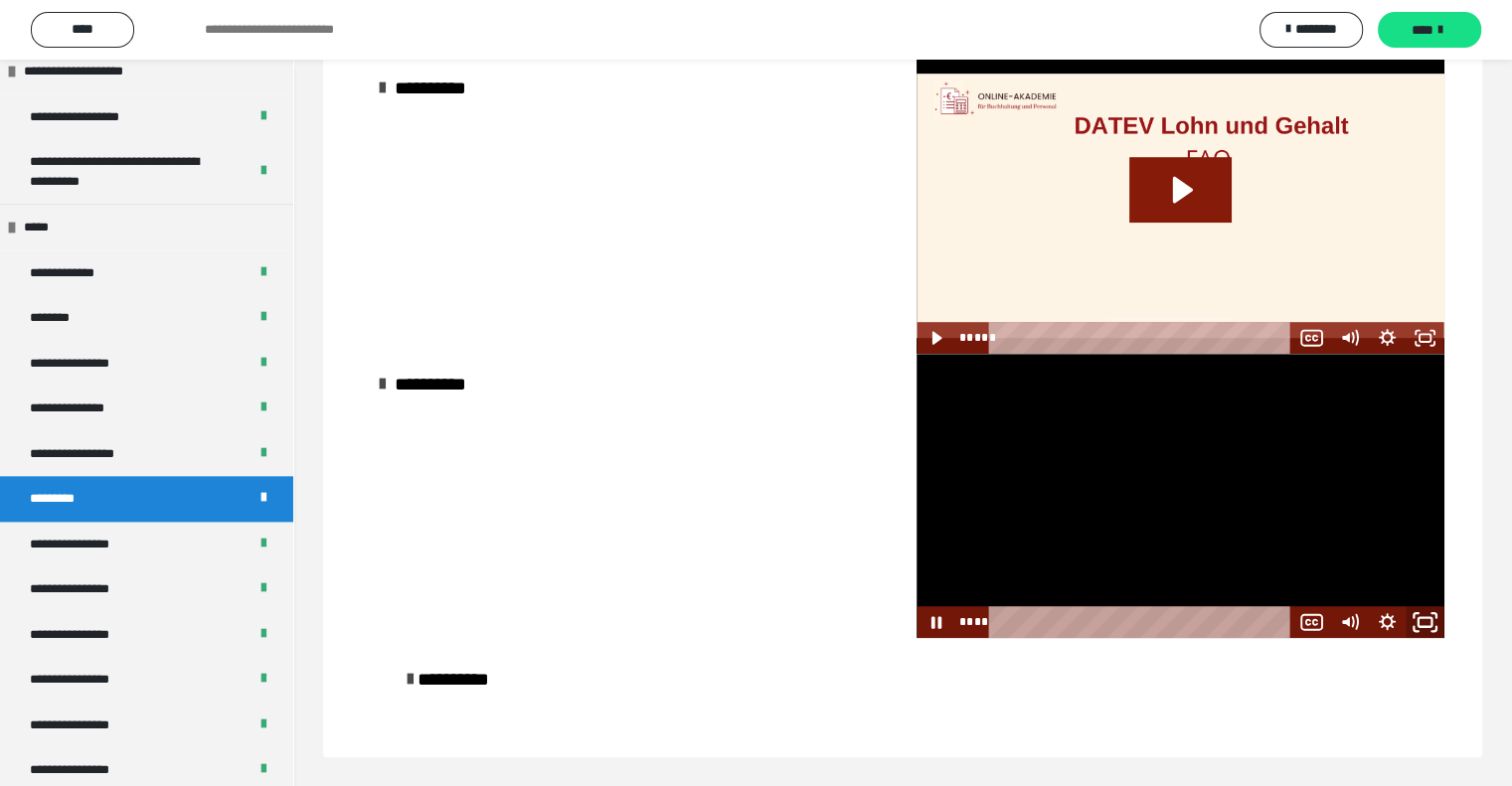 click 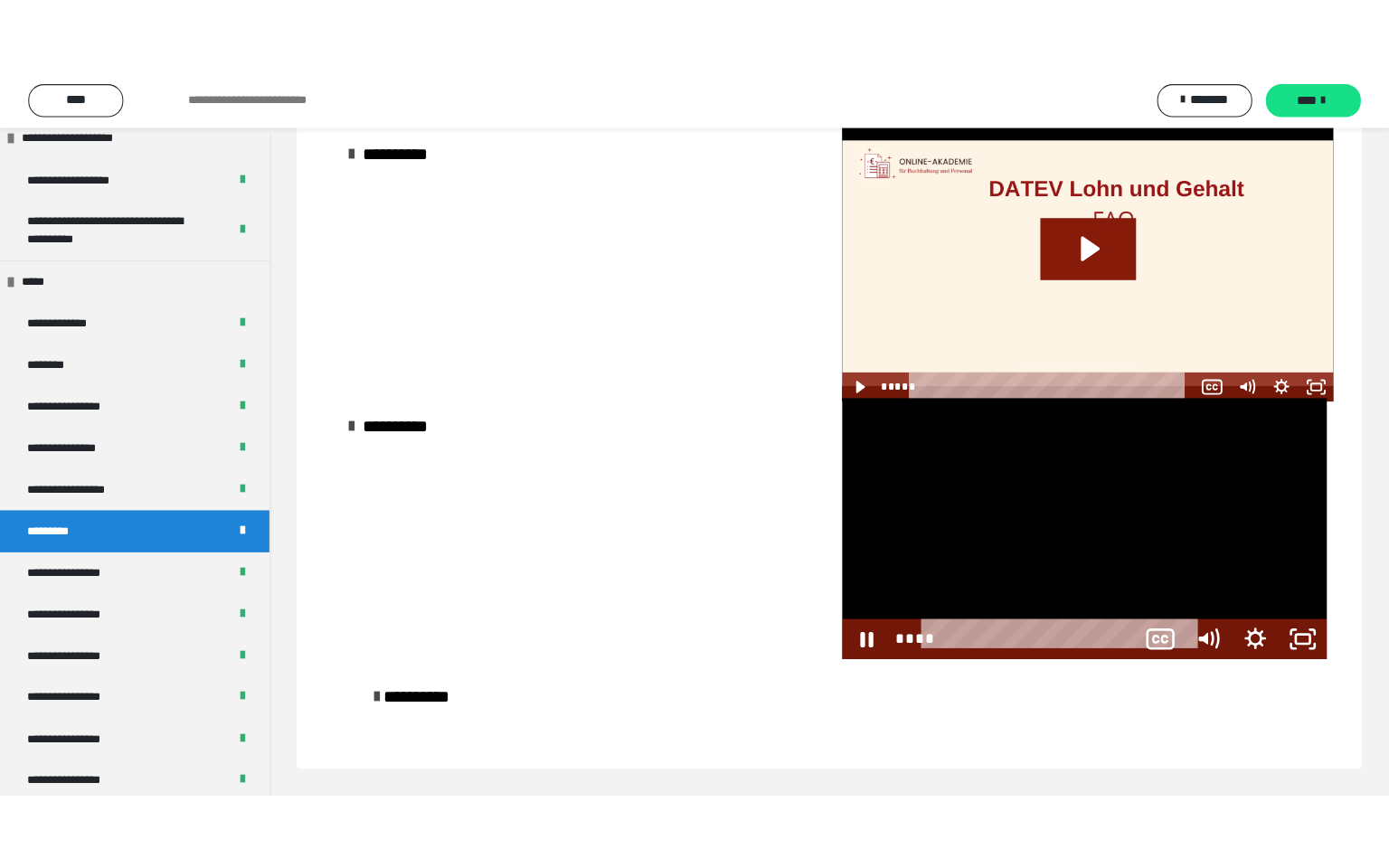 scroll, scrollTop: 919, scrollLeft: 0, axis: vertical 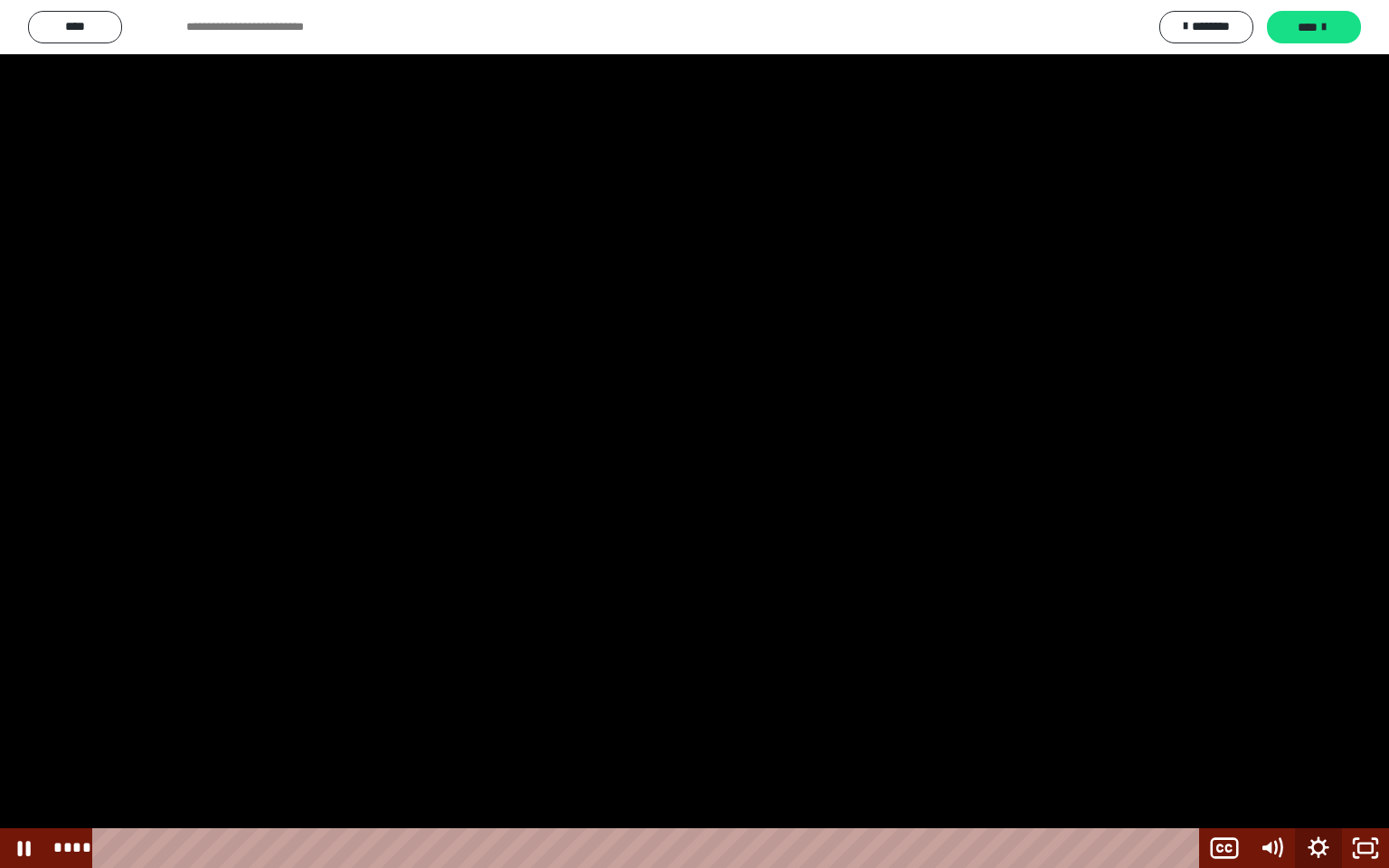 click 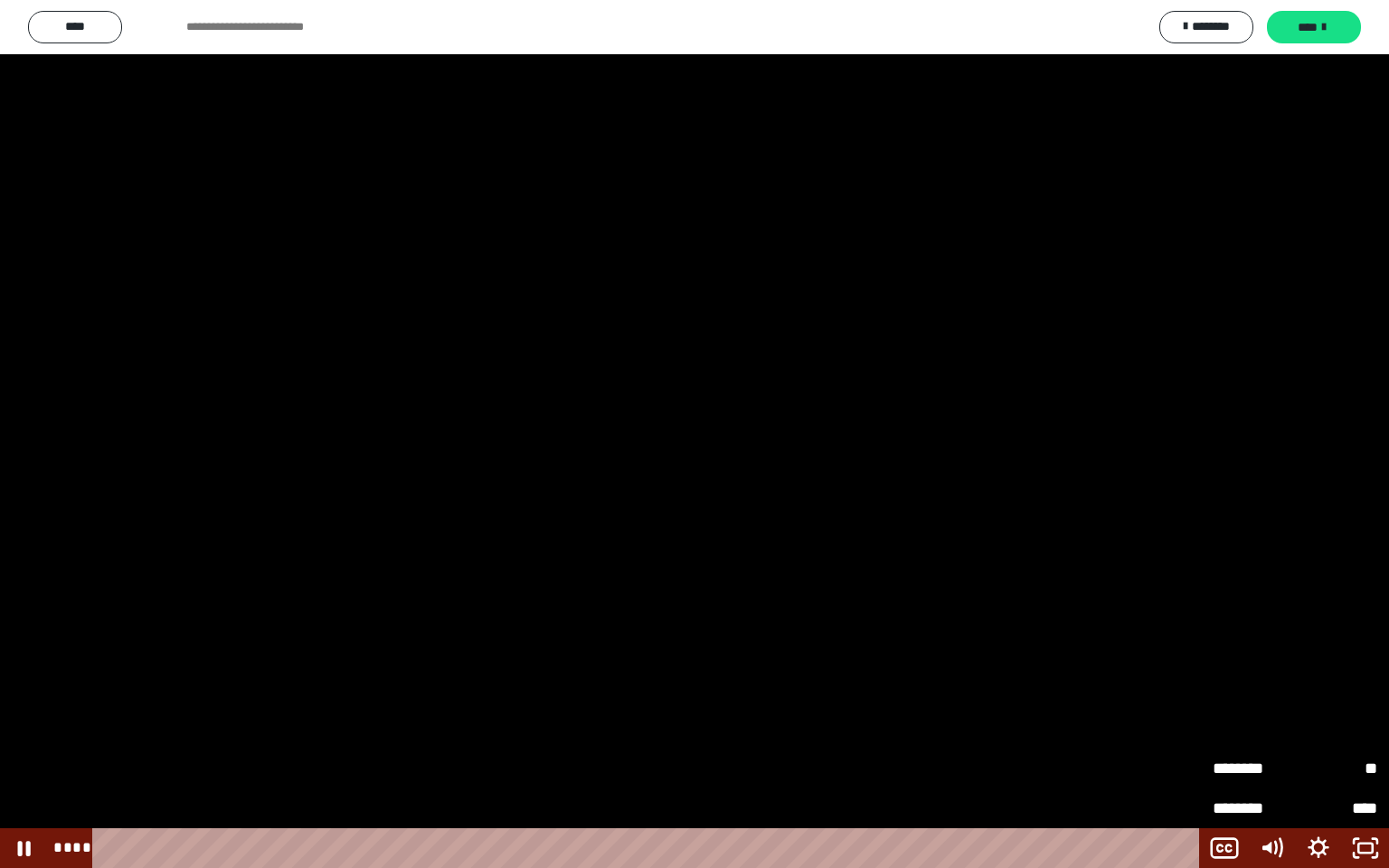 click on "**" at bounding box center [1336, 766] 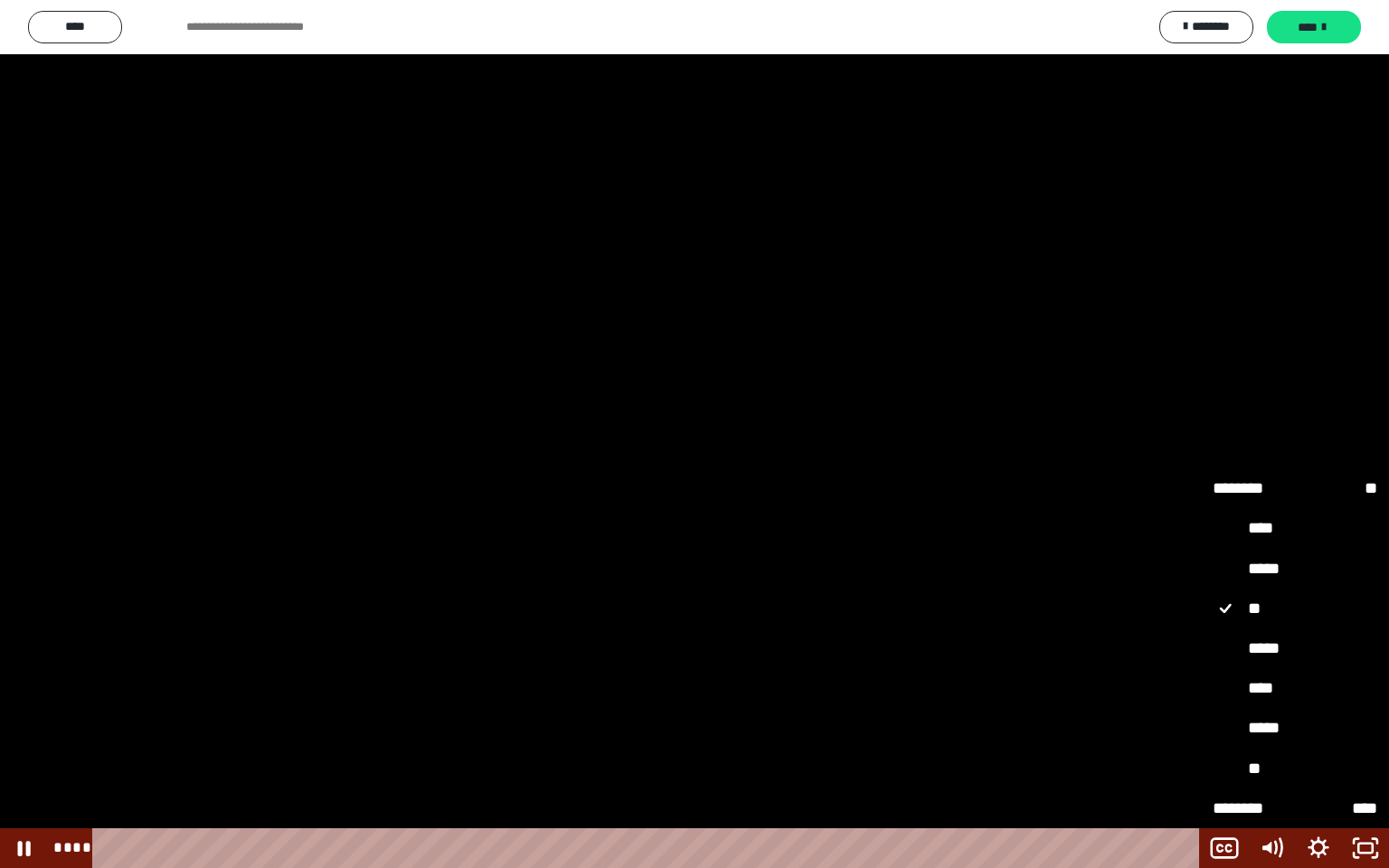 click on "*****" at bounding box center [1295, 649] 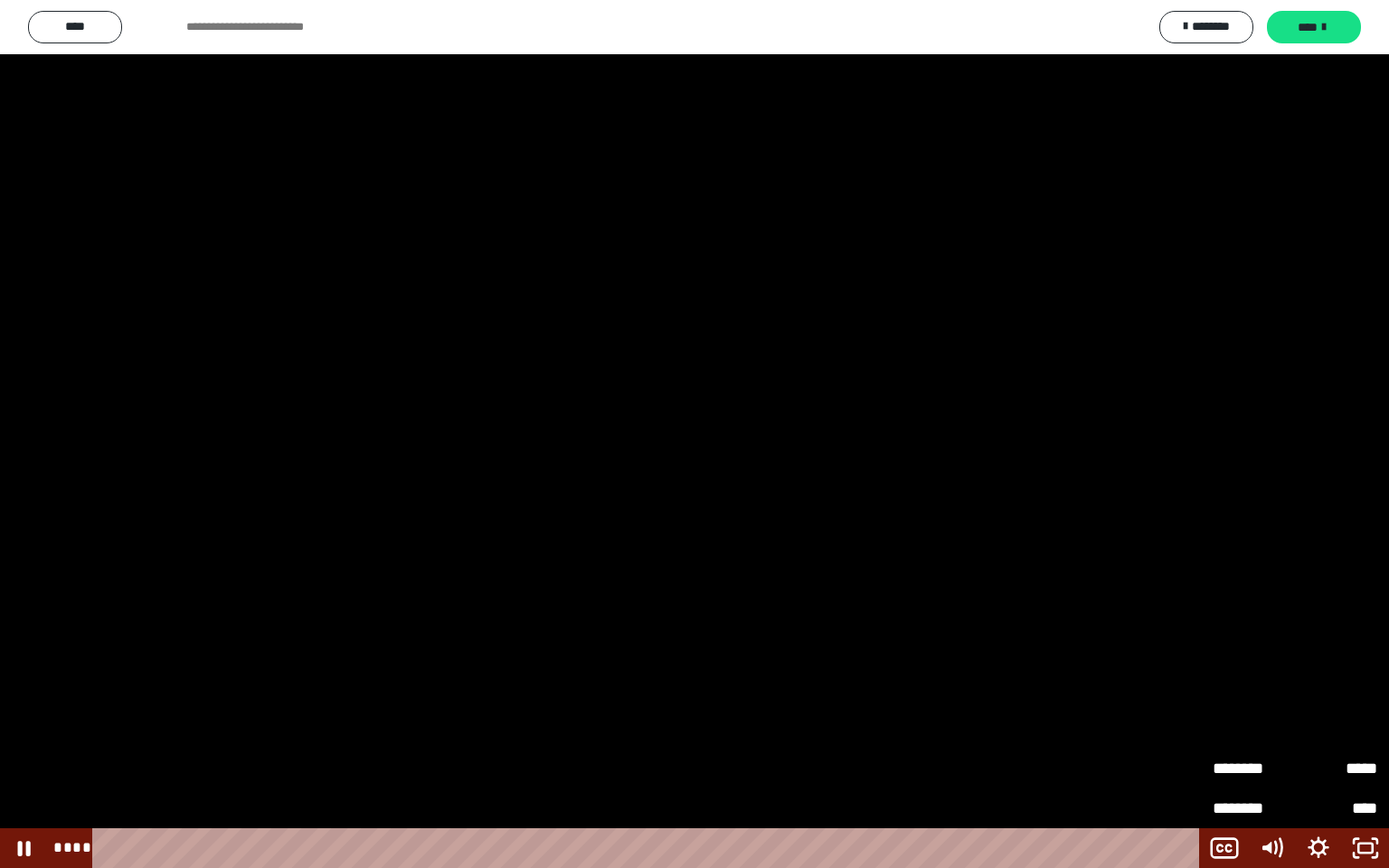 click at bounding box center (694, 434) 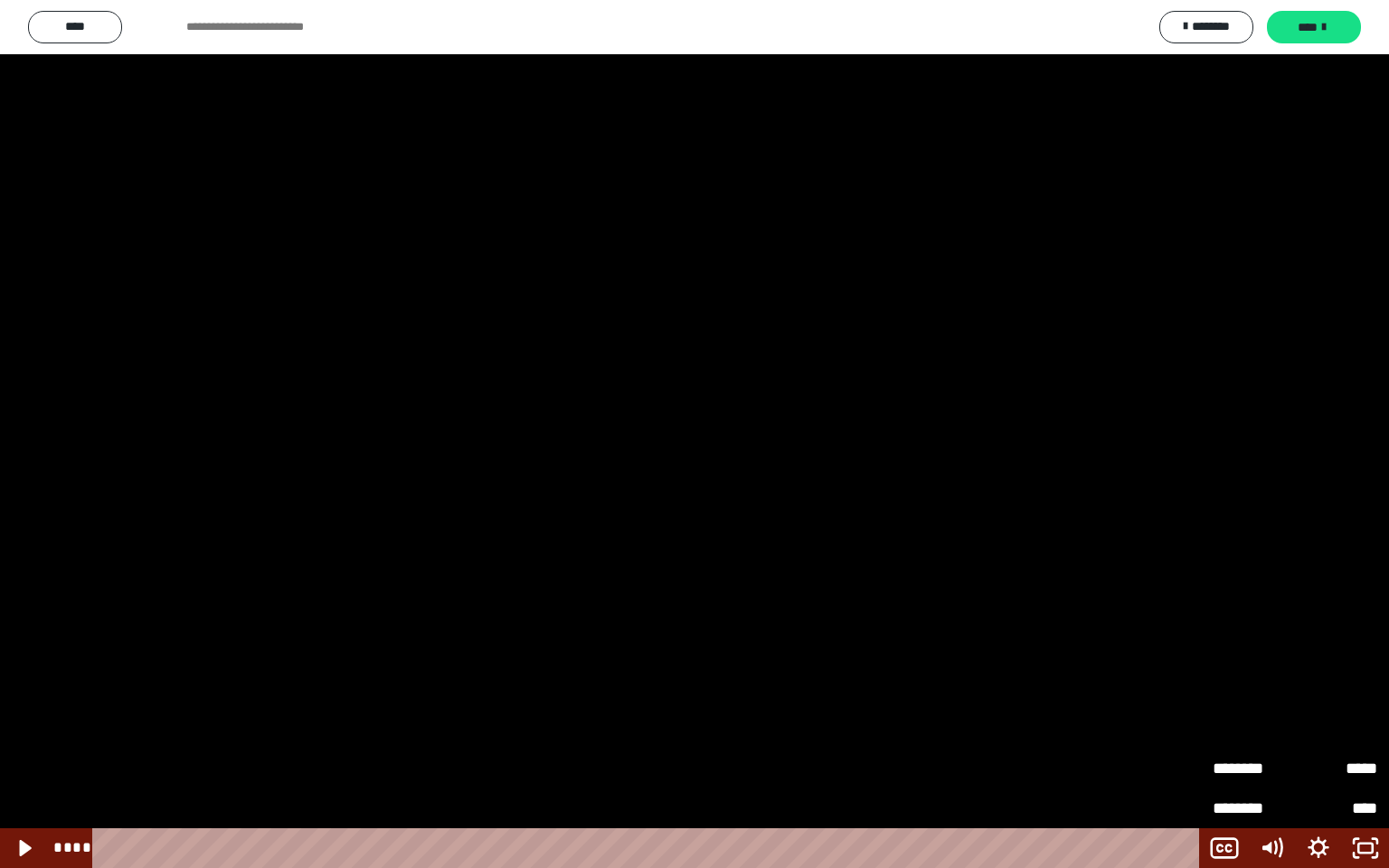 click at bounding box center (694, 434) 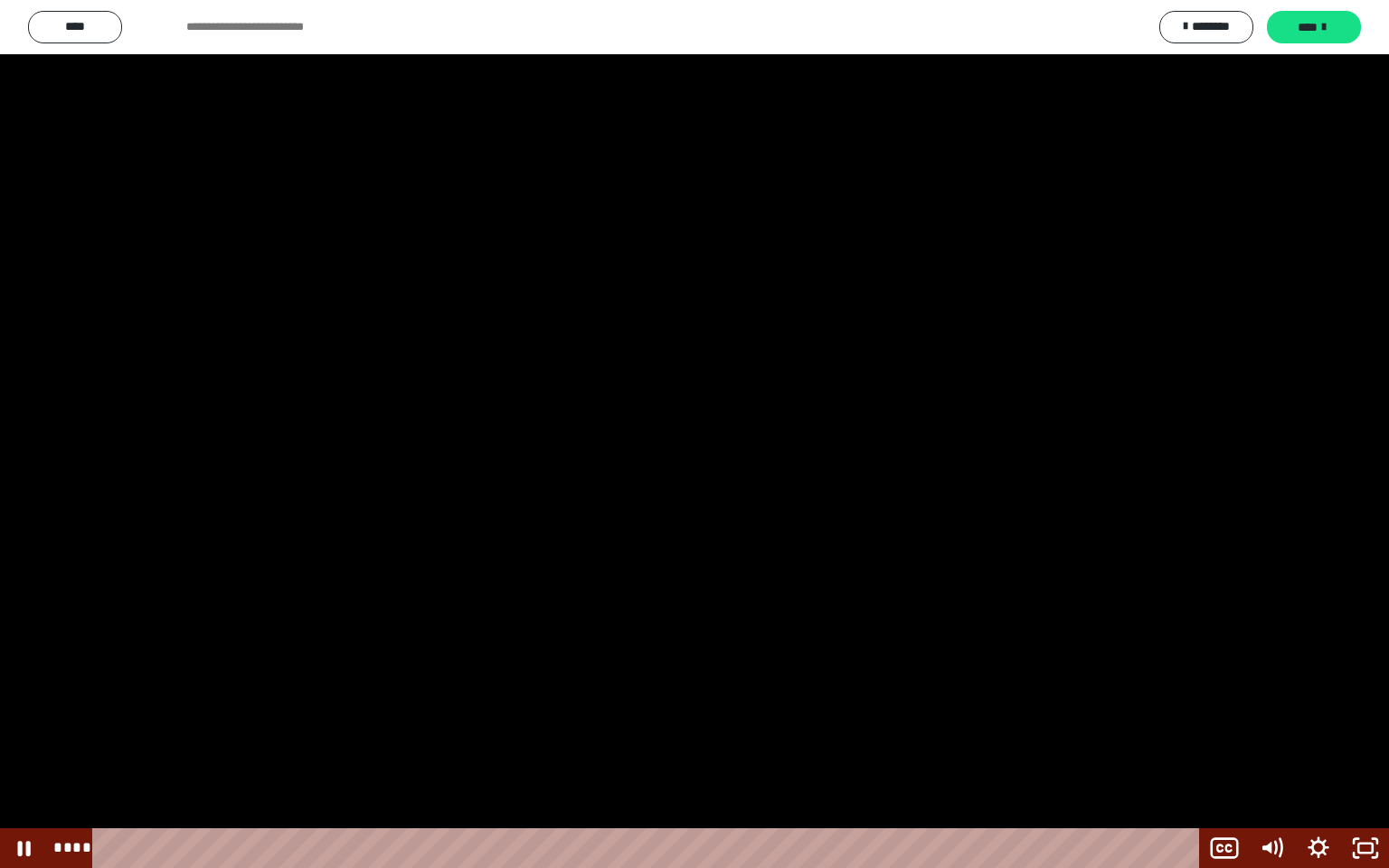 type 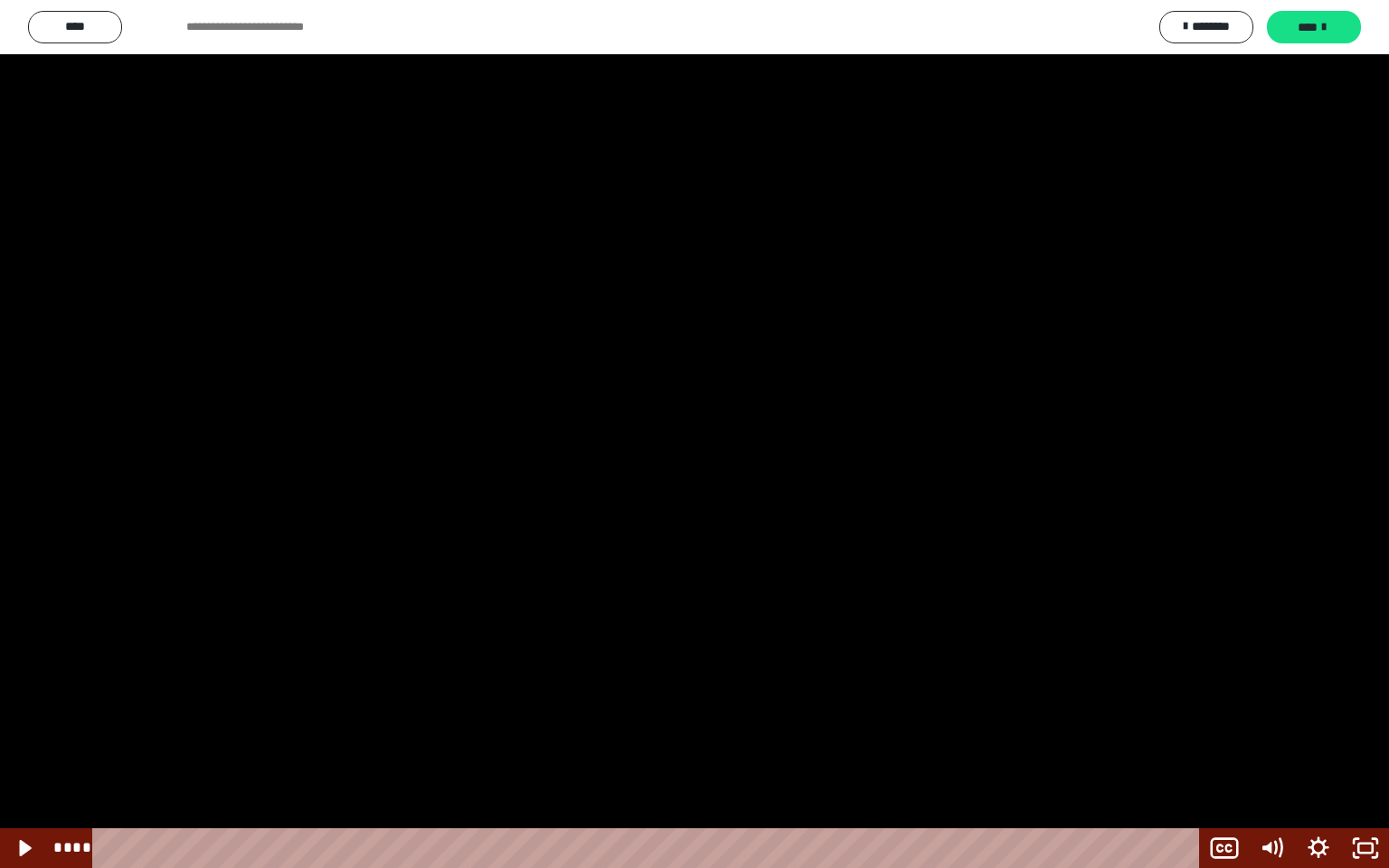 click at bounding box center (694, 434) 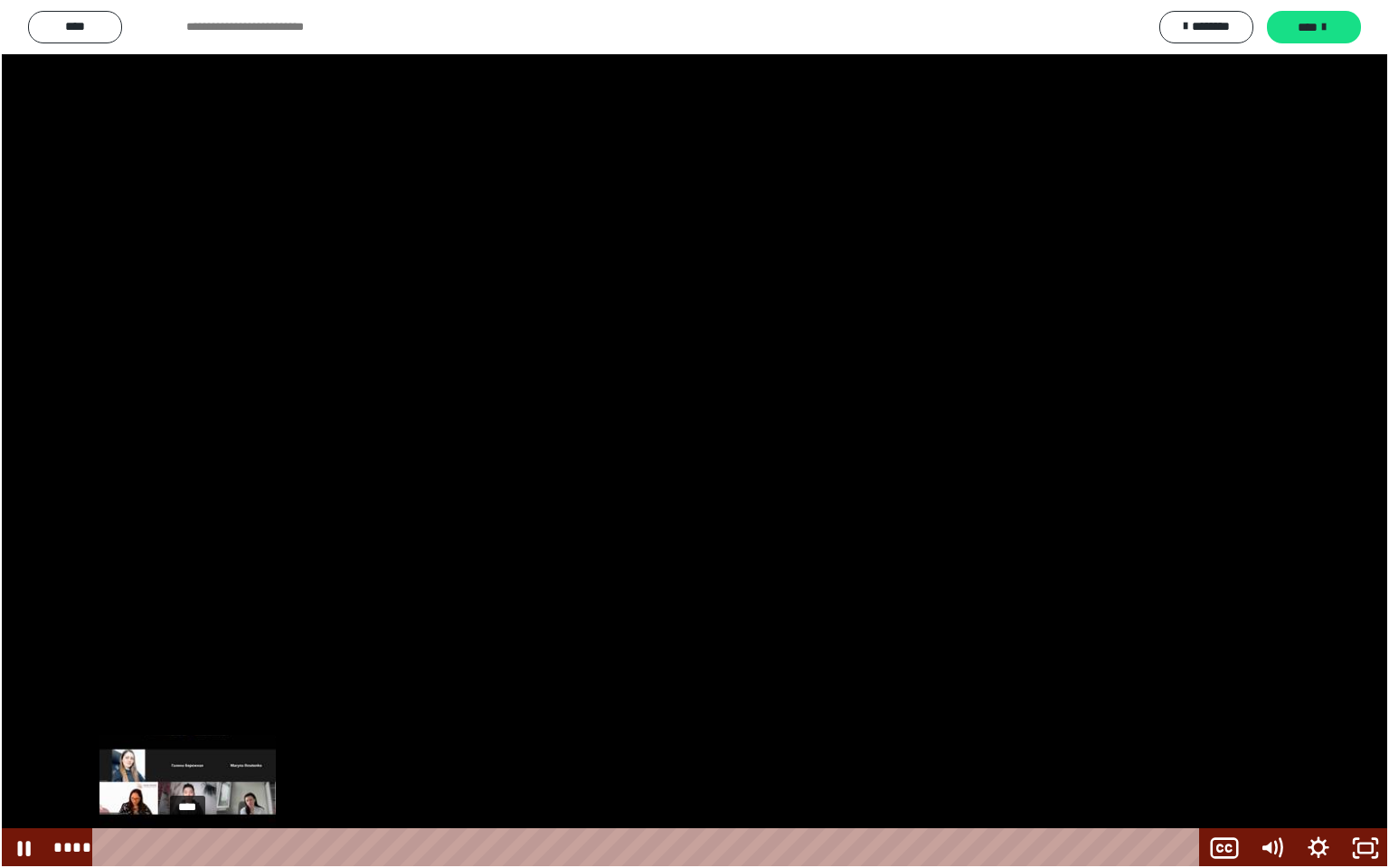 click on "****" at bounding box center [649, 848] 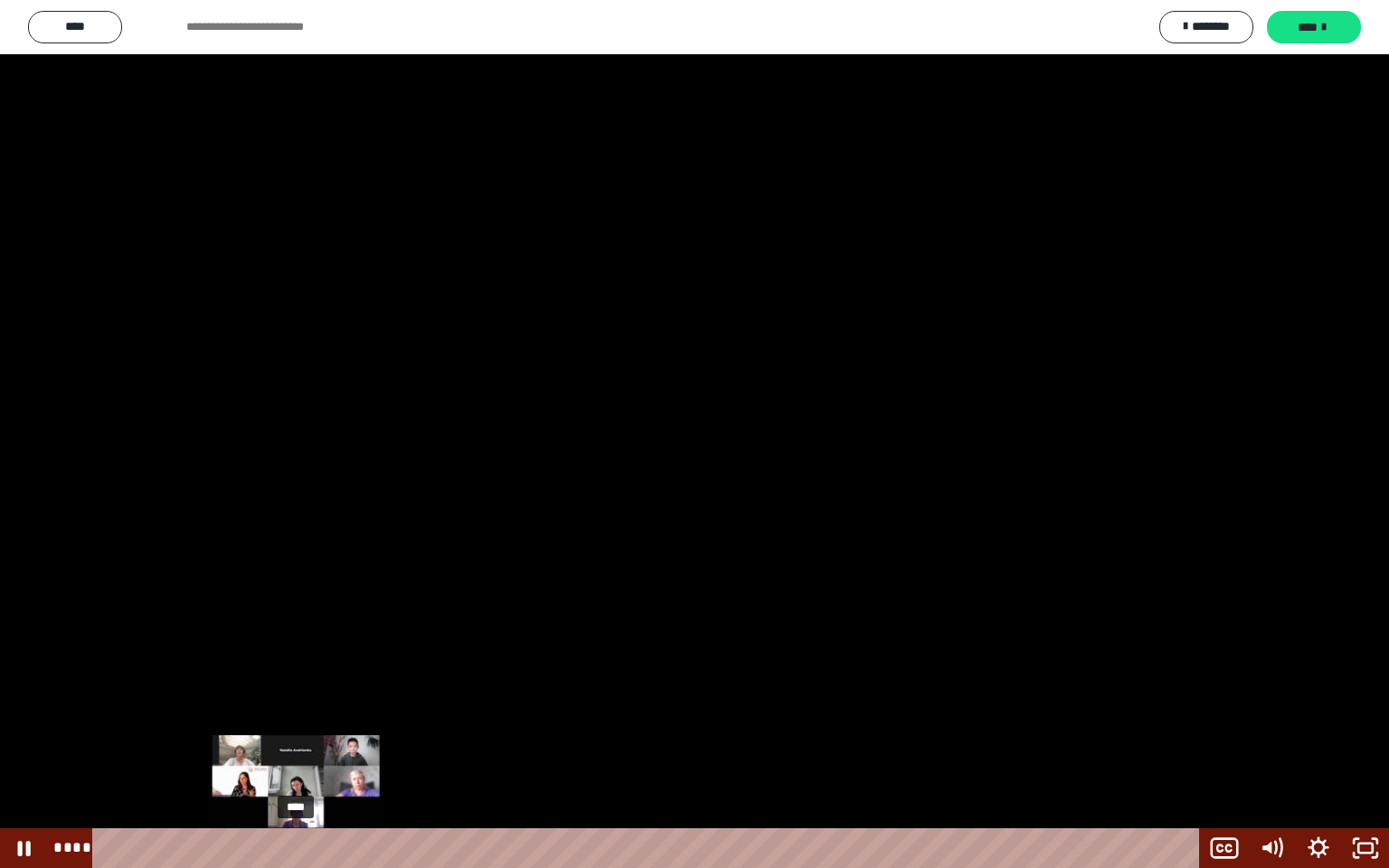 click on "****" at bounding box center (649, 848) 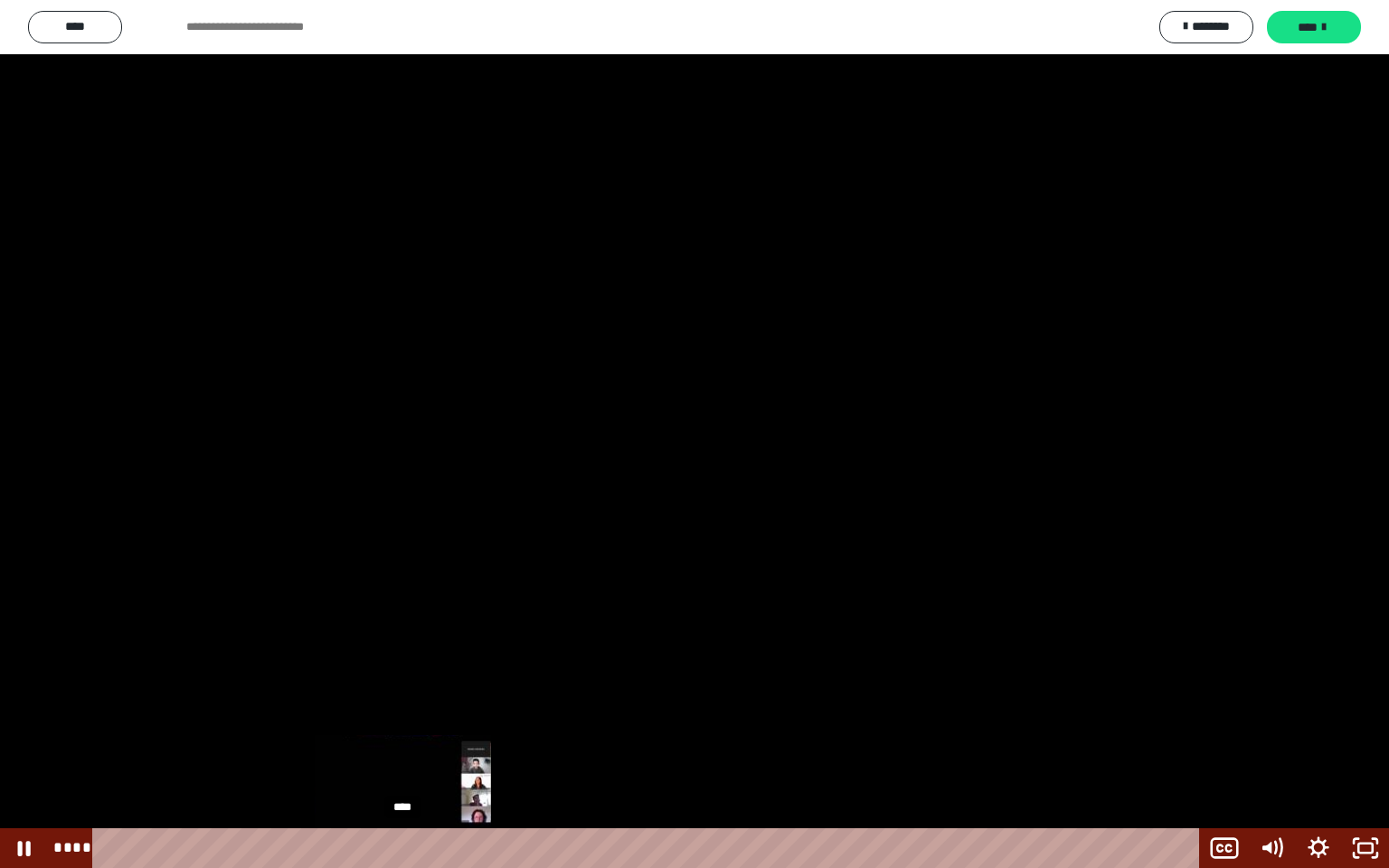 click on "****" at bounding box center (649, 848) 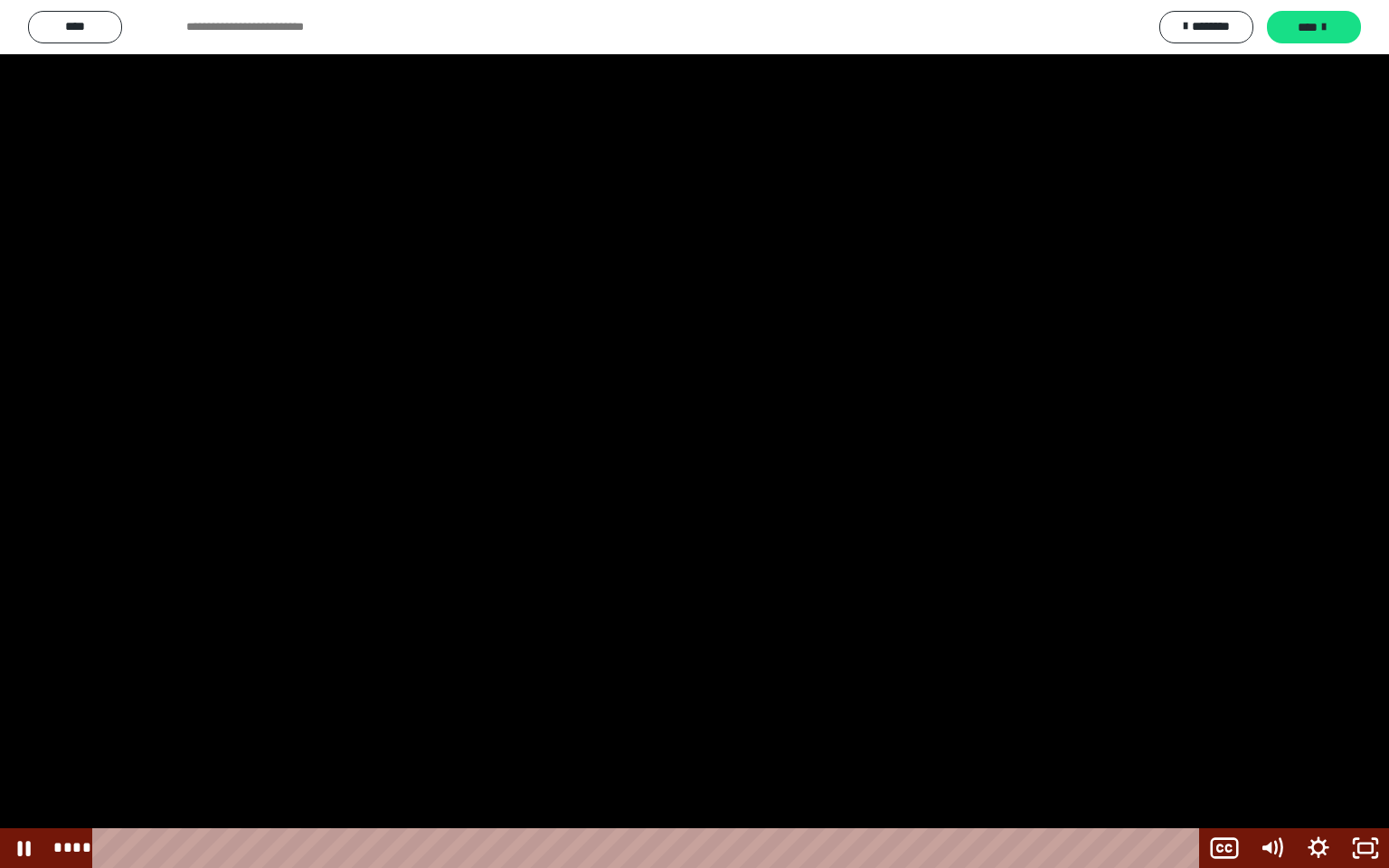 click at bounding box center (694, 434) 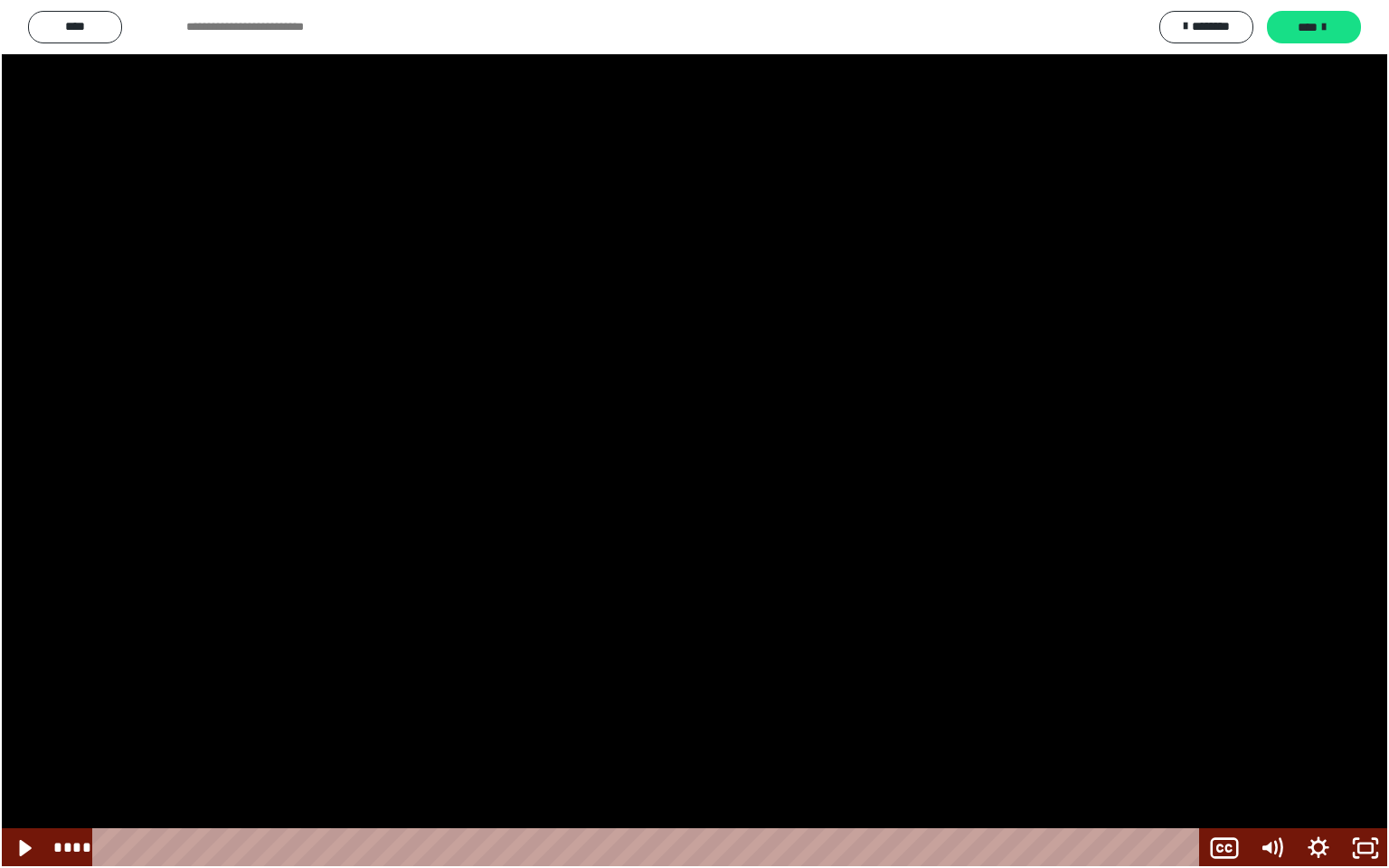 click at bounding box center (694, 434) 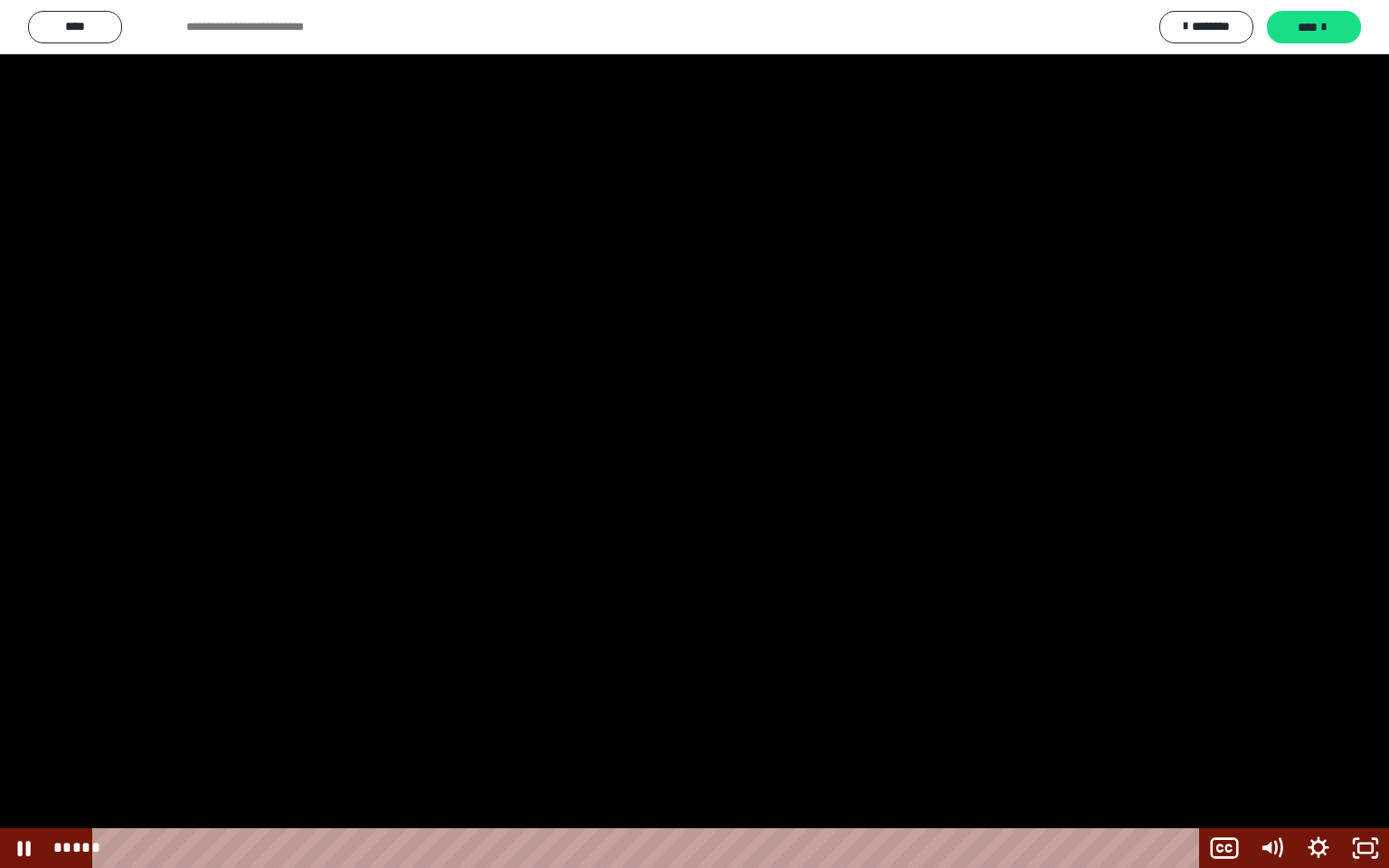 click at bounding box center (694, 434) 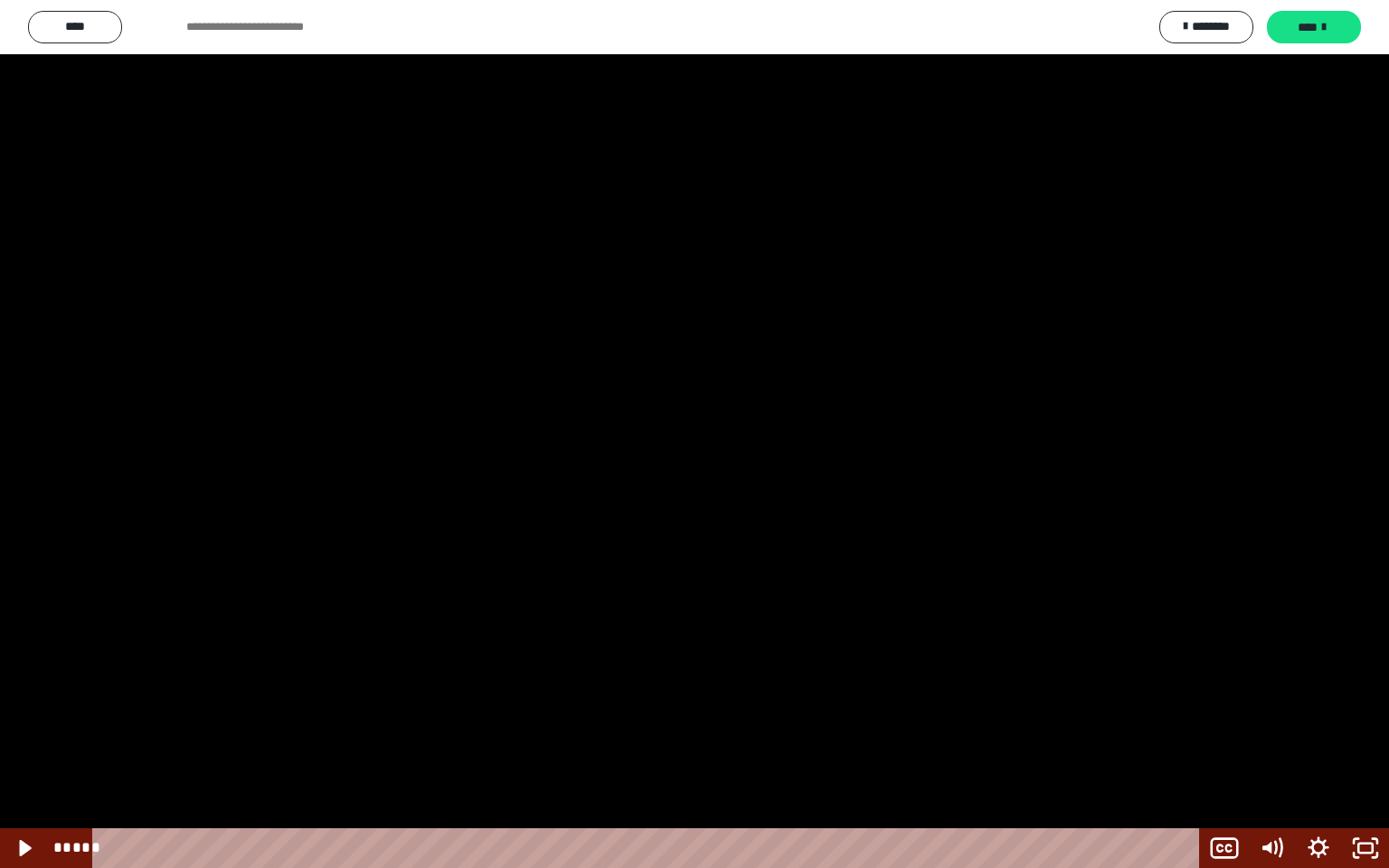 click at bounding box center (694, 434) 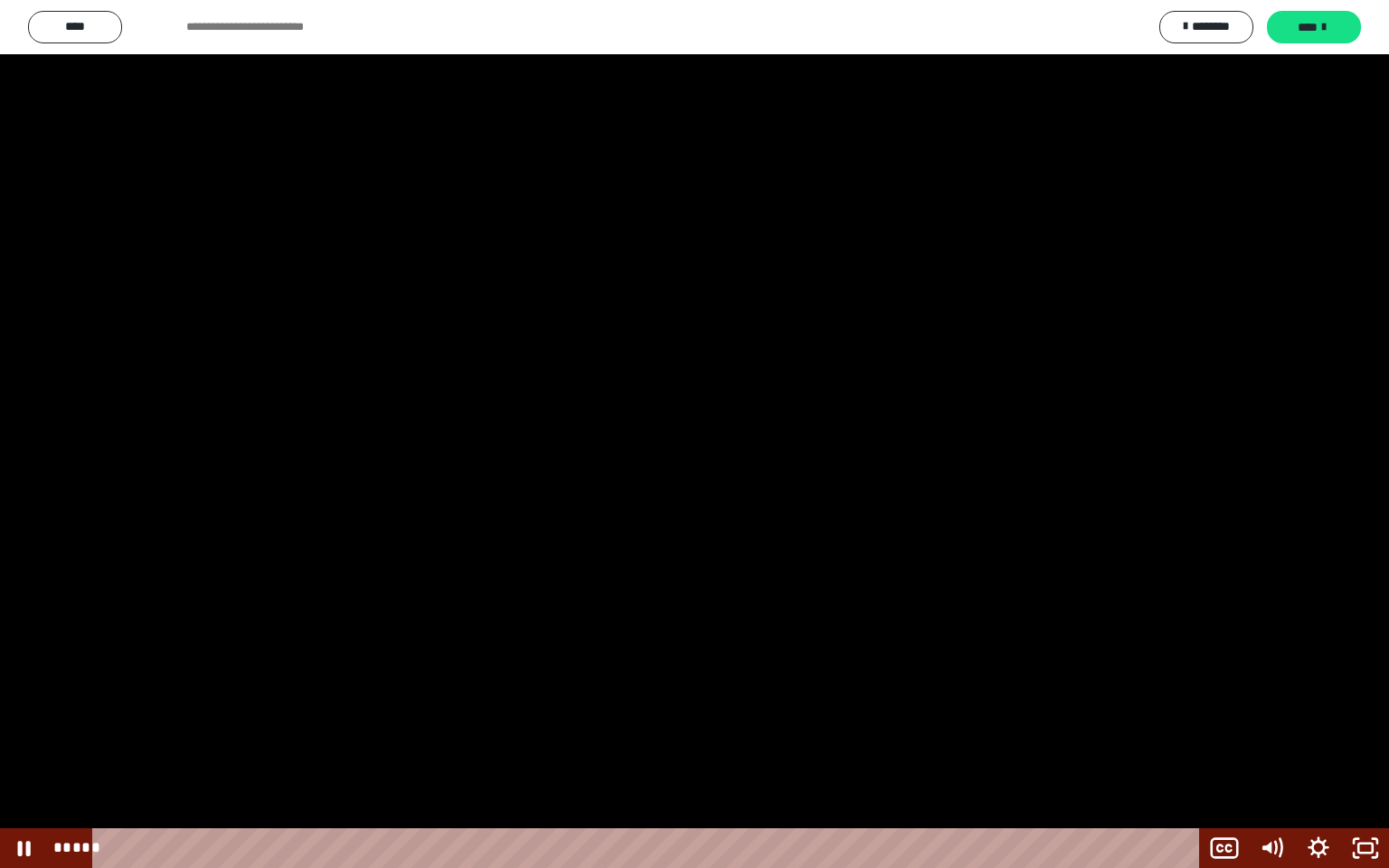 click at bounding box center [694, 434] 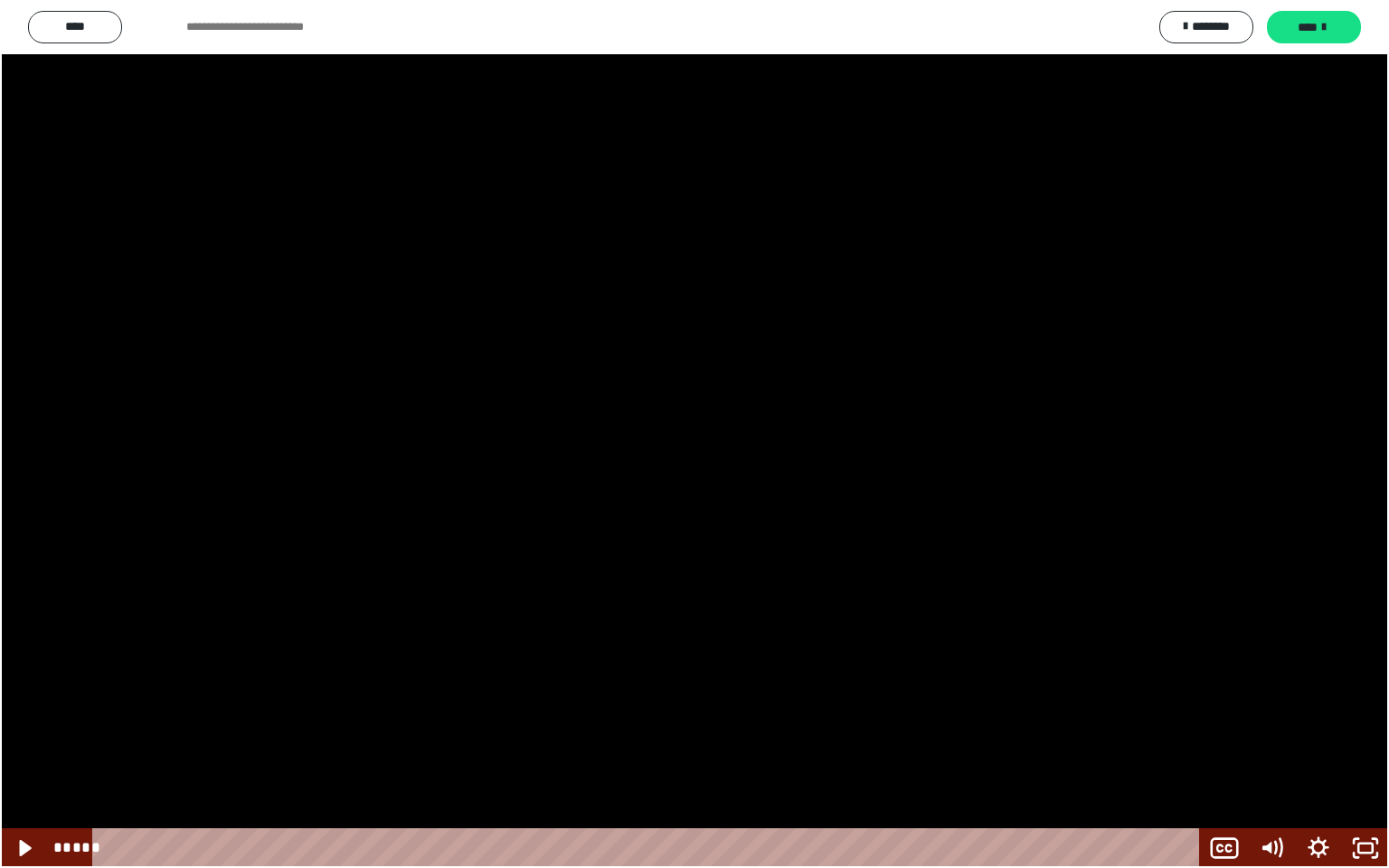 click at bounding box center (694, 434) 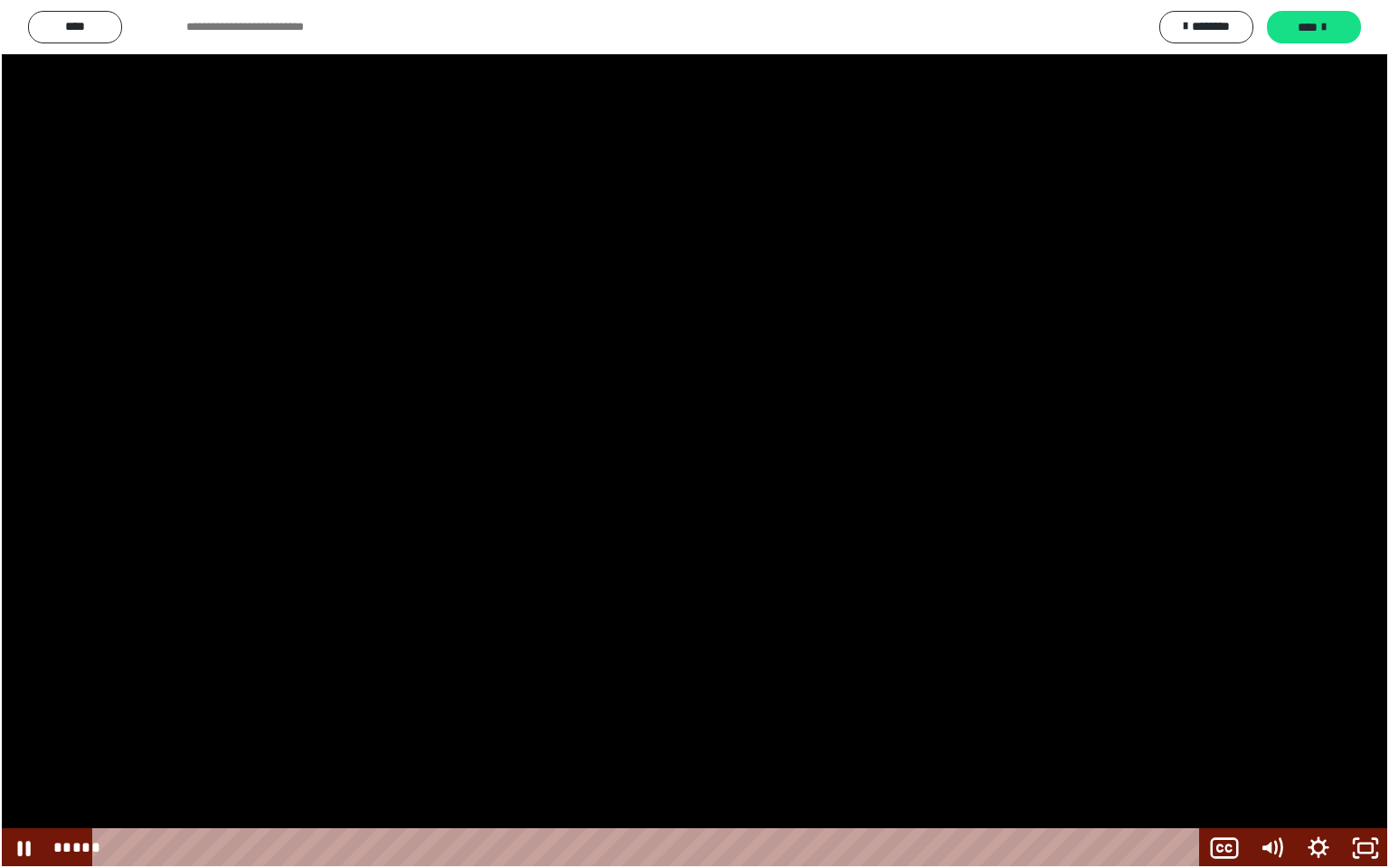 click at bounding box center (694, 434) 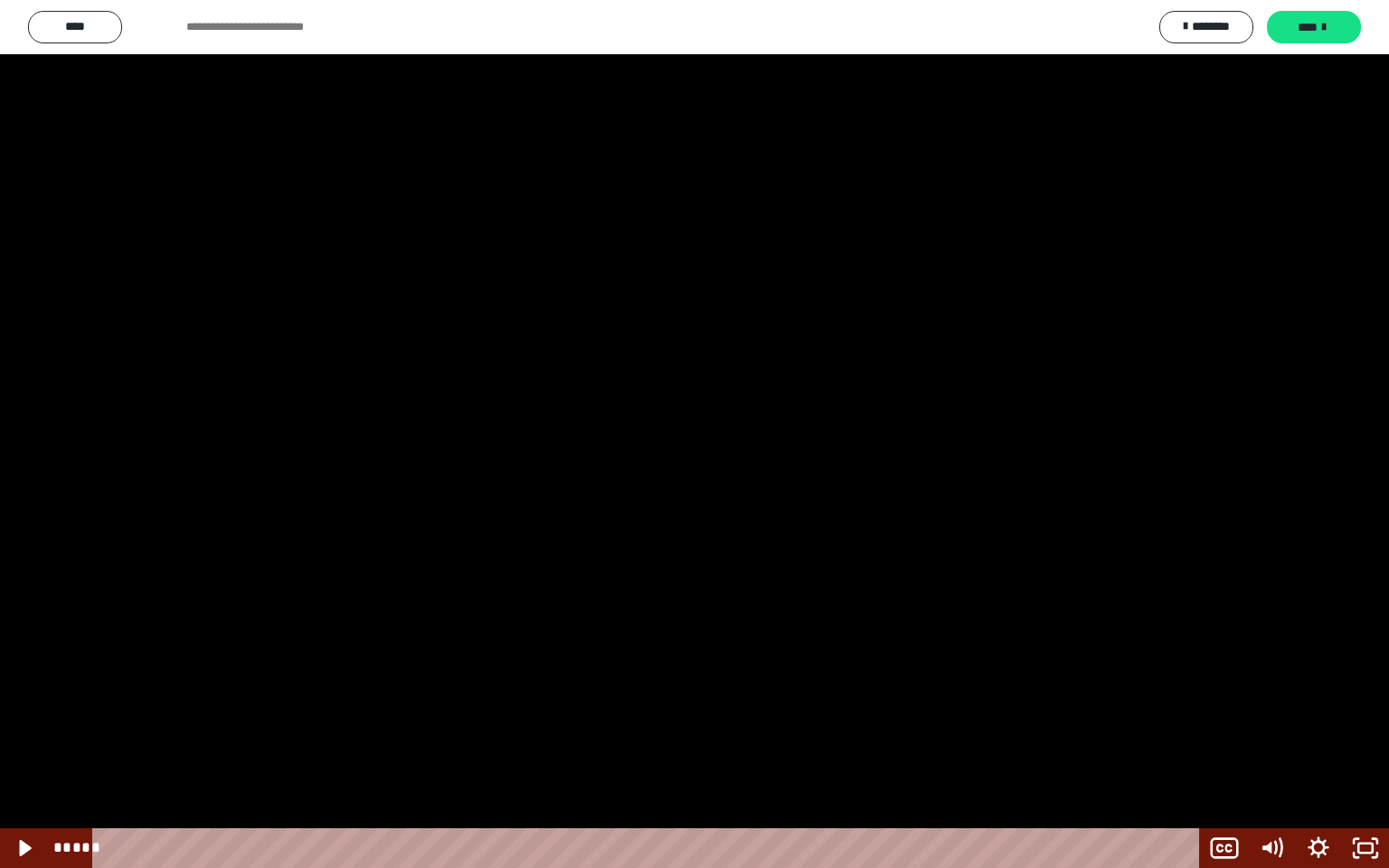 click at bounding box center [694, 434] 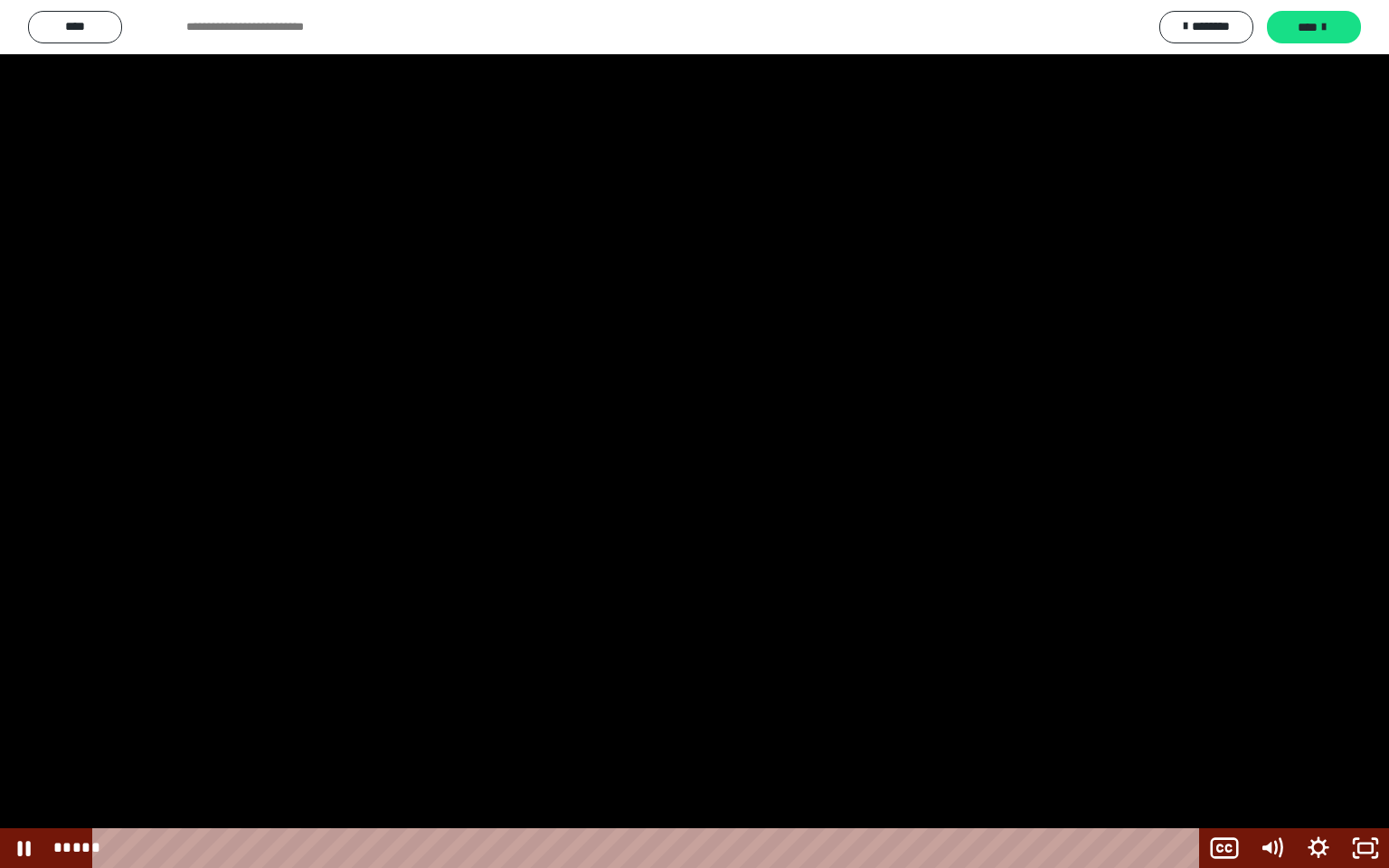 click at bounding box center [694, 434] 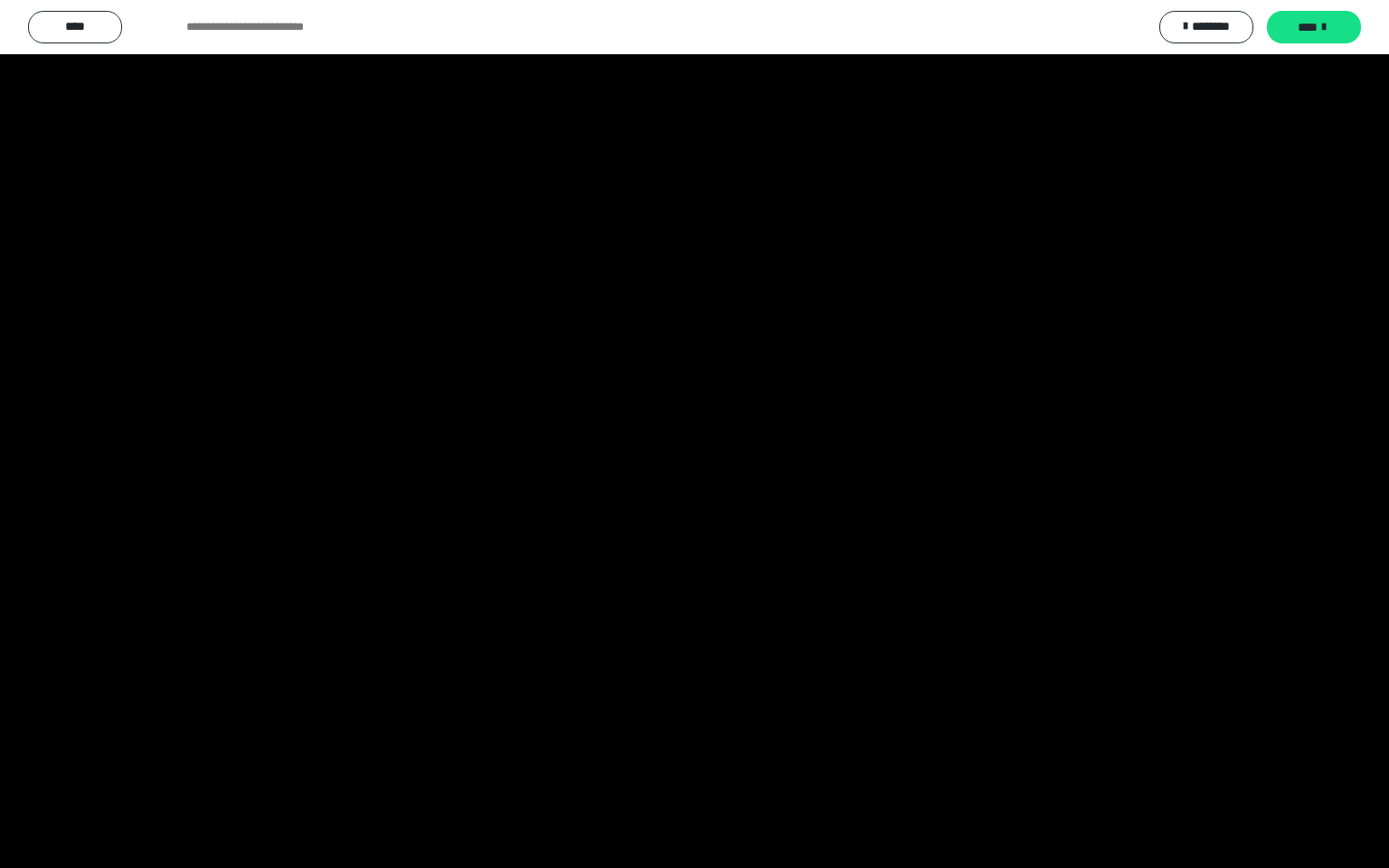 click at bounding box center (694, 434) 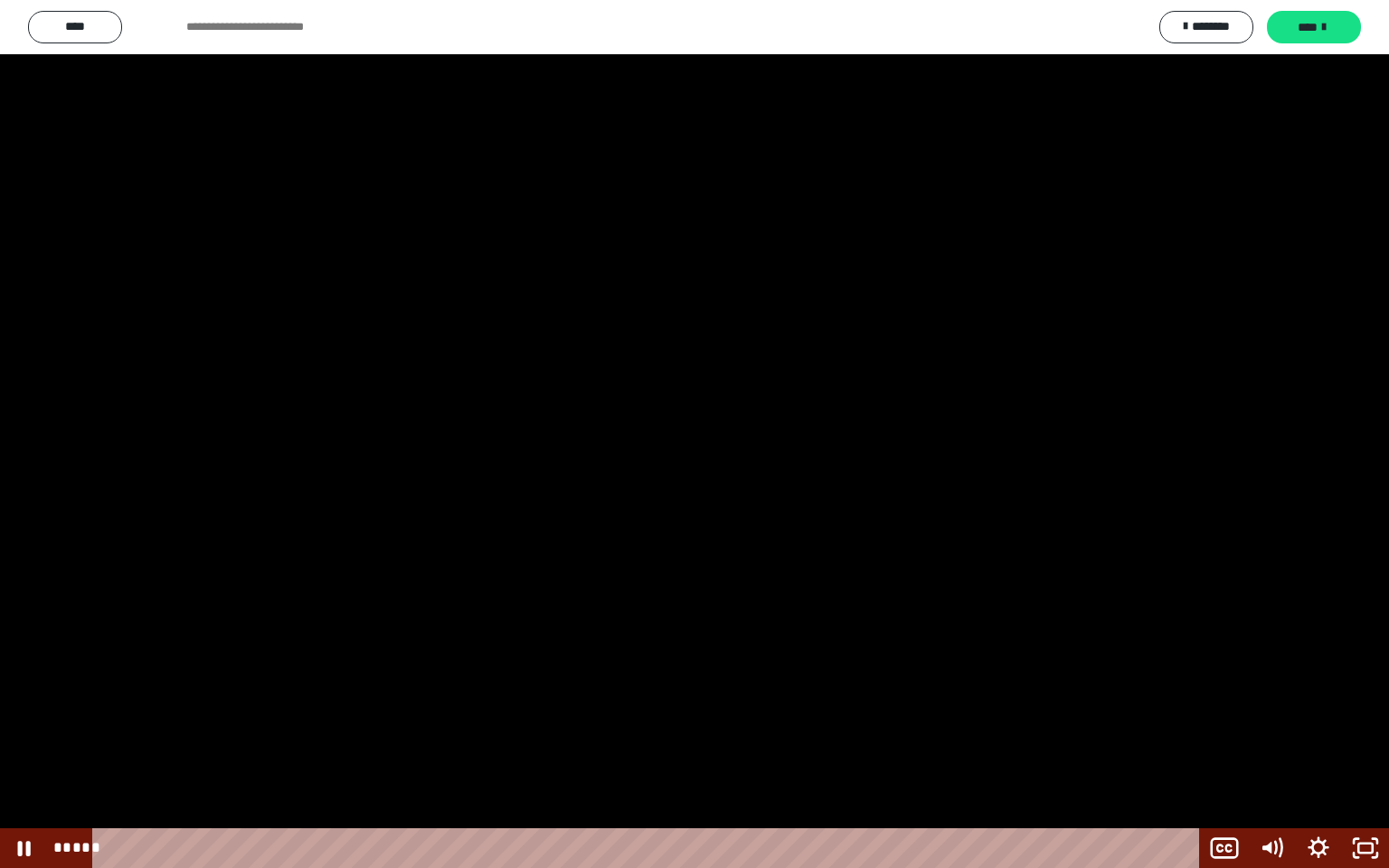 click at bounding box center [694, 434] 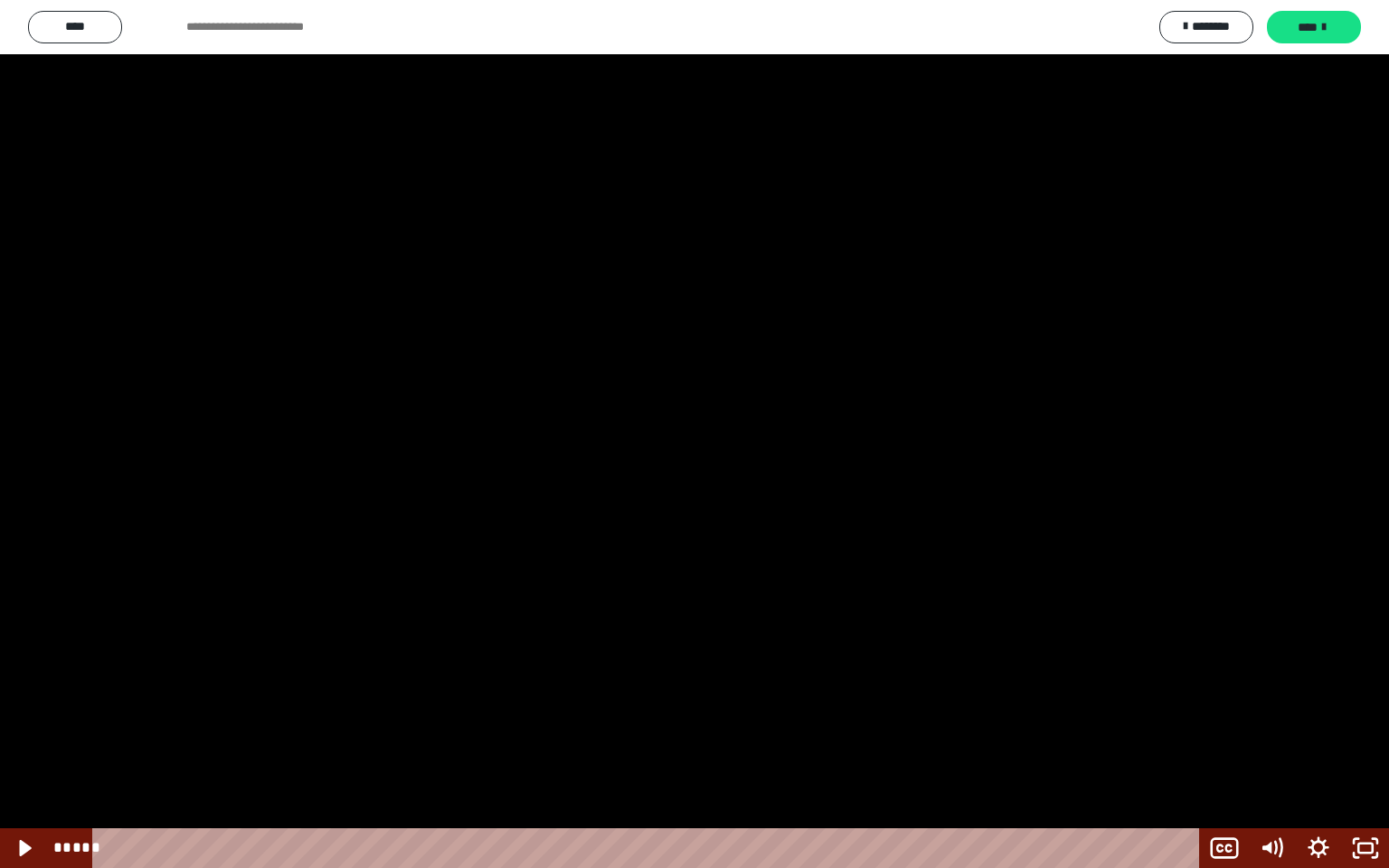 click at bounding box center (694, 434) 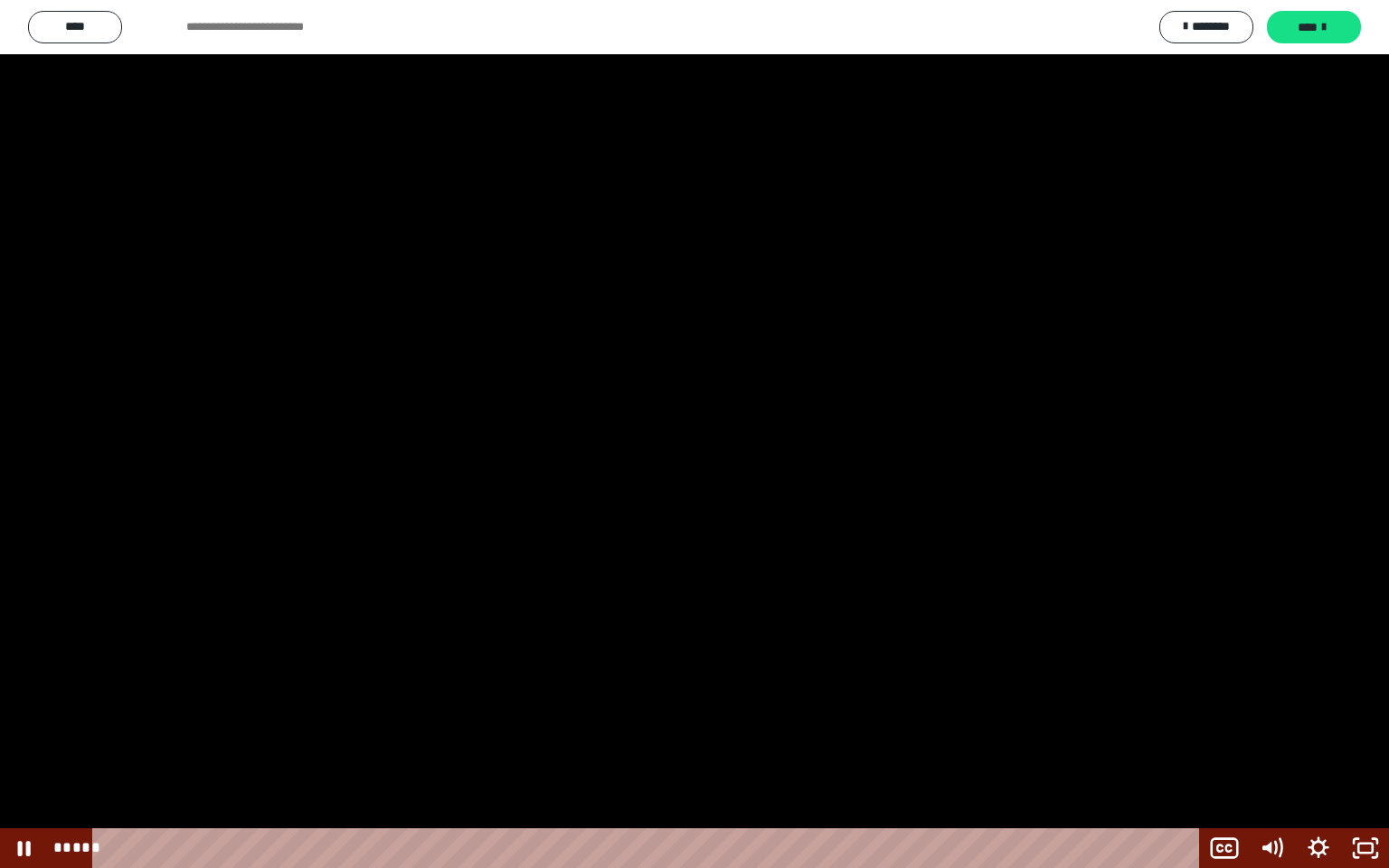 click at bounding box center (694, 434) 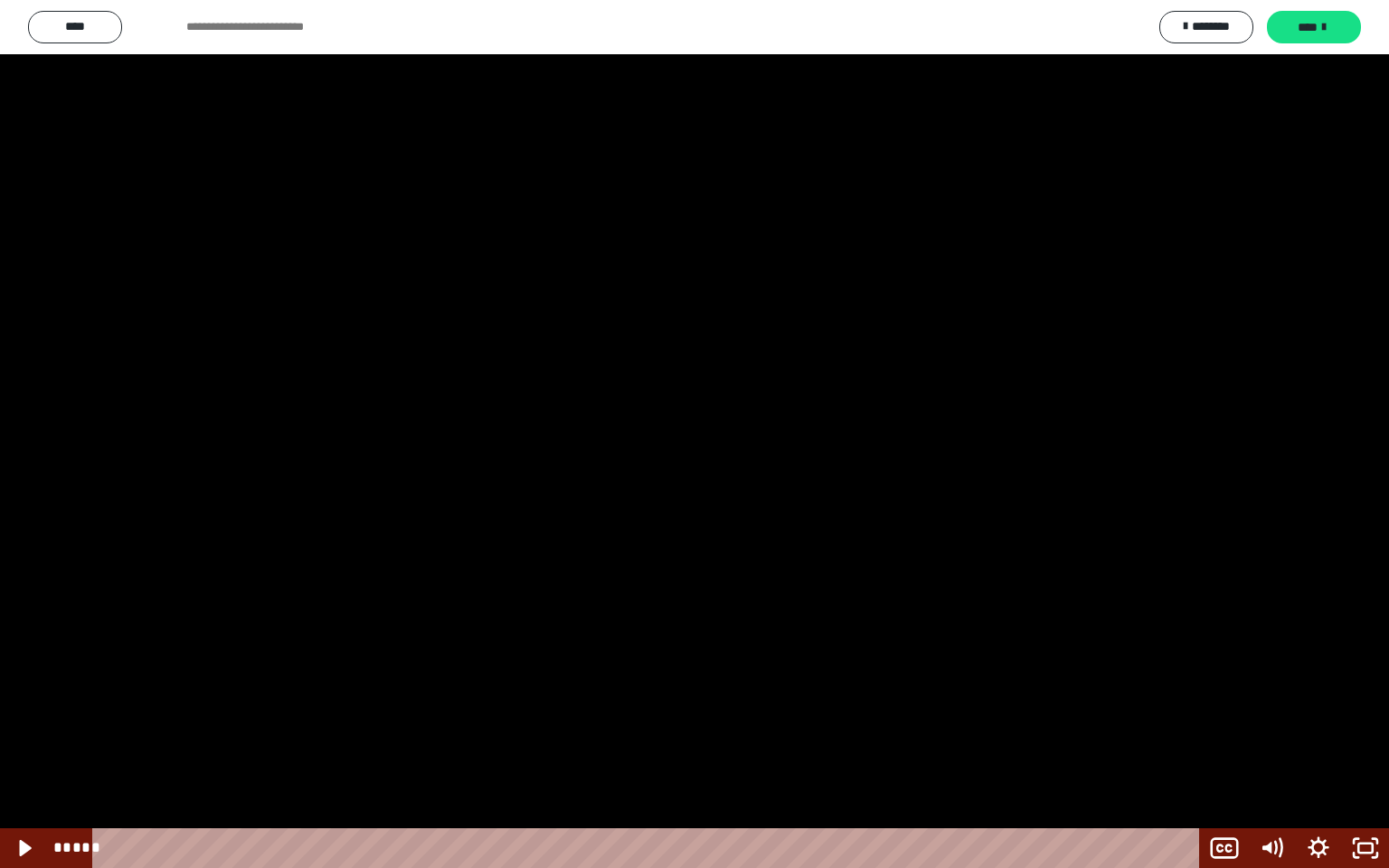 click at bounding box center (694, 434) 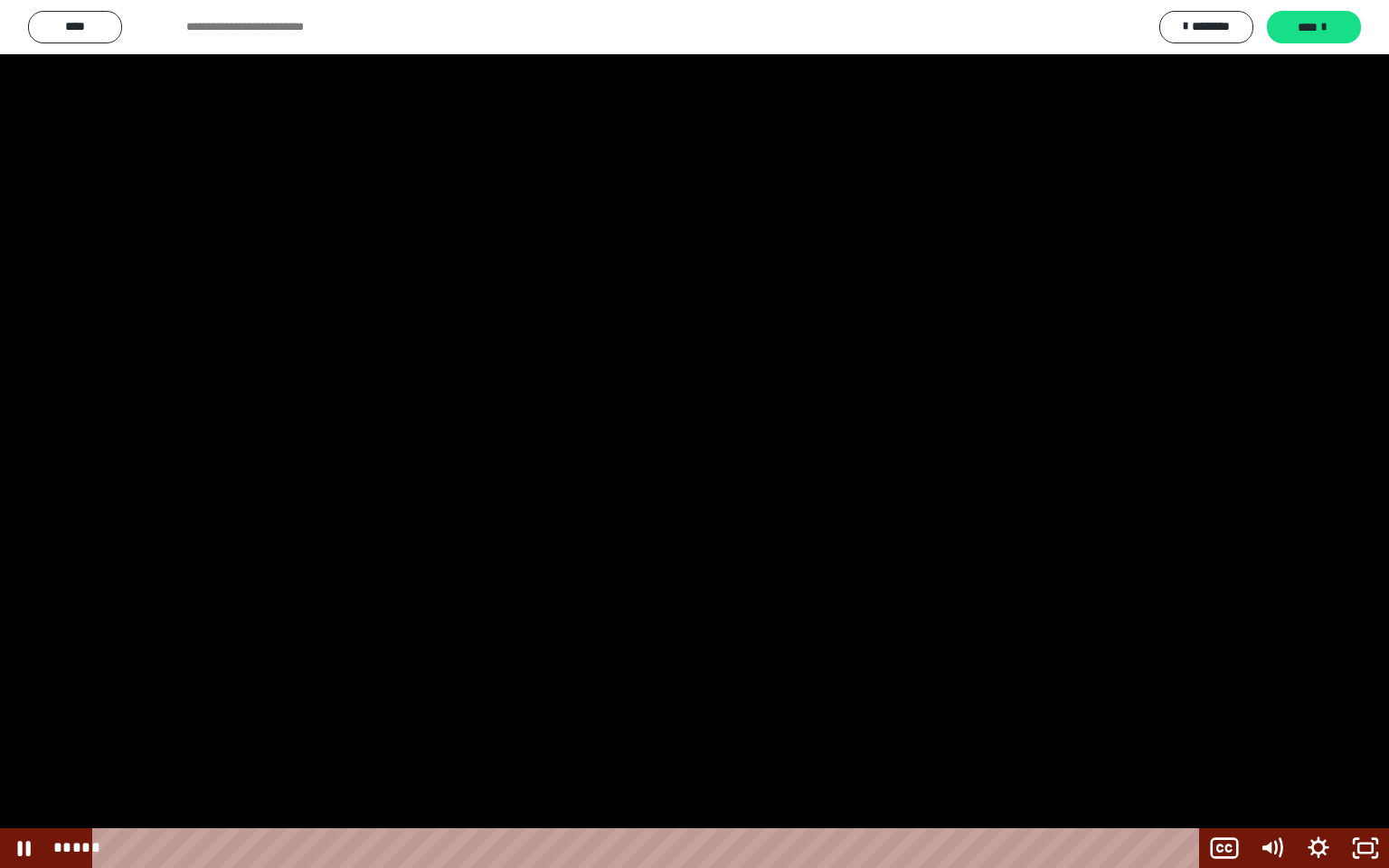 click at bounding box center [694, 434] 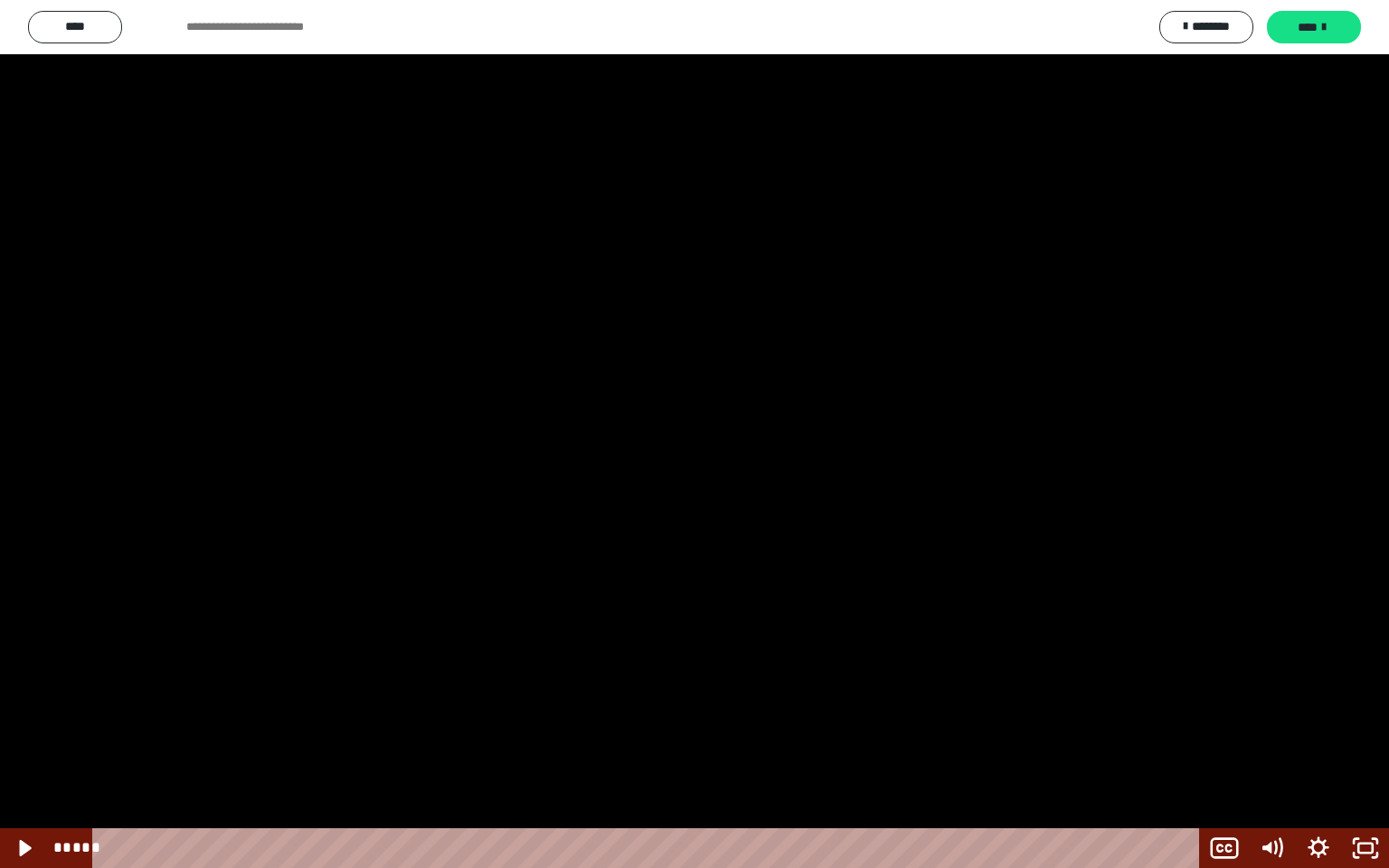 click at bounding box center (694, 434) 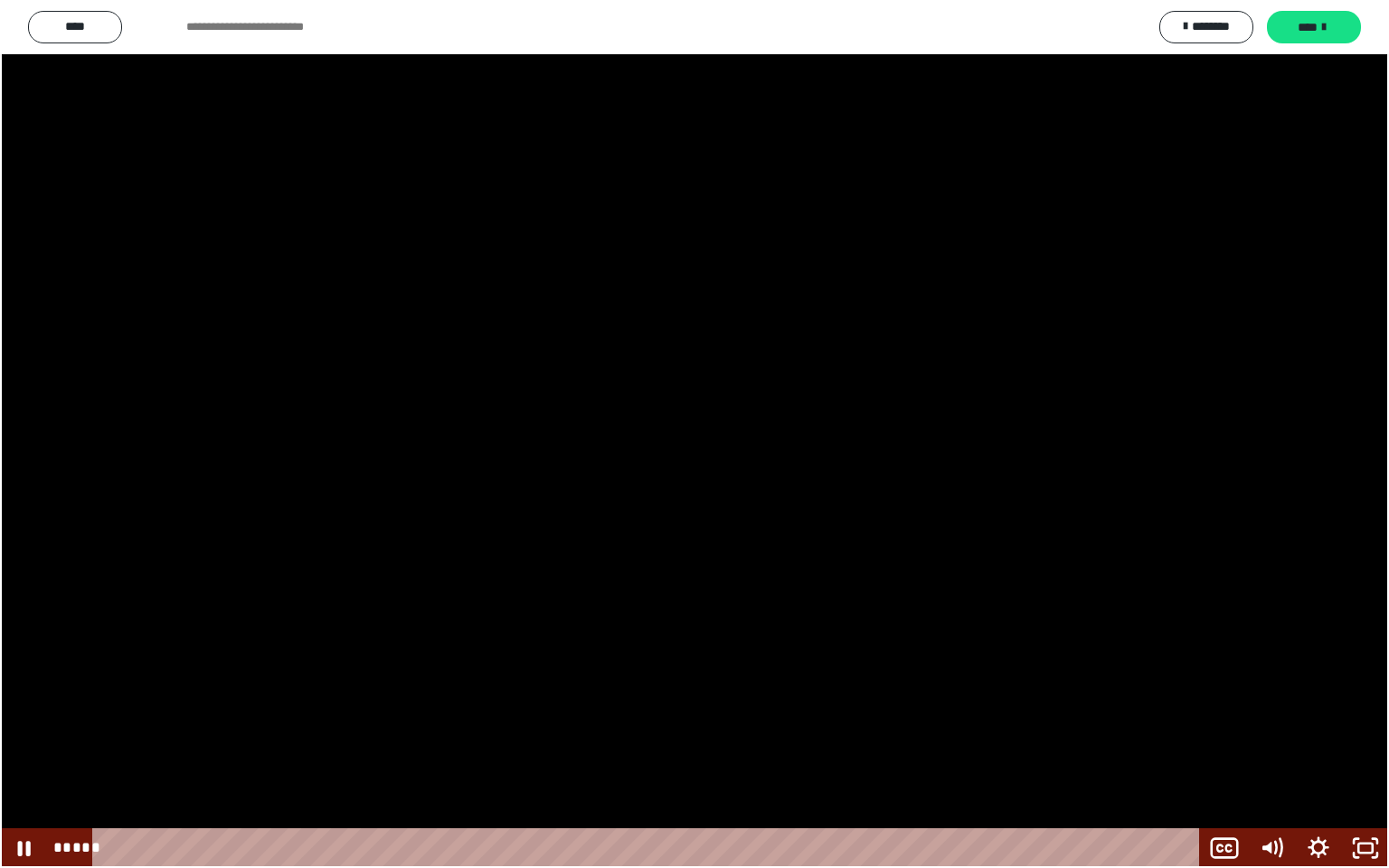 click at bounding box center [694, 434] 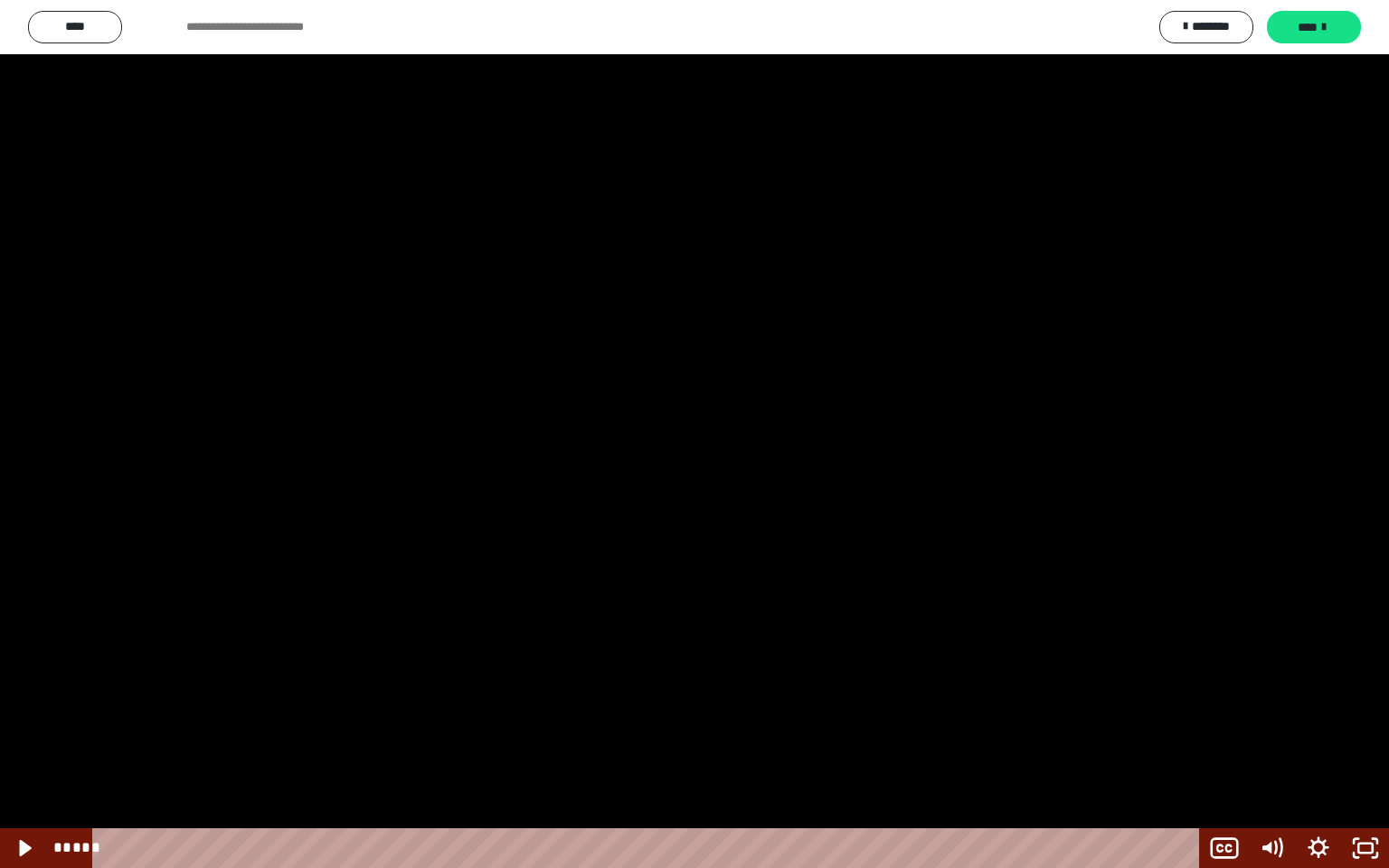 click at bounding box center (694, 434) 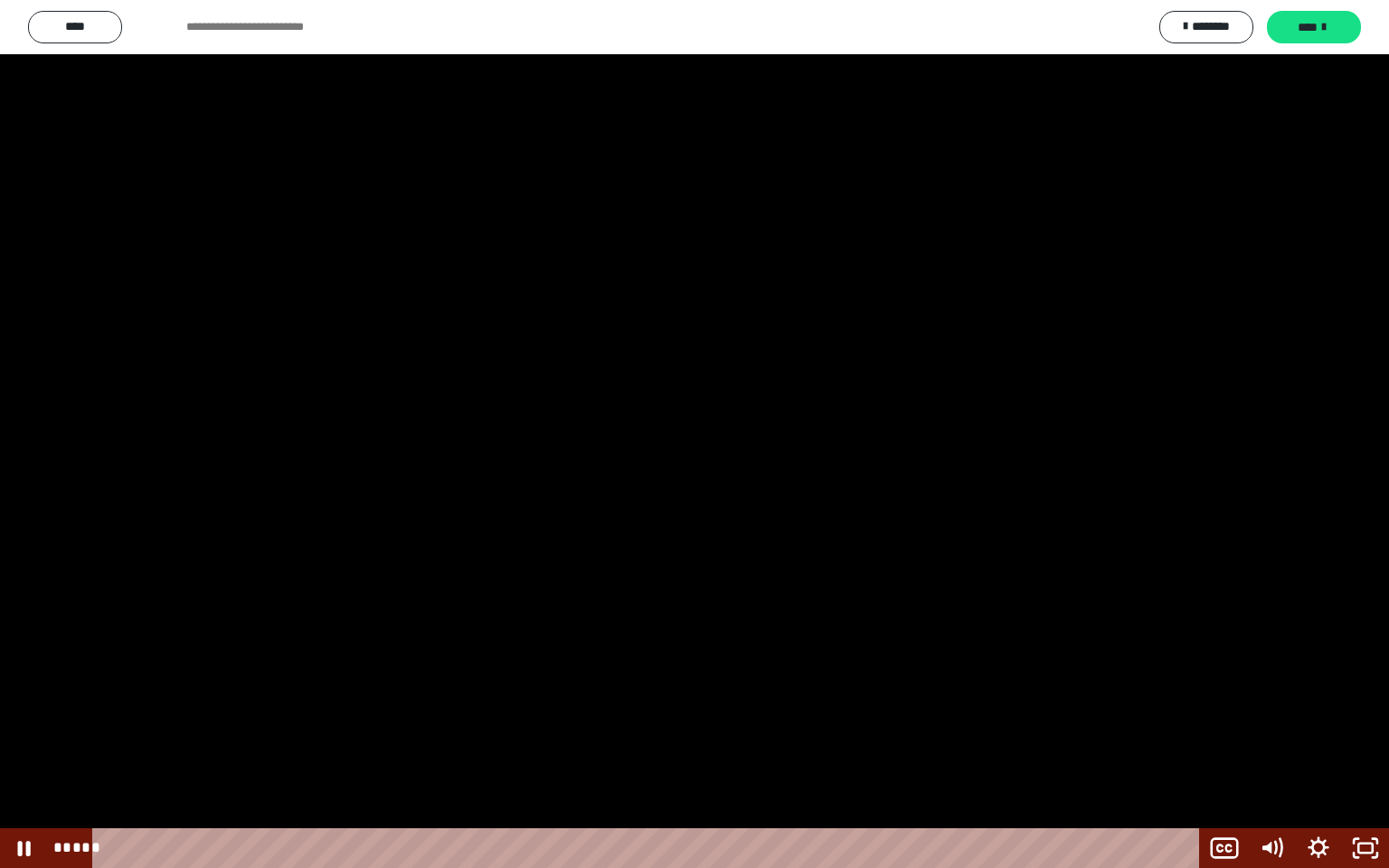 click at bounding box center (694, 434) 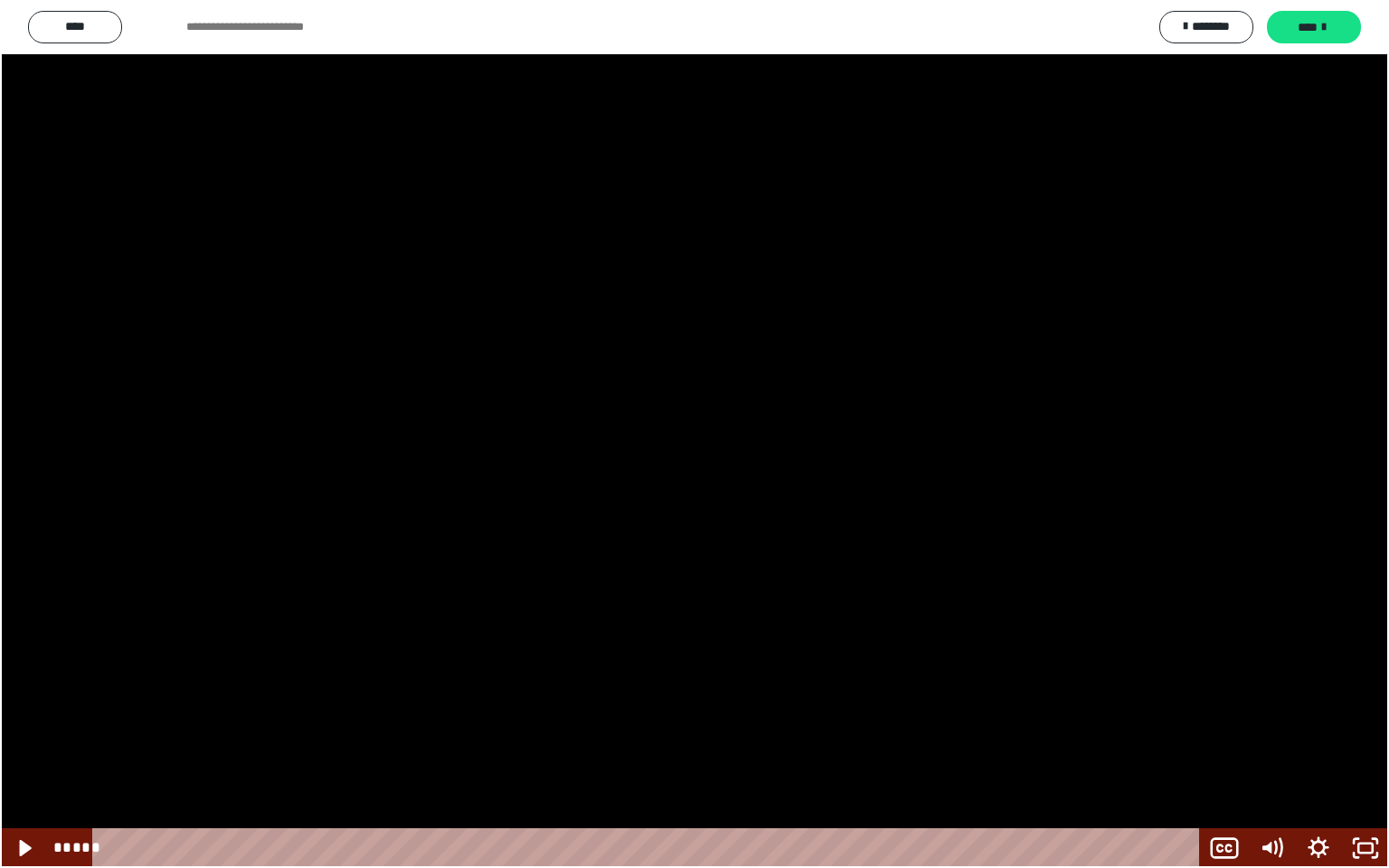 click at bounding box center [694, 434] 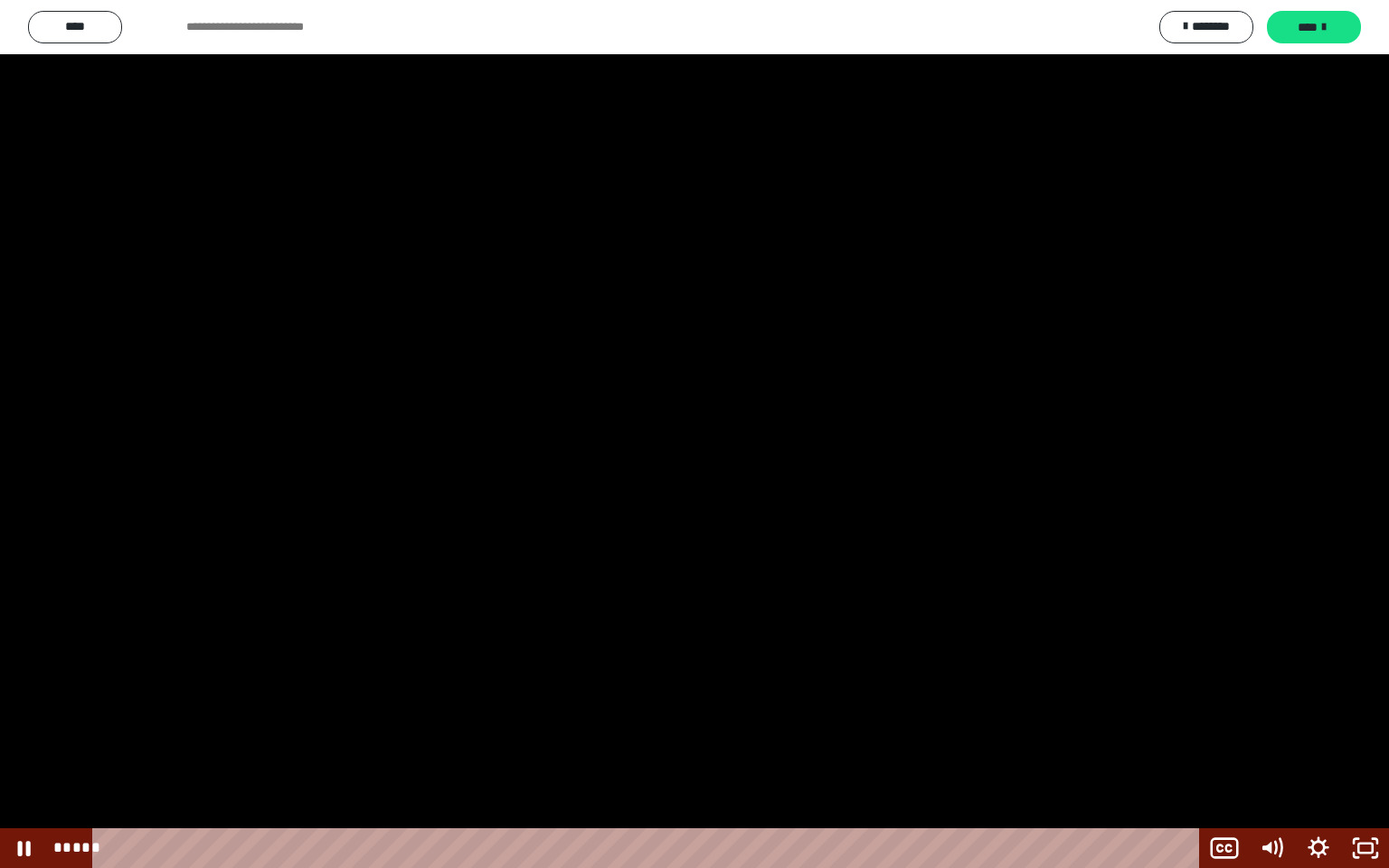 click at bounding box center [694, 434] 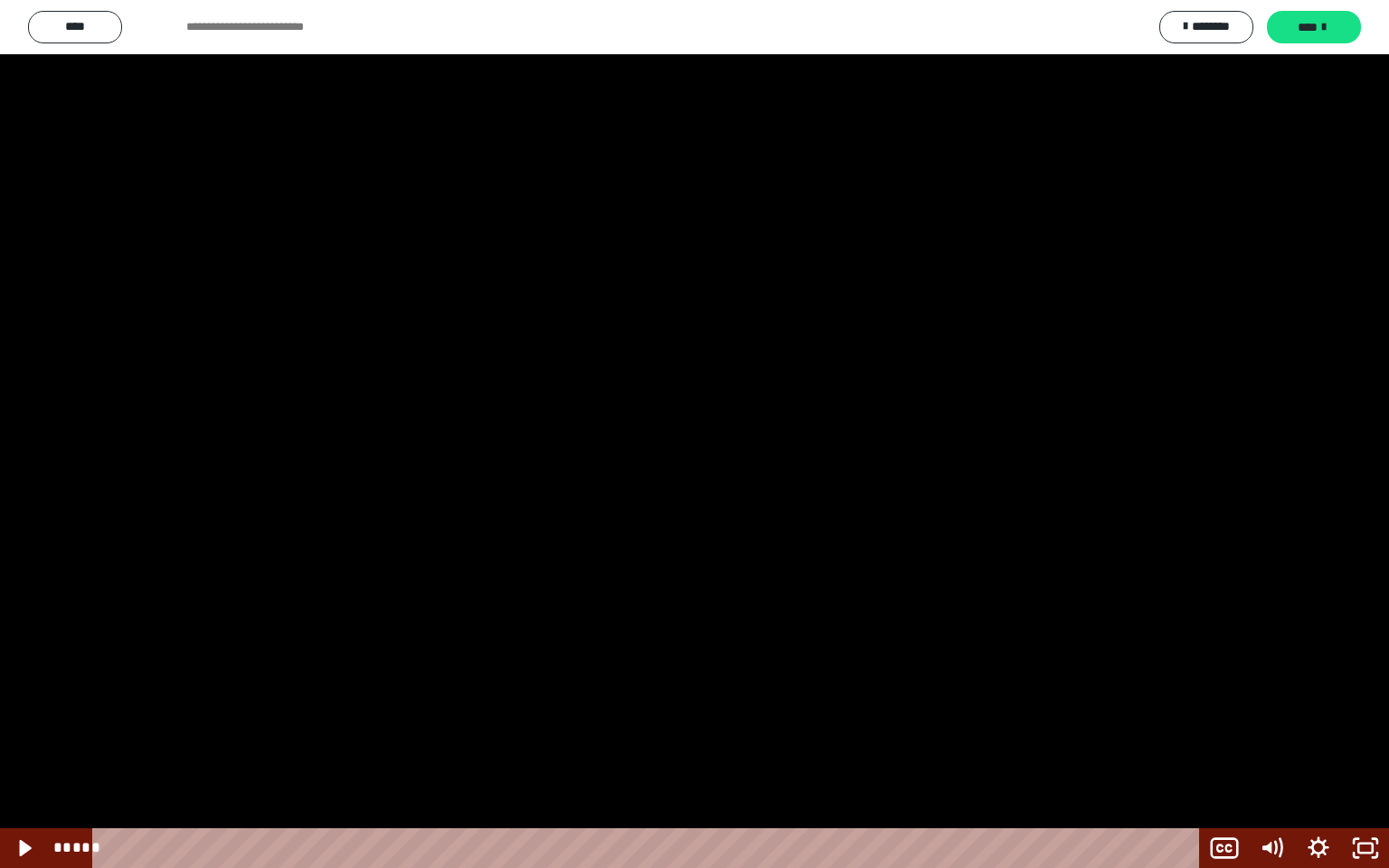 click at bounding box center [694, 434] 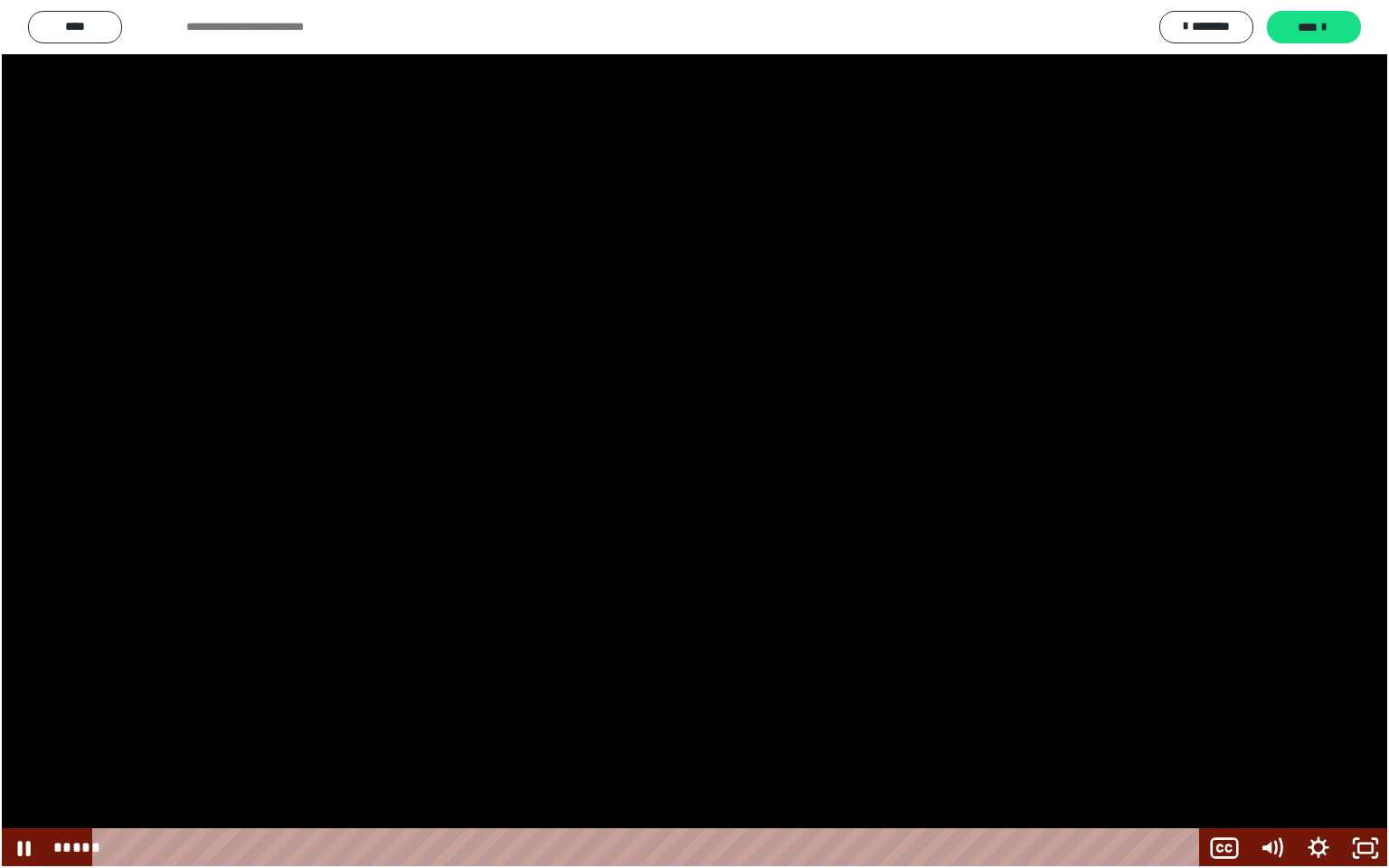 click at bounding box center [694, 434] 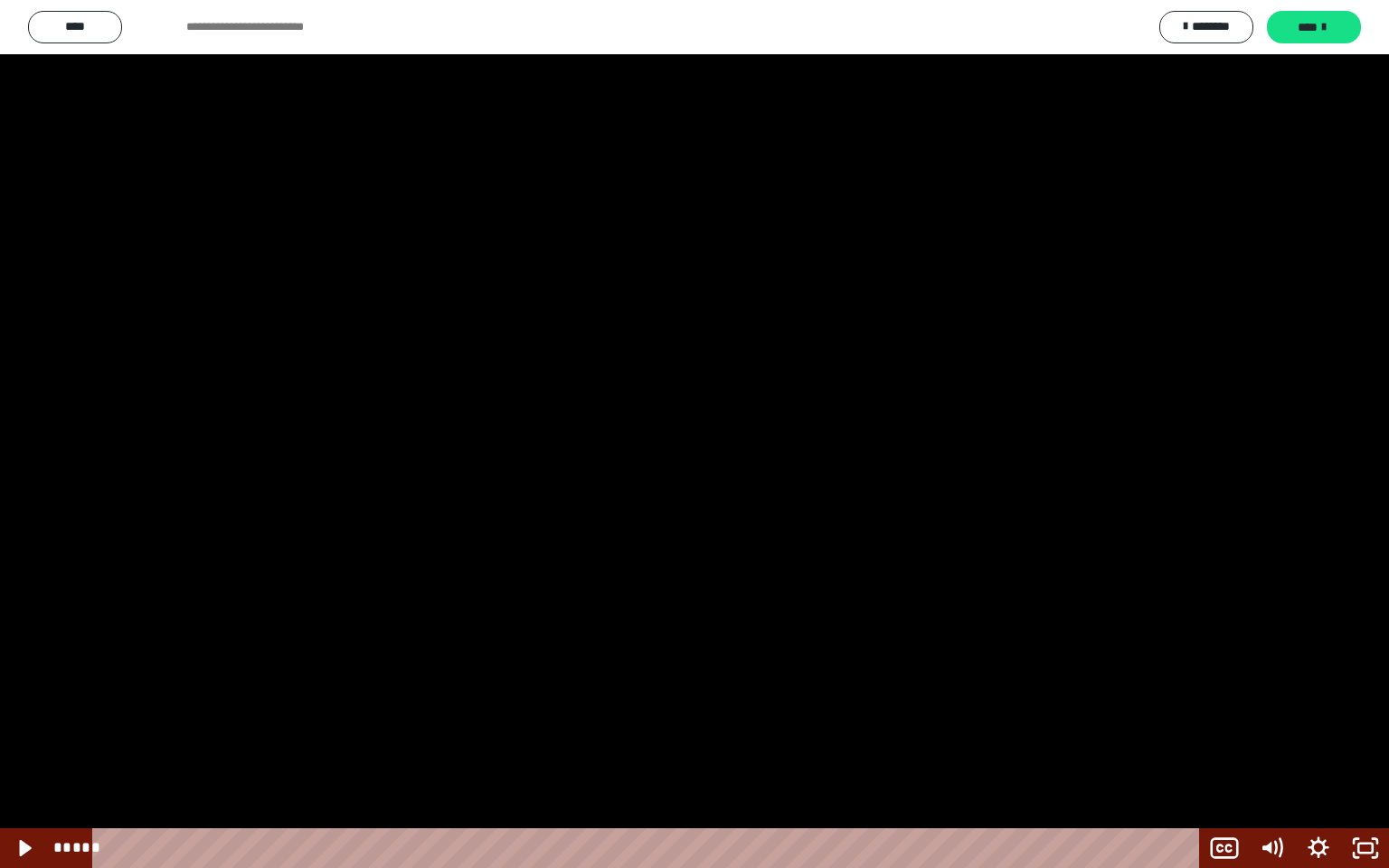 click at bounding box center [694, 434] 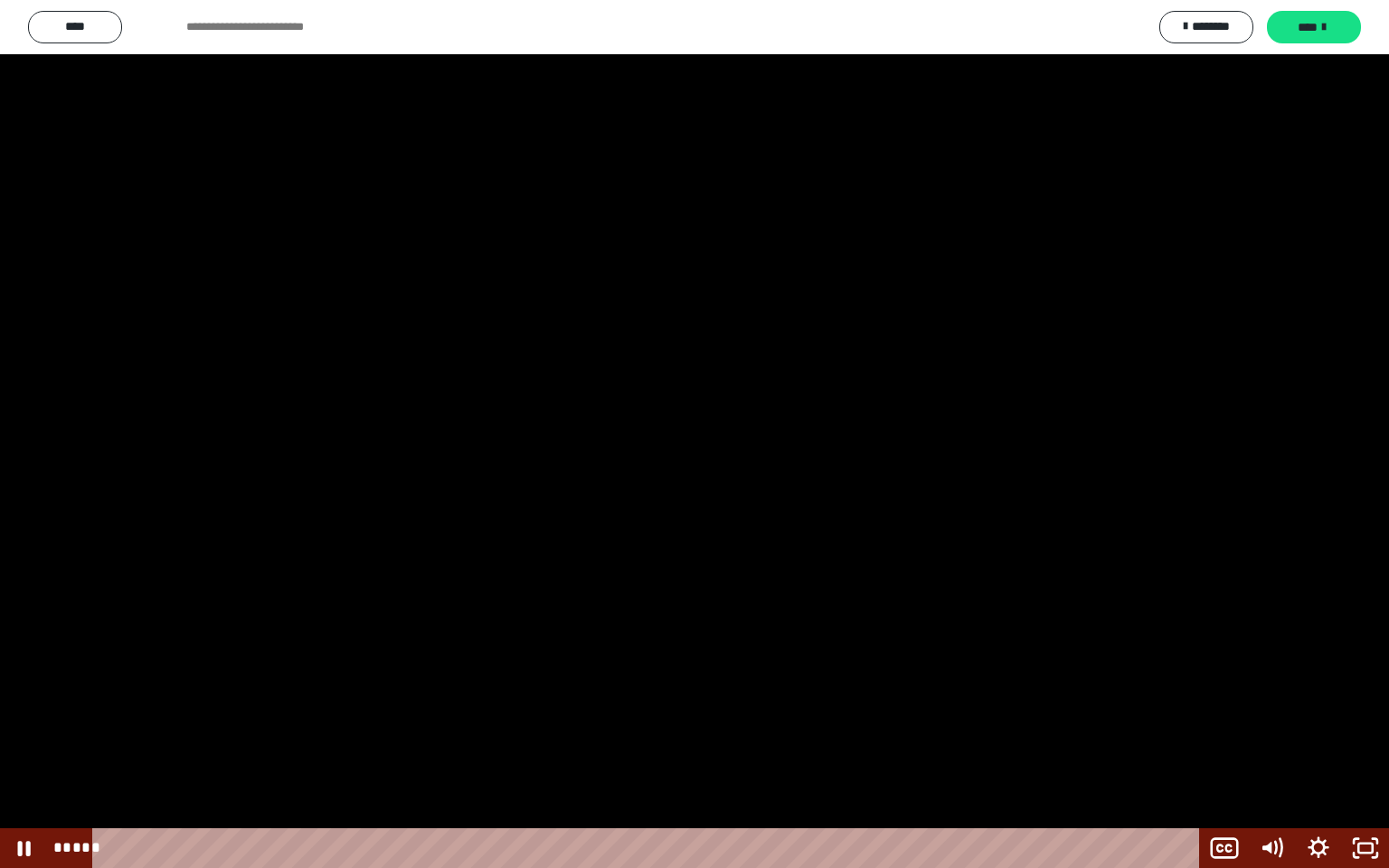 click at bounding box center [694, 434] 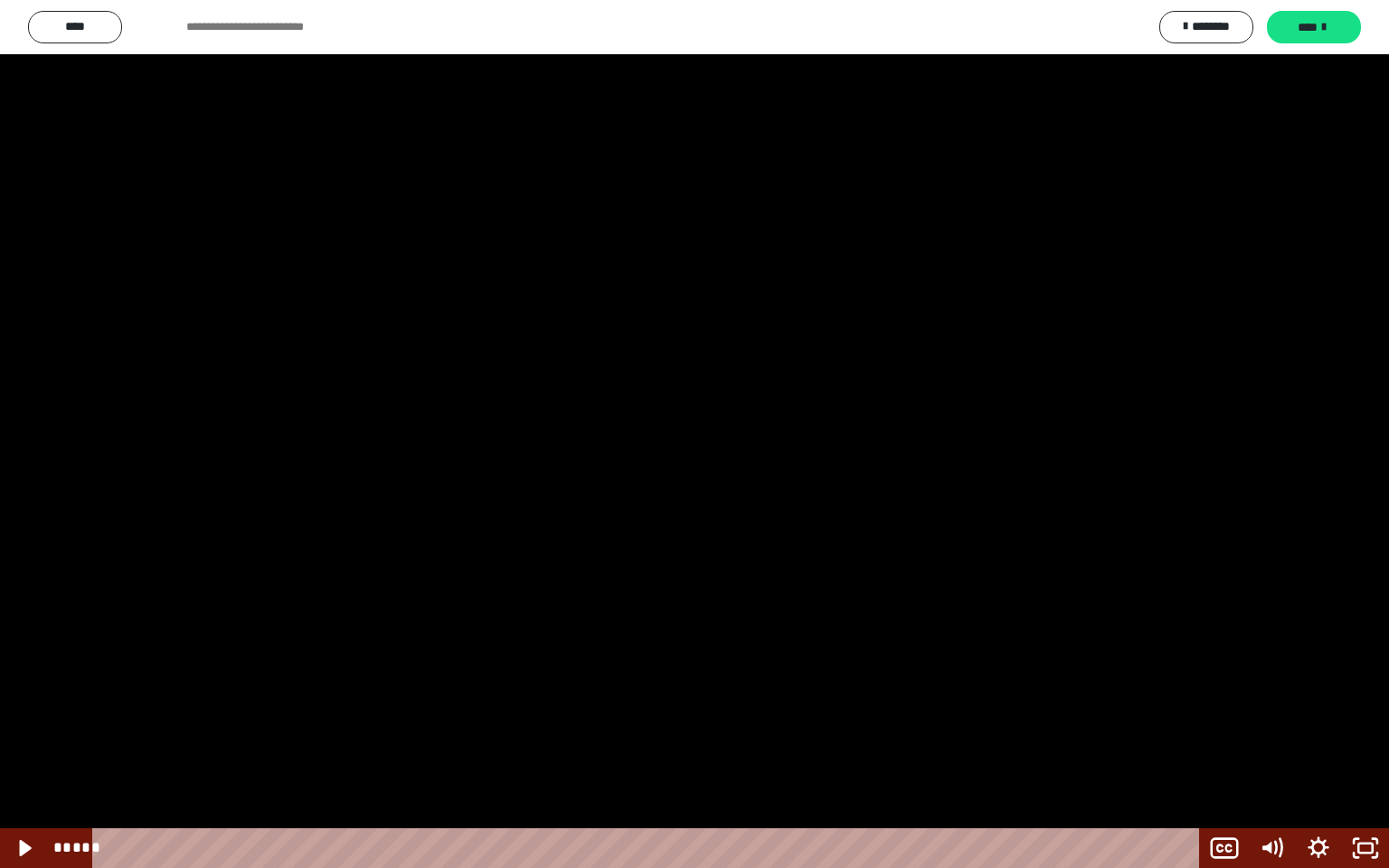 click at bounding box center [694, 434] 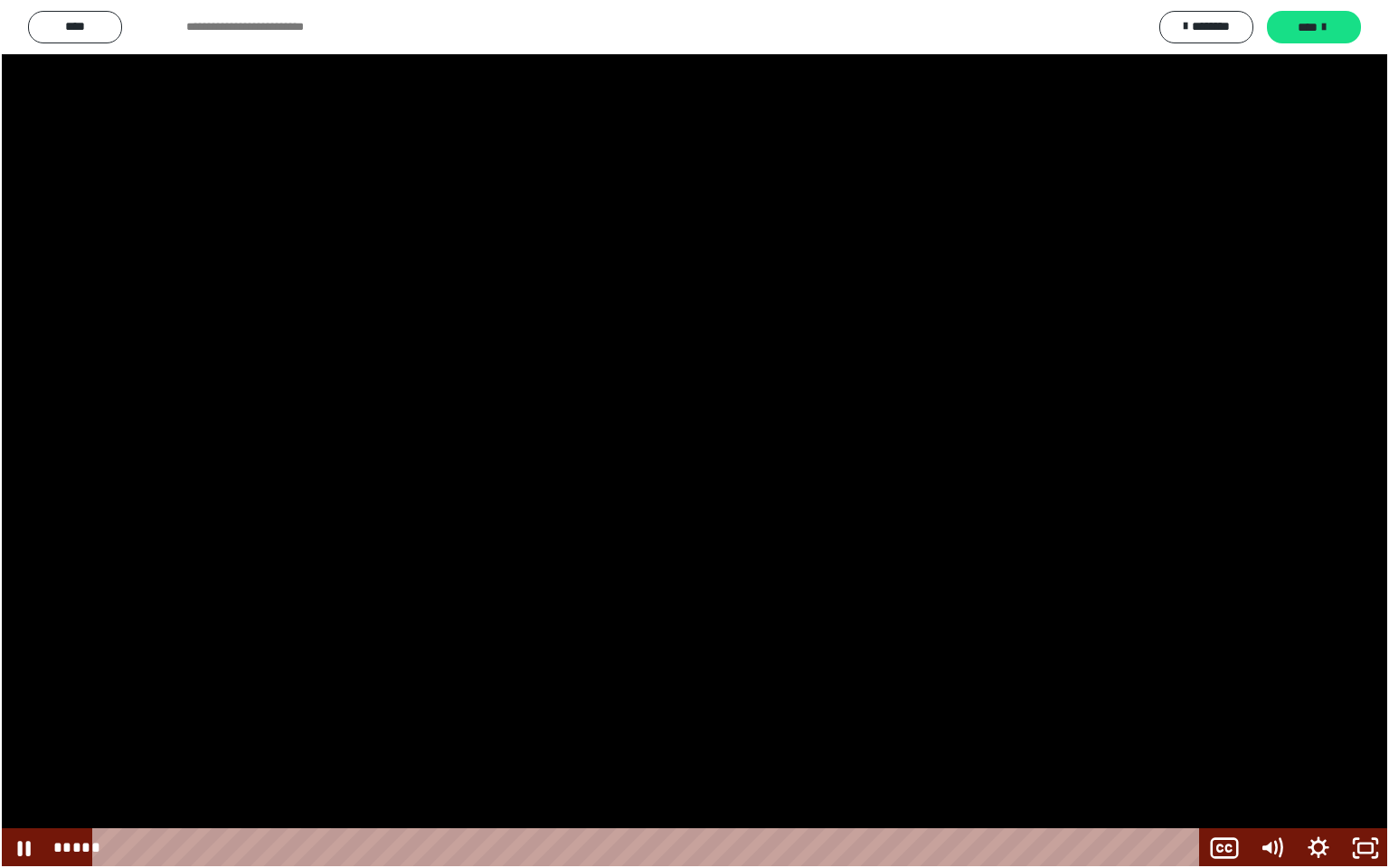 click at bounding box center (694, 434) 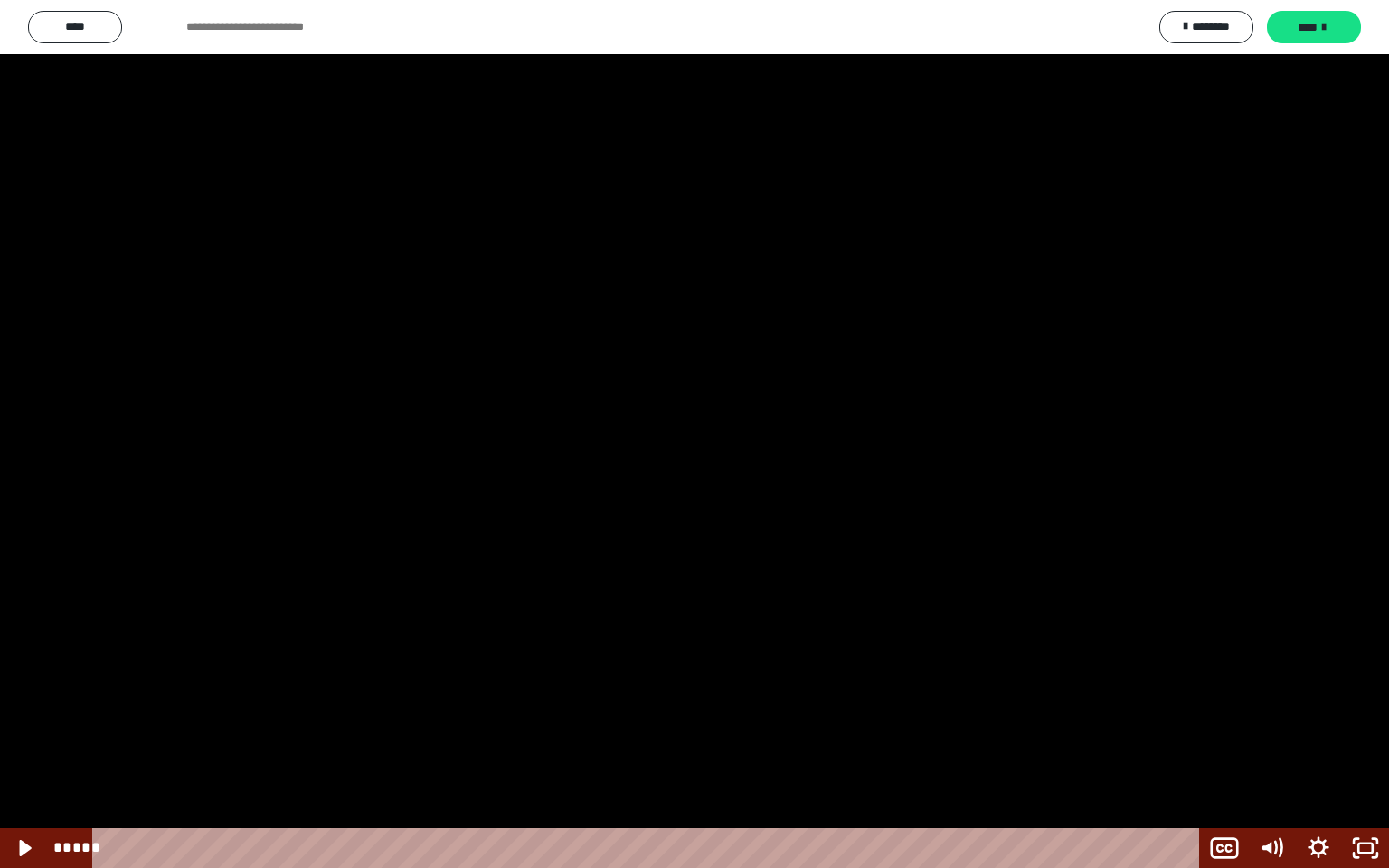 click at bounding box center (694, 434) 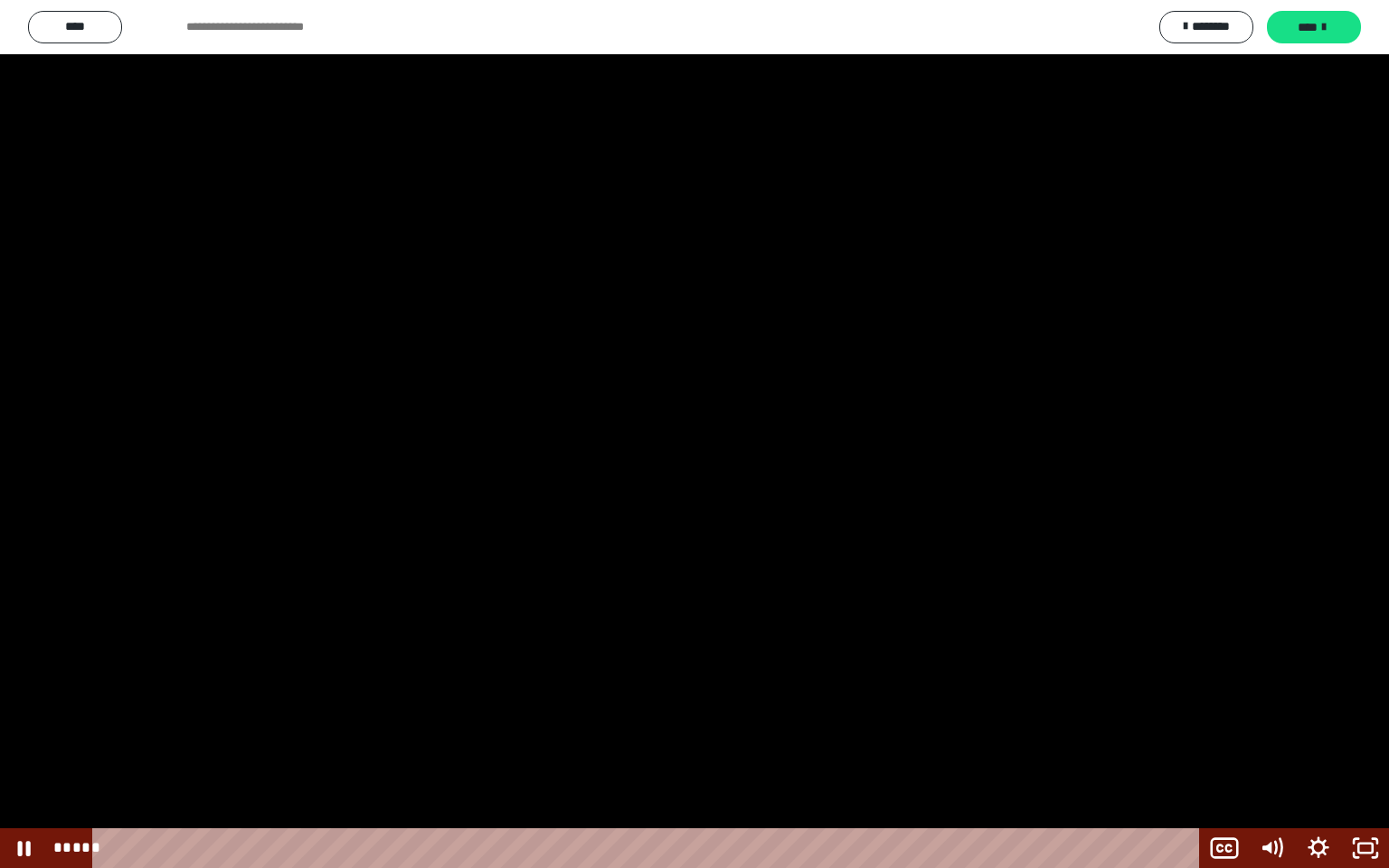 click at bounding box center (694, 434) 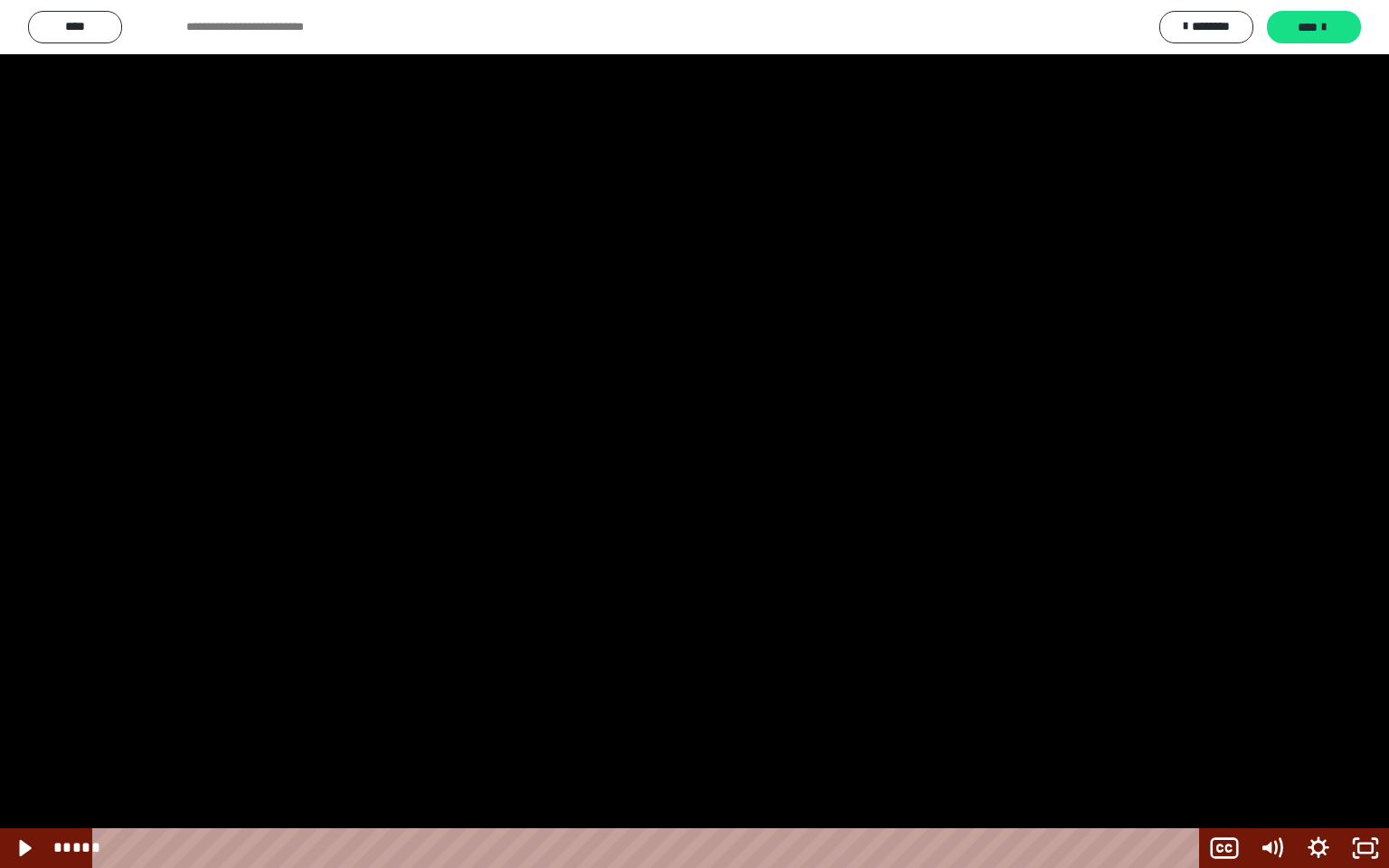 click at bounding box center (694, 434) 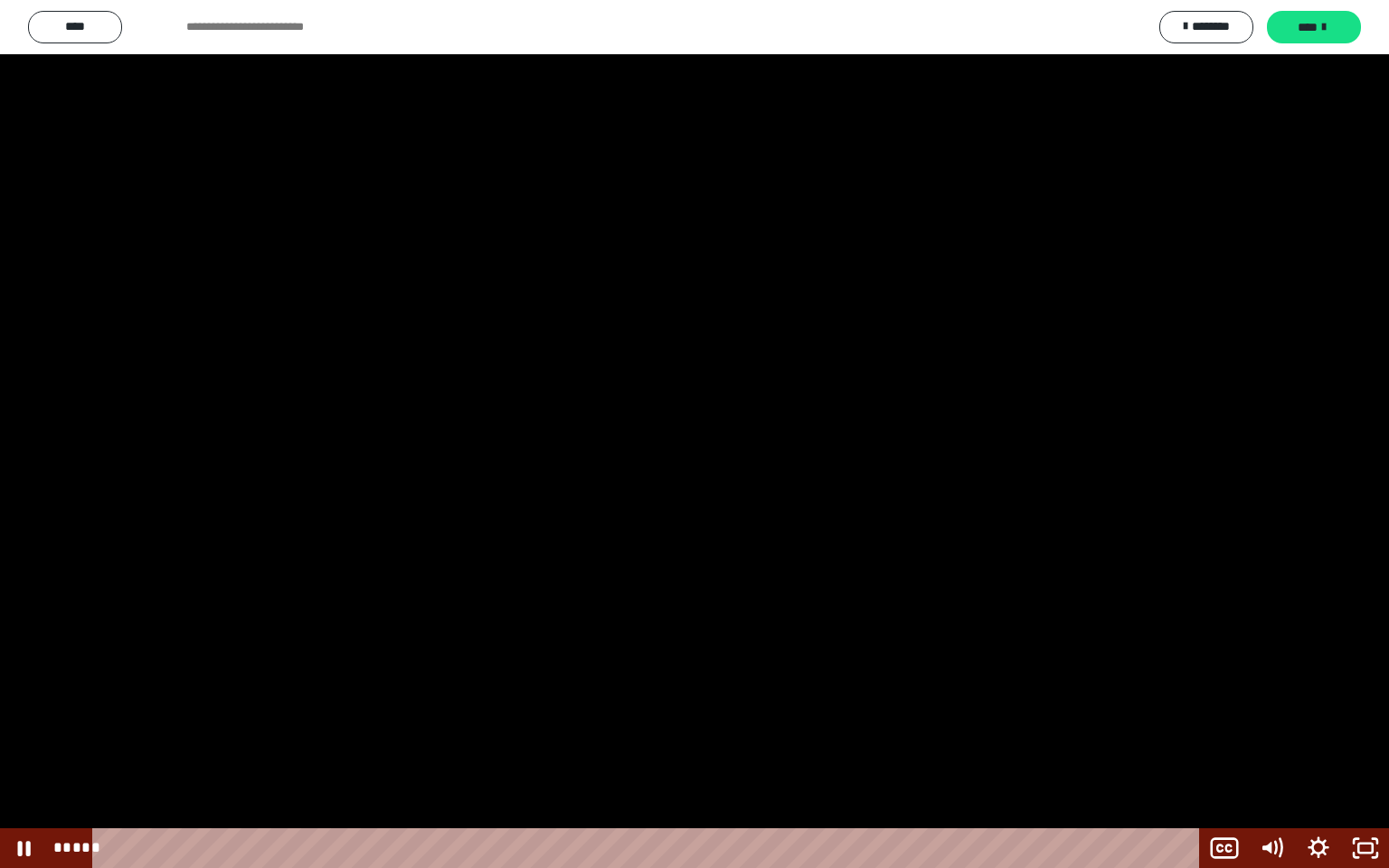 click at bounding box center (694, 434) 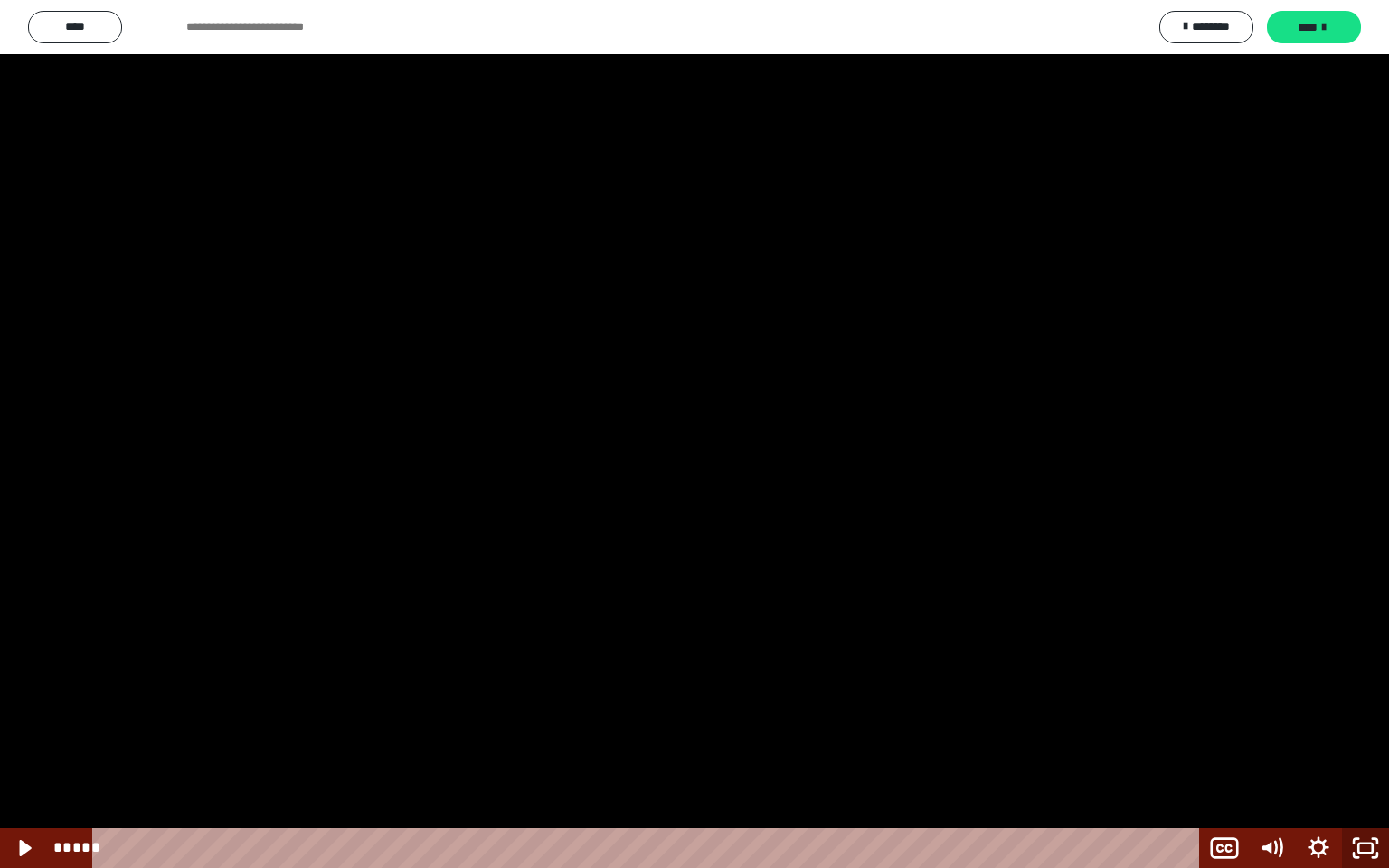 click 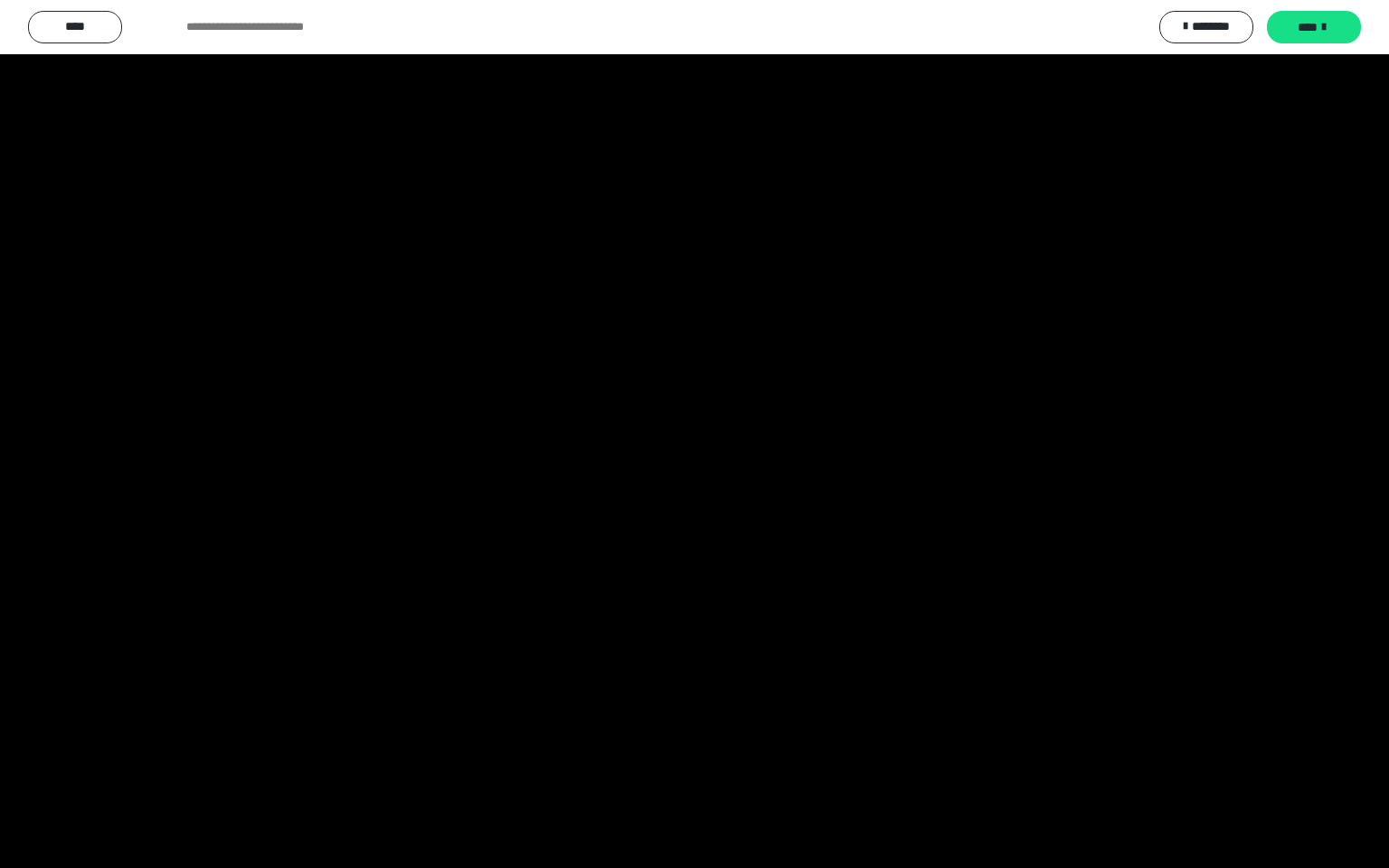 scroll, scrollTop: 2099, scrollLeft: 0, axis: vertical 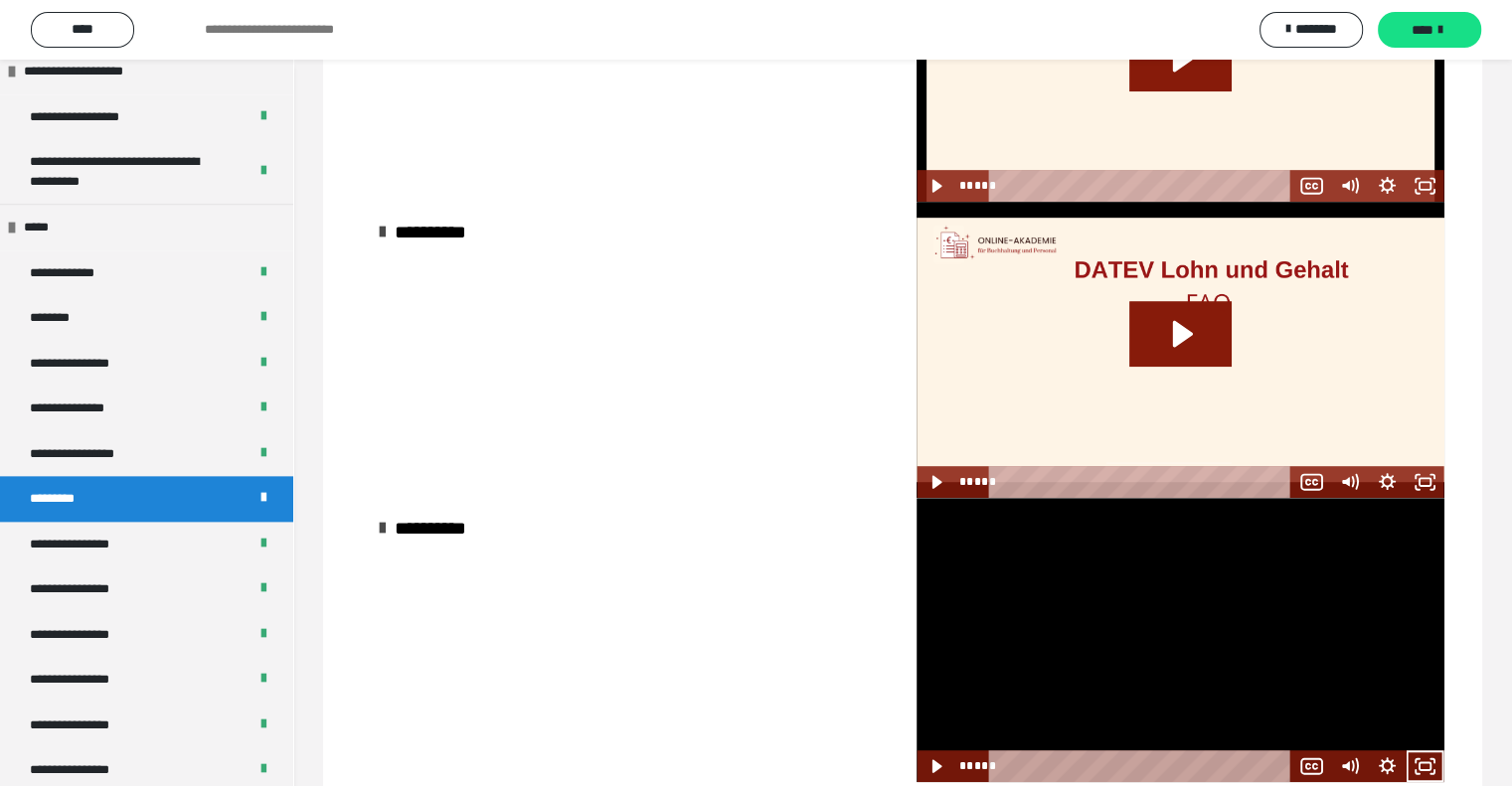 drag, startPoint x: 1113, startPoint y: 619, endPoint x: 1123, endPoint y: 614, distance: 11.18034 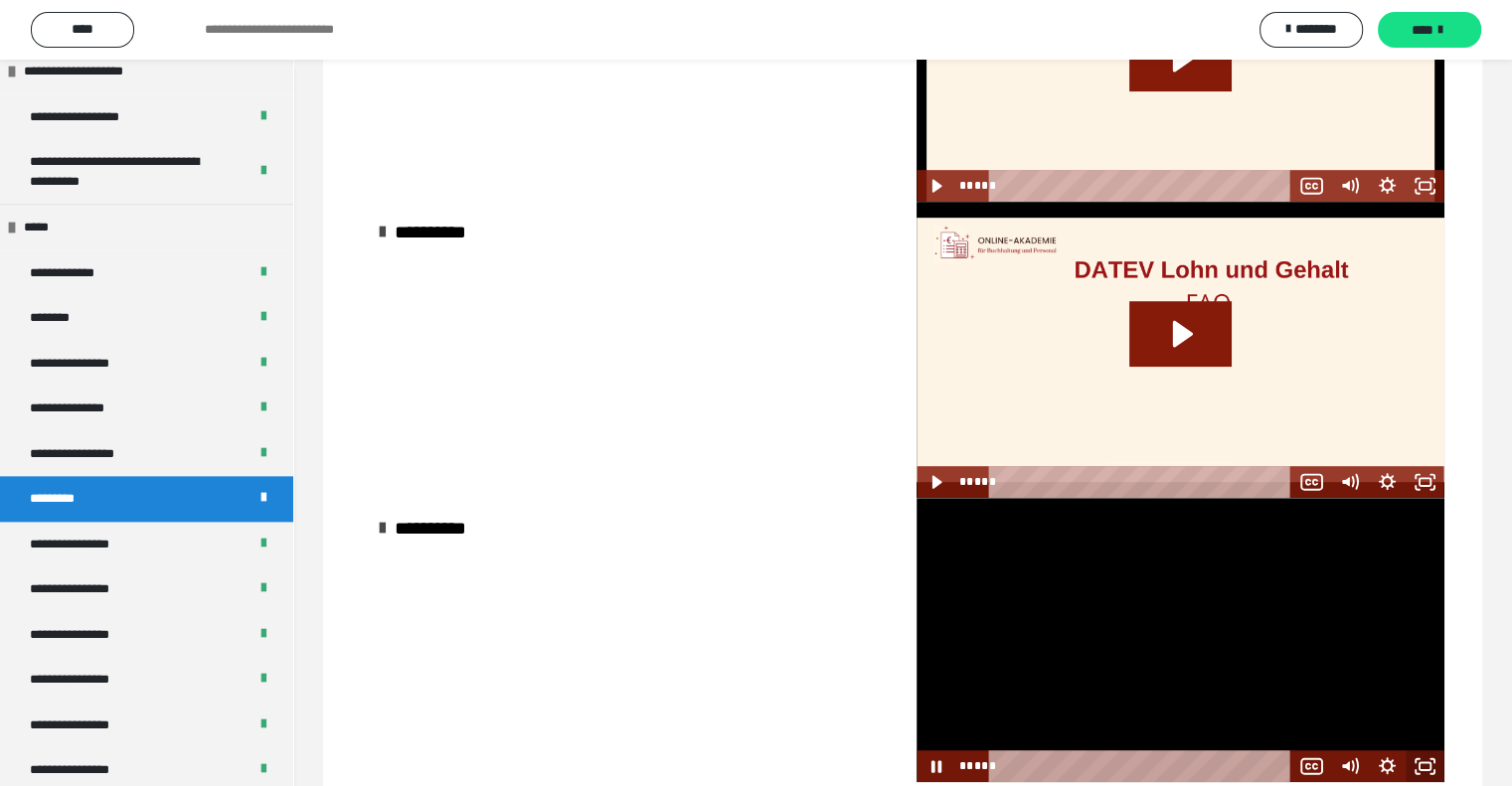 click 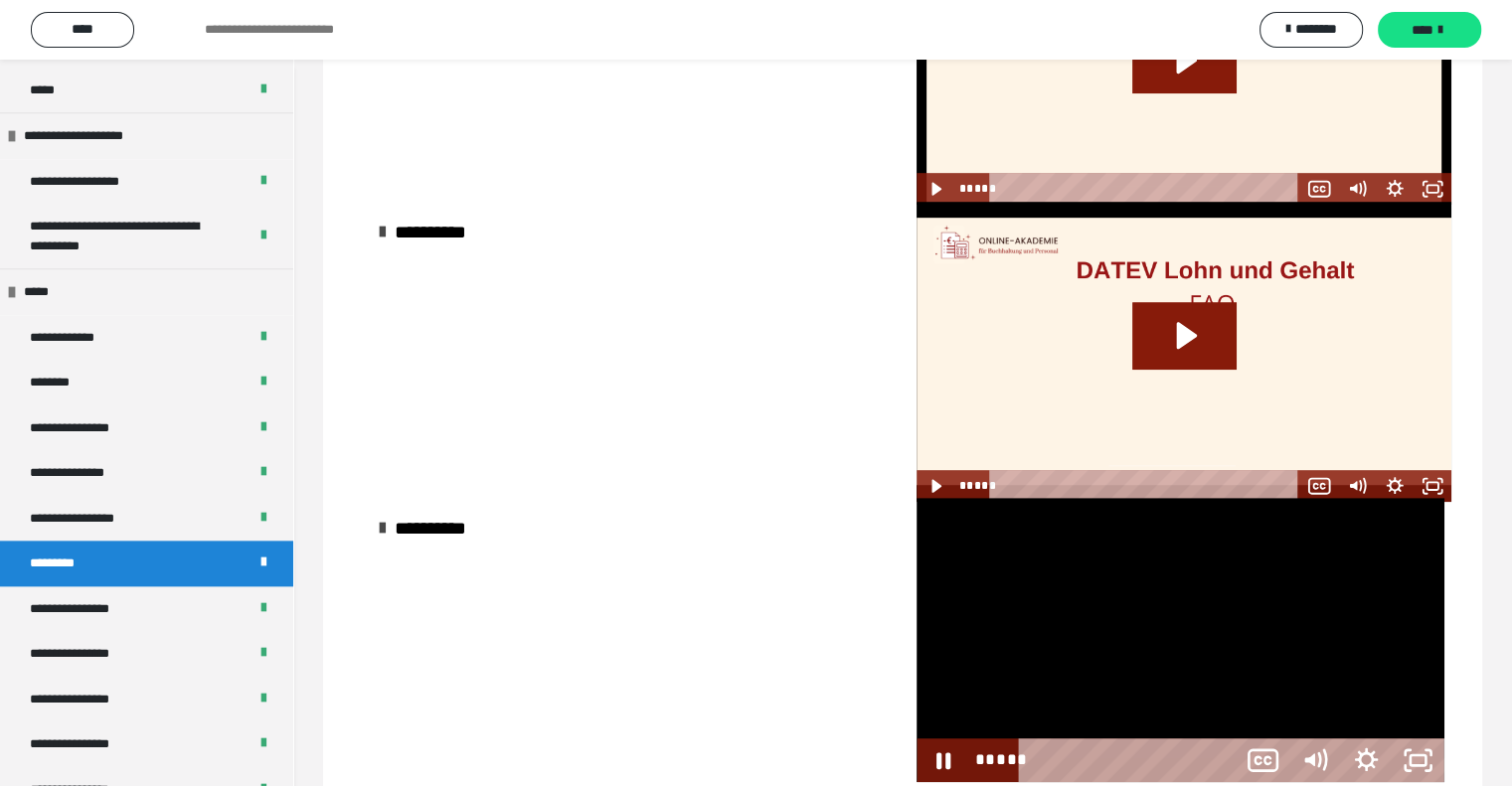scroll, scrollTop: 2239, scrollLeft: 0, axis: vertical 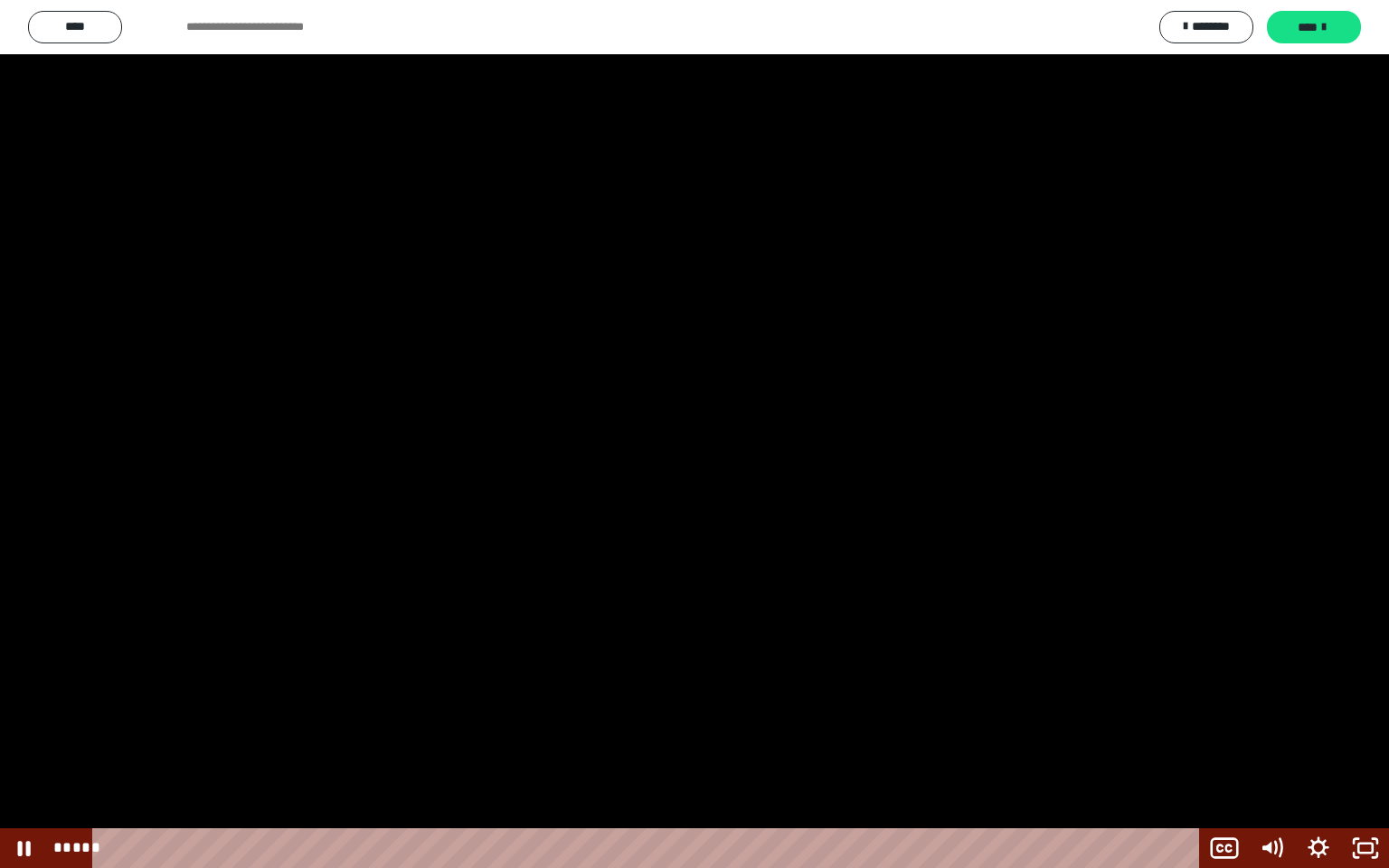 click at bounding box center [694, 434] 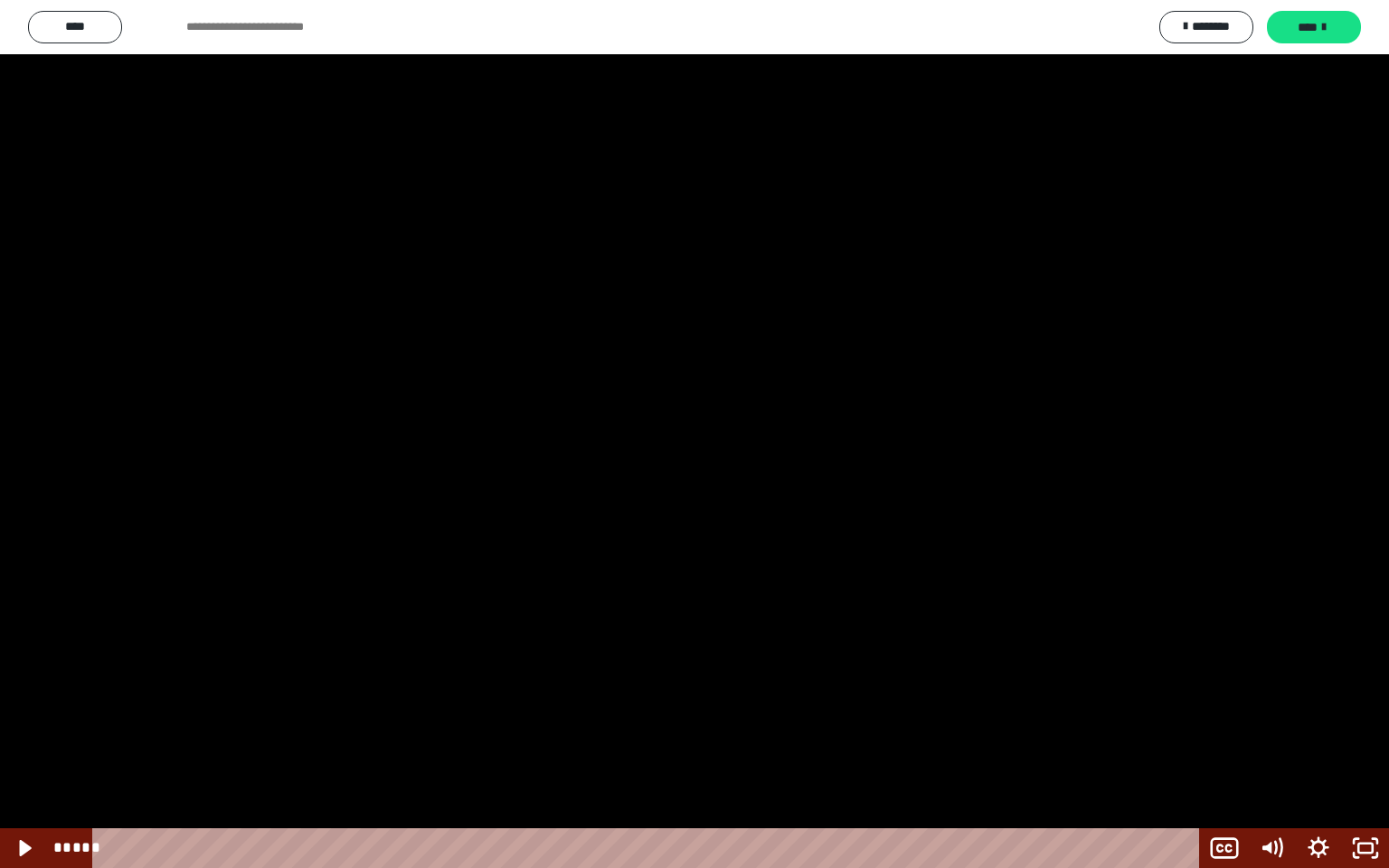 click at bounding box center [694, 434] 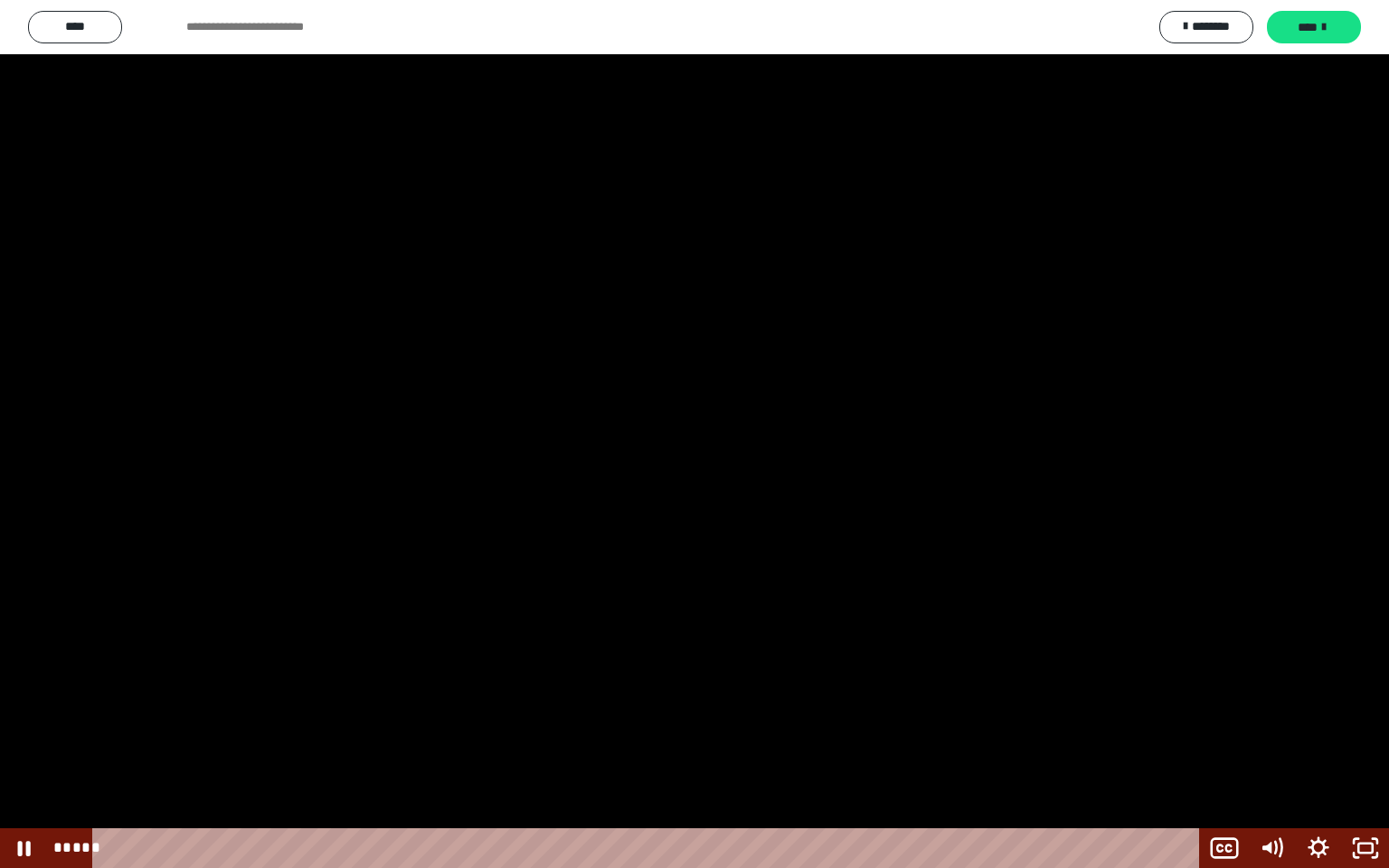 click at bounding box center [694, 434] 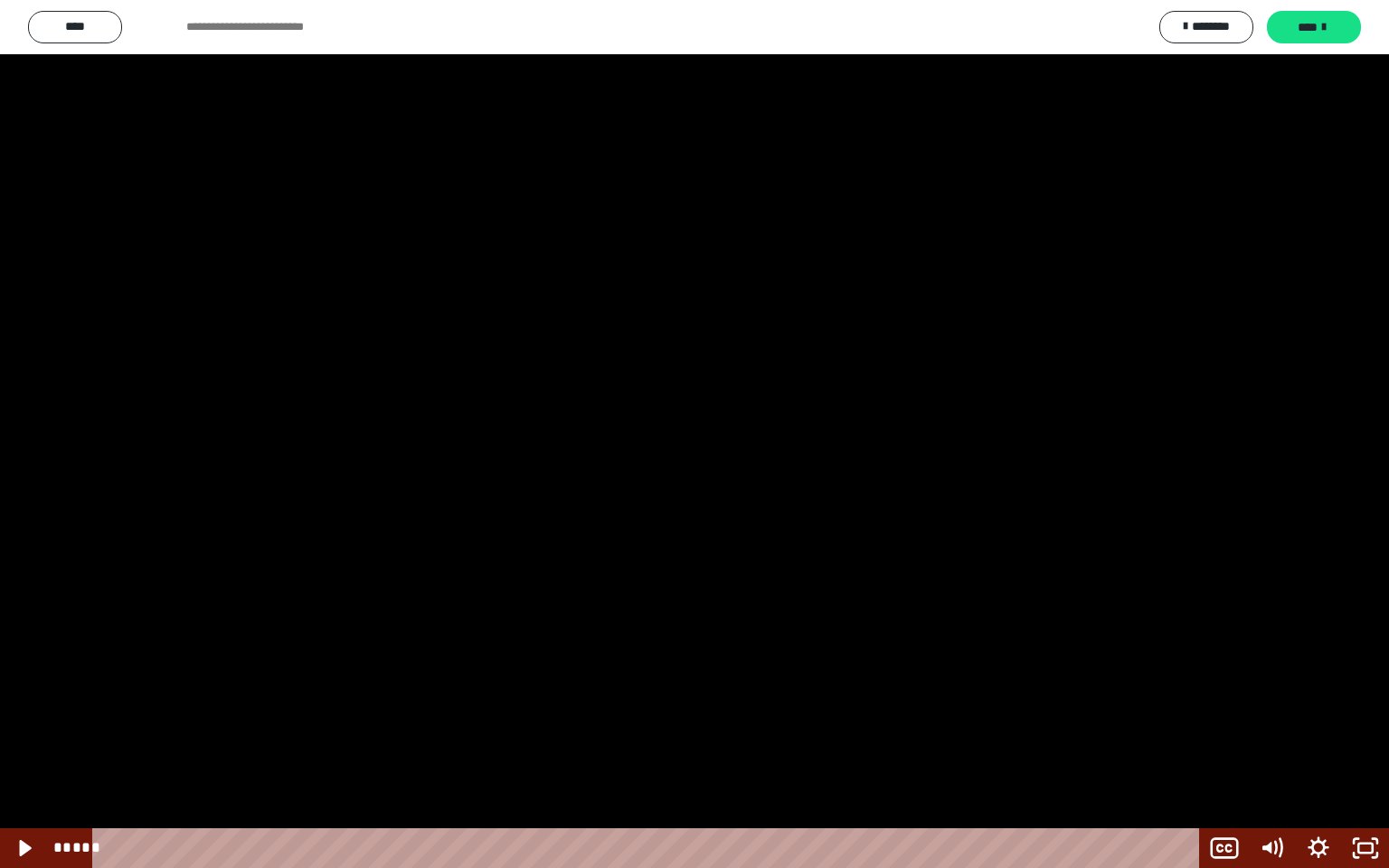 click at bounding box center [694, 434] 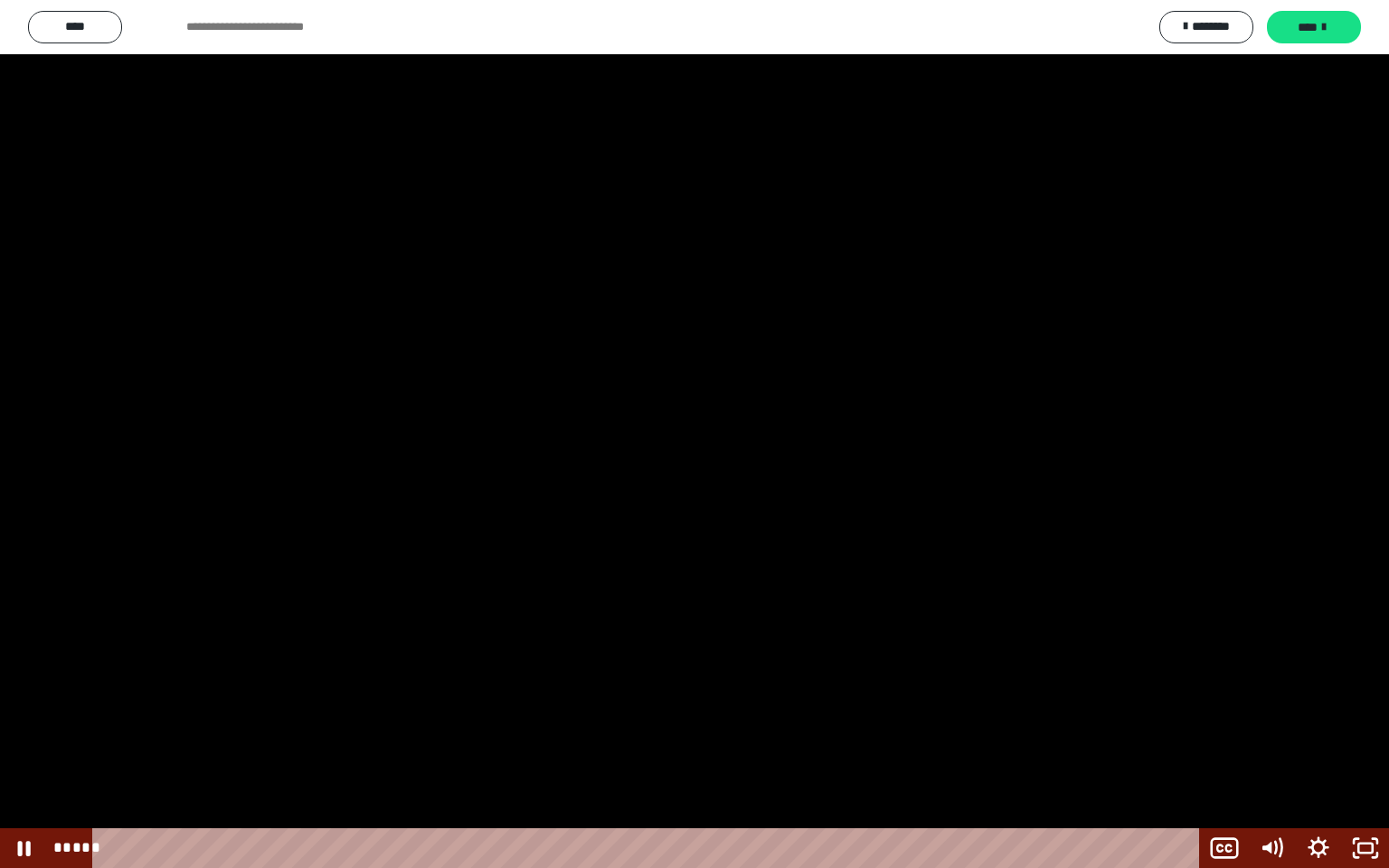 click at bounding box center (694, 434) 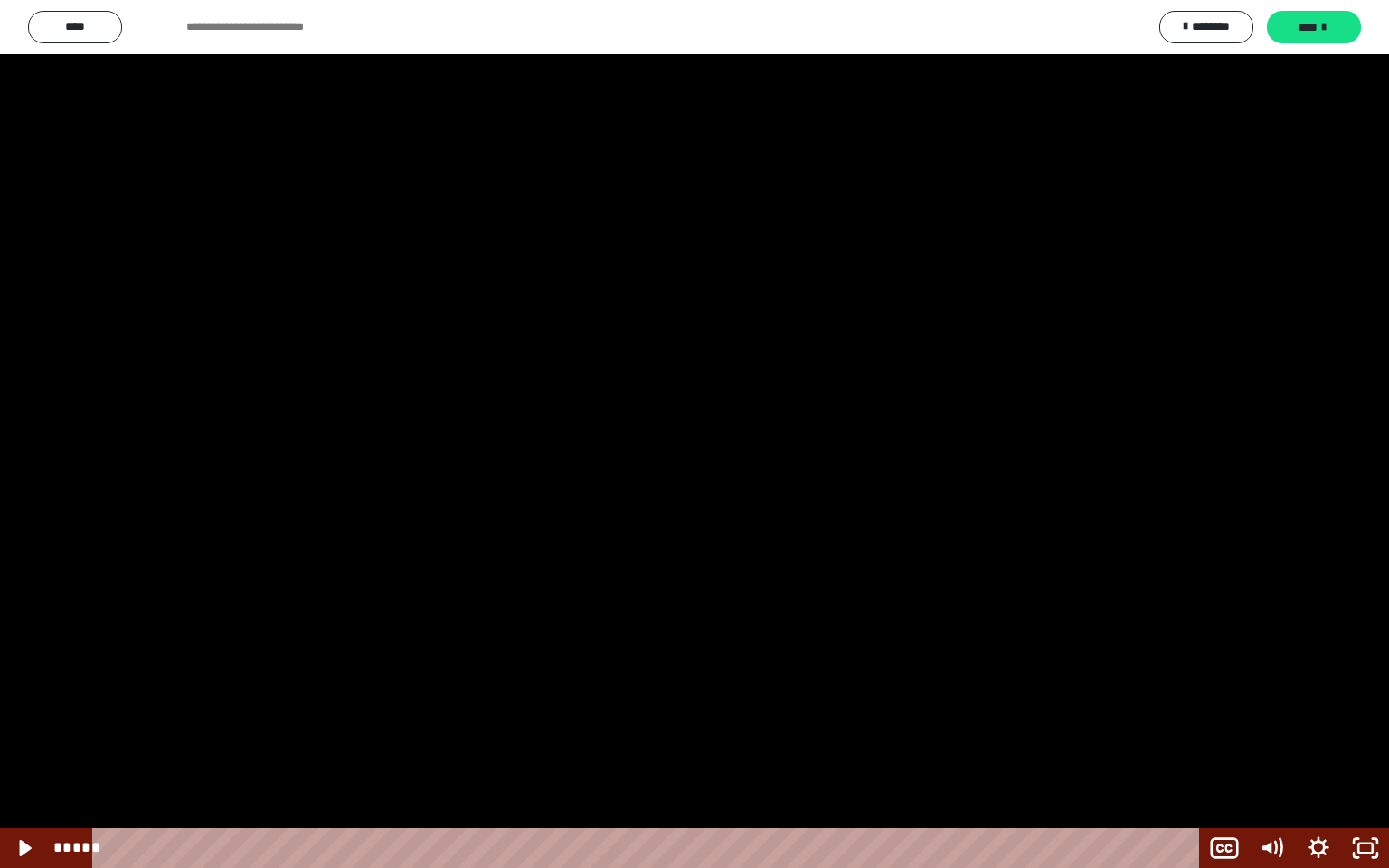 click at bounding box center (694, 434) 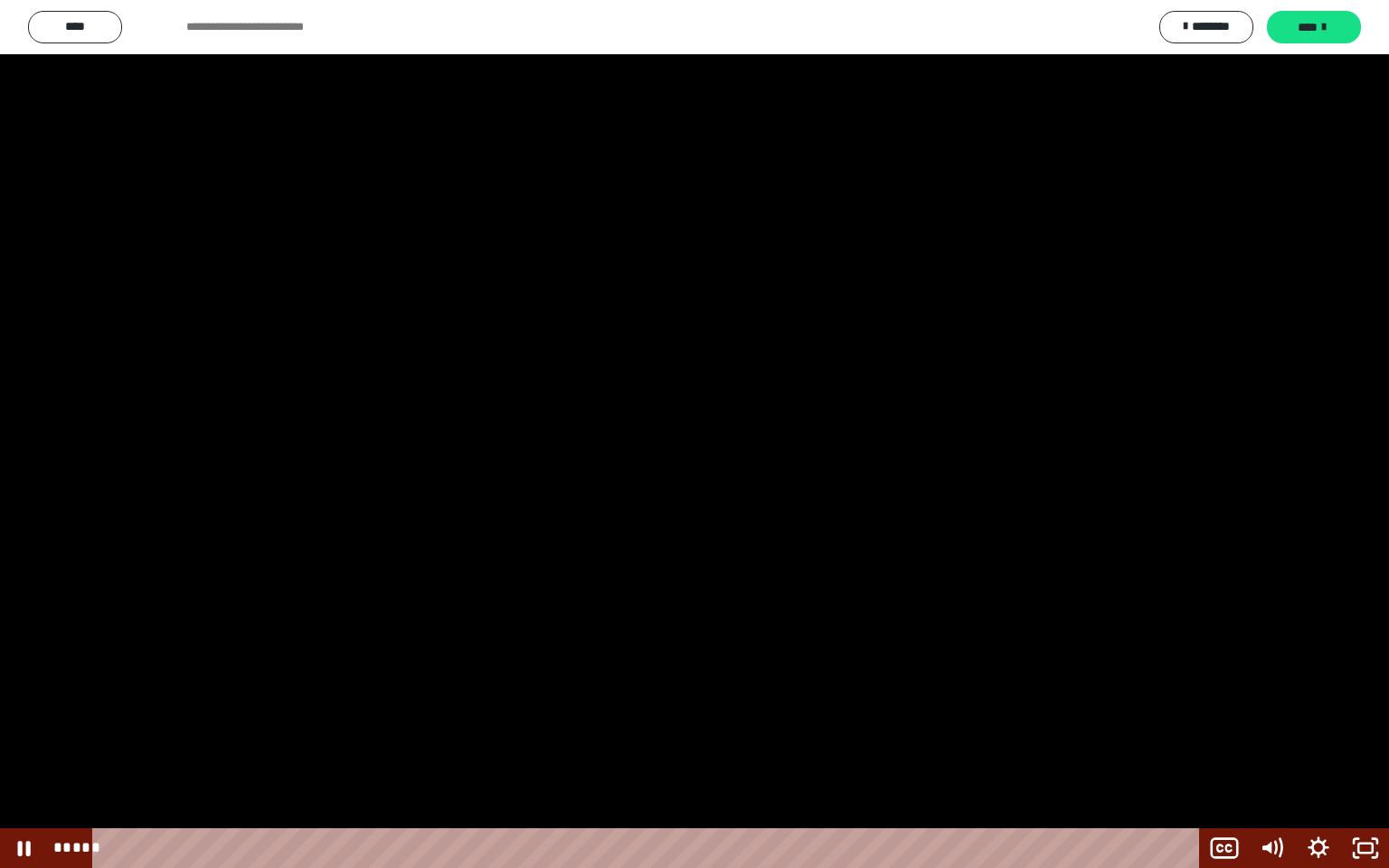 click at bounding box center (694, 434) 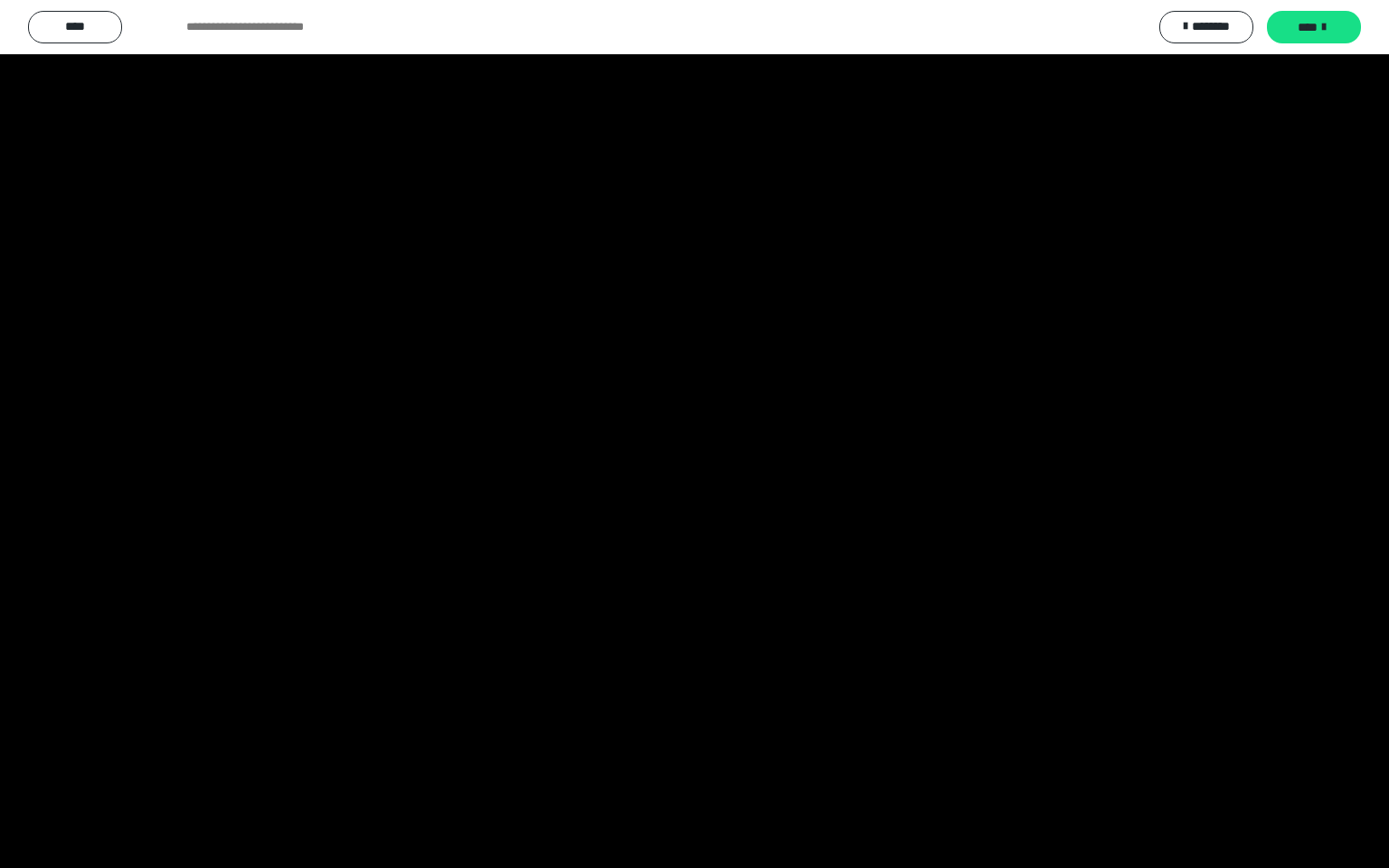 scroll, scrollTop: 2099, scrollLeft: 0, axis: vertical 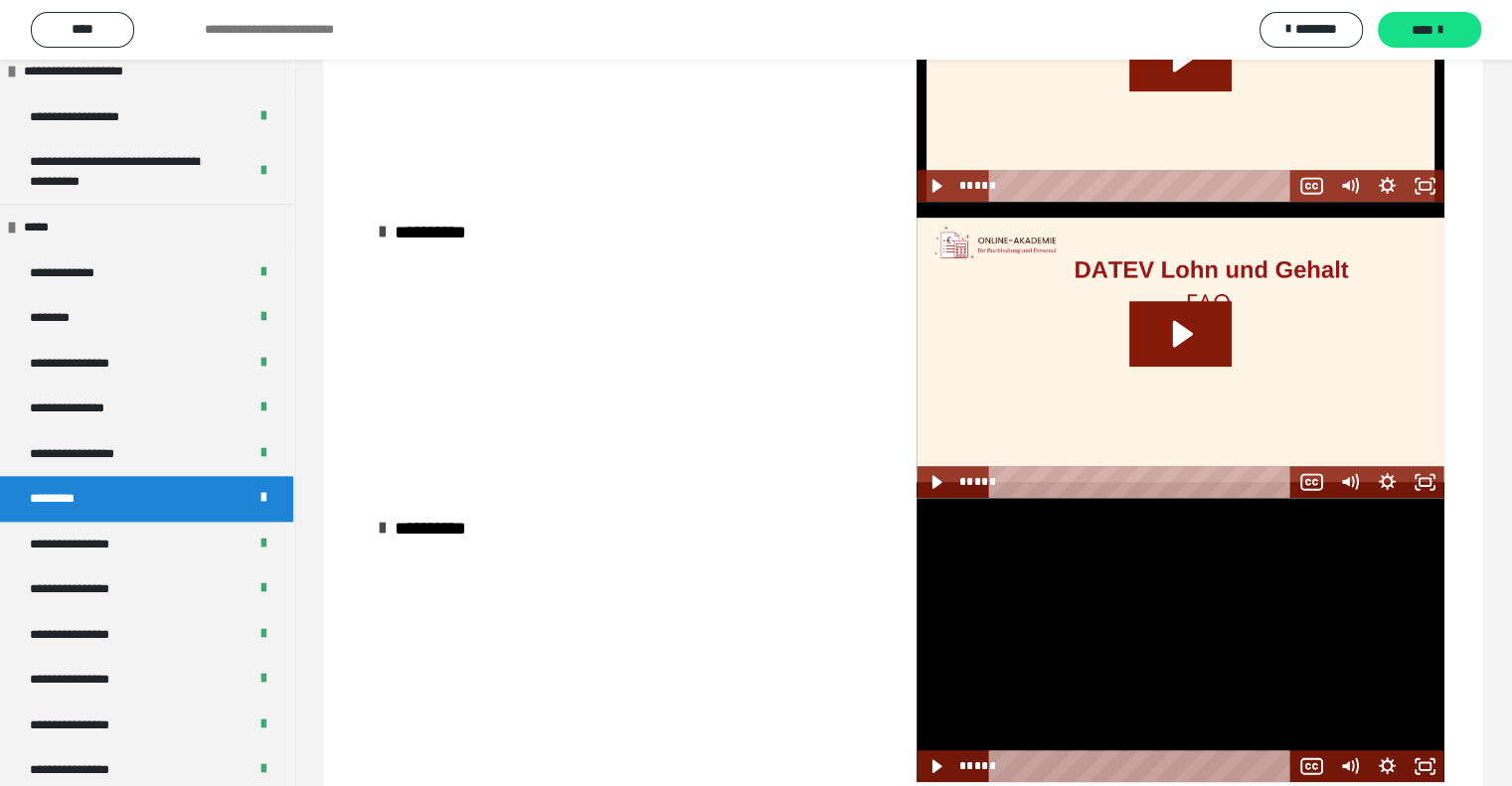 click at bounding box center (1180, 639) 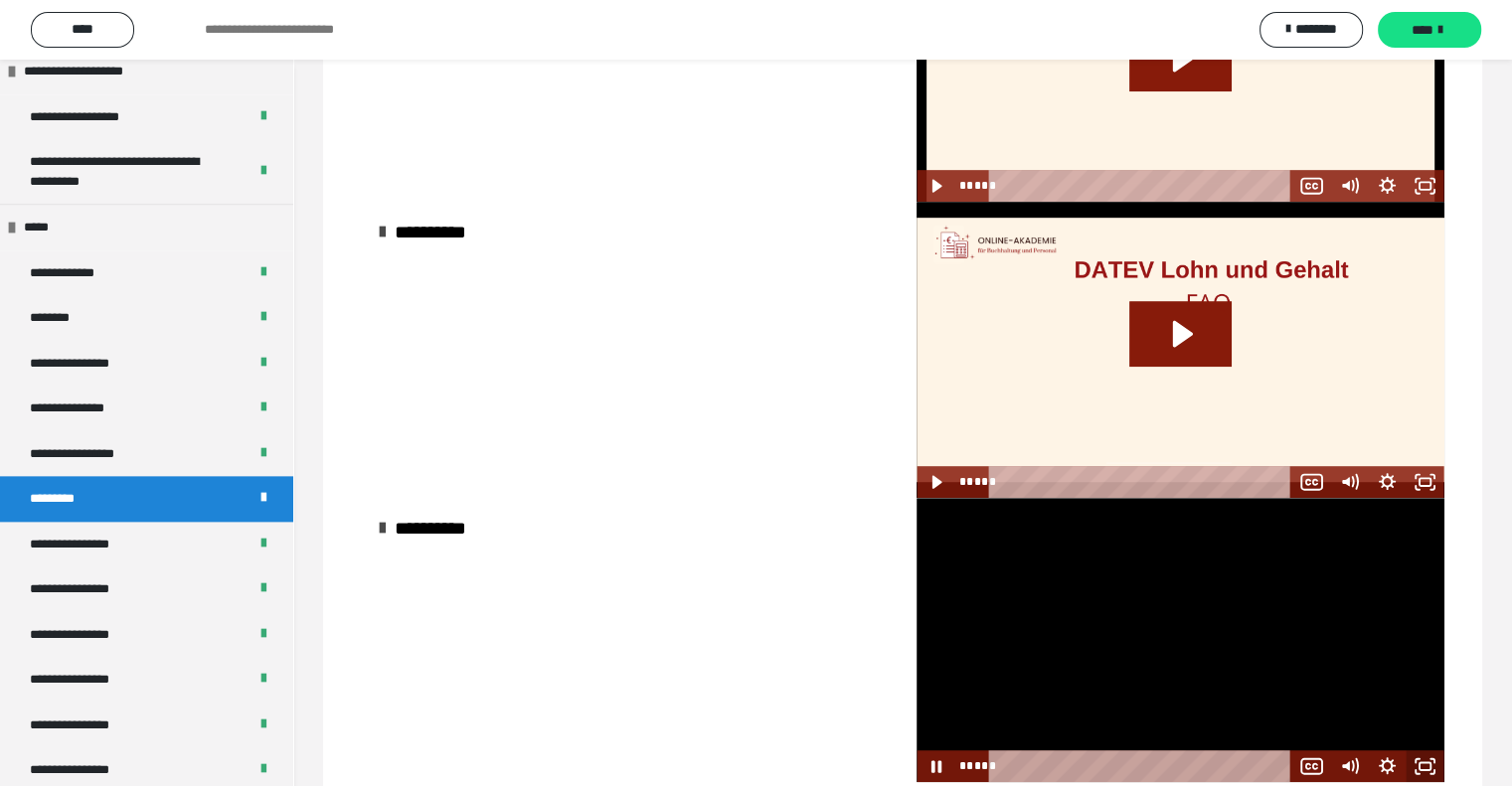 click 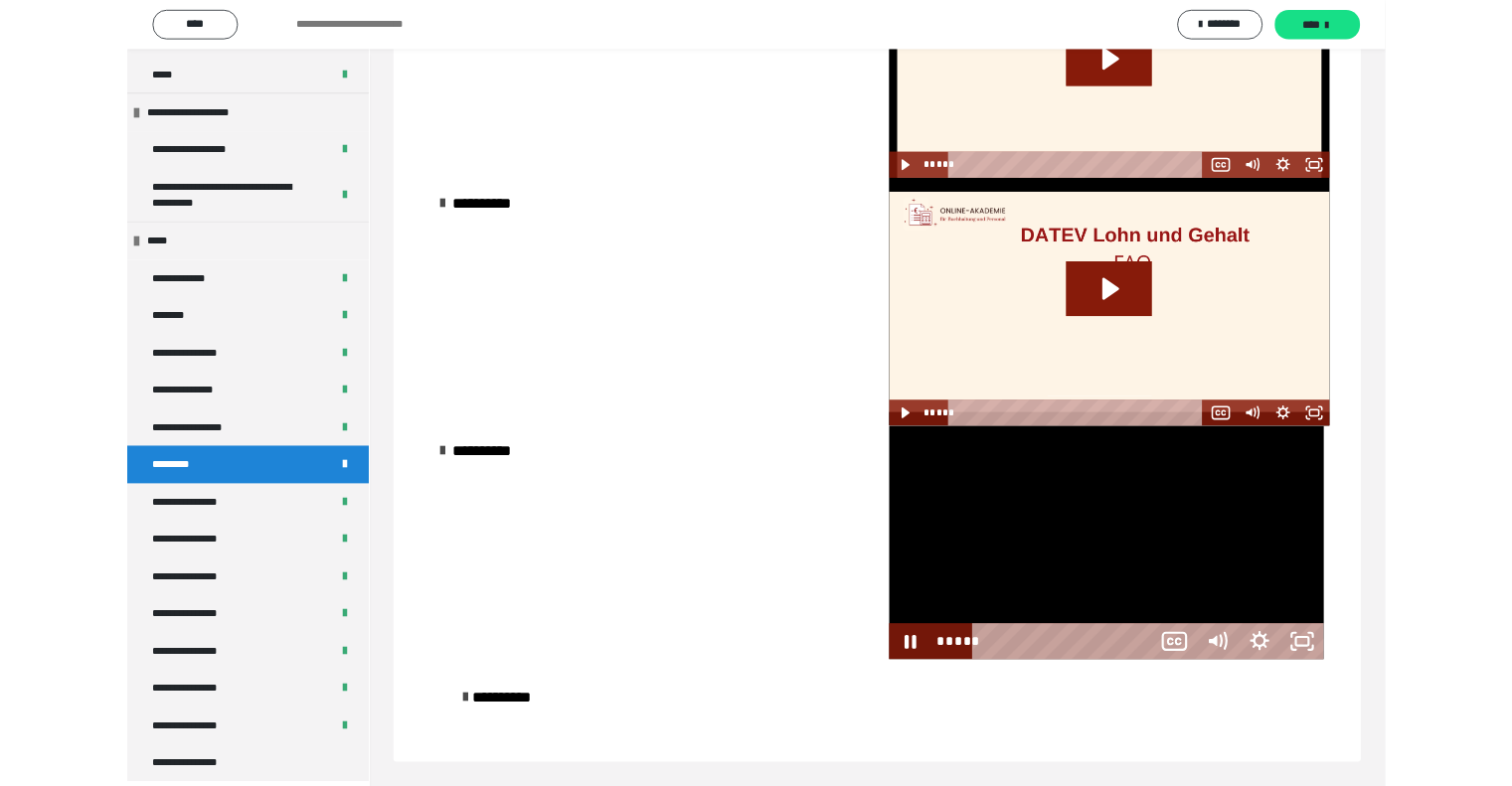 scroll, scrollTop: 2239, scrollLeft: 0, axis: vertical 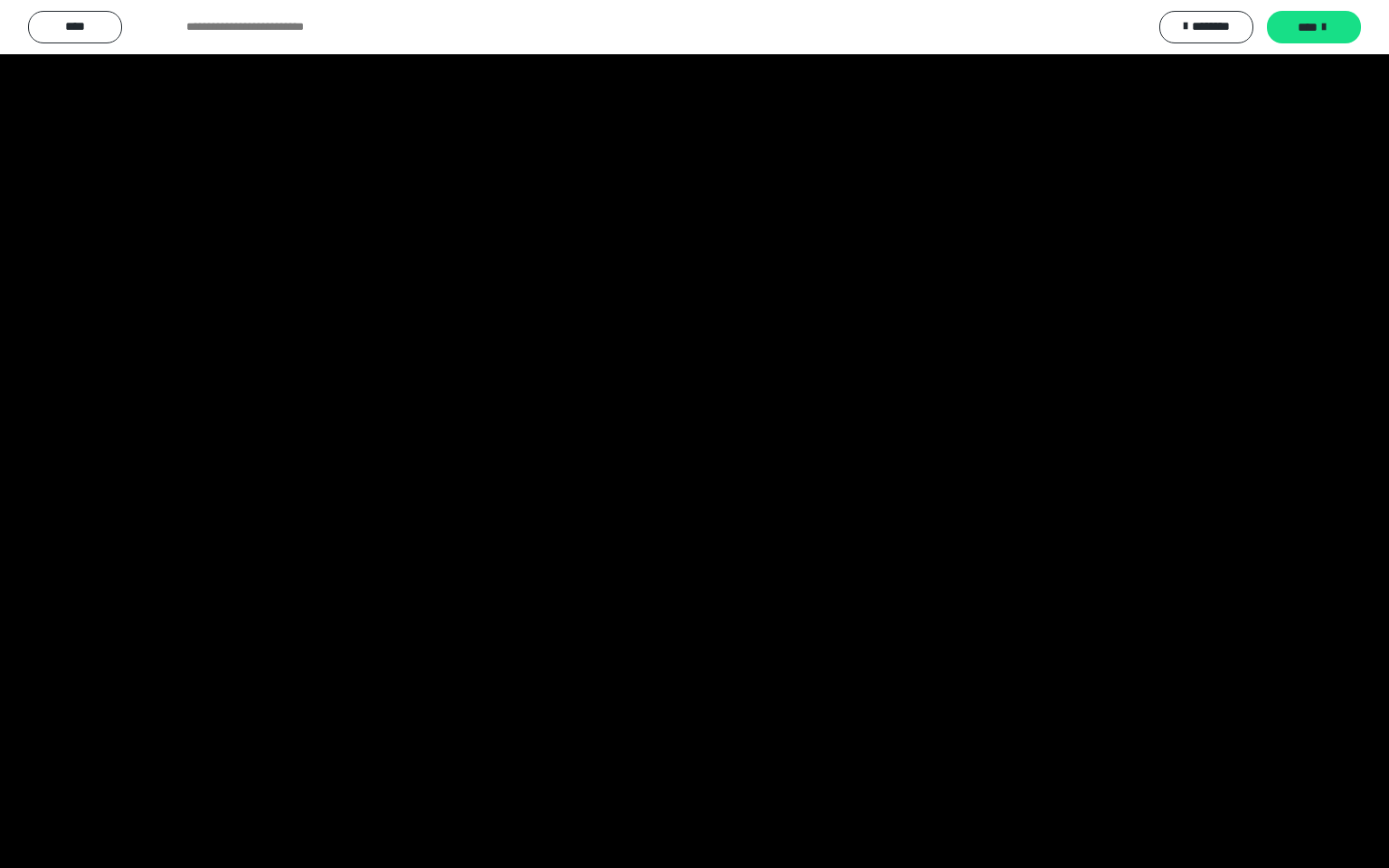 type 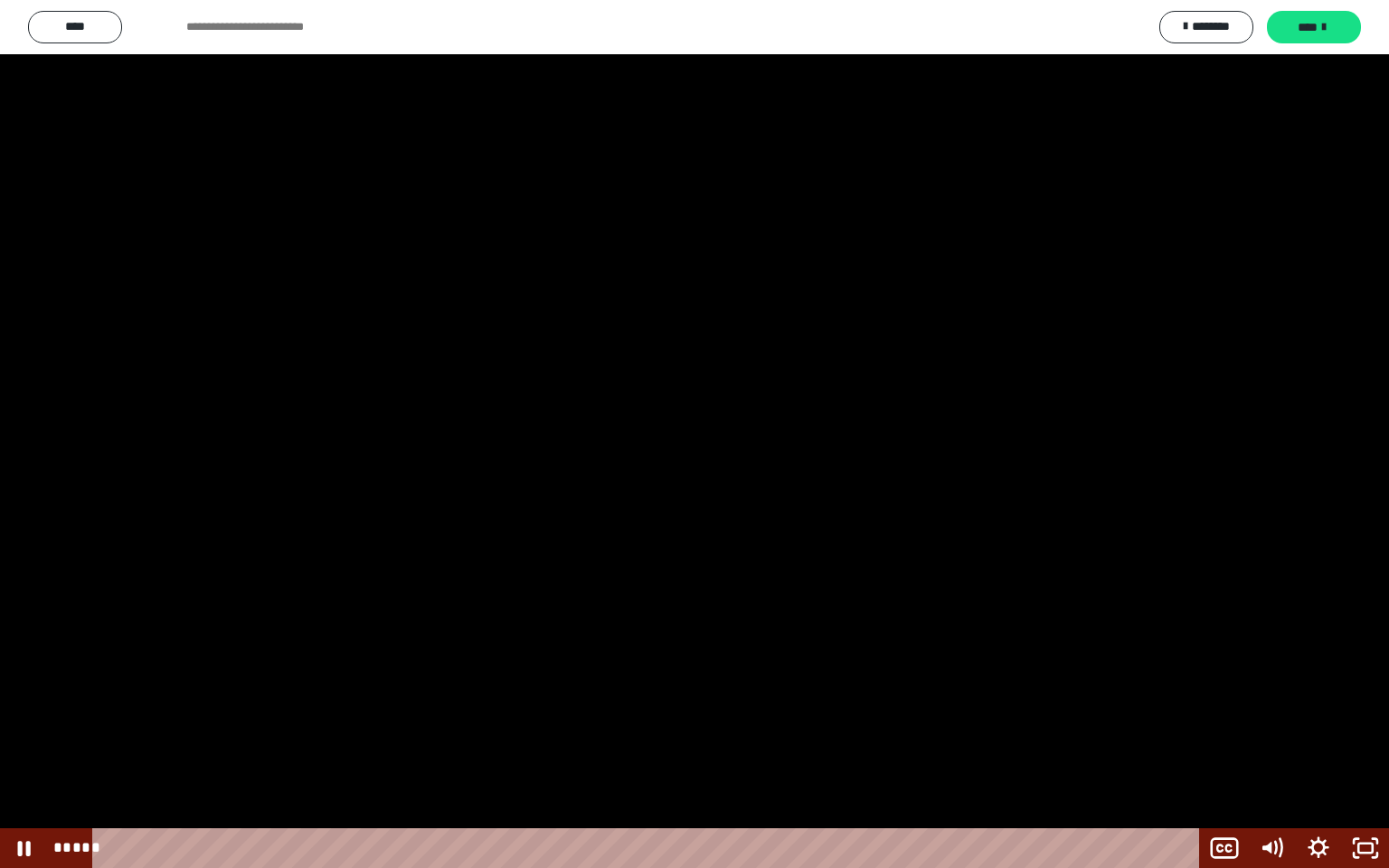 click at bounding box center [694, 434] 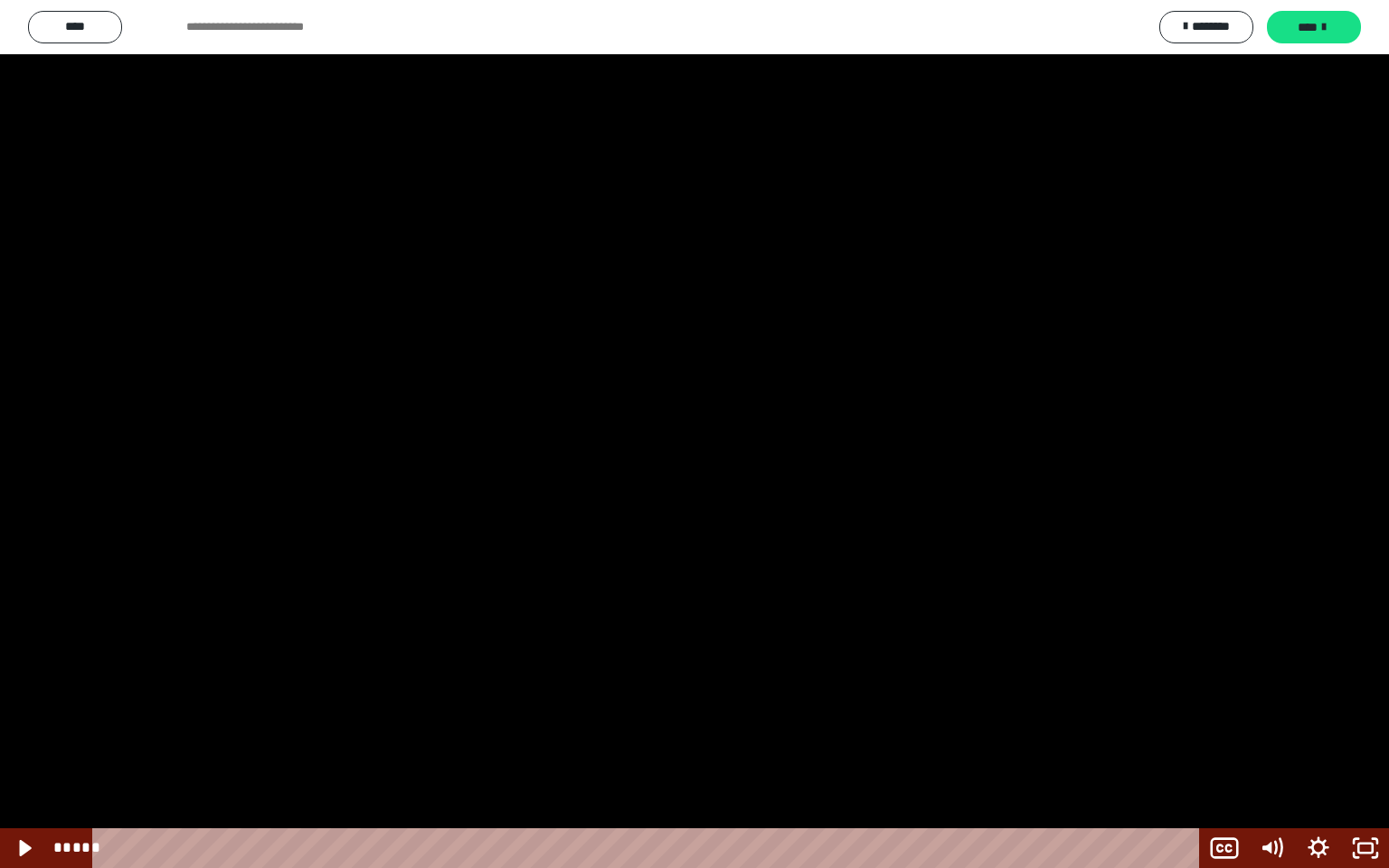 click at bounding box center (694, 434) 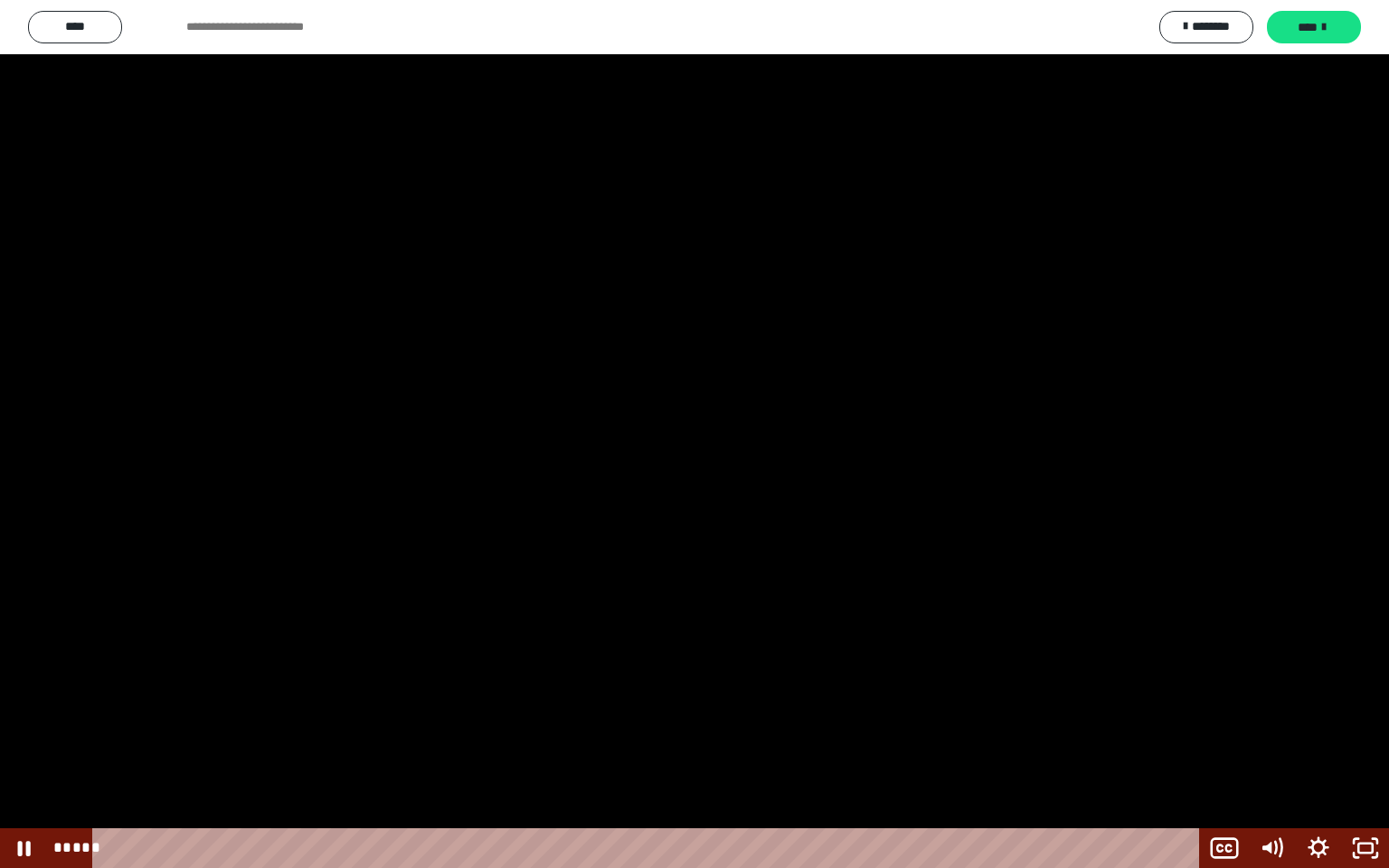 click at bounding box center (694, 434) 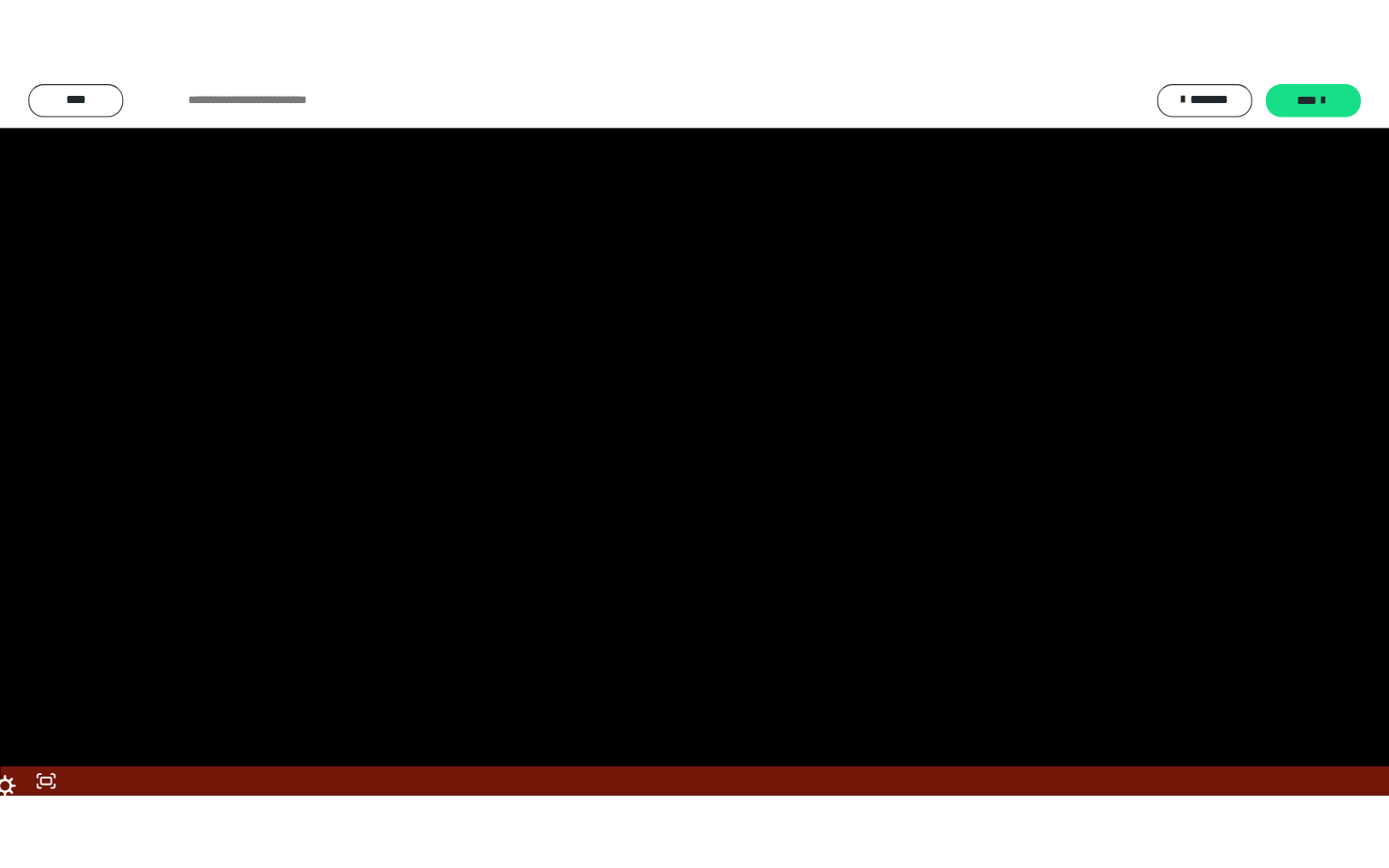 scroll, scrollTop: 2099, scrollLeft: 0, axis: vertical 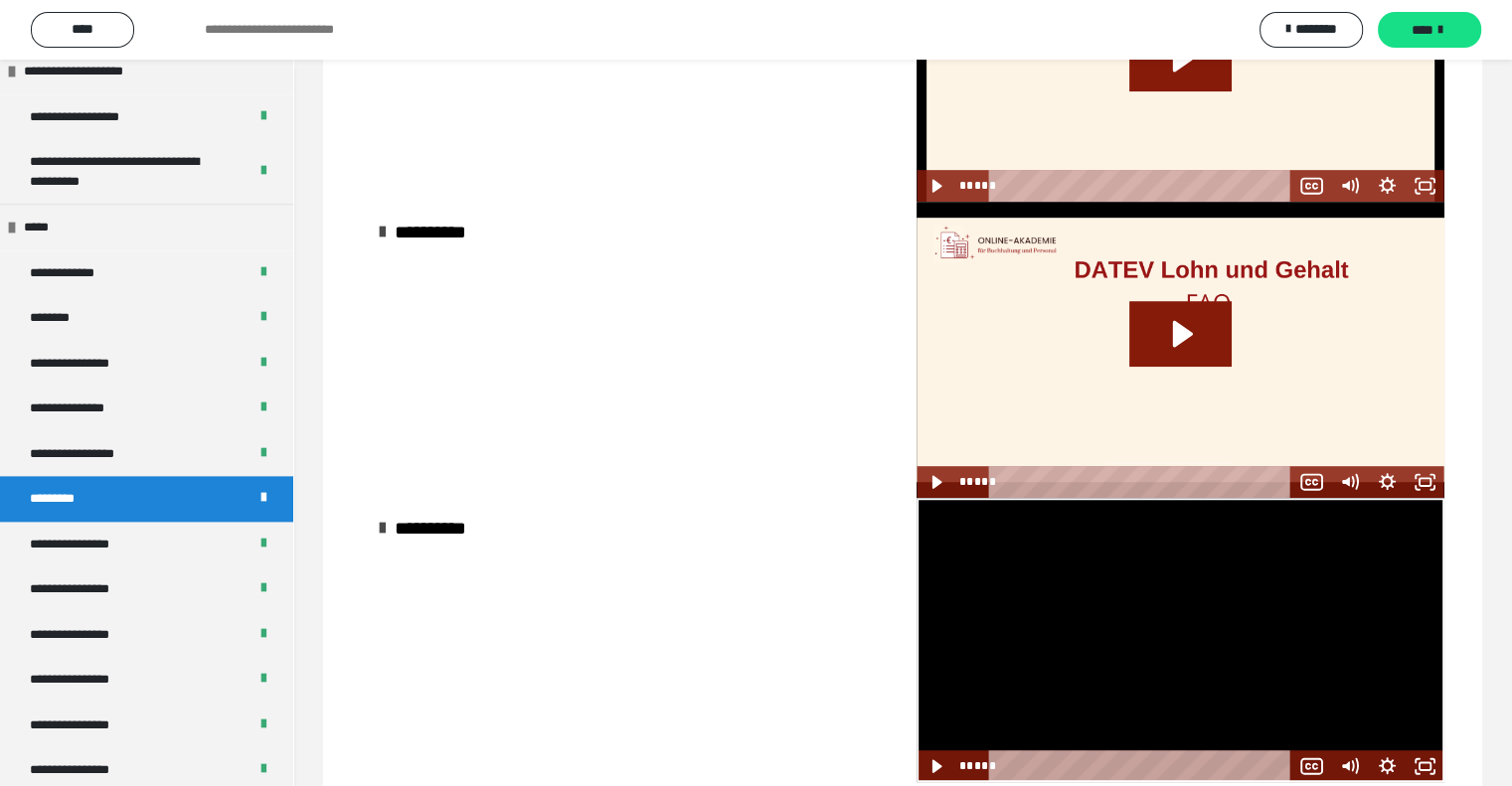 click at bounding box center (1180, 639) 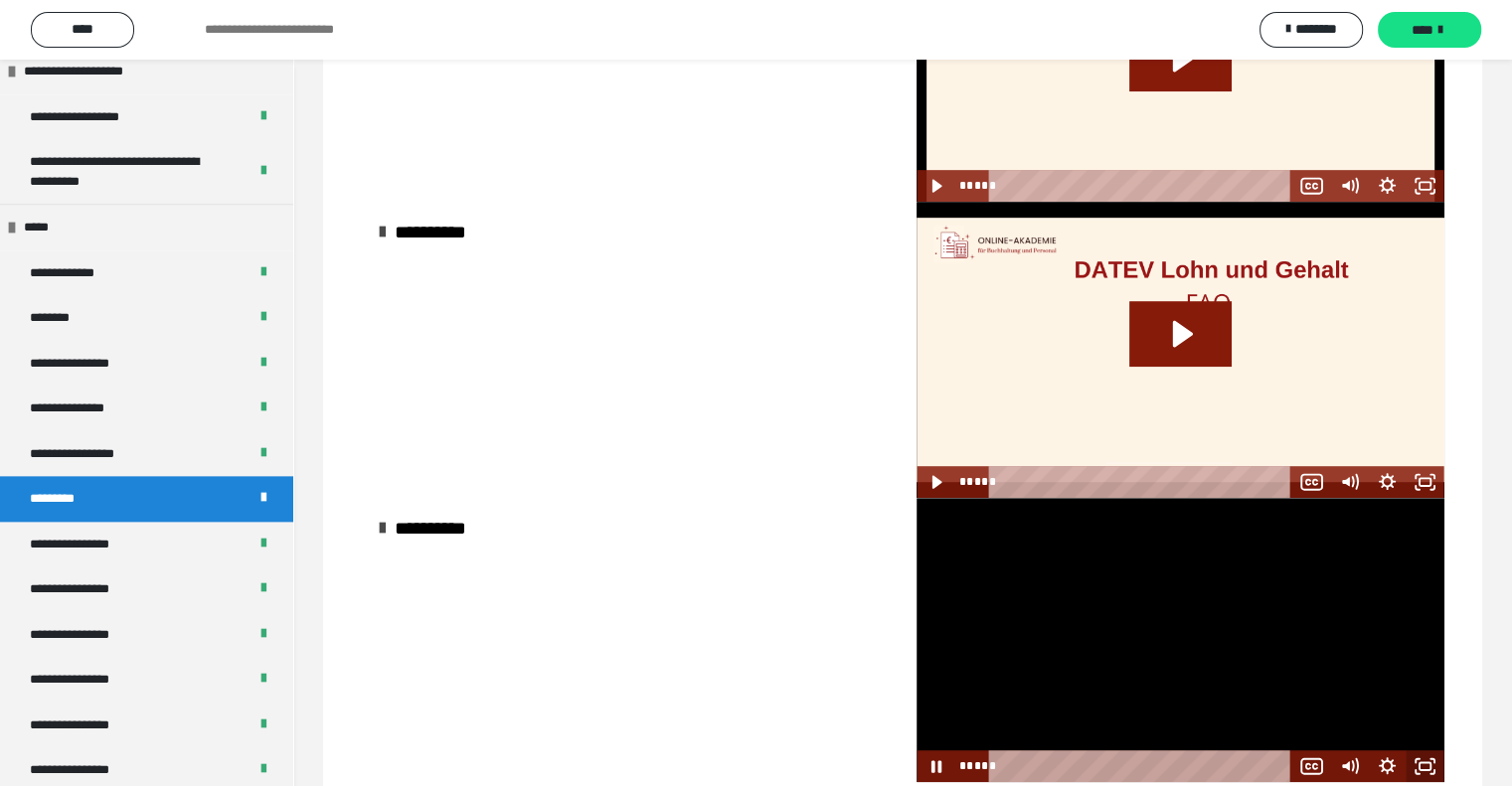 click 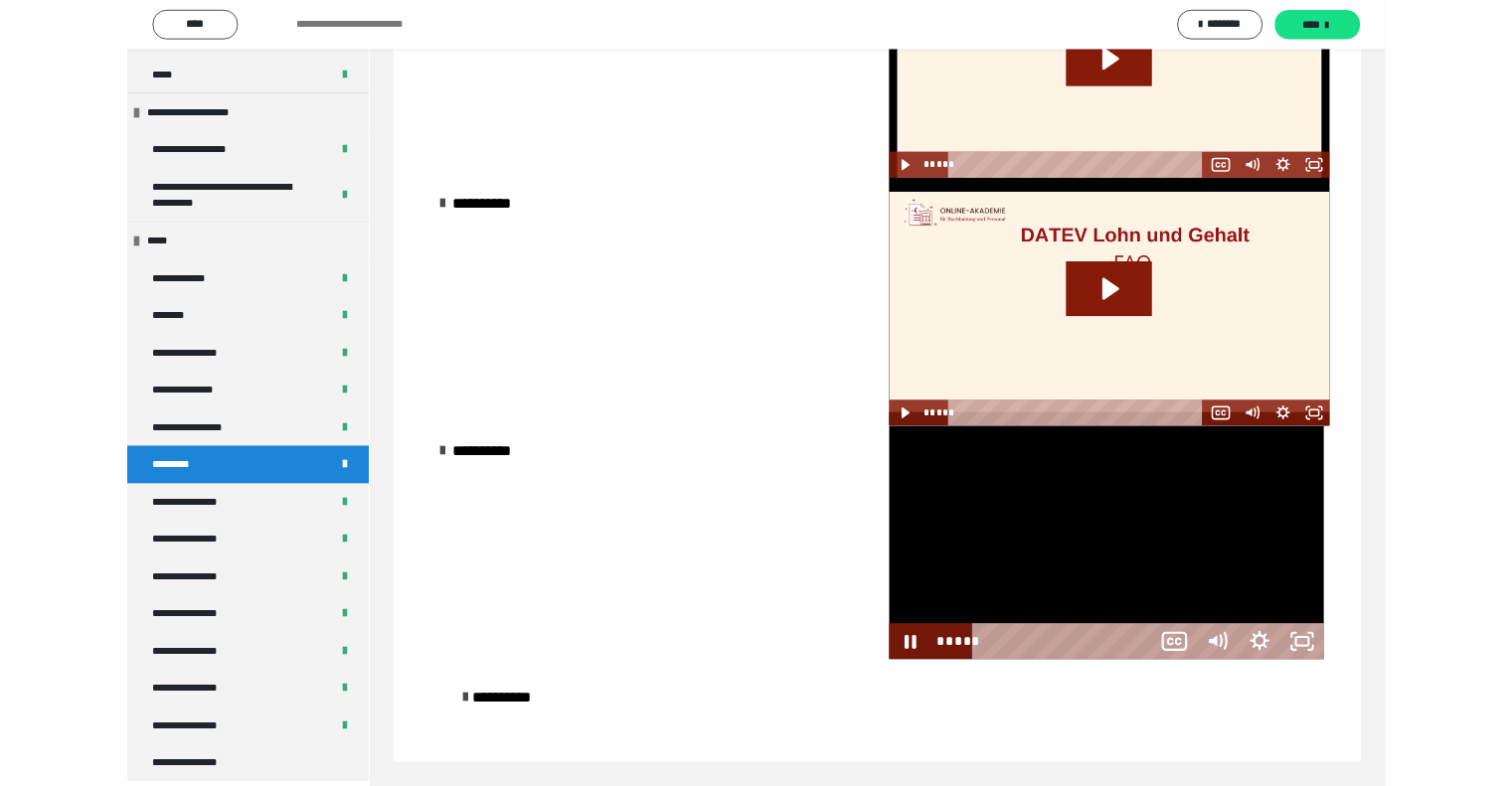 scroll, scrollTop: 2239, scrollLeft: 0, axis: vertical 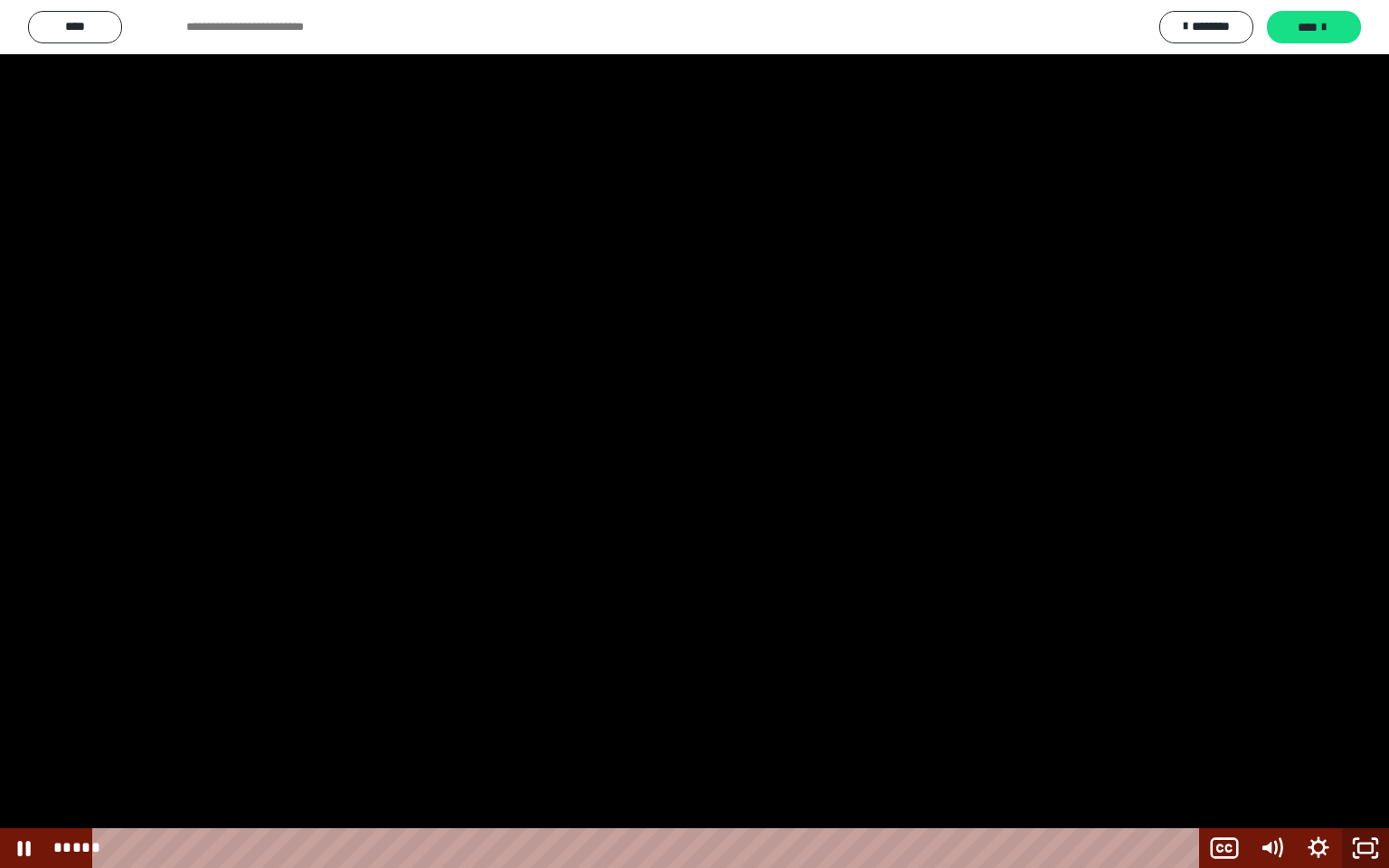 click 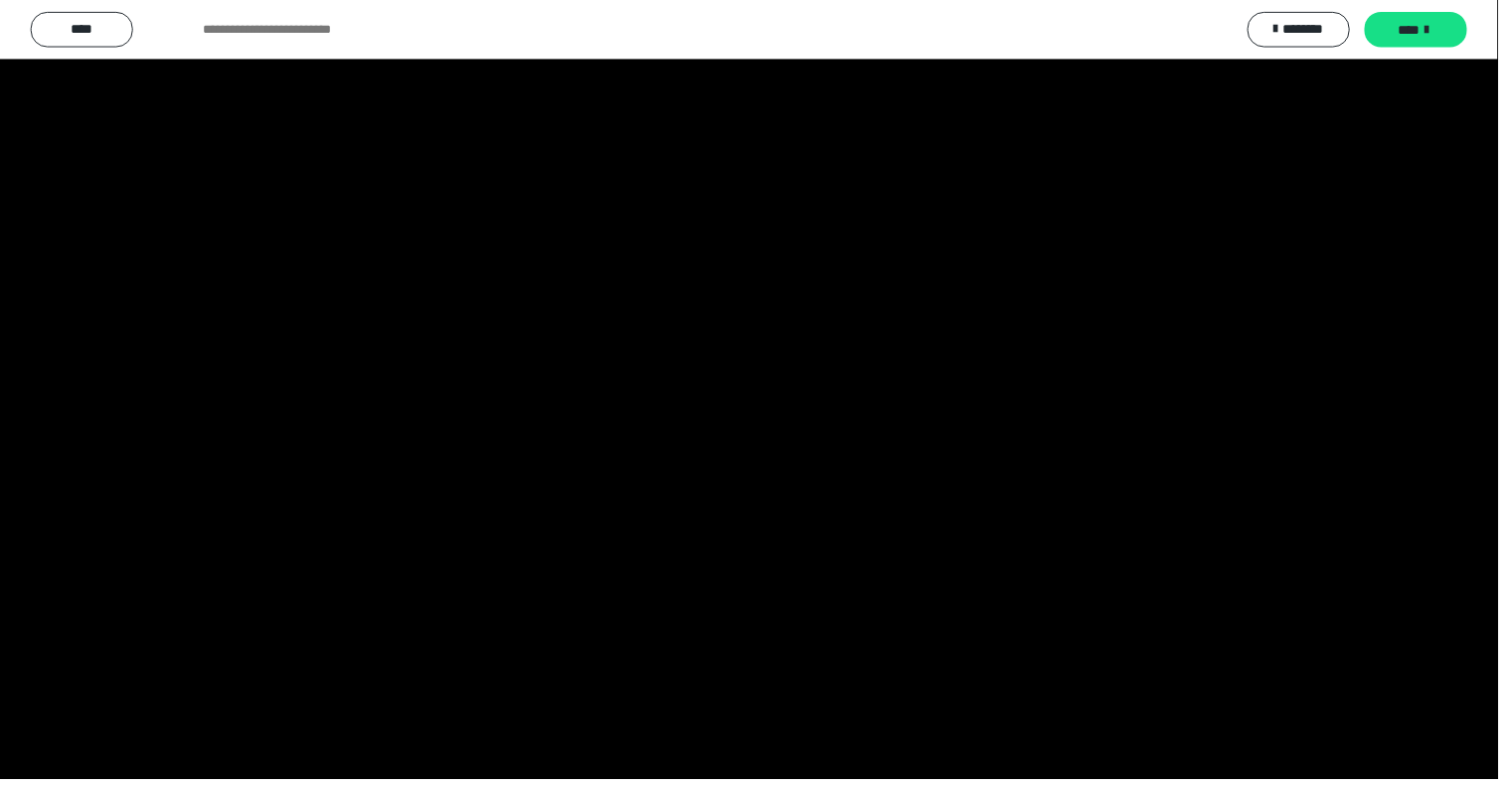 scroll, scrollTop: 2307, scrollLeft: 0, axis: vertical 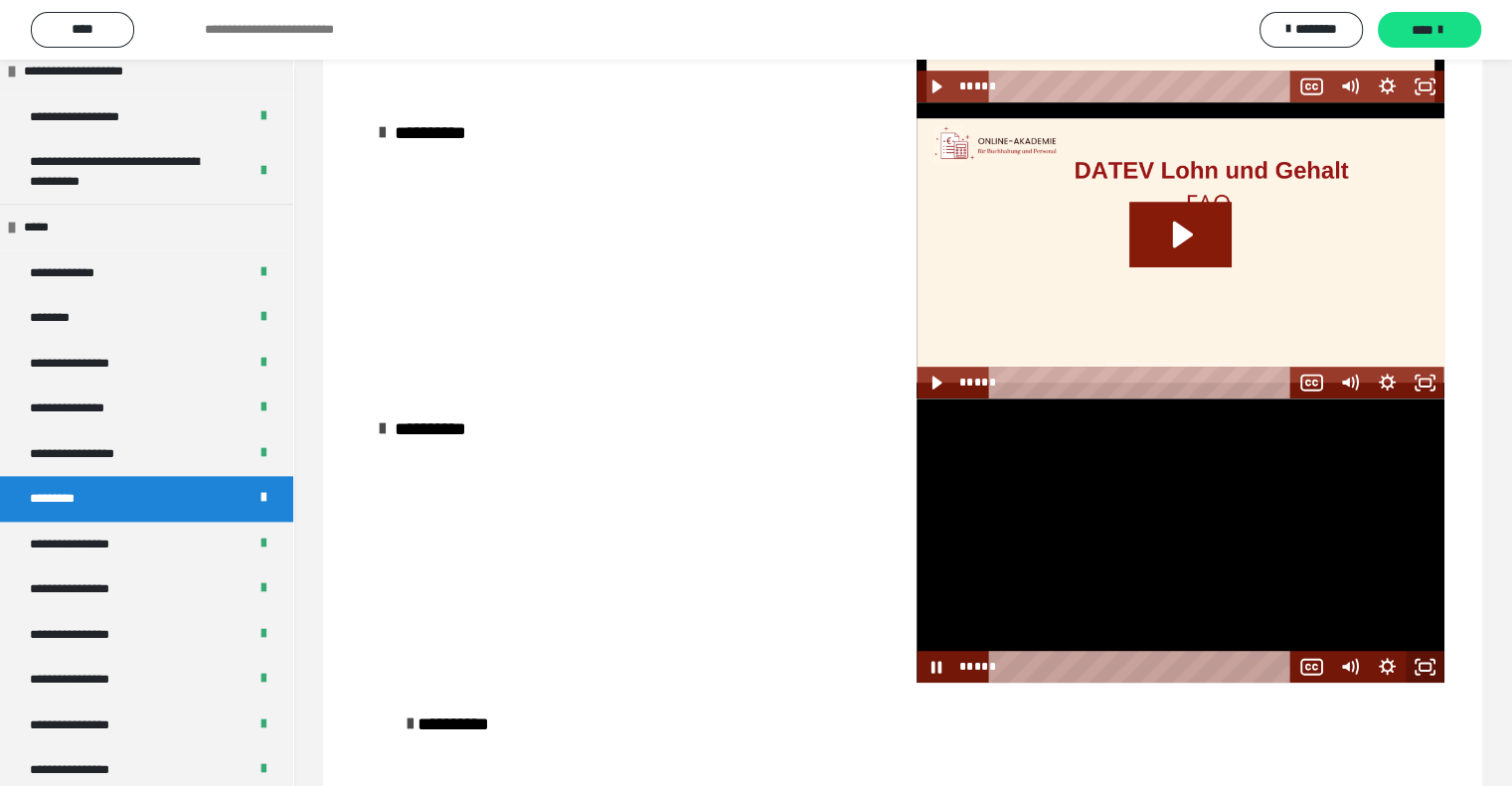 click 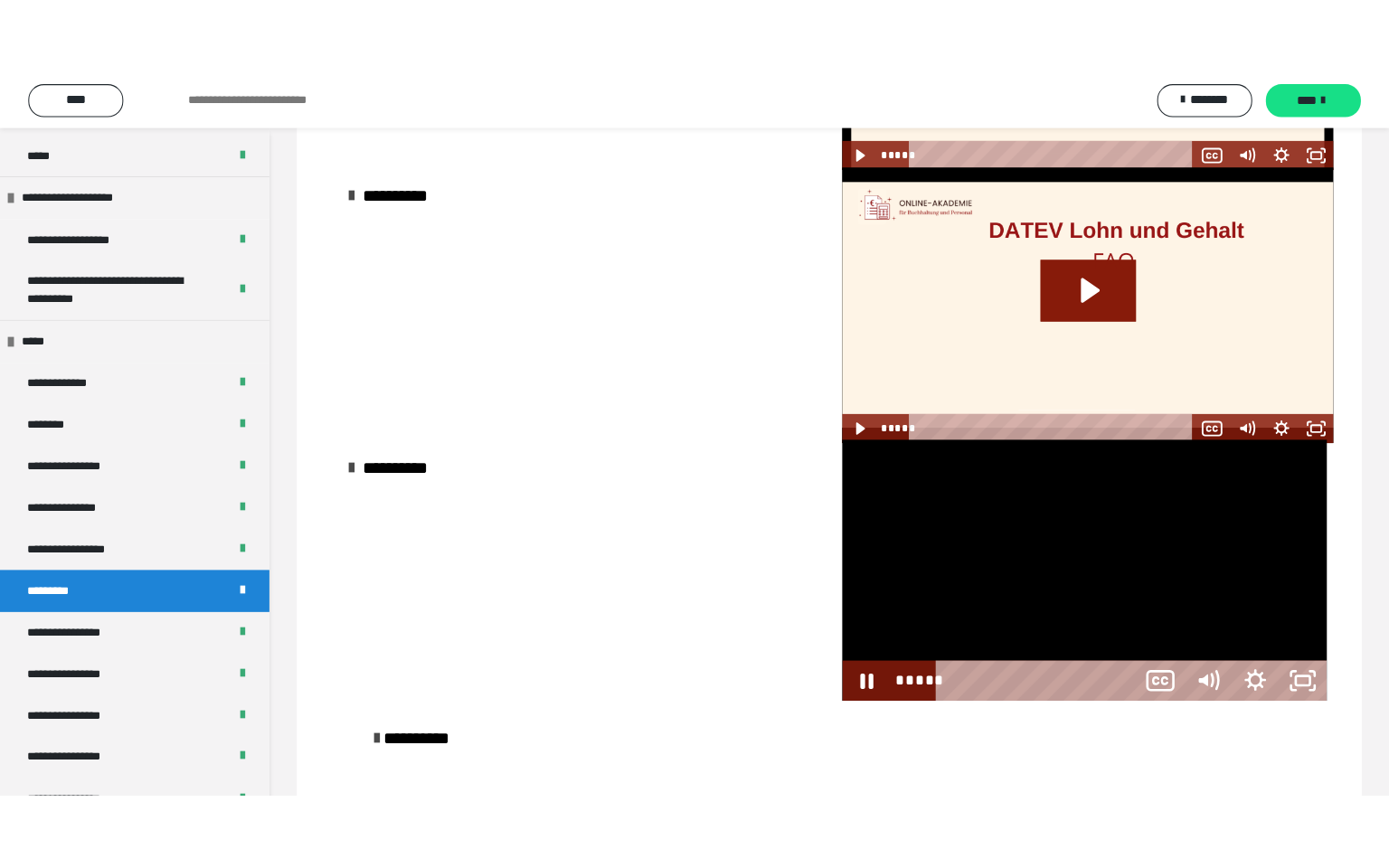 scroll, scrollTop: 919, scrollLeft: 0, axis: vertical 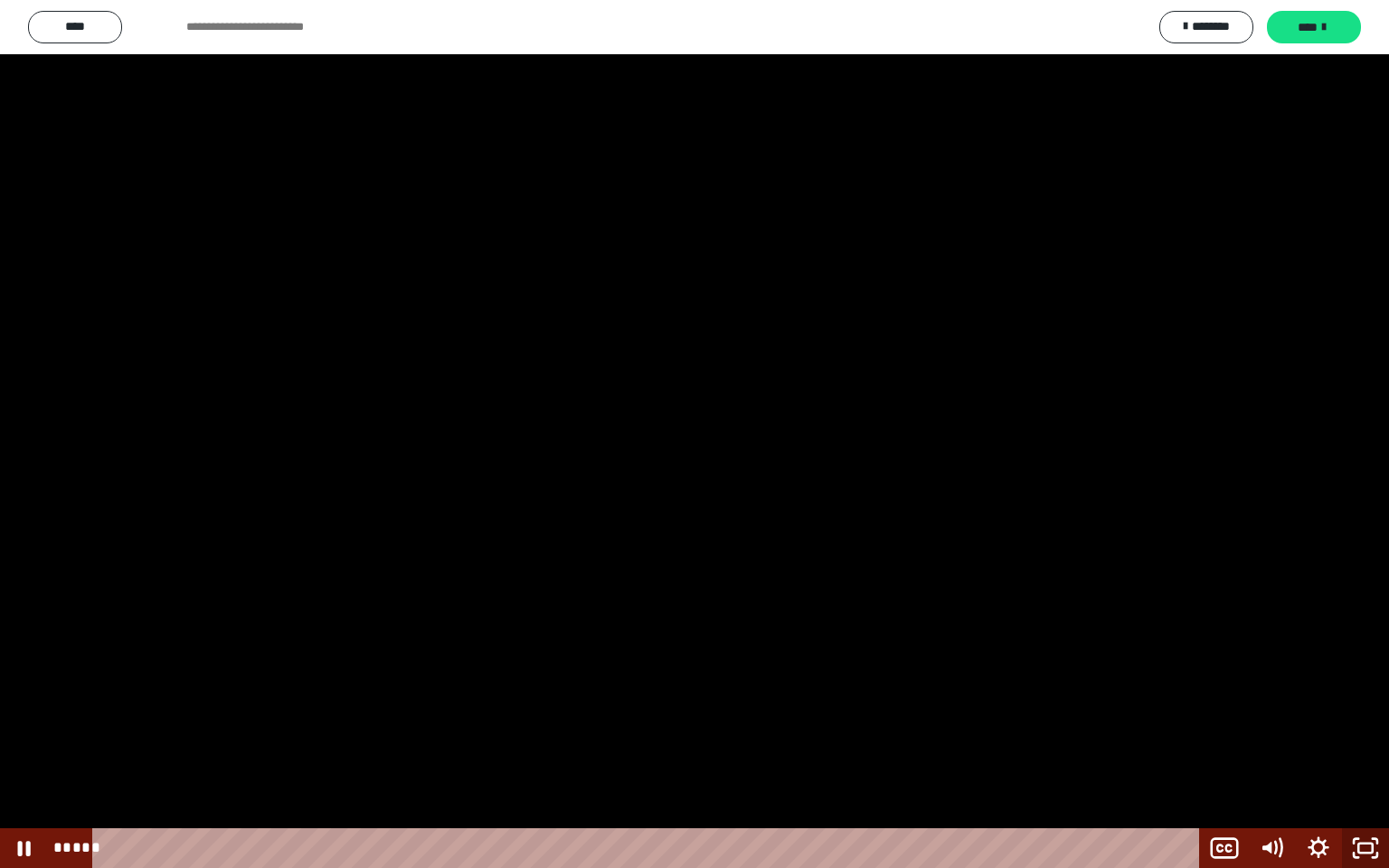 click 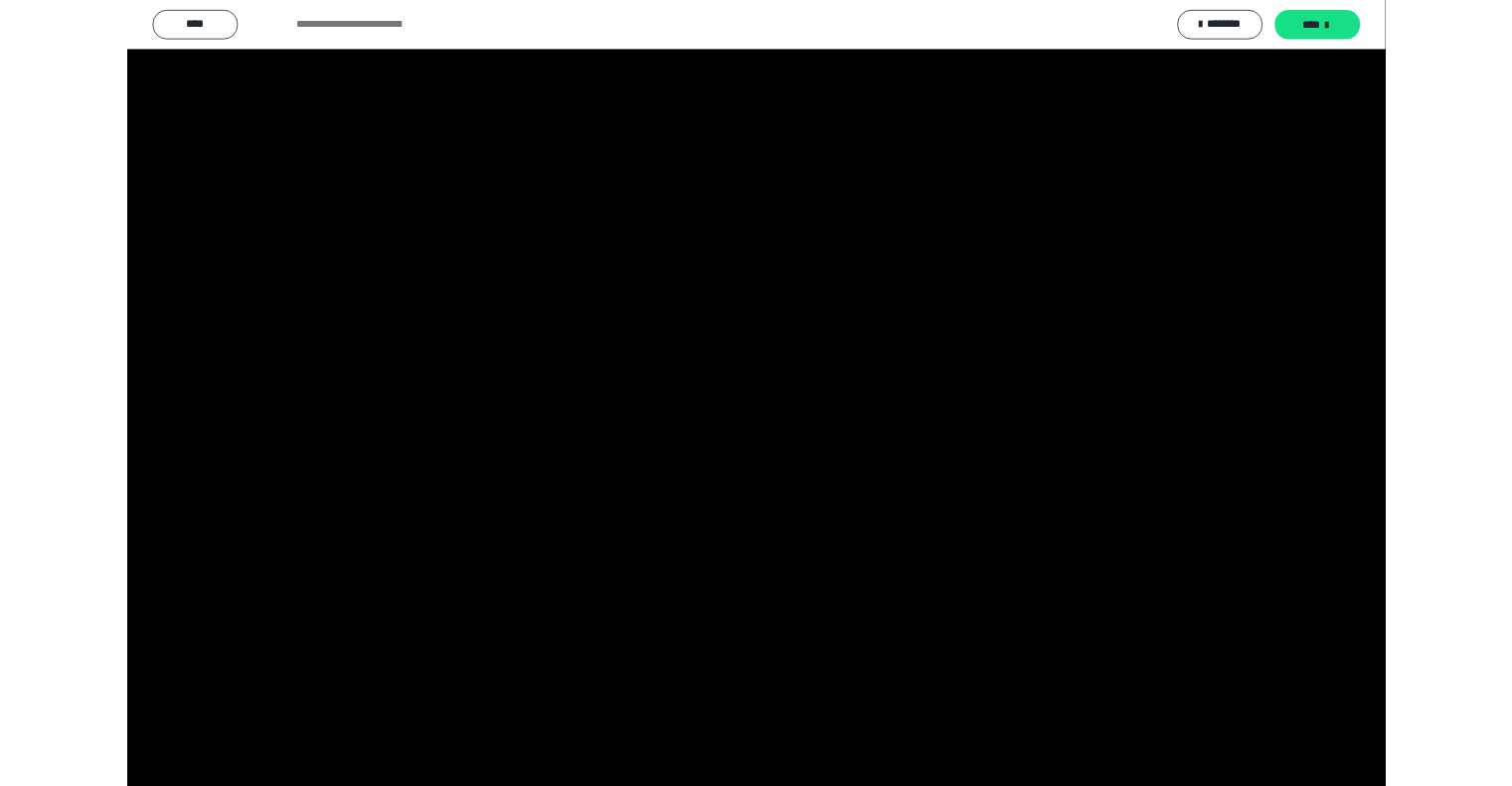 scroll, scrollTop: 2307, scrollLeft: 0, axis: vertical 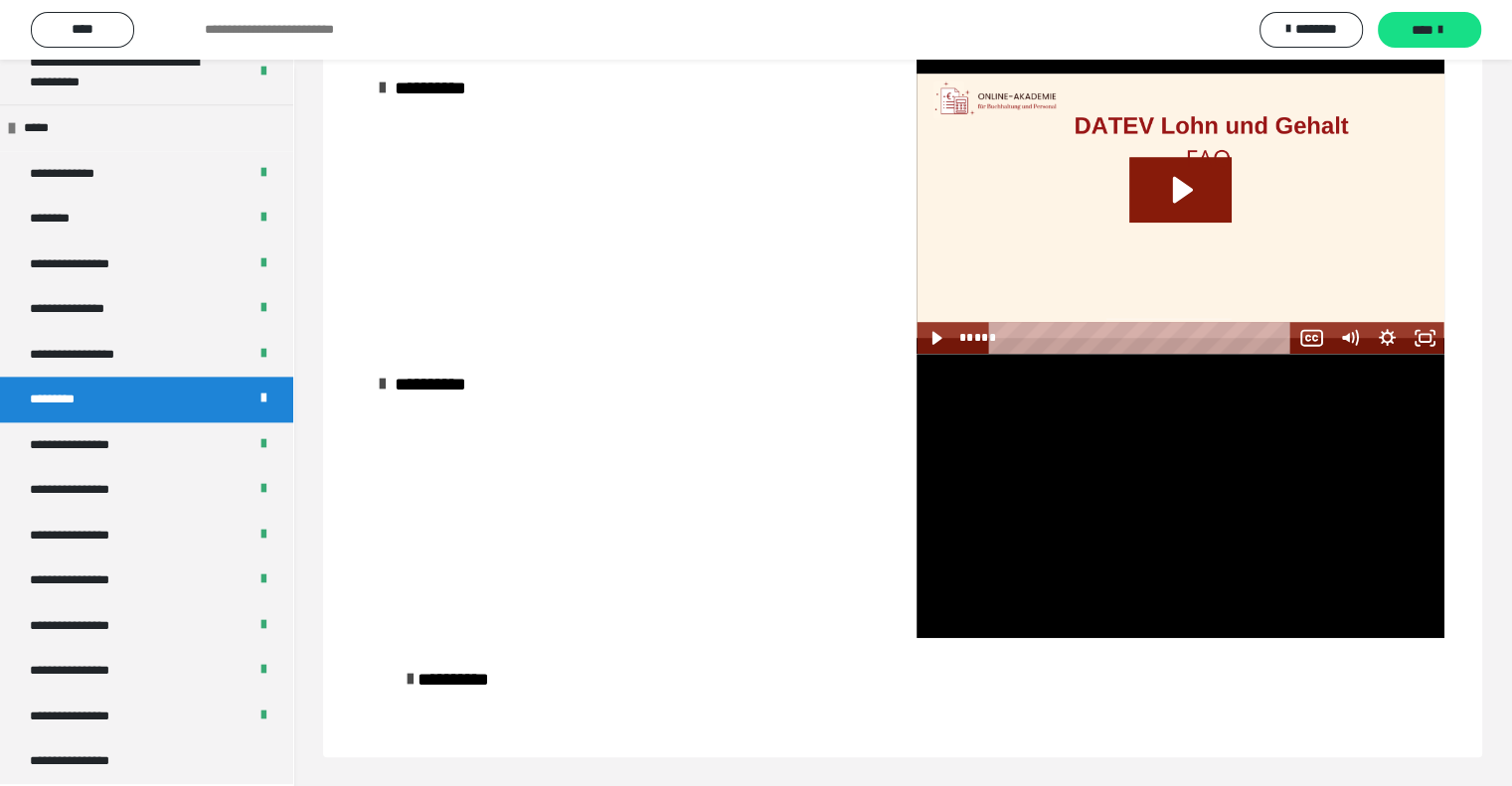 click on "**********" at bounding box center (903, 686) 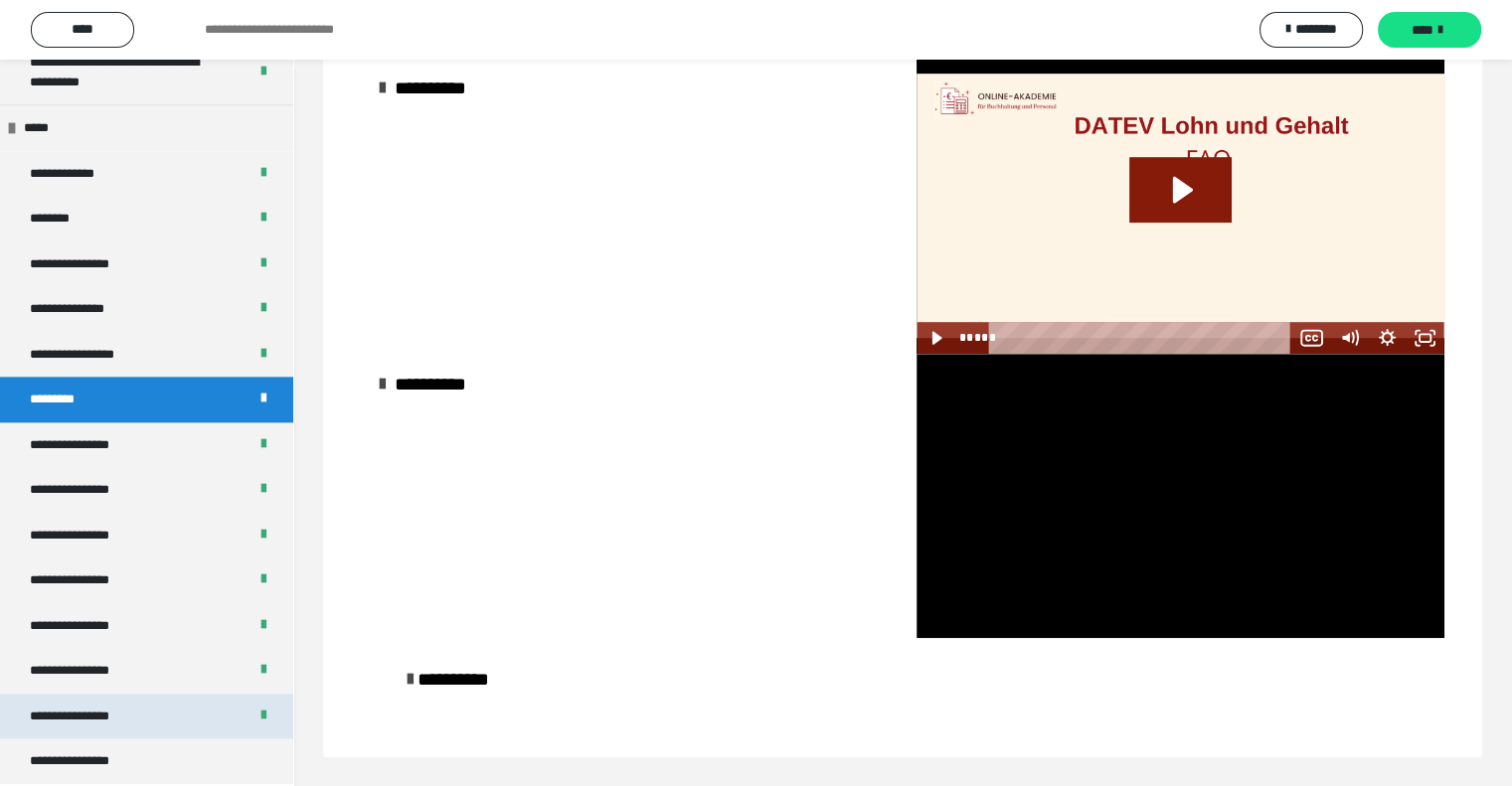 click on "**********" at bounding box center (86, 716) 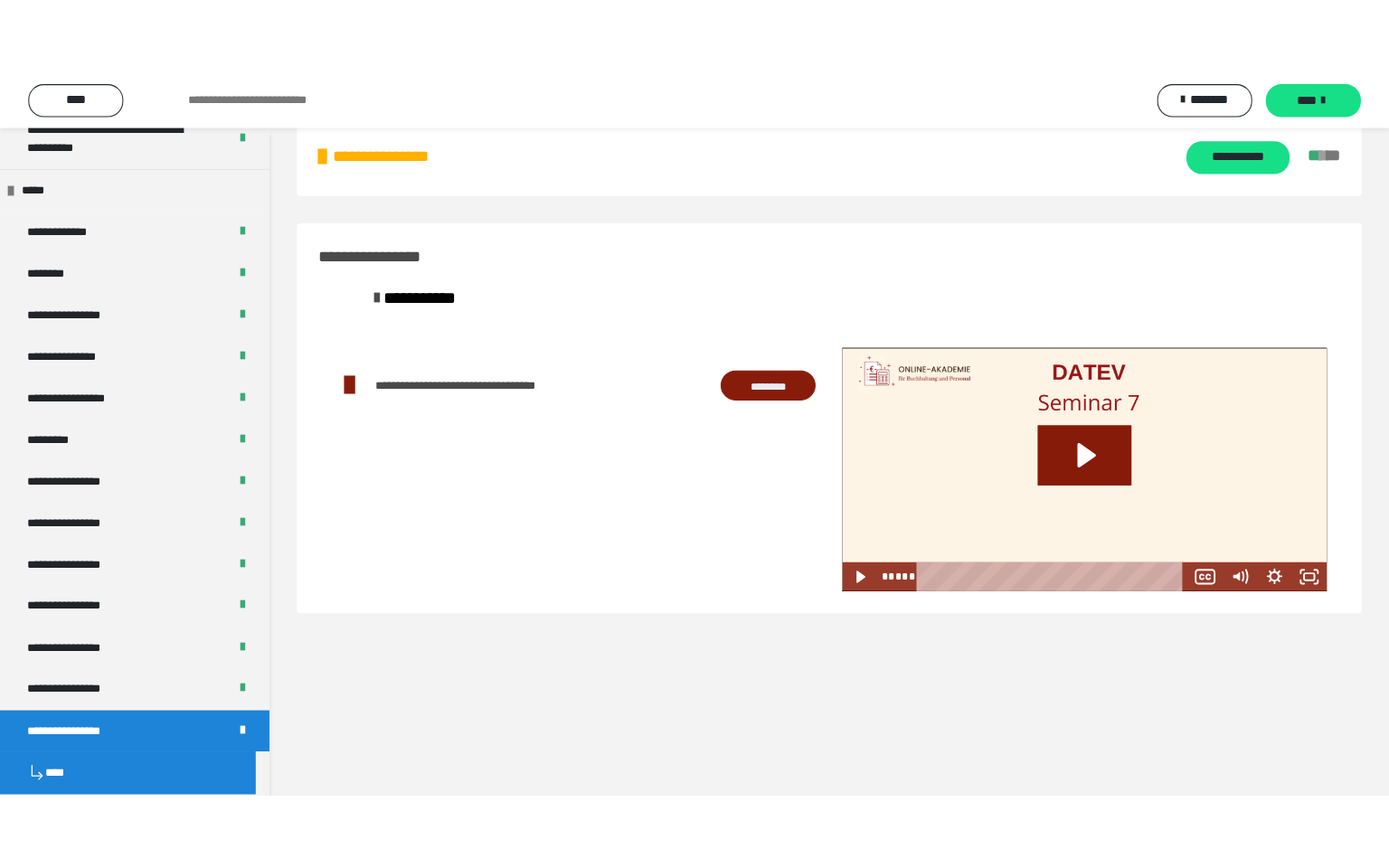 scroll, scrollTop: 54, scrollLeft: 0, axis: vertical 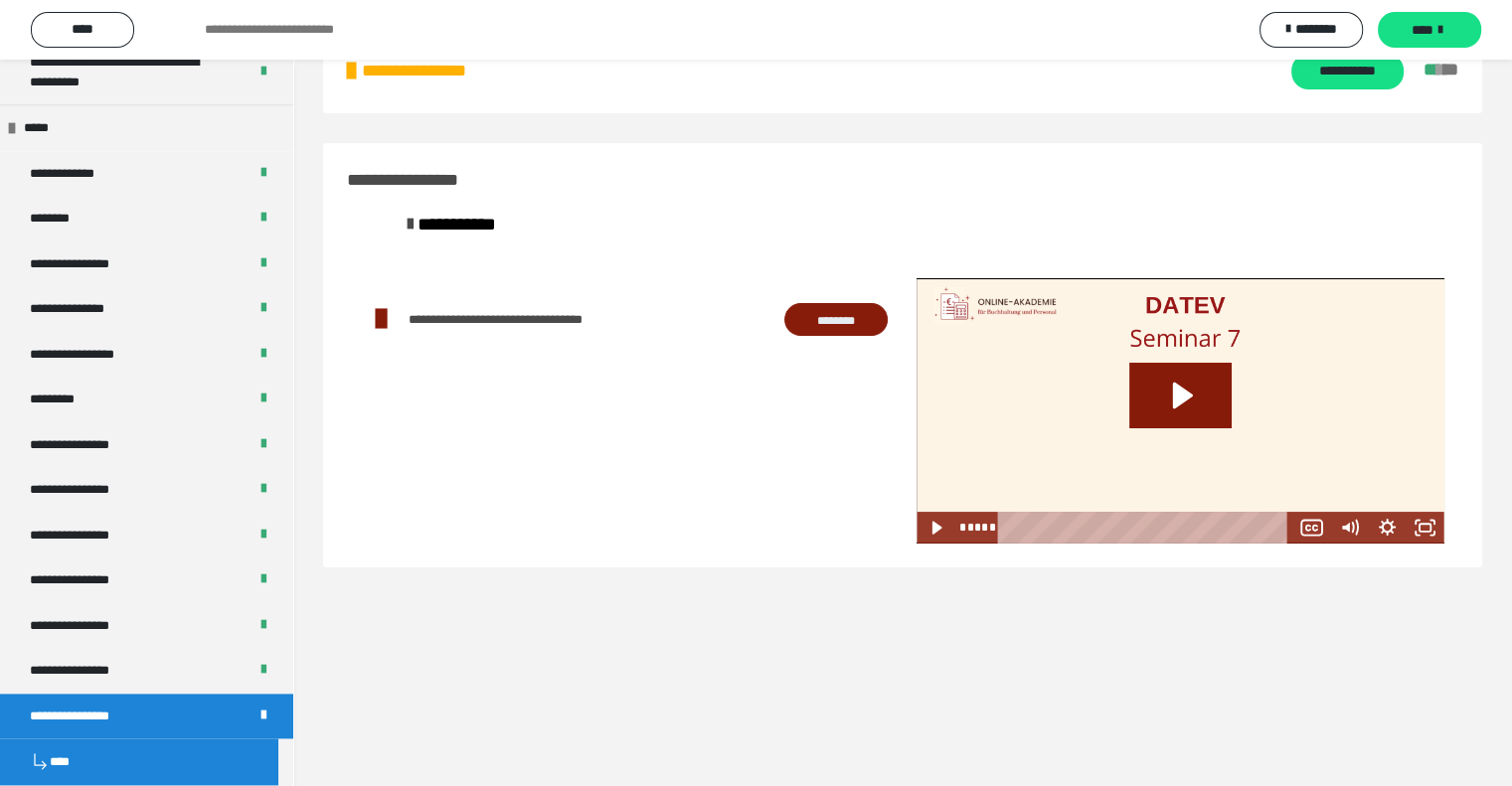 click at bounding box center (1180, 410) 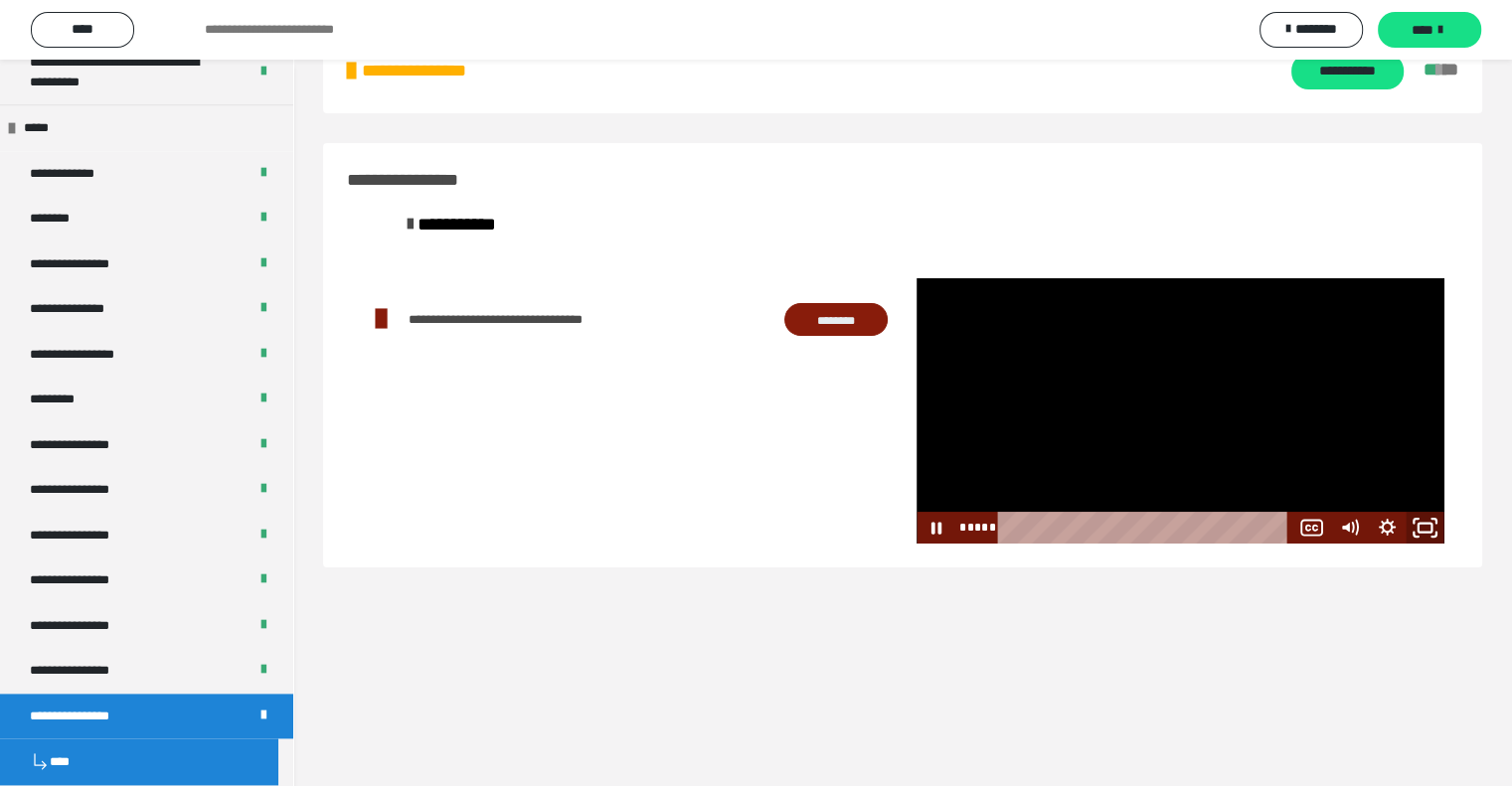 click 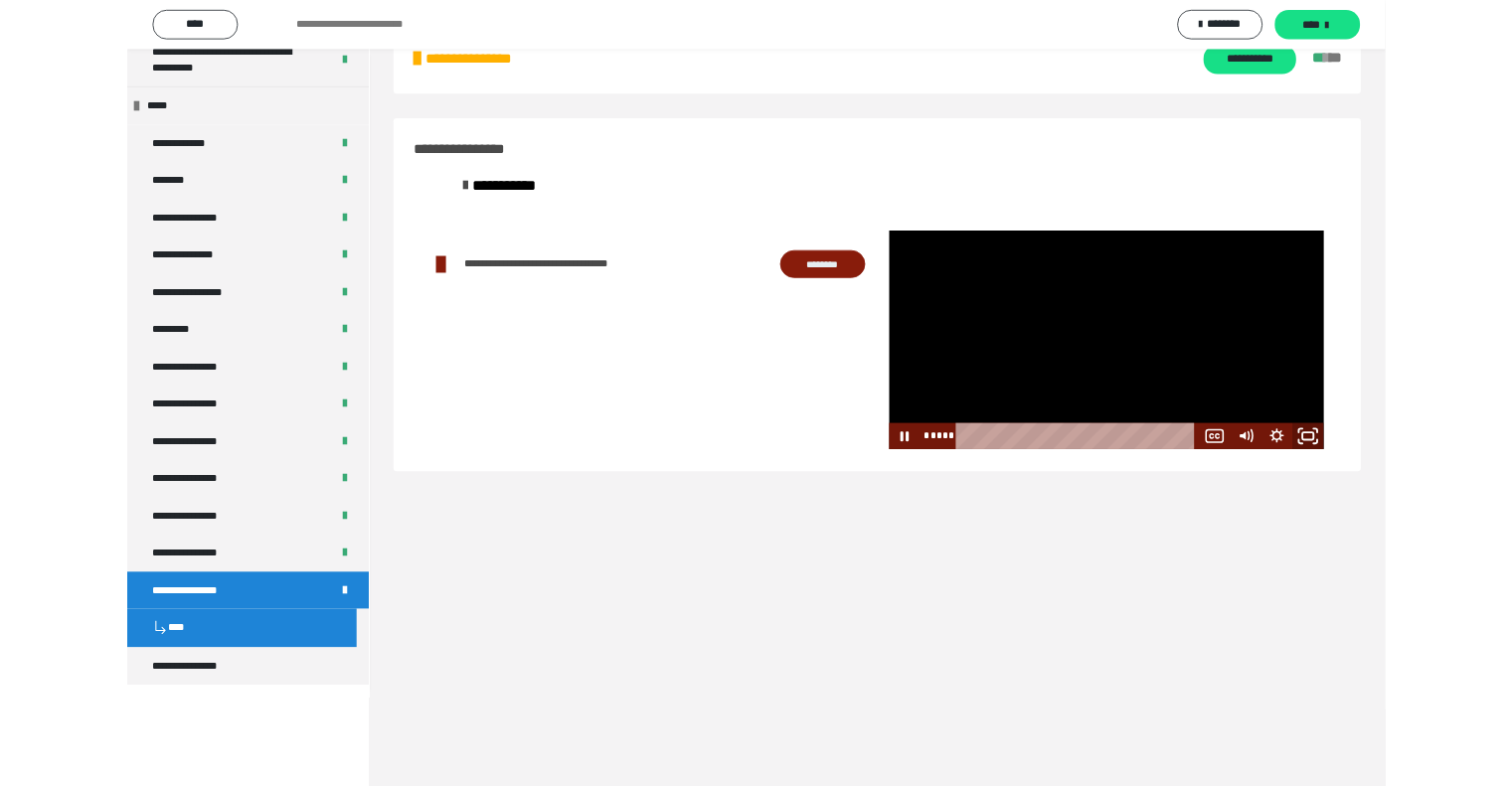 scroll, scrollTop: 2285, scrollLeft: 0, axis: vertical 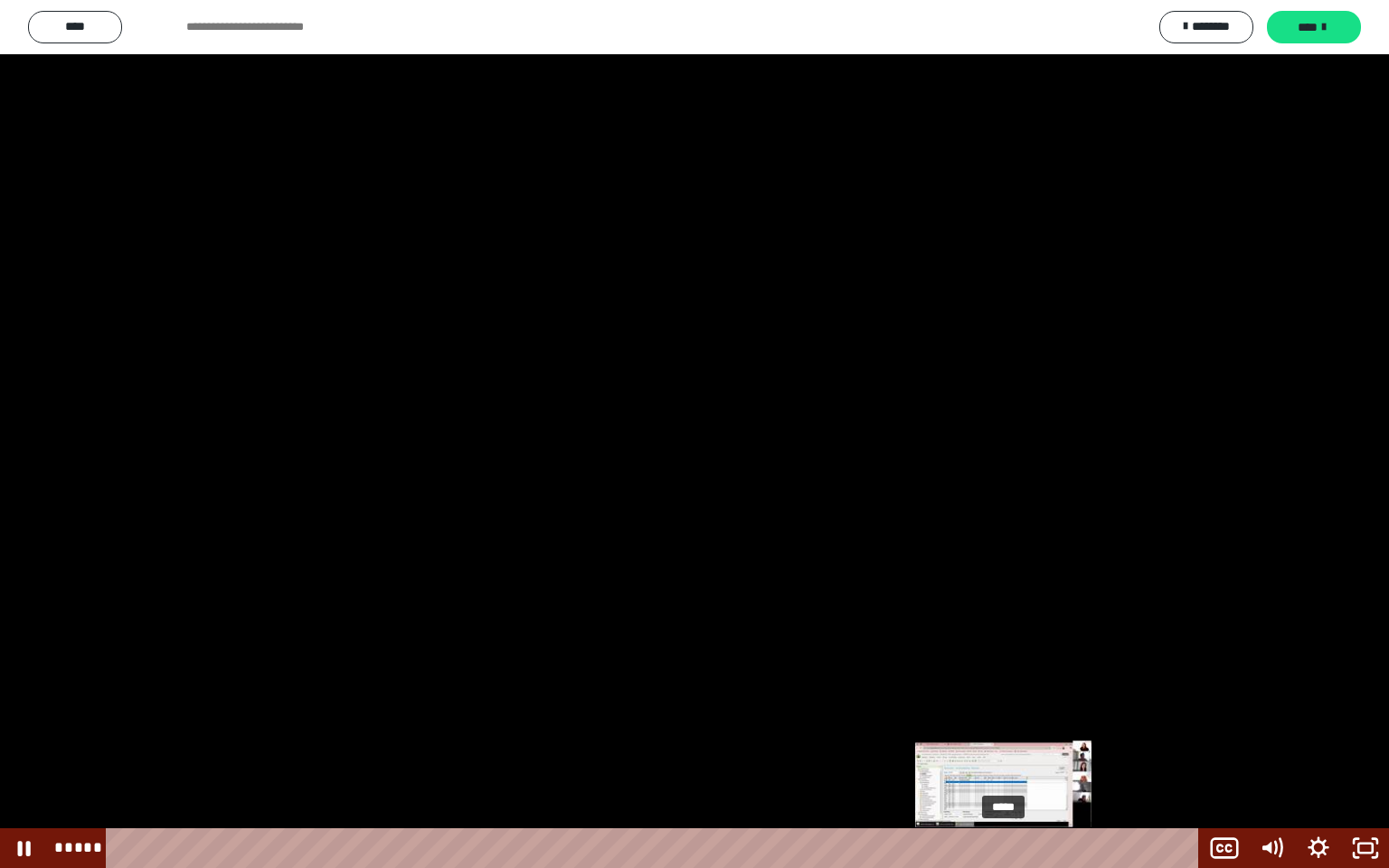 click on "*****" at bounding box center [656, 848] 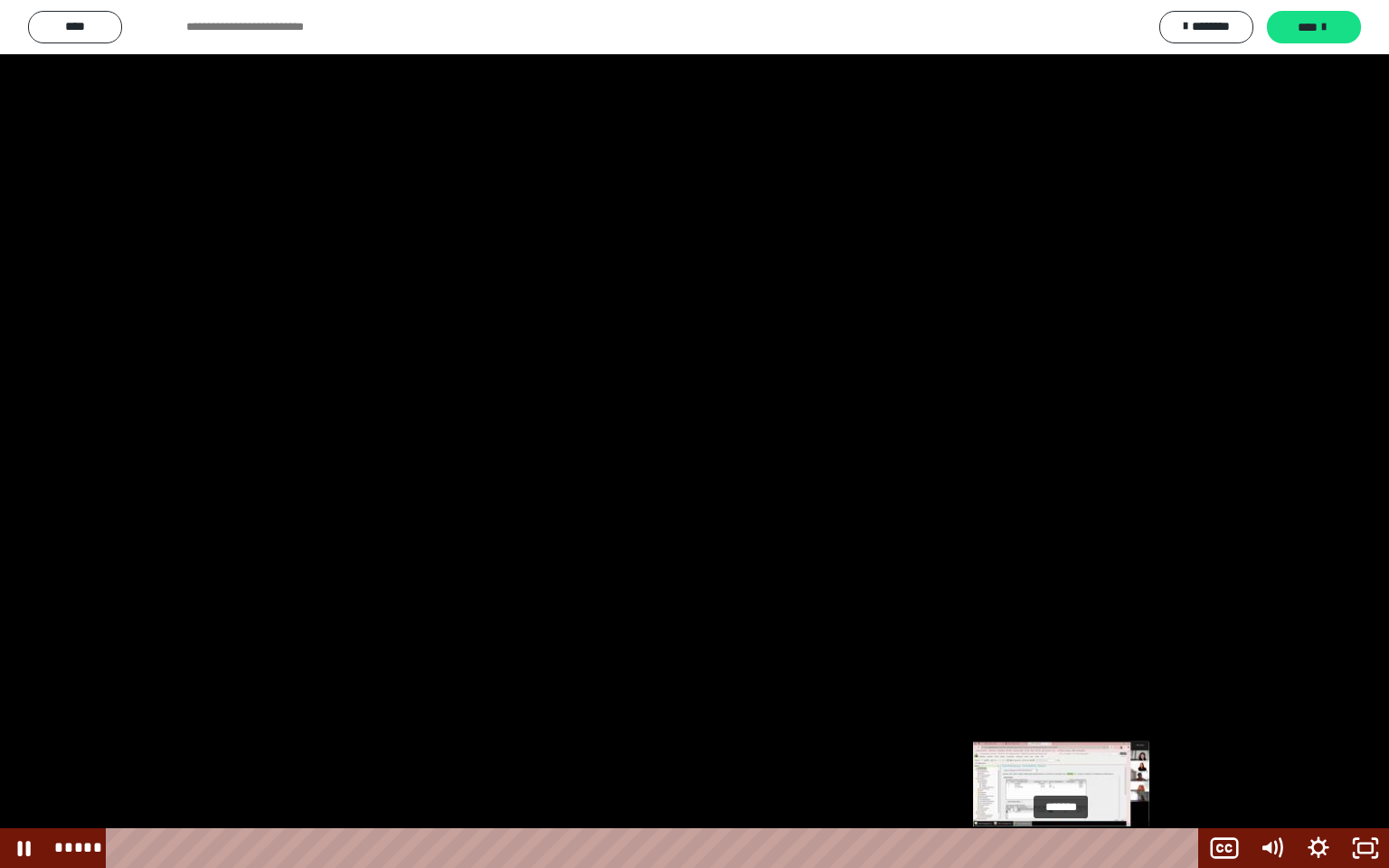 click on "*******" at bounding box center [656, 848] 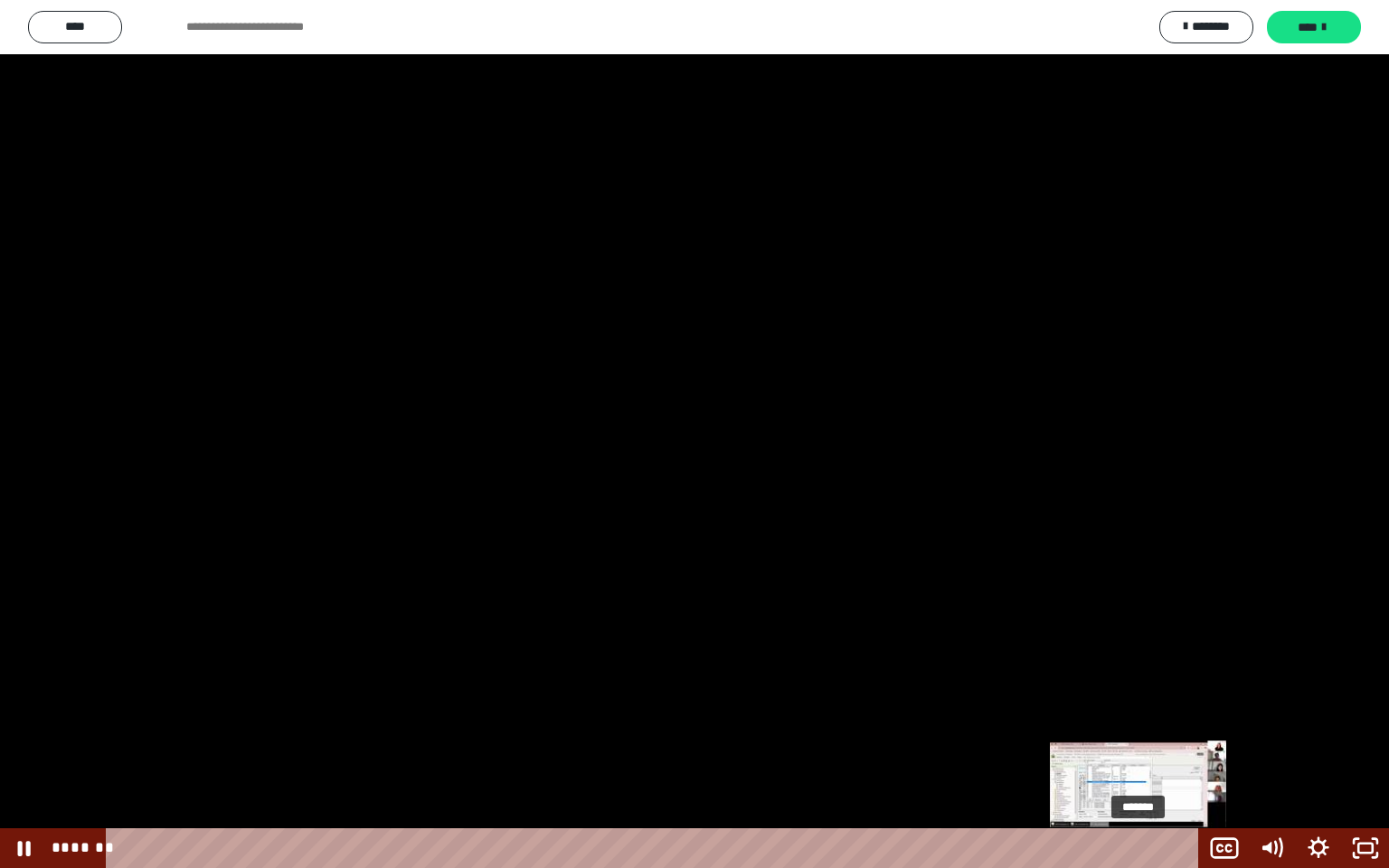 click on "*******" at bounding box center (656, 848) 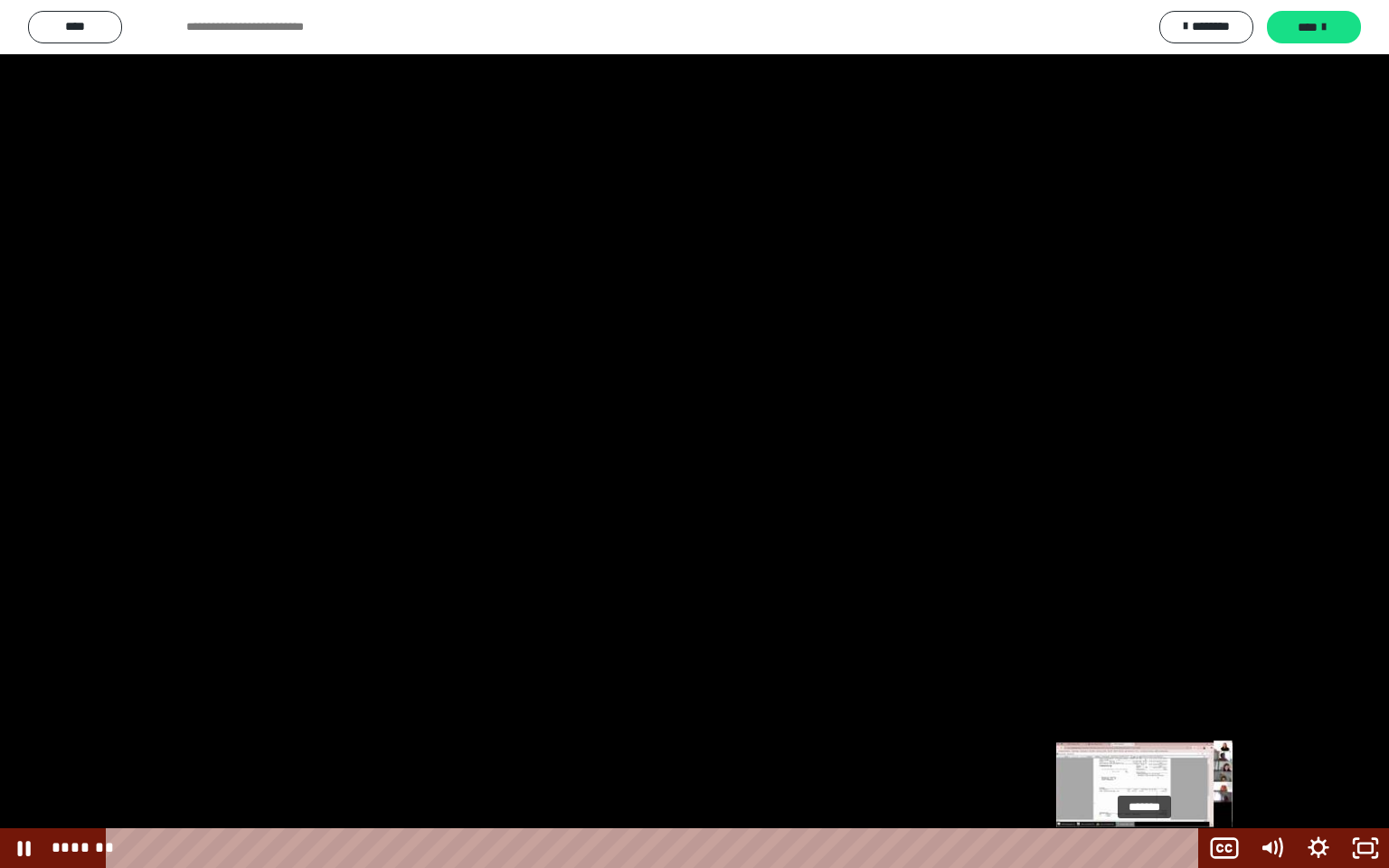click on "*******" at bounding box center [656, 848] 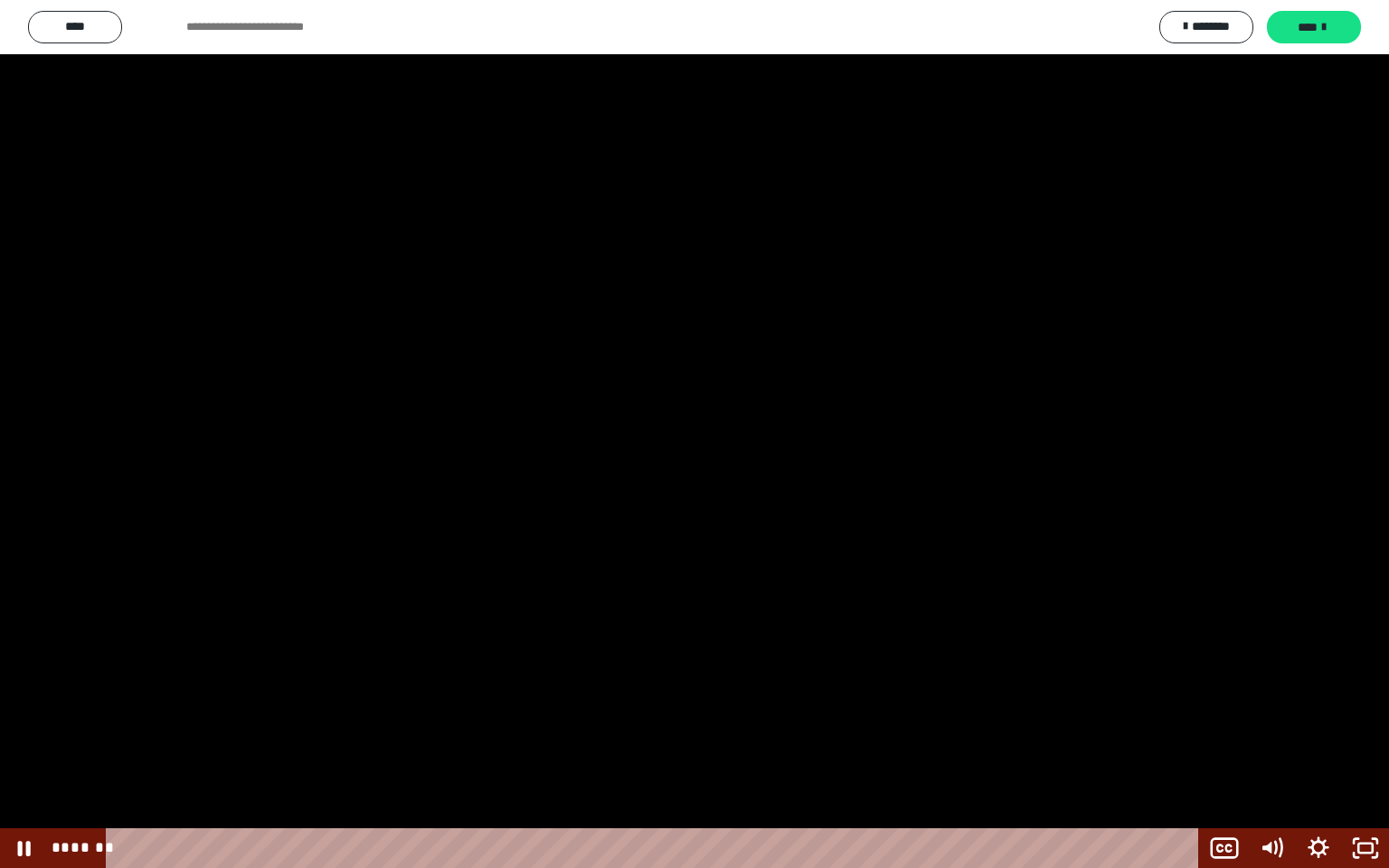 click at bounding box center [694, 434] 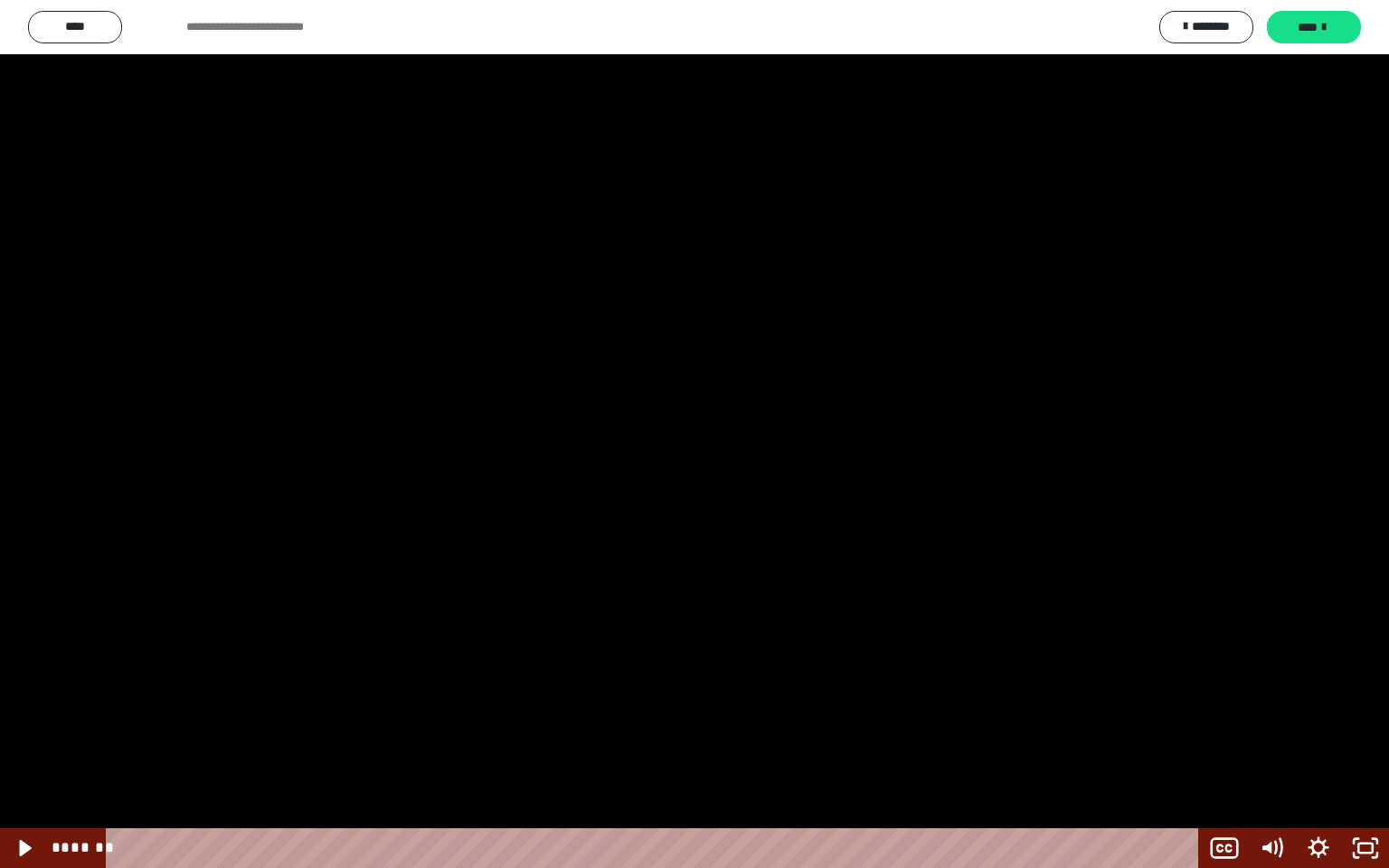 type 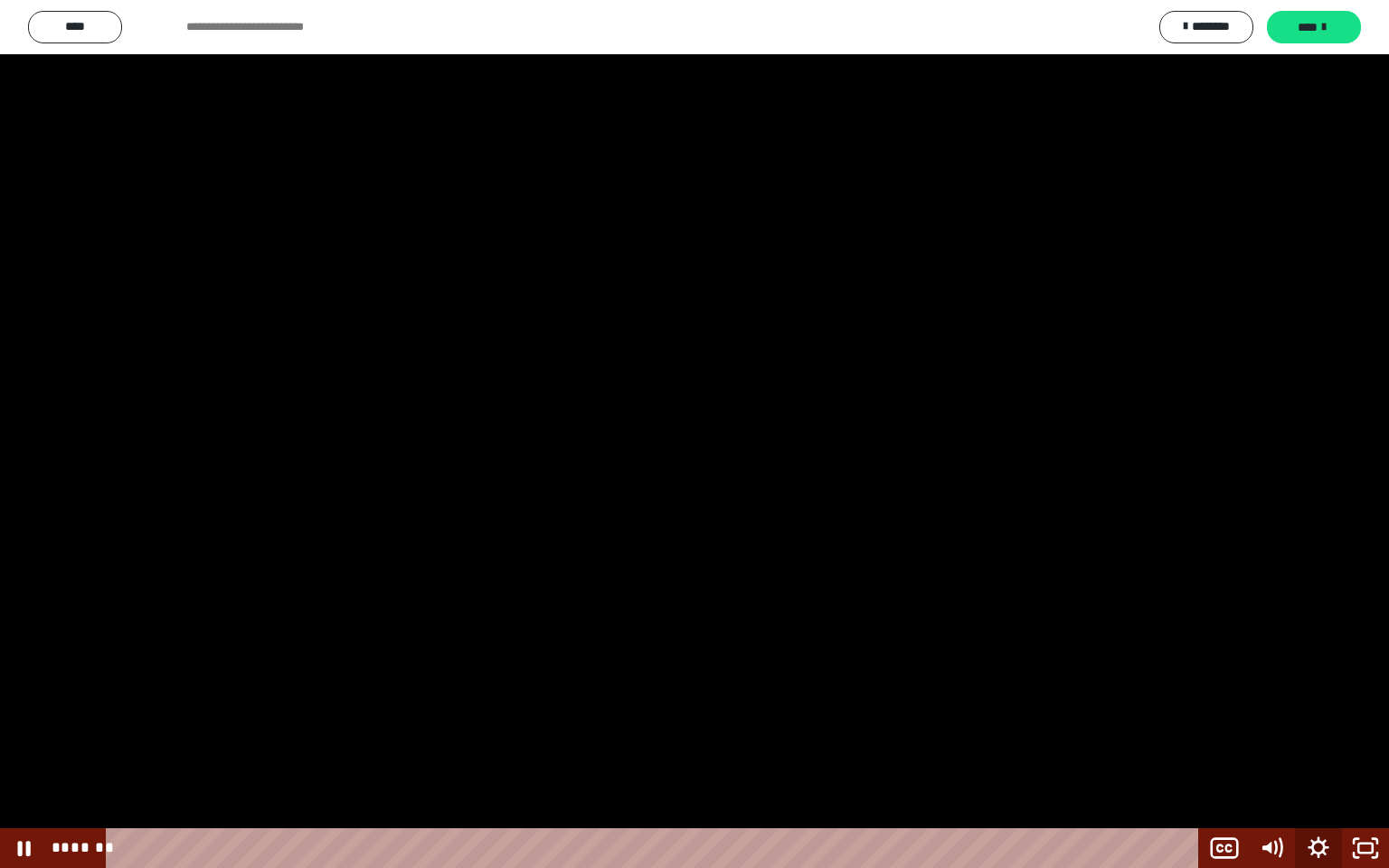 click 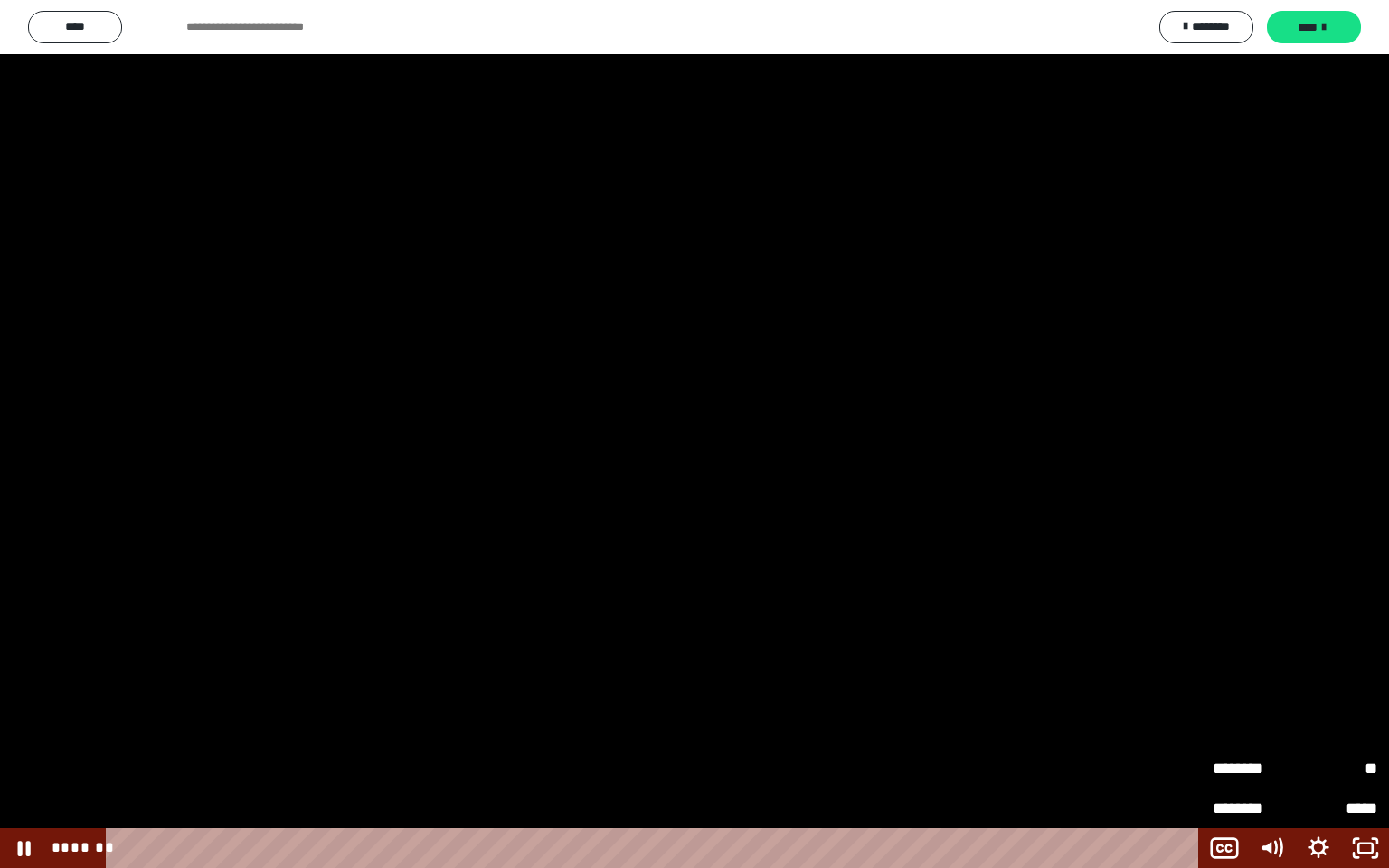 click on "**" at bounding box center (1336, 769) 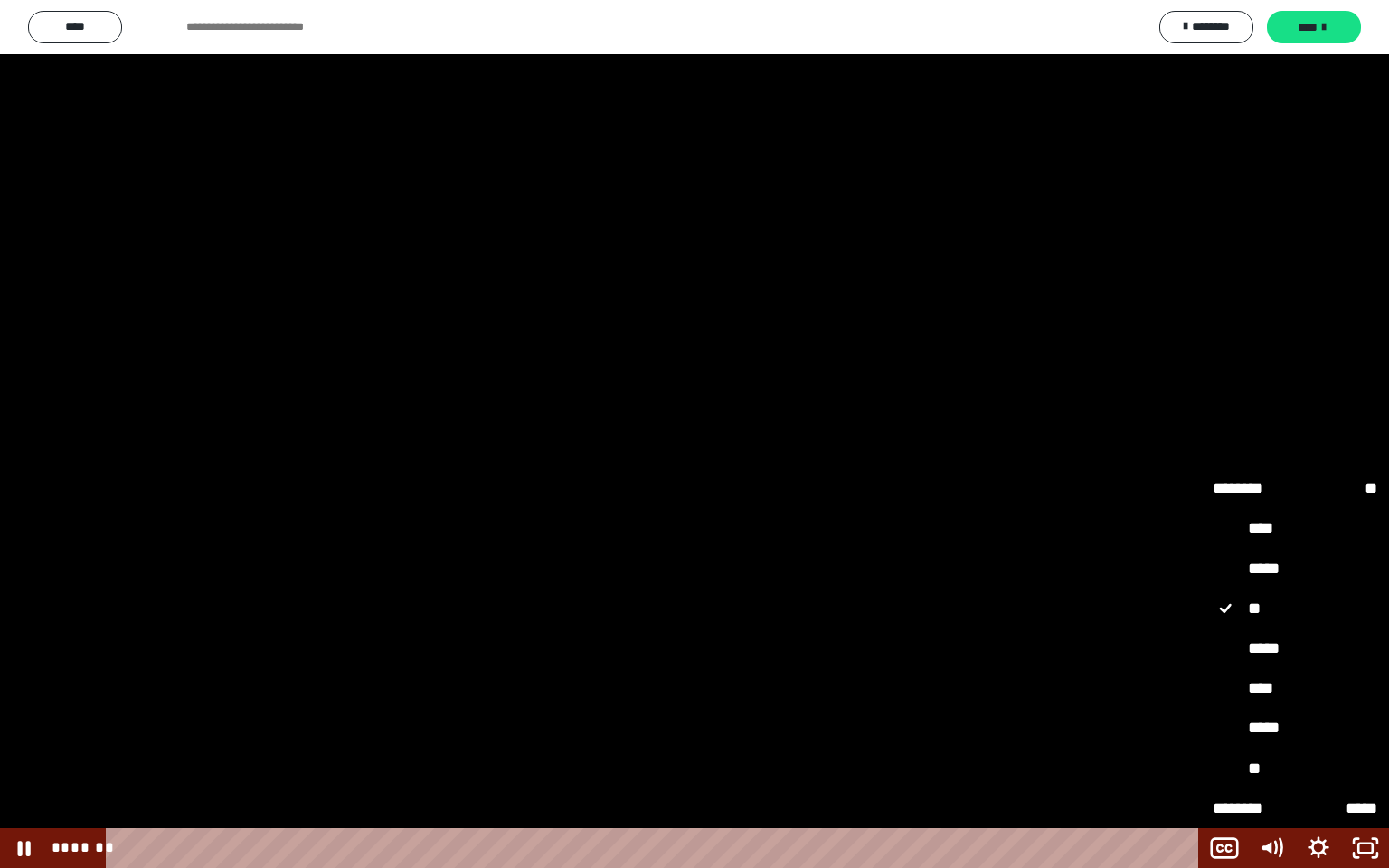 click on "*****" at bounding box center (1295, 649) 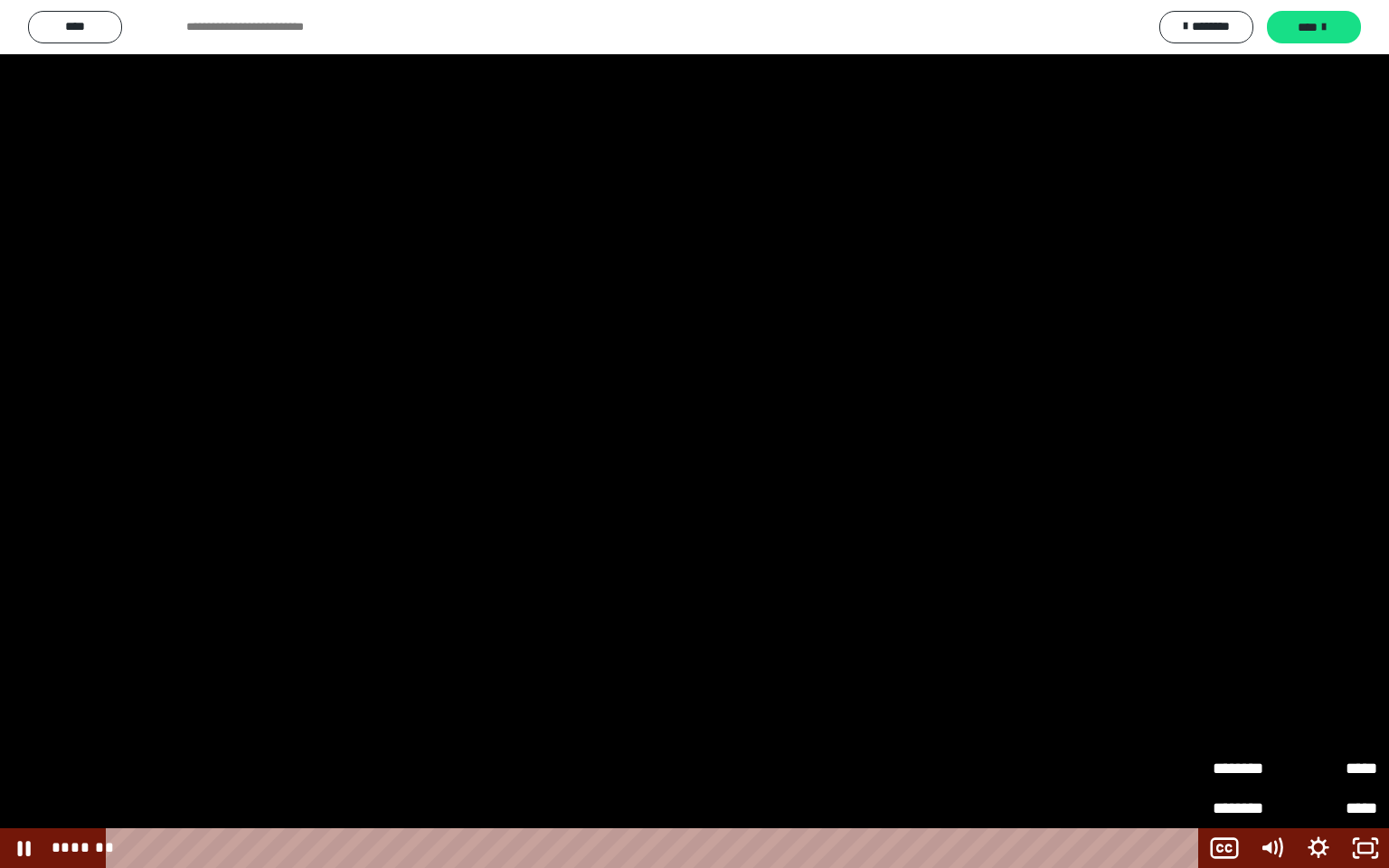 click at bounding box center [694, 434] 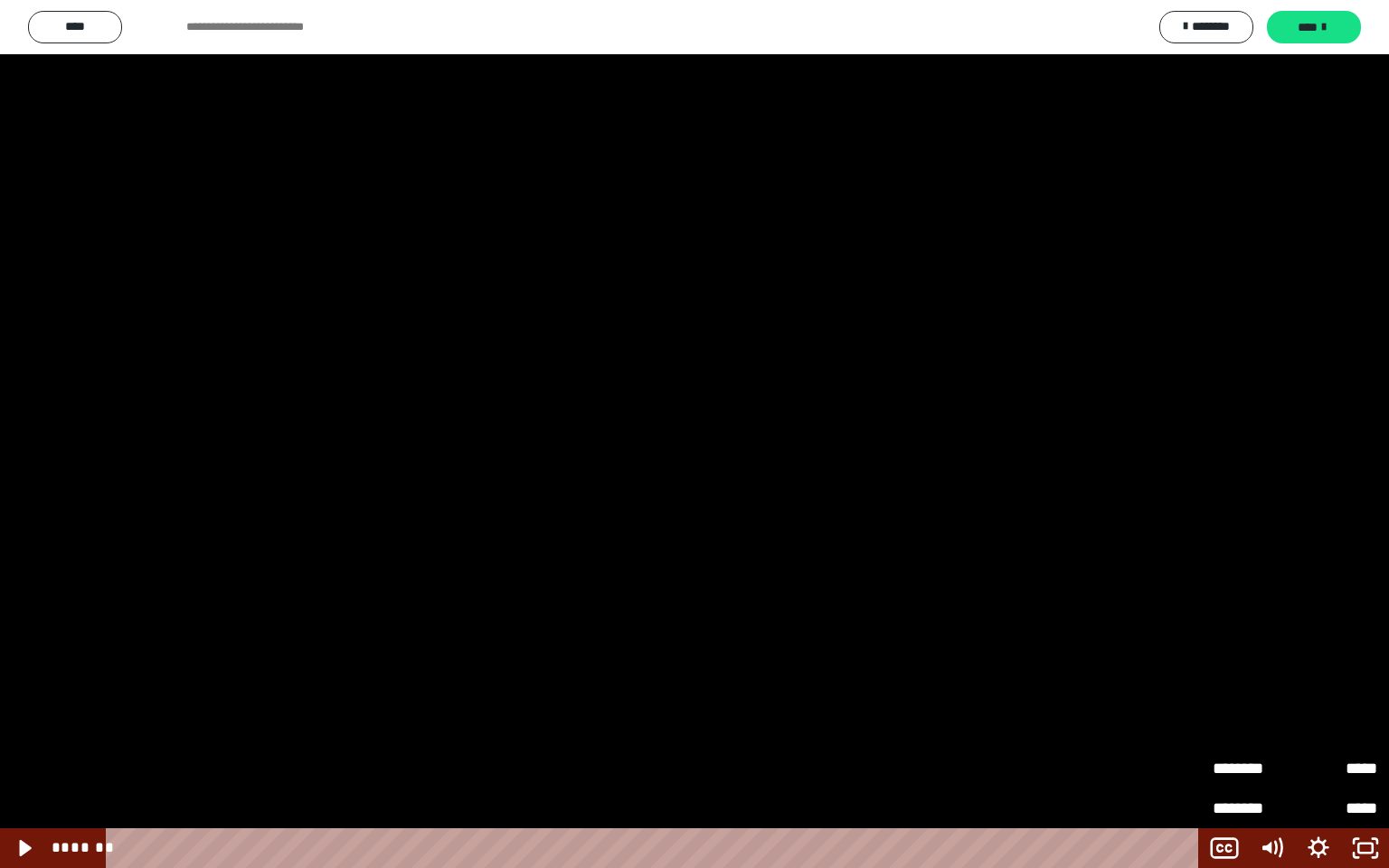 click at bounding box center [694, 434] 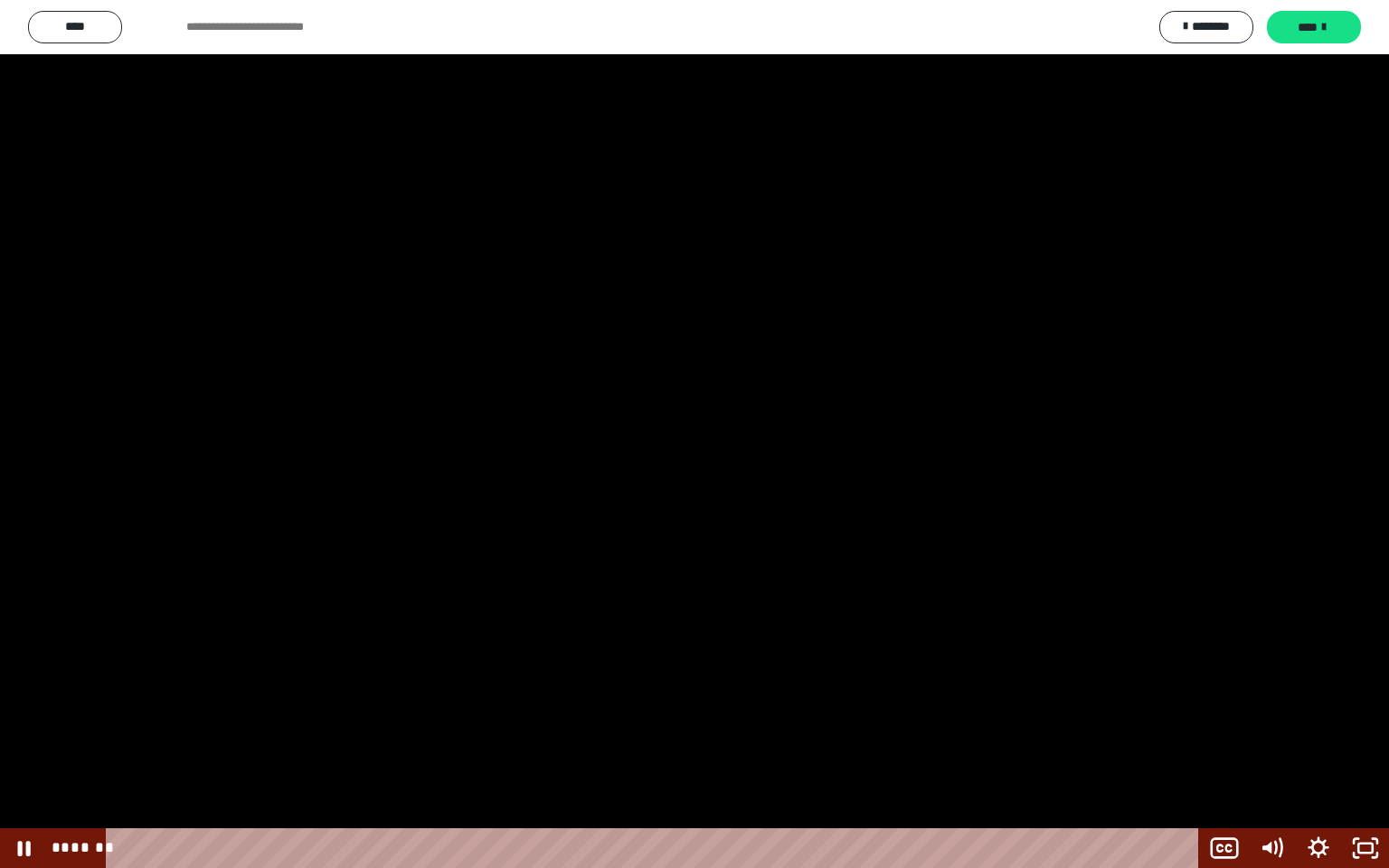 click at bounding box center [694, 434] 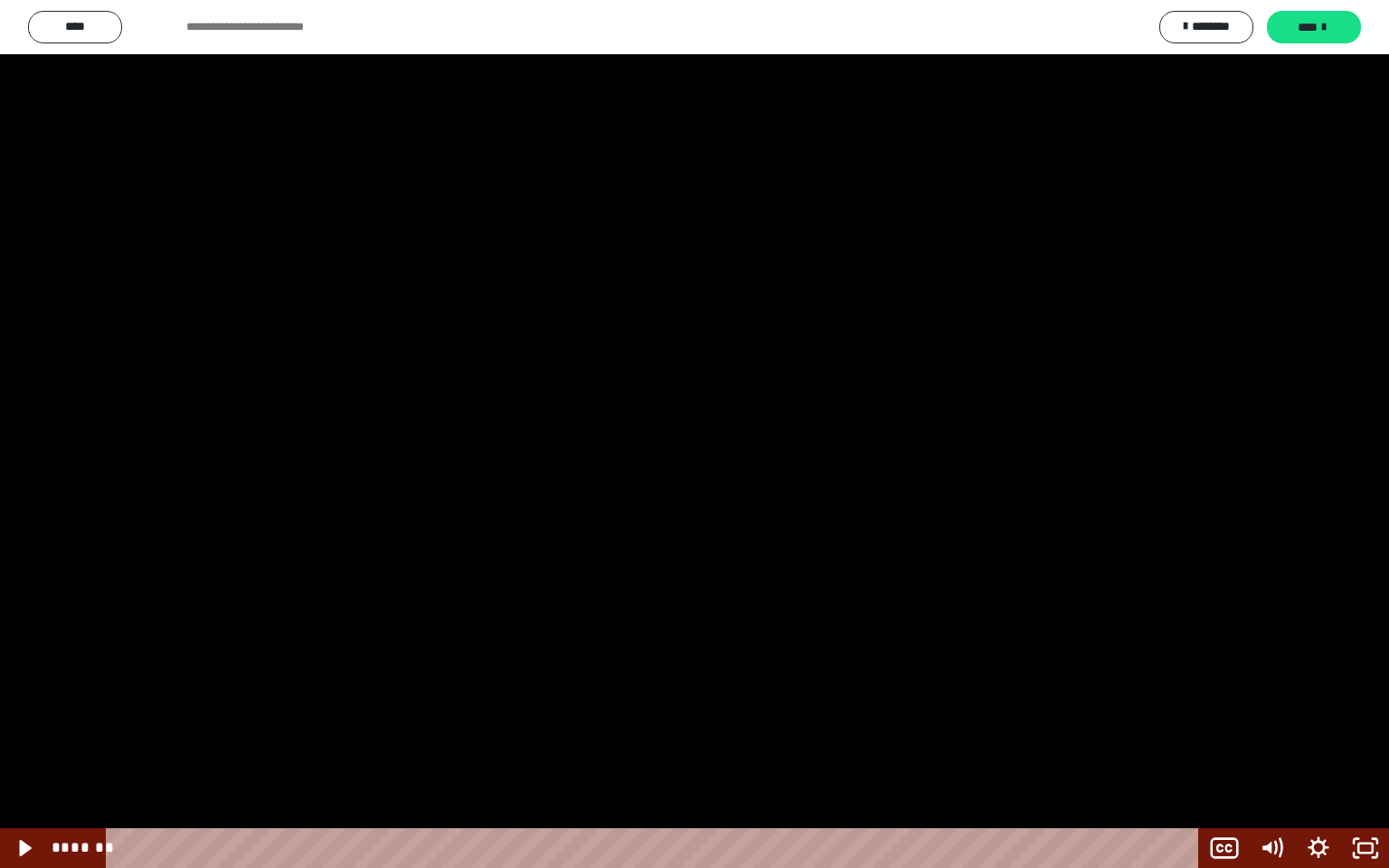 click at bounding box center (694, 434) 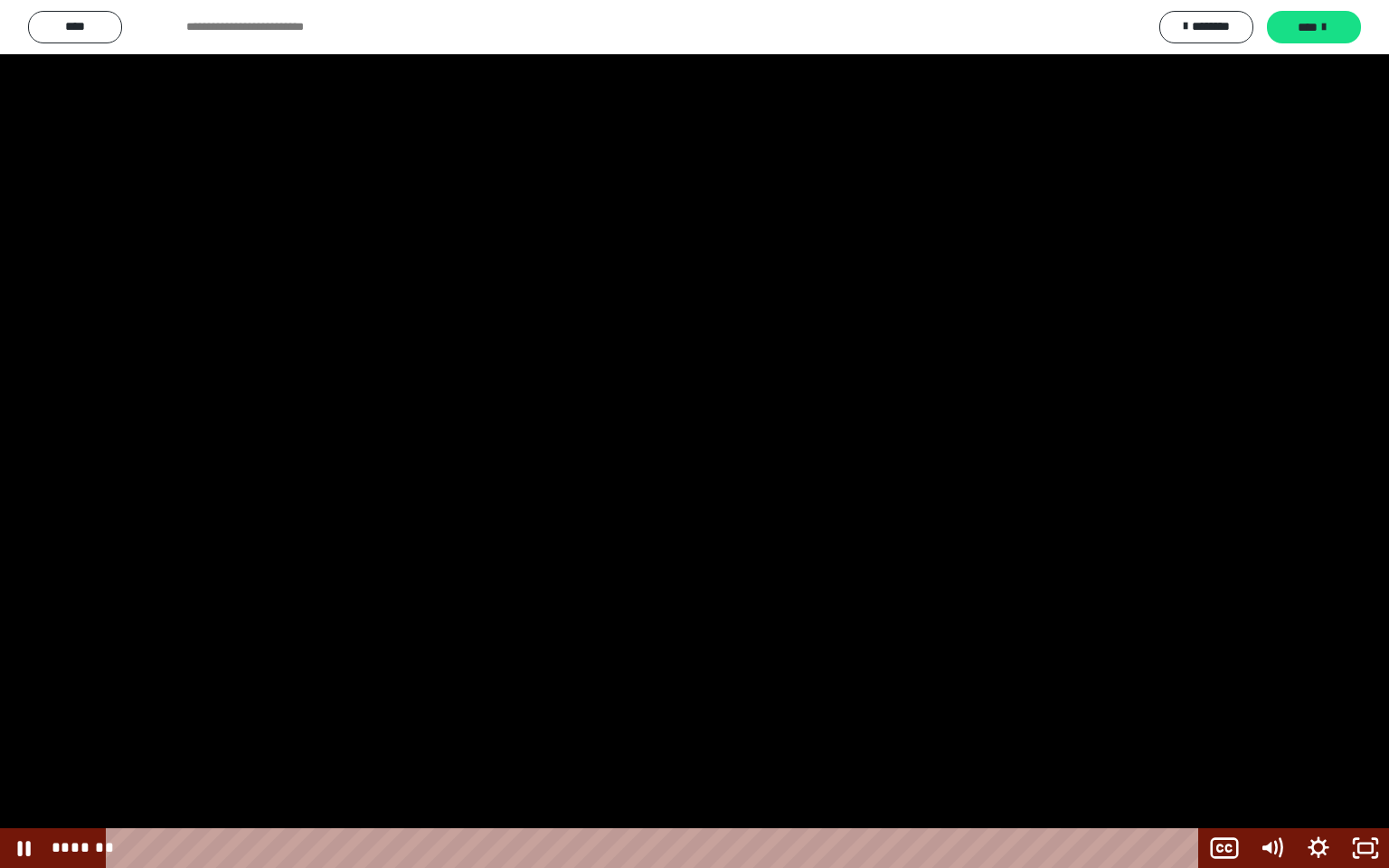 click at bounding box center [694, 434] 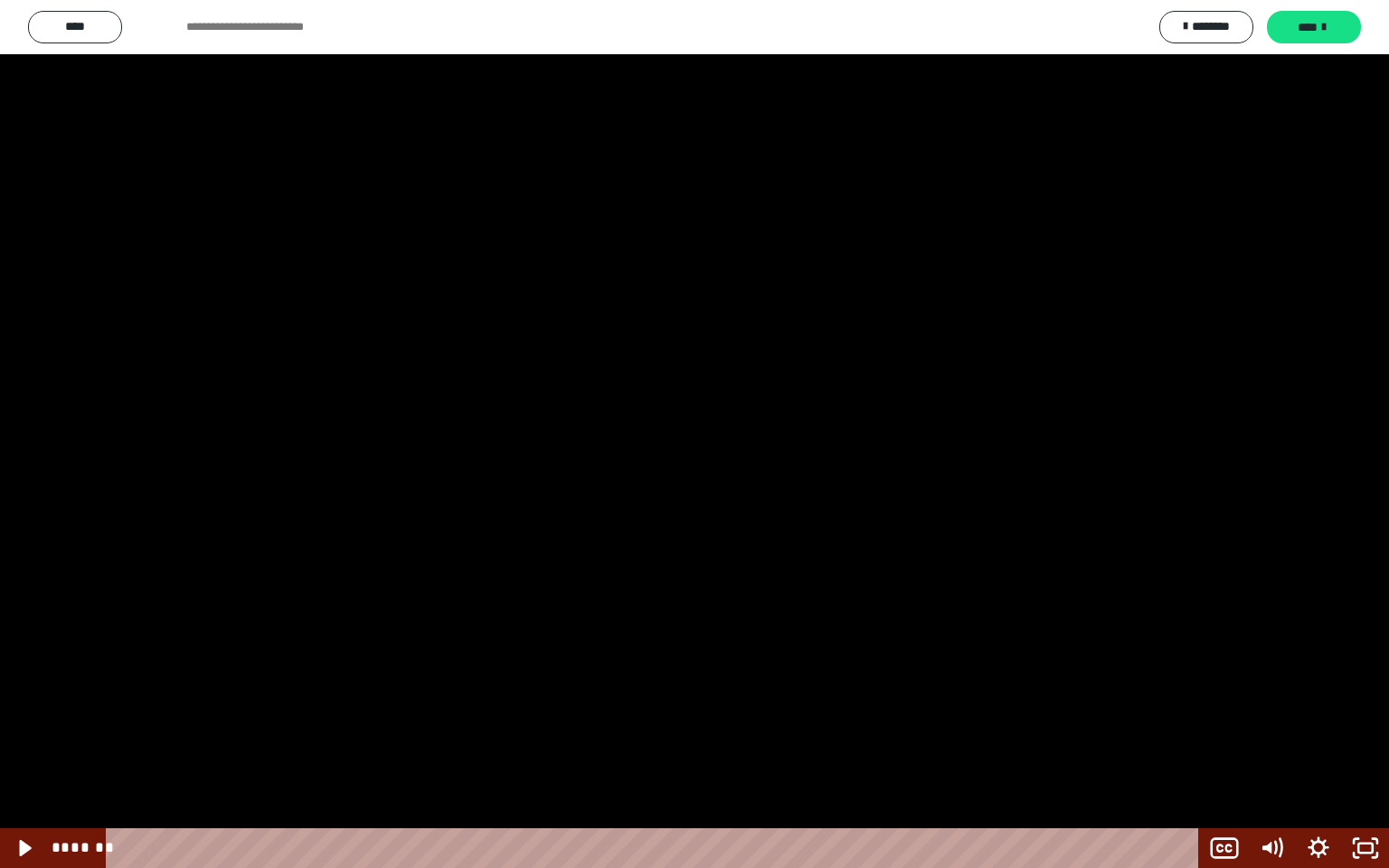 click at bounding box center [694, 434] 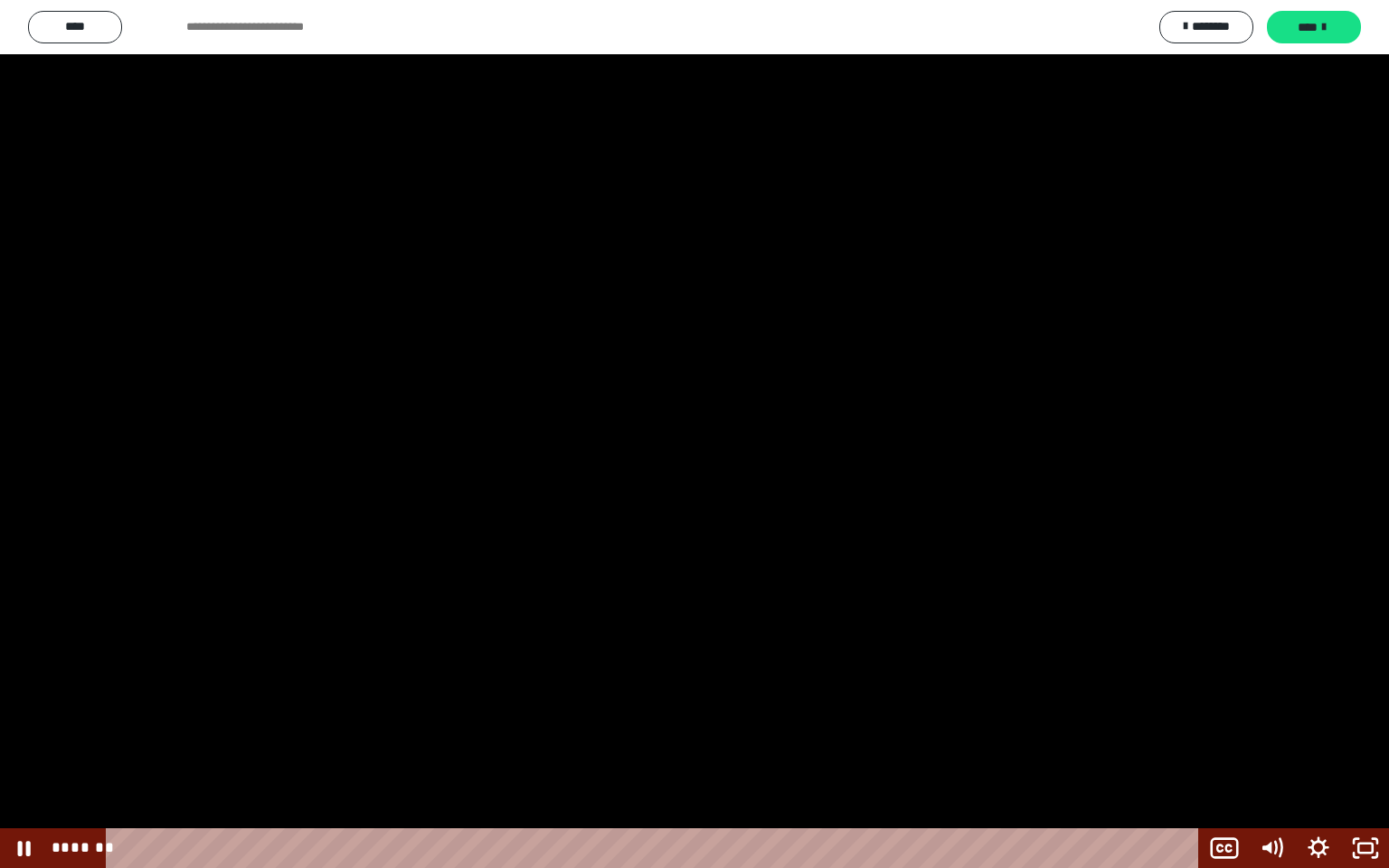 click at bounding box center [694, 434] 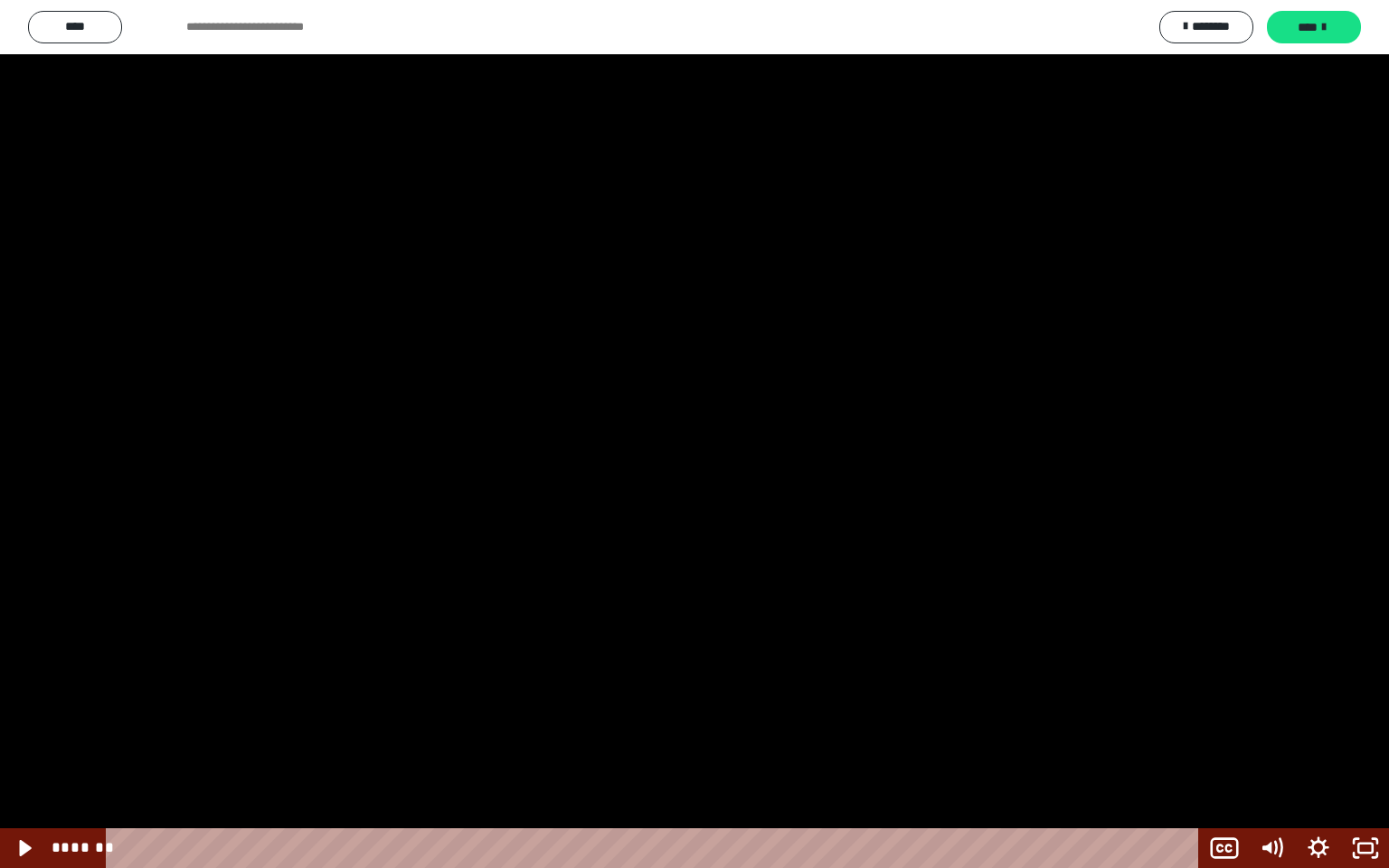 click at bounding box center [694, 434] 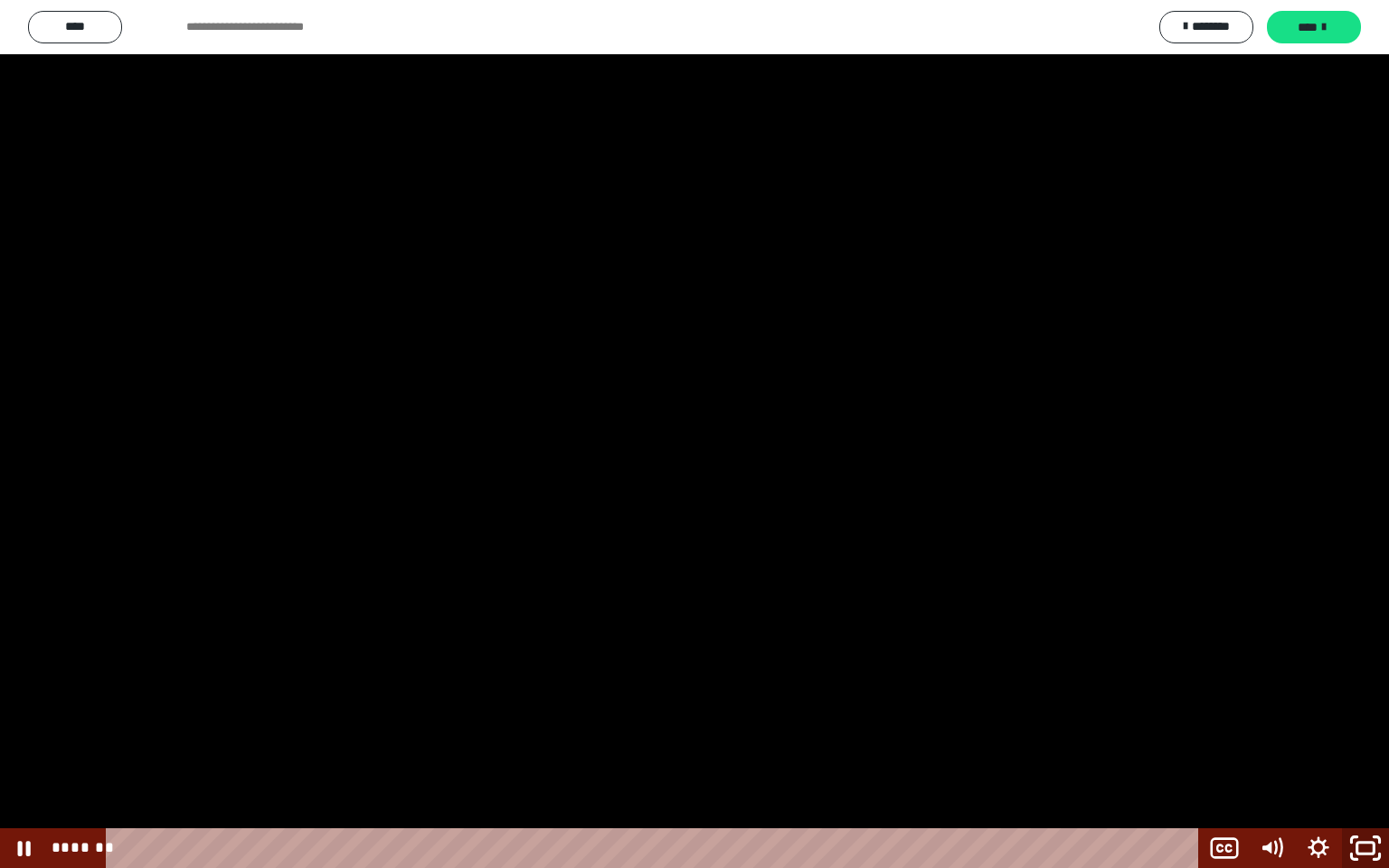 click 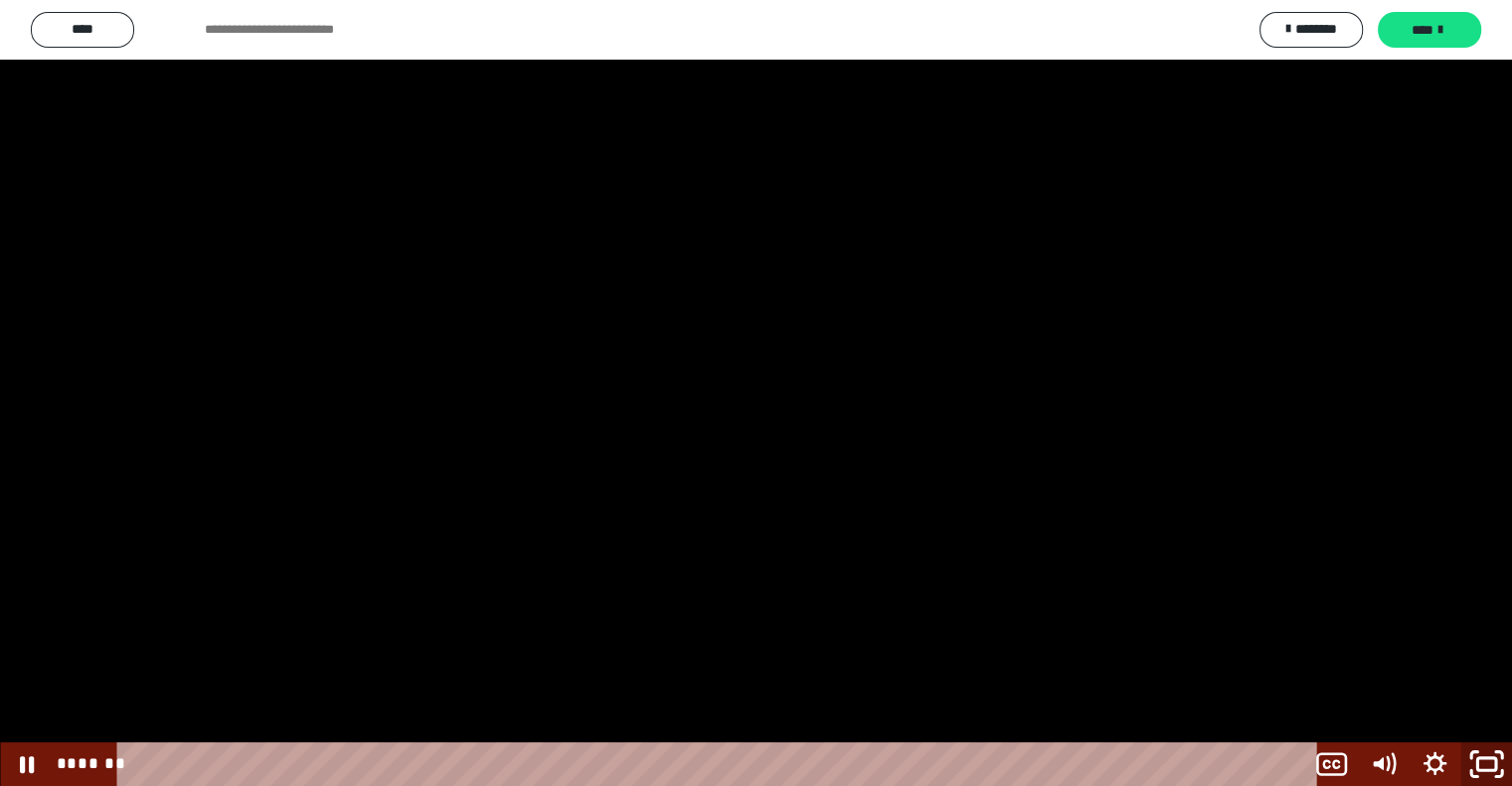 scroll, scrollTop: 2407, scrollLeft: 0, axis: vertical 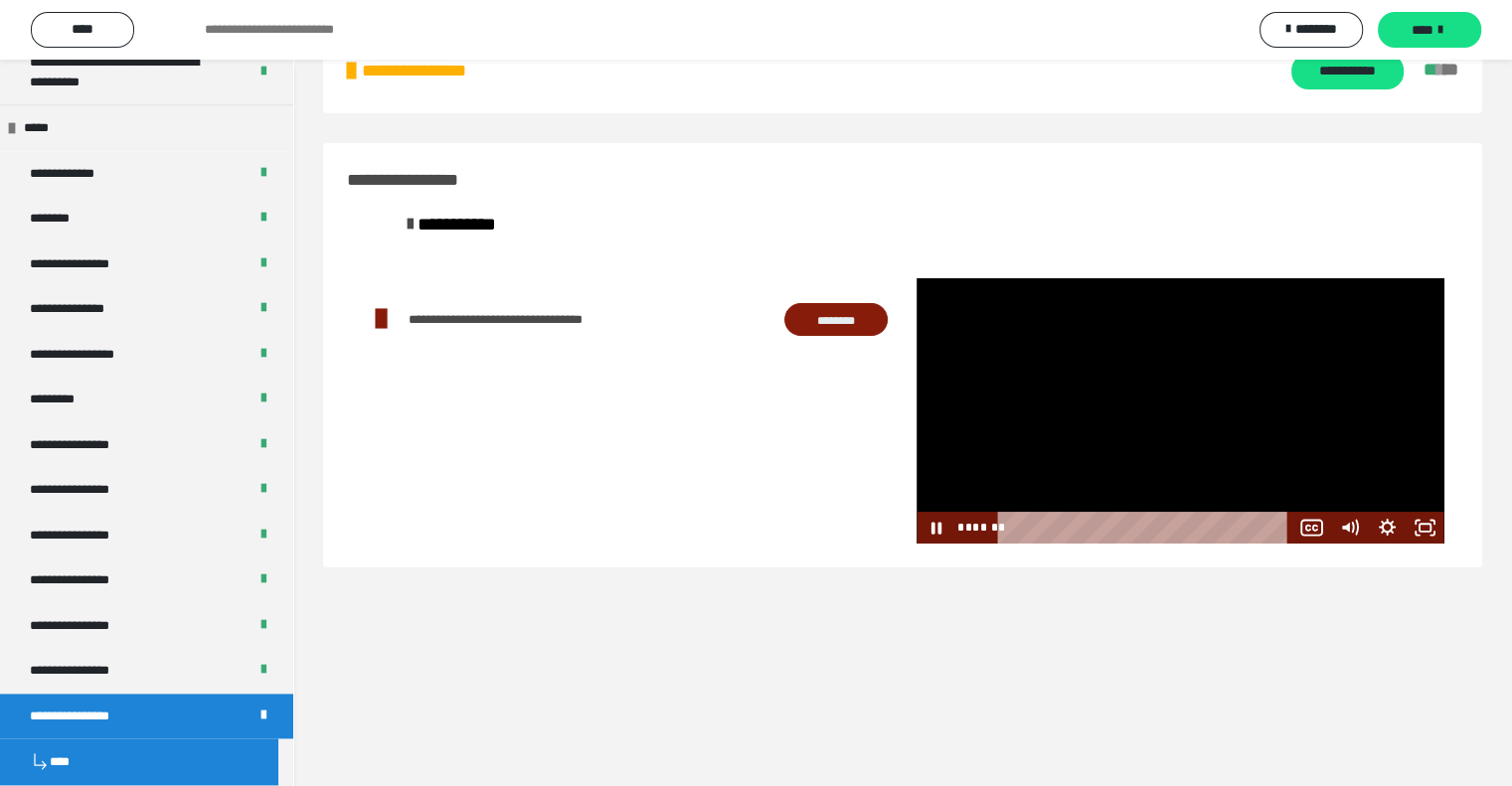click at bounding box center (1180, 410) 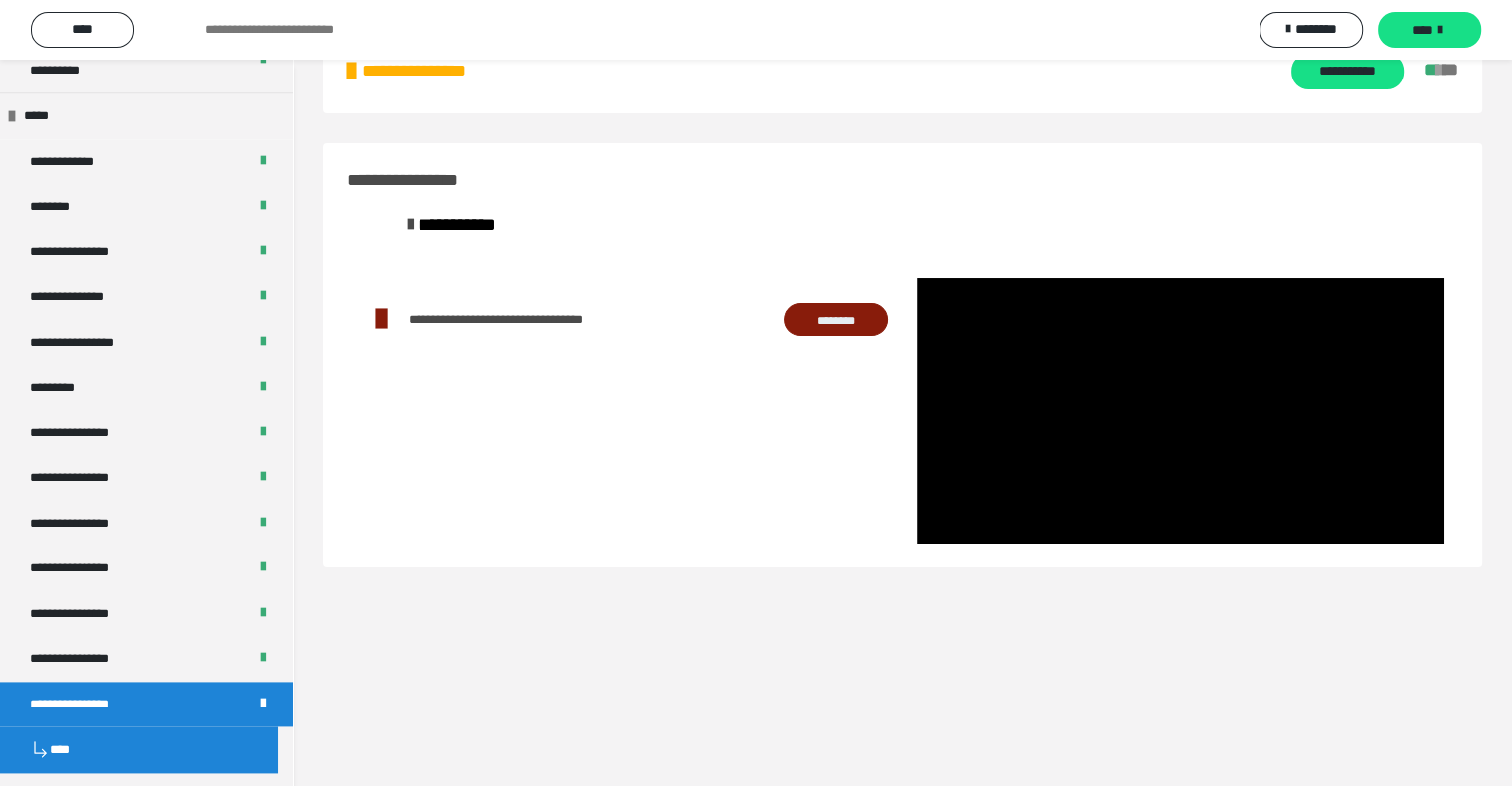 scroll, scrollTop: 2453, scrollLeft: 0, axis: vertical 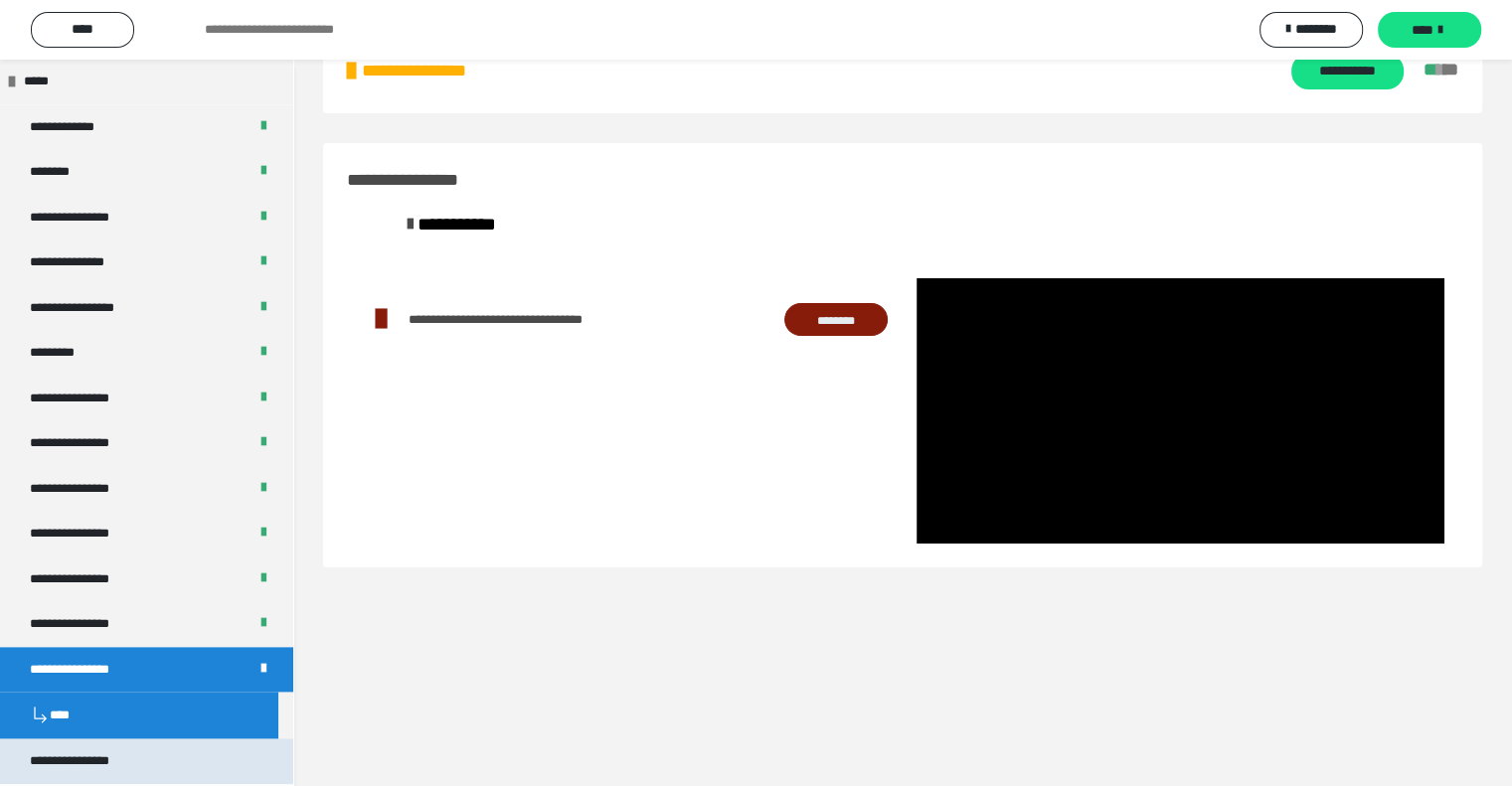 click on "**********" at bounding box center (86, 761) 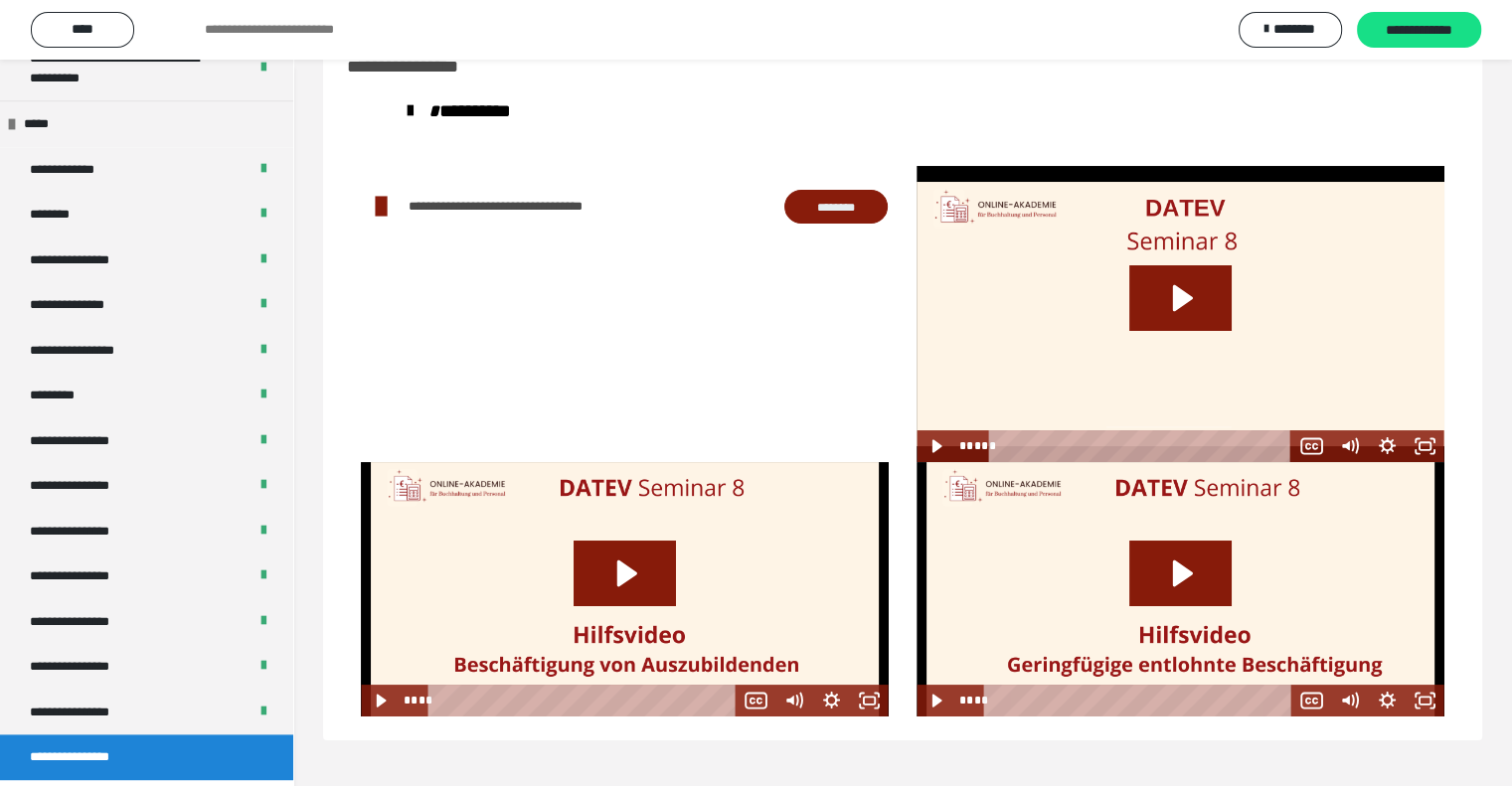 scroll, scrollTop: 0, scrollLeft: 0, axis: both 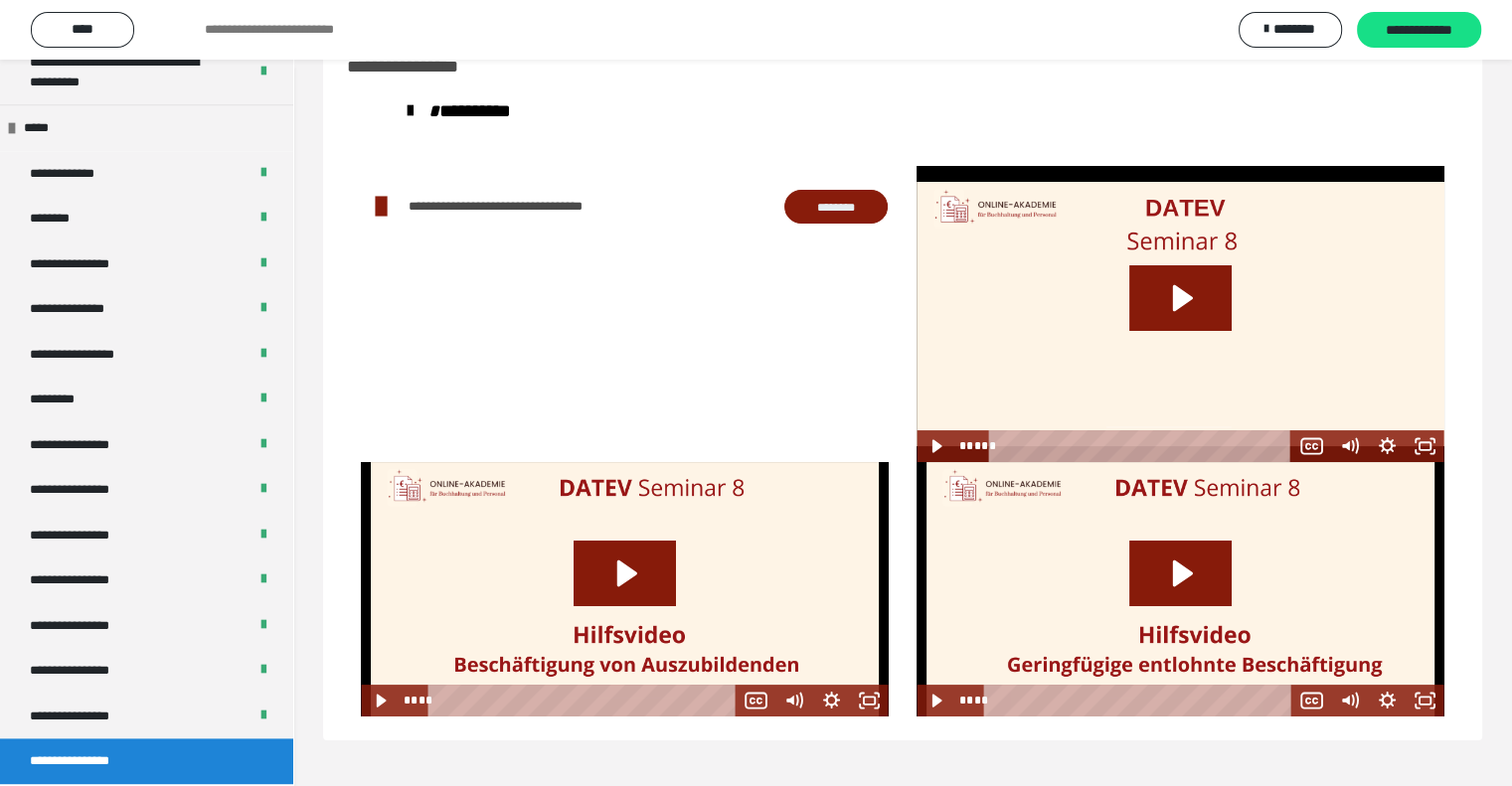 click 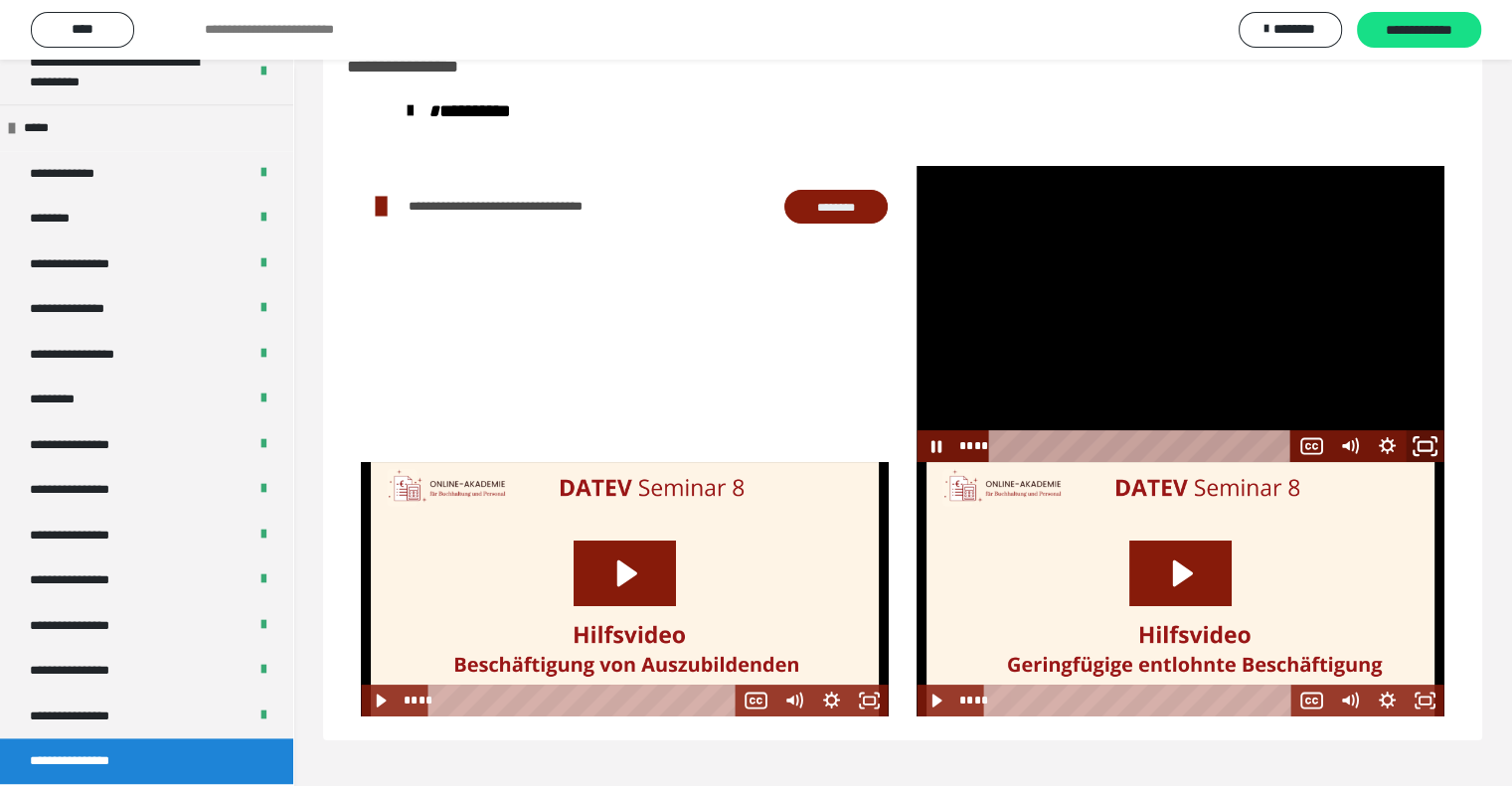 click 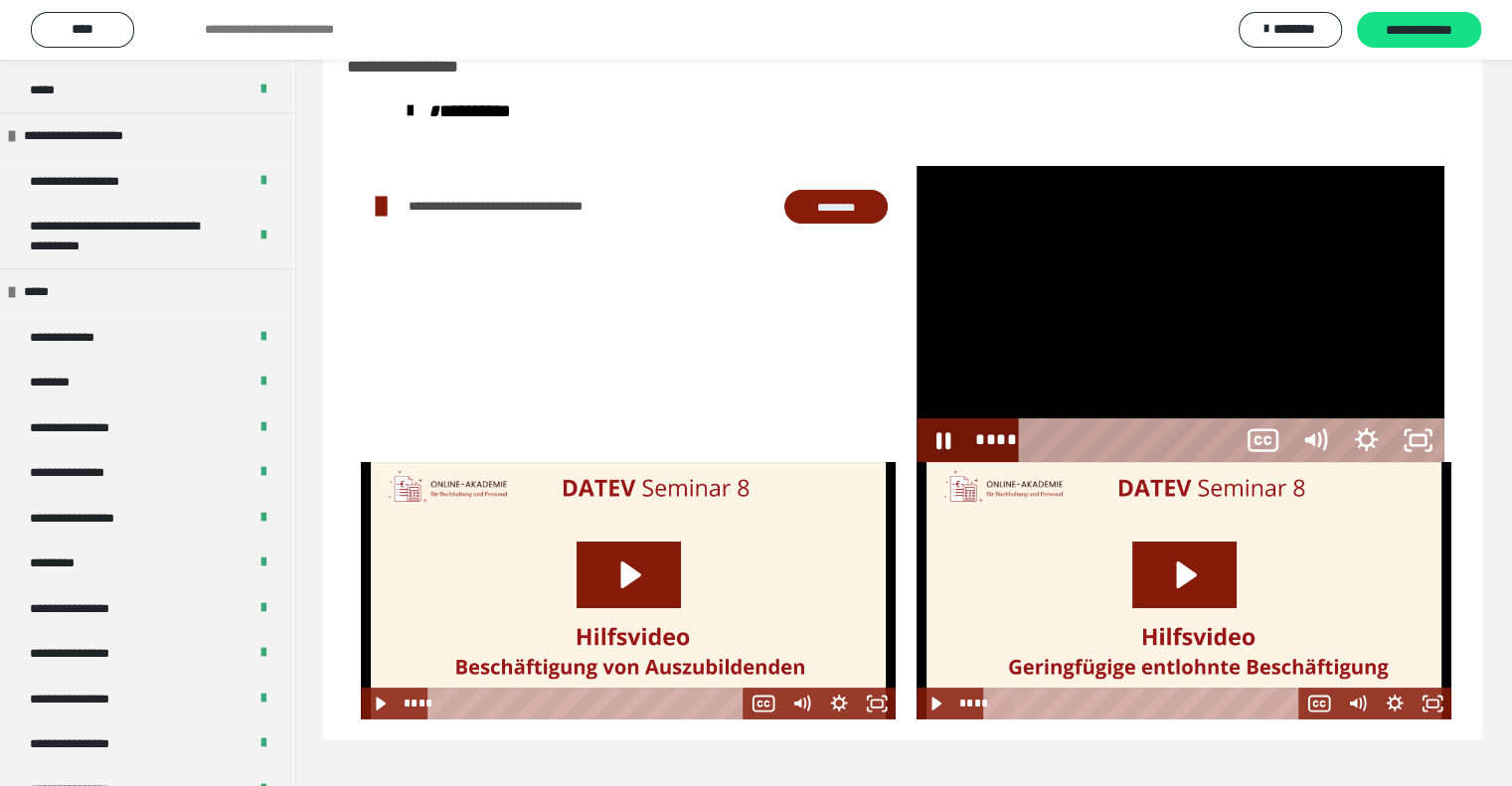 scroll, scrollTop: 2239, scrollLeft: 0, axis: vertical 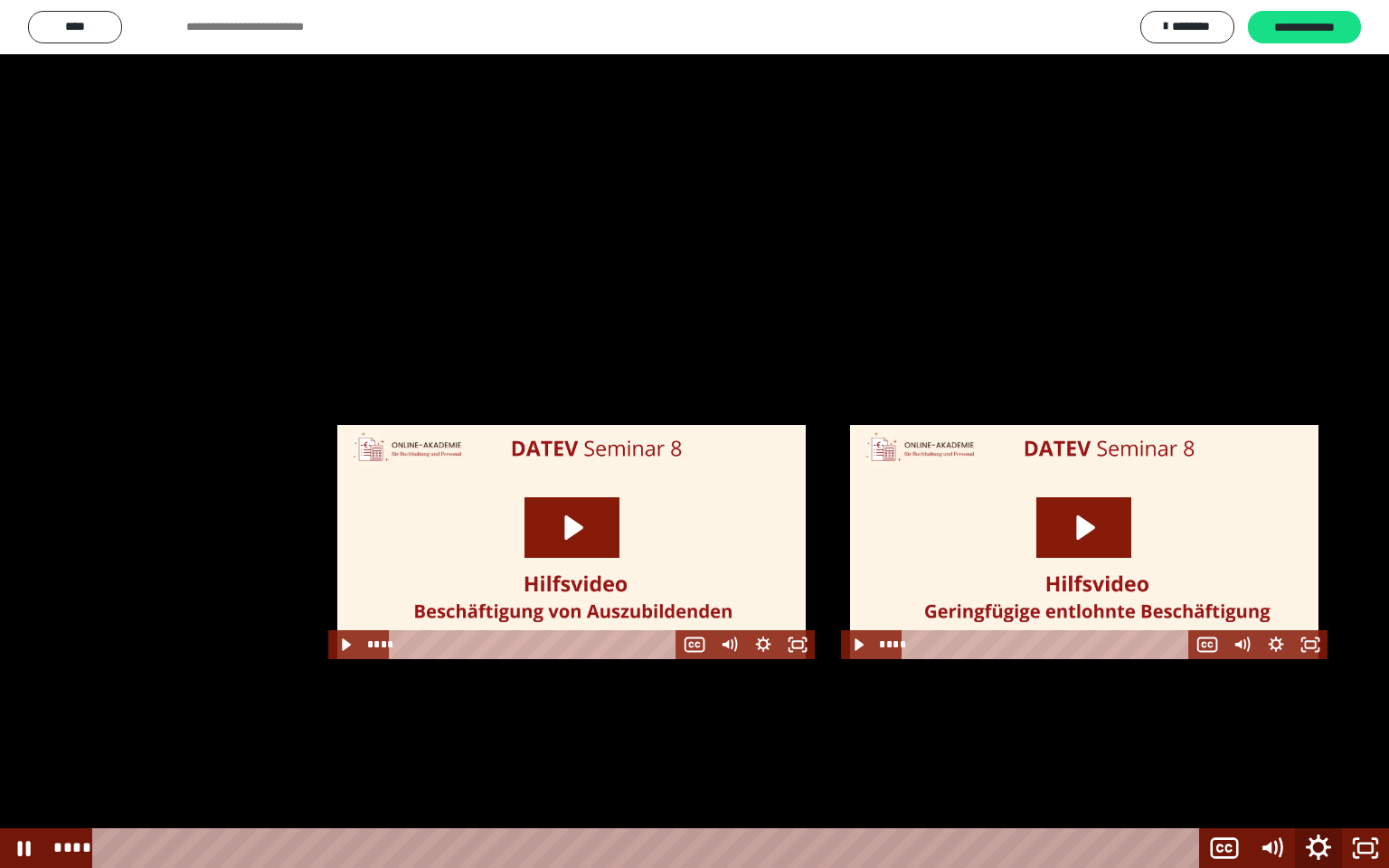 click 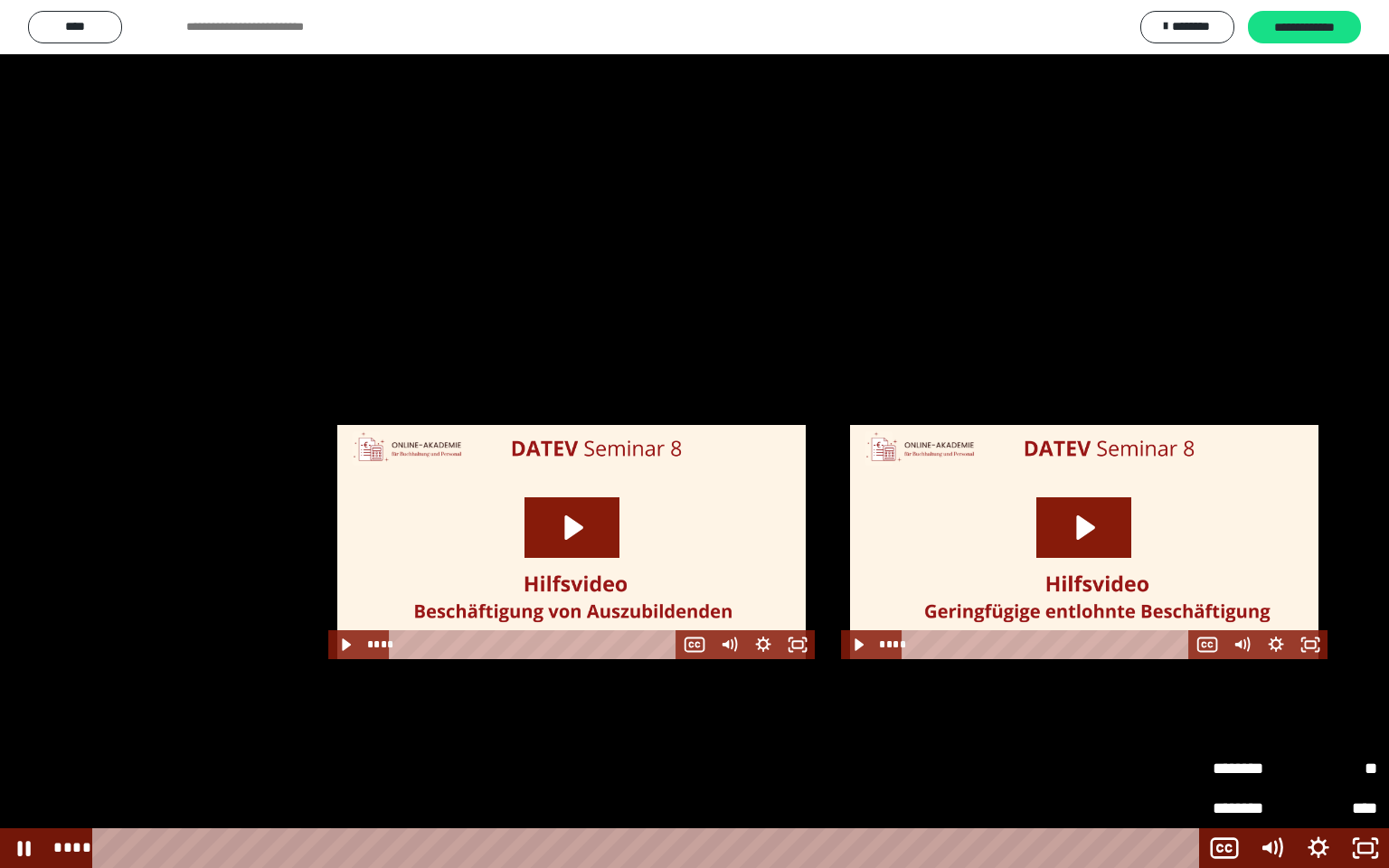 click on "**" at bounding box center (1336, 769) 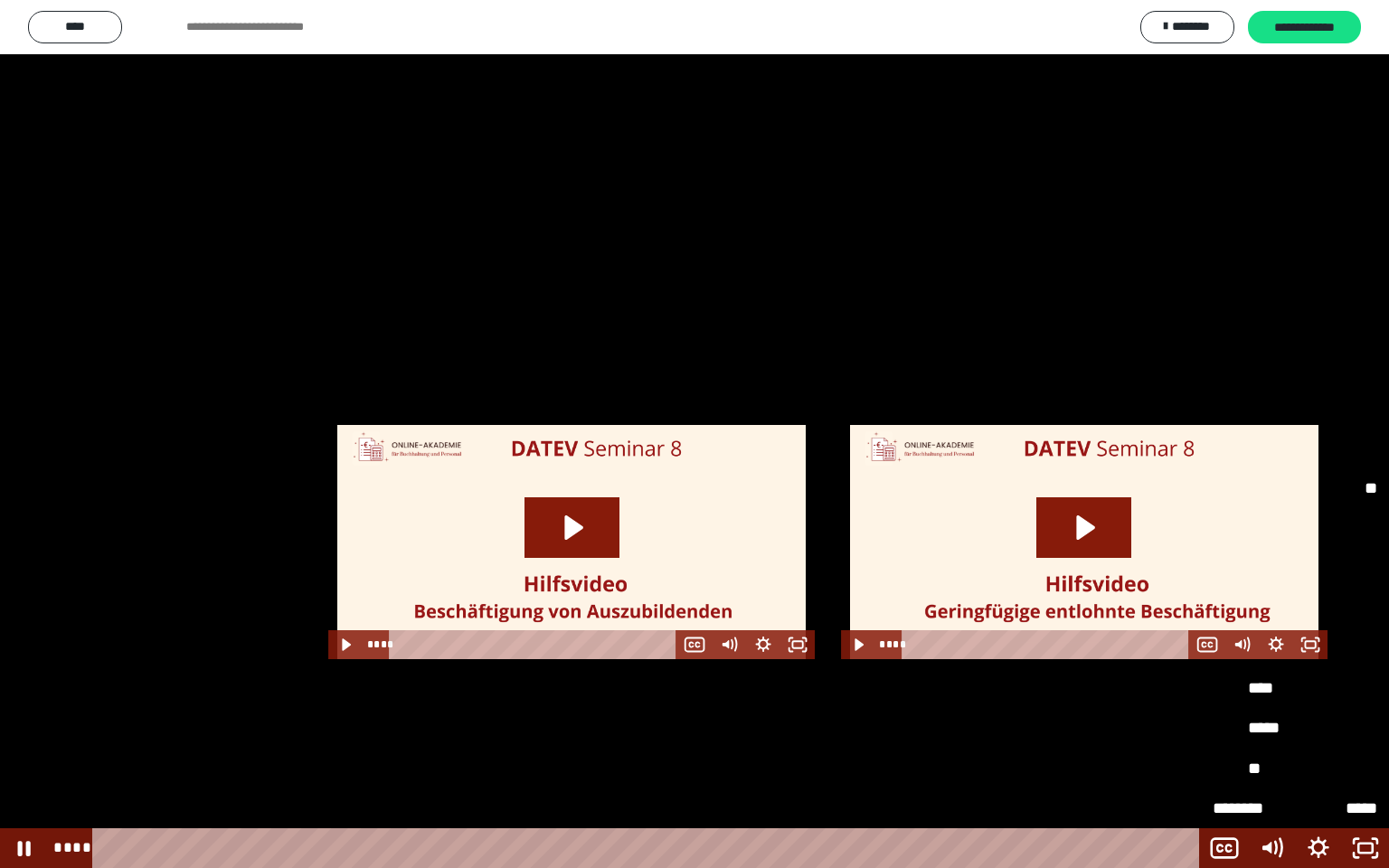 click on "*****" at bounding box center (1295, 649) 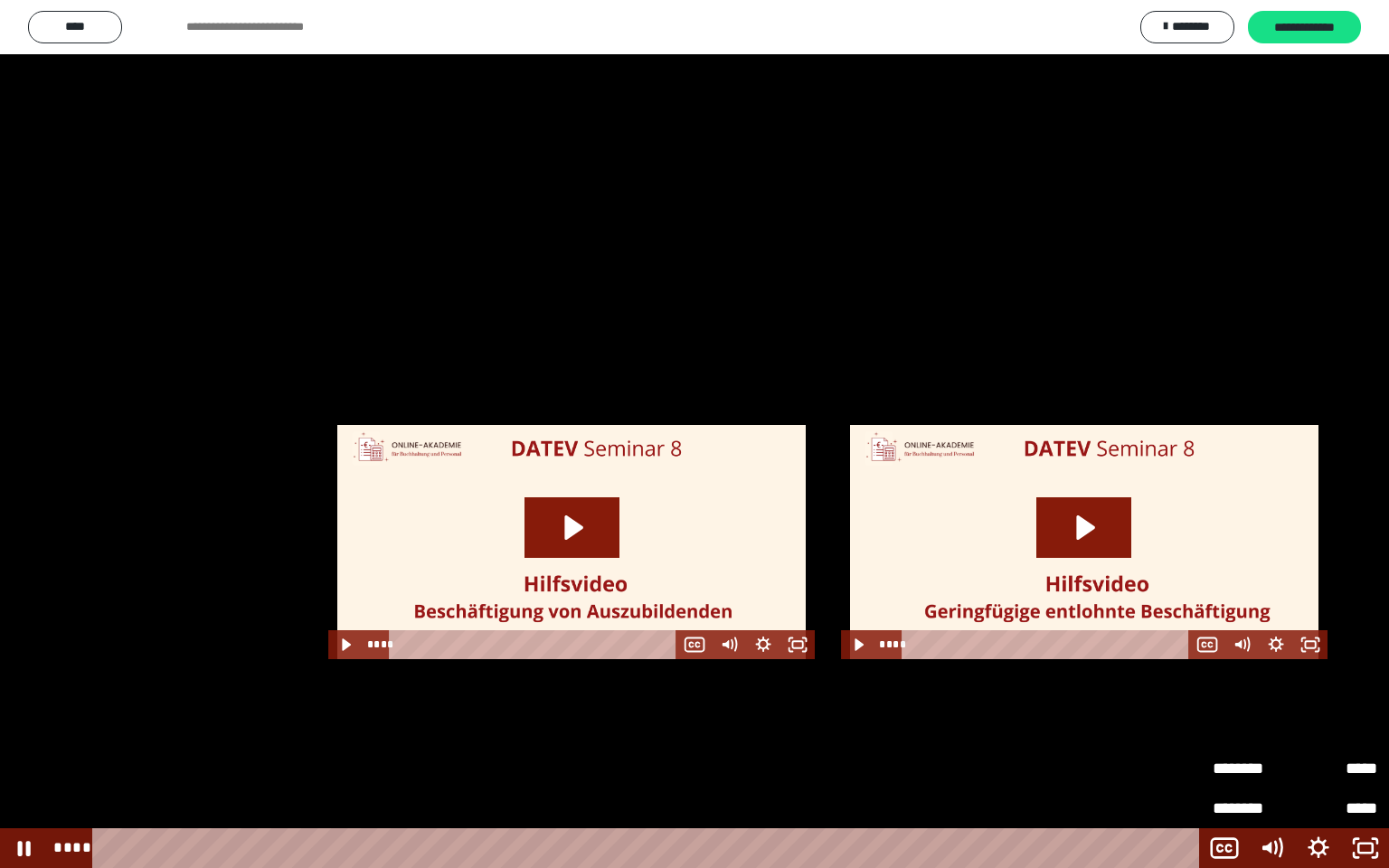 click at bounding box center (694, 434) 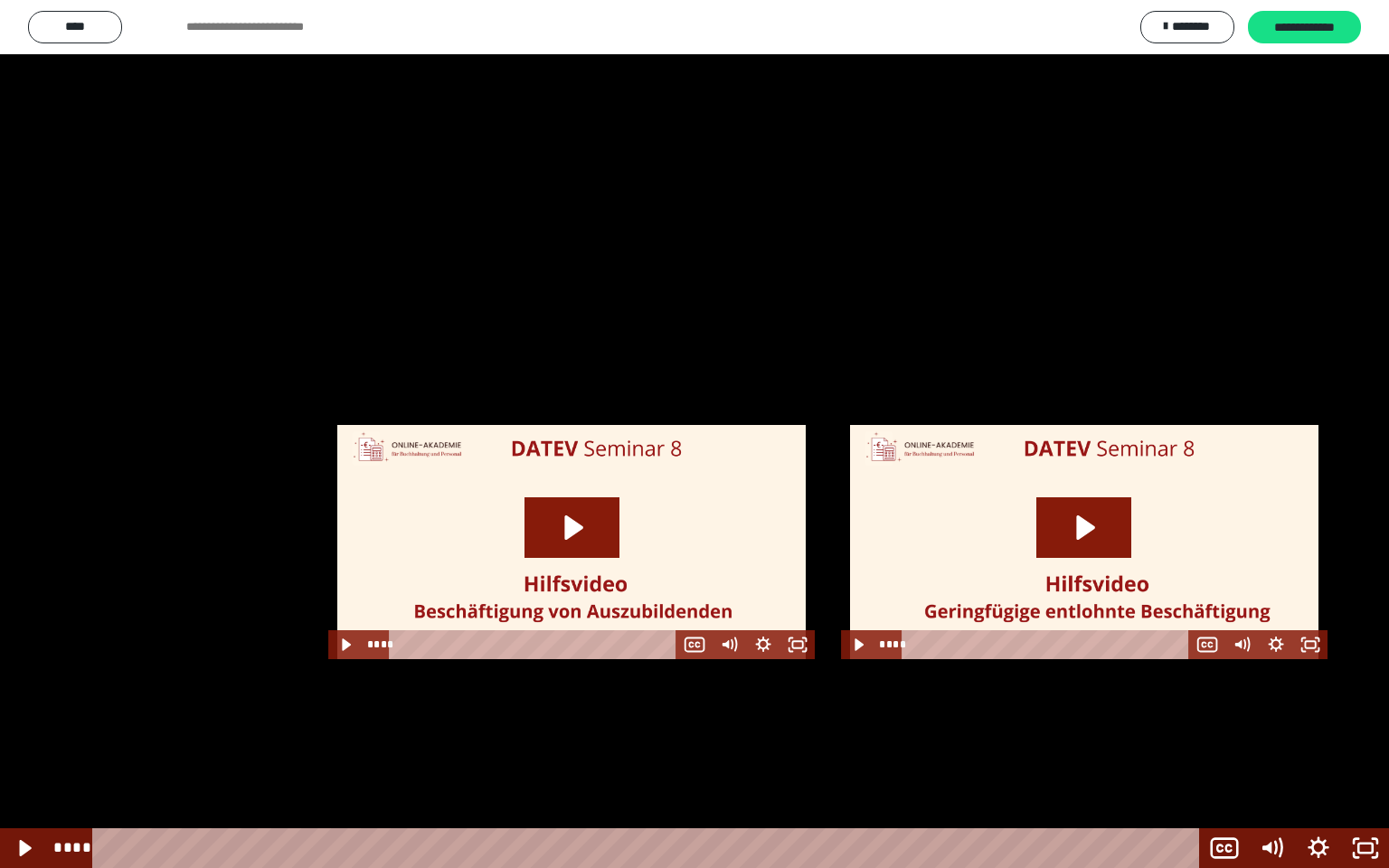 click at bounding box center [694, 434] 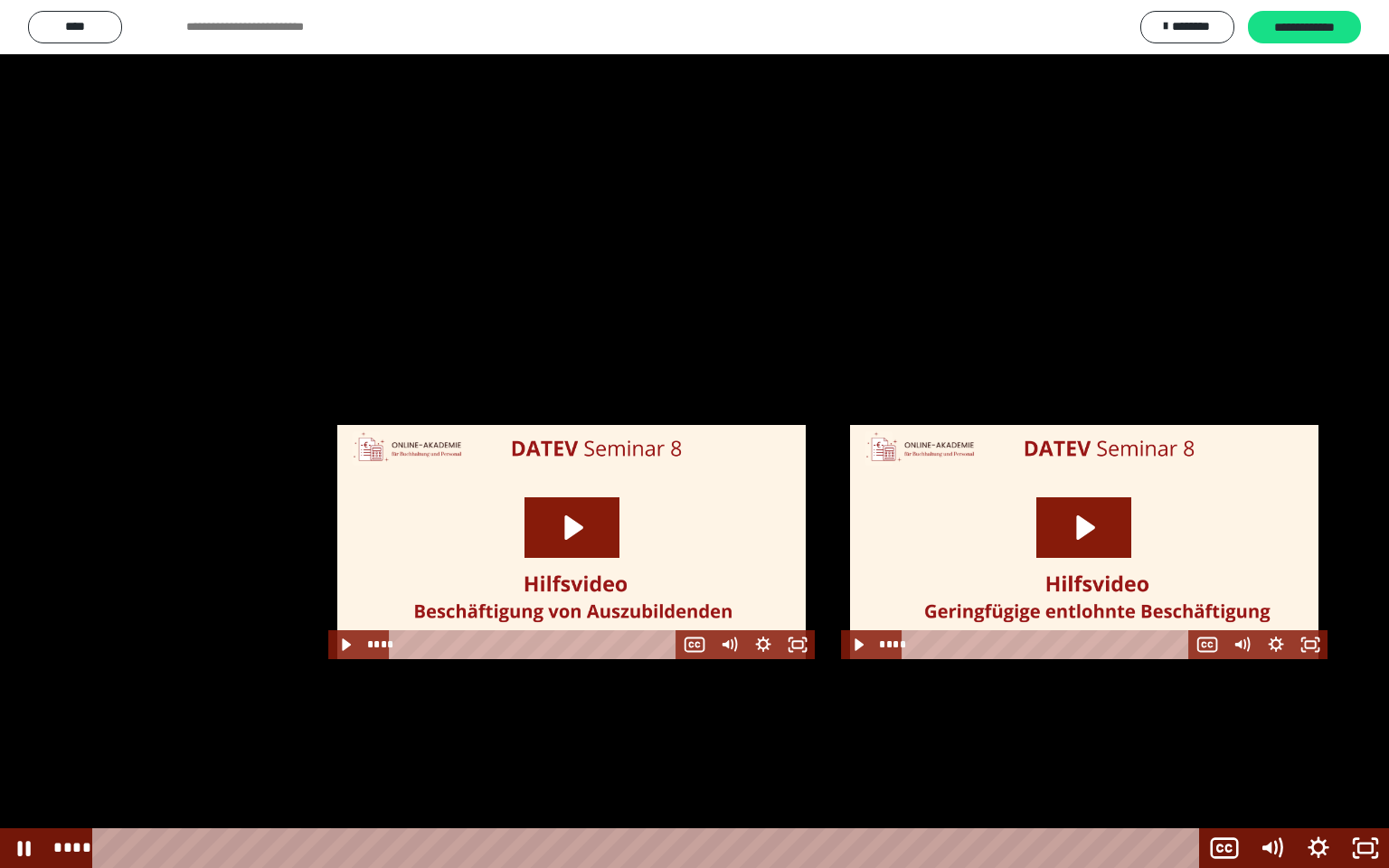 click at bounding box center (694, 434) 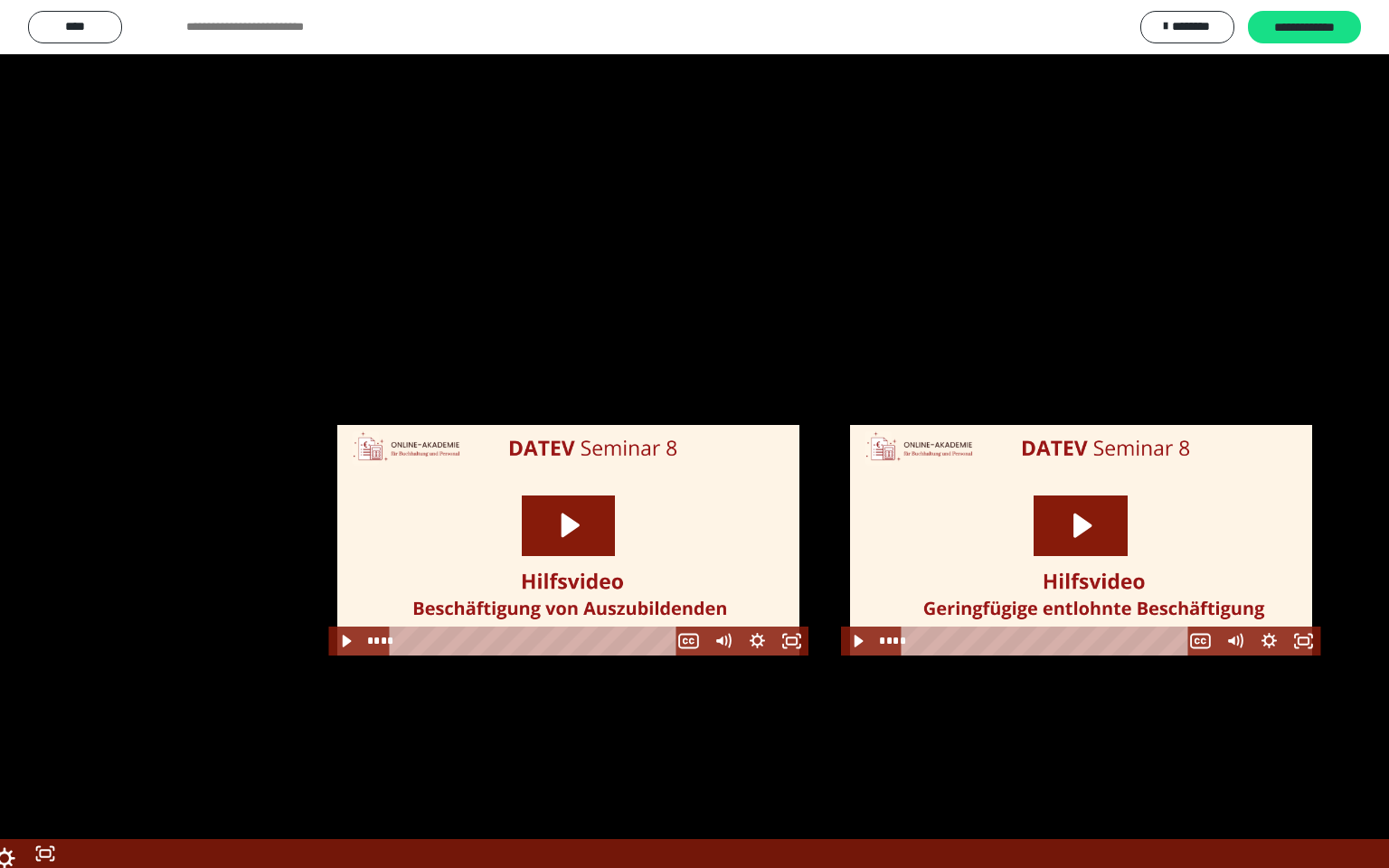 scroll, scrollTop: 2190, scrollLeft: 0, axis: vertical 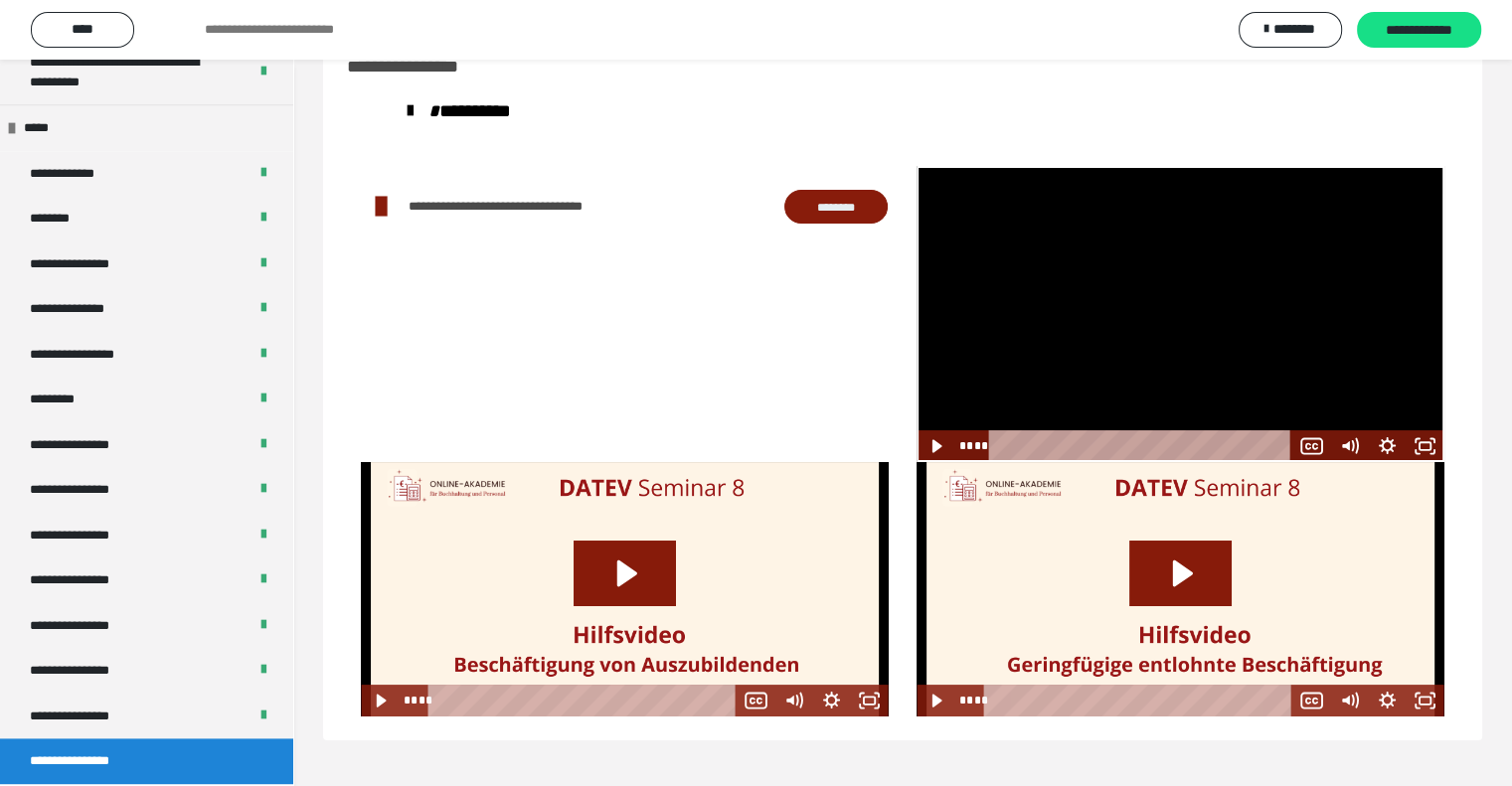 click at bounding box center (1180, 314) 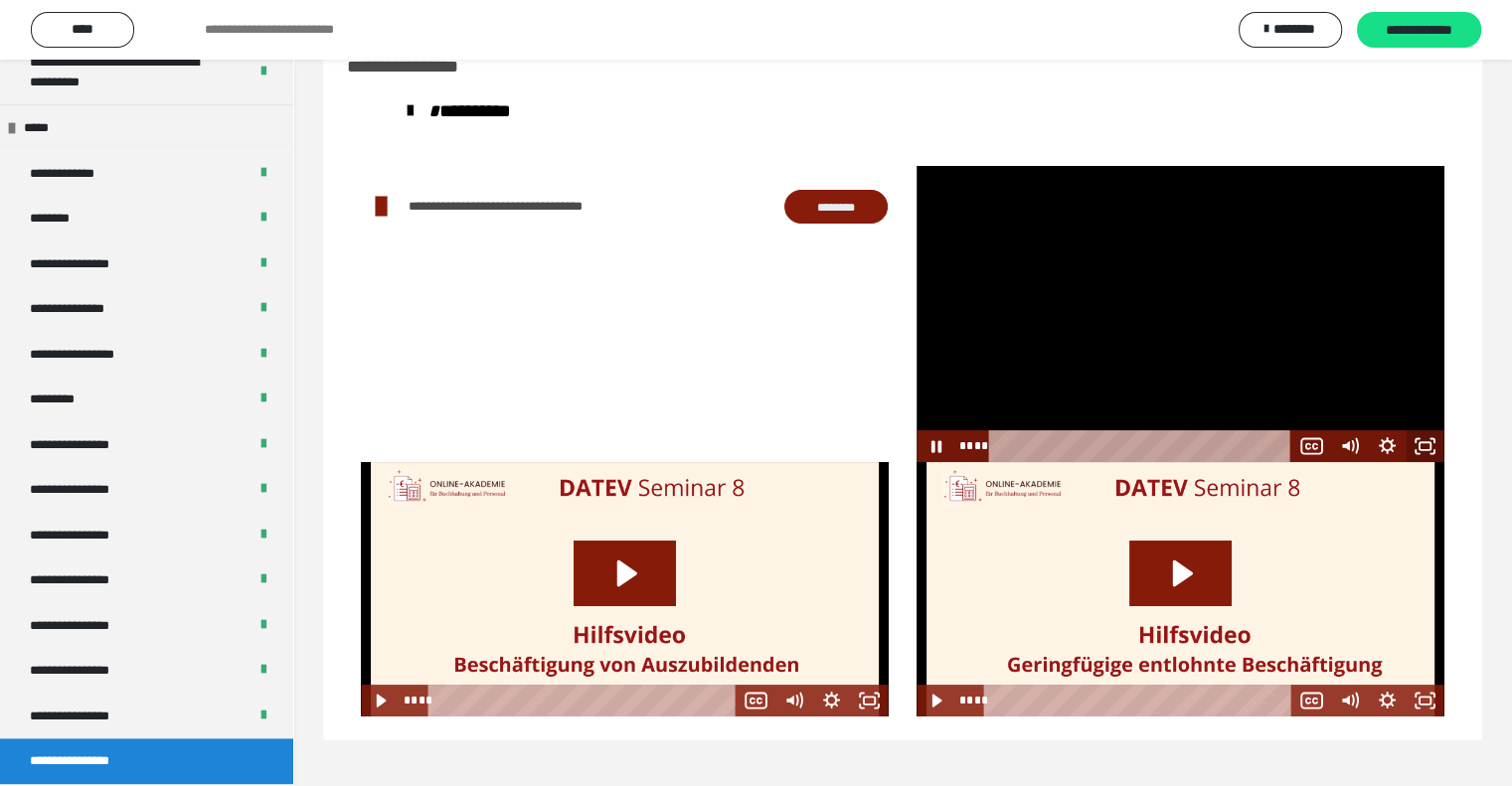 click 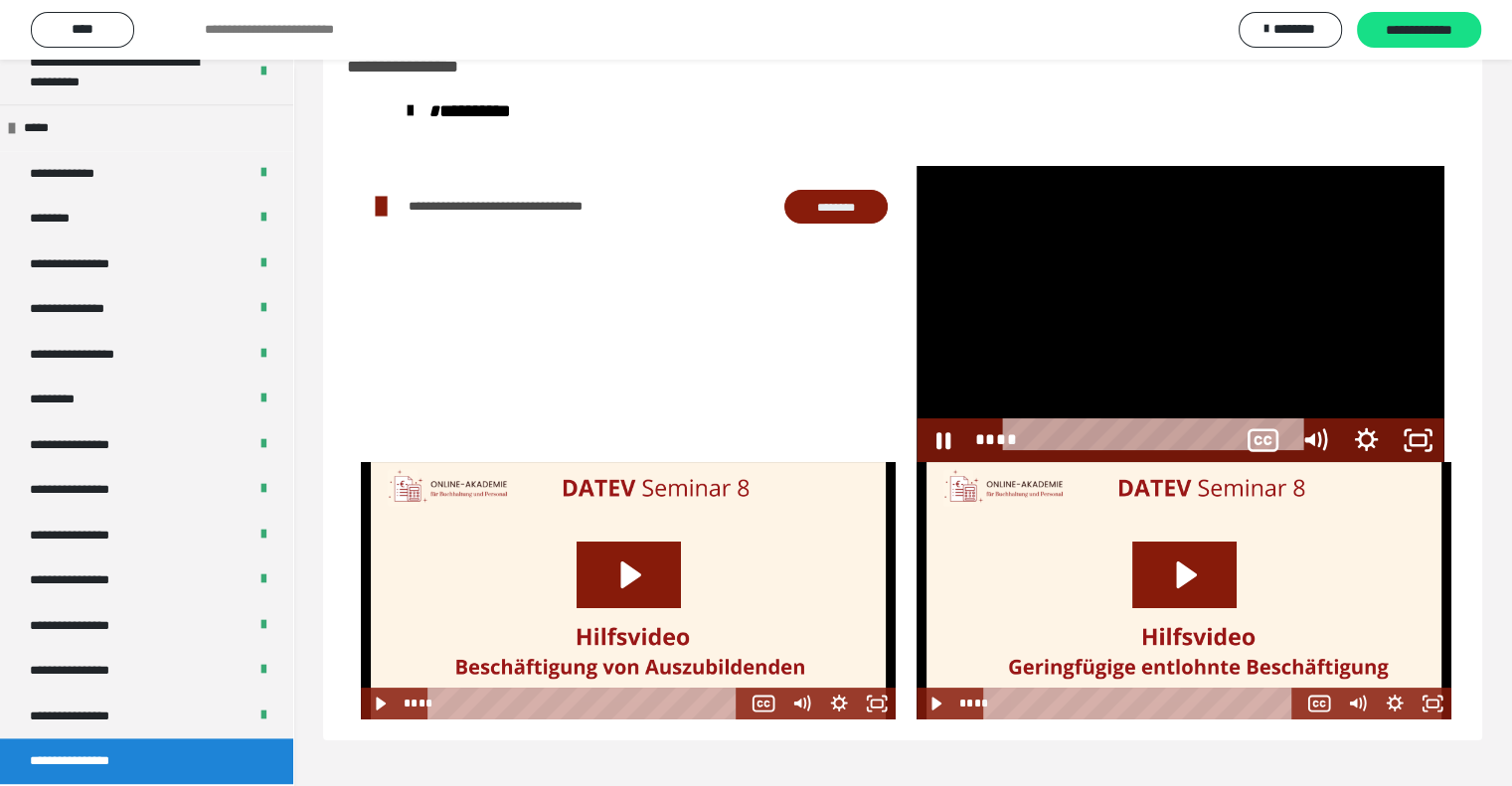 scroll, scrollTop: 2239, scrollLeft: 0, axis: vertical 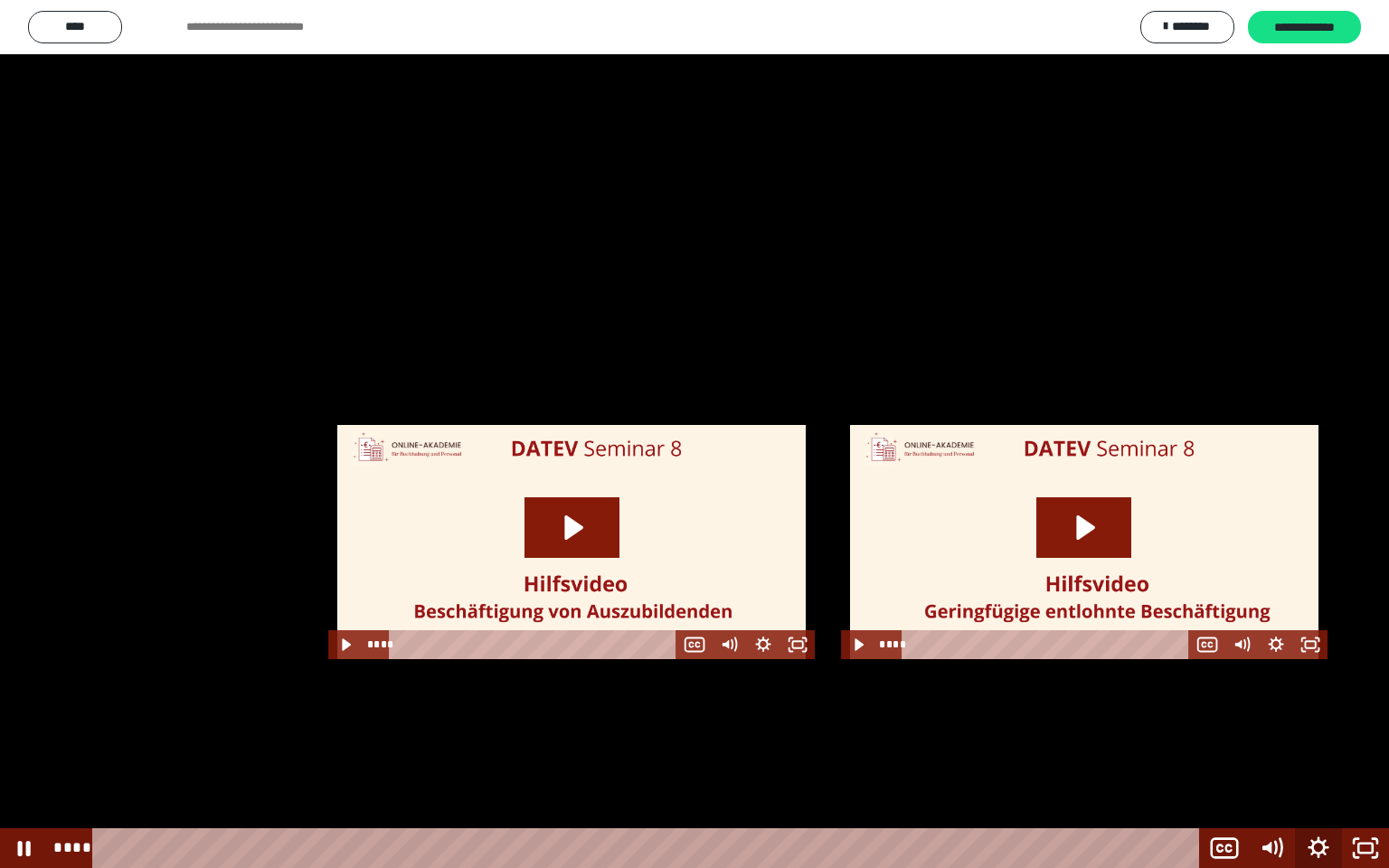 click 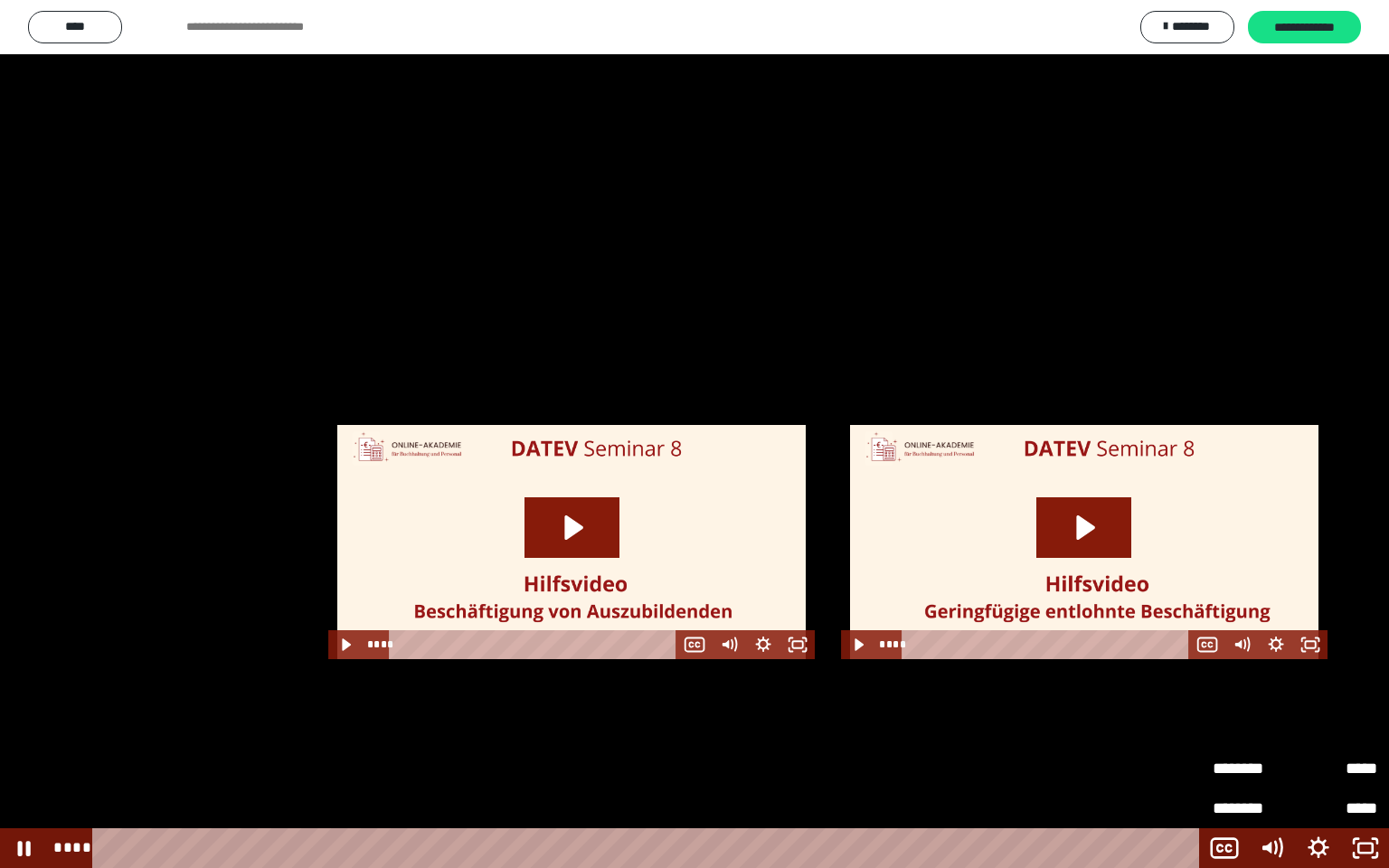 click on "*****" at bounding box center [1336, 760] 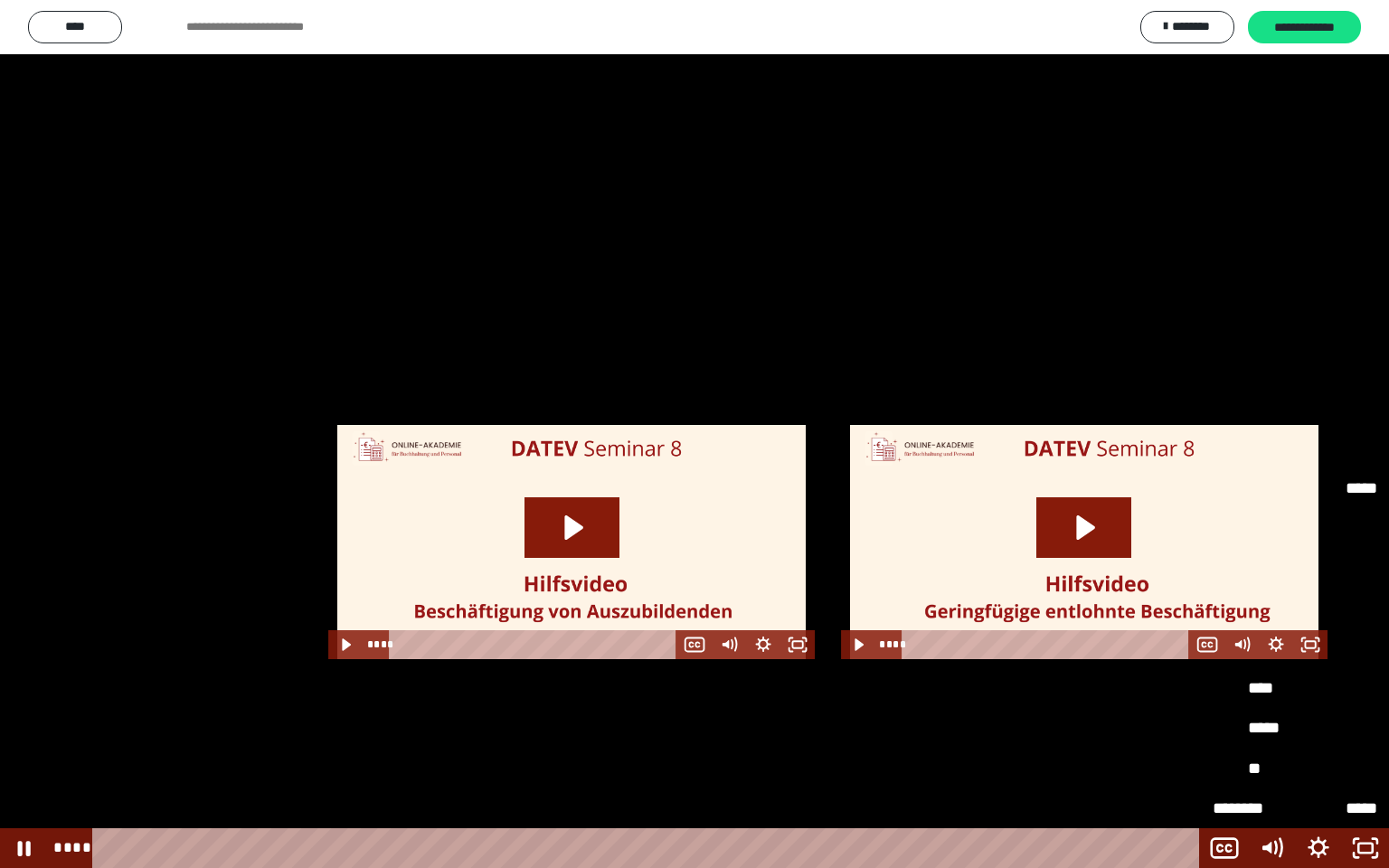 click on "****" at bounding box center (1295, 689) 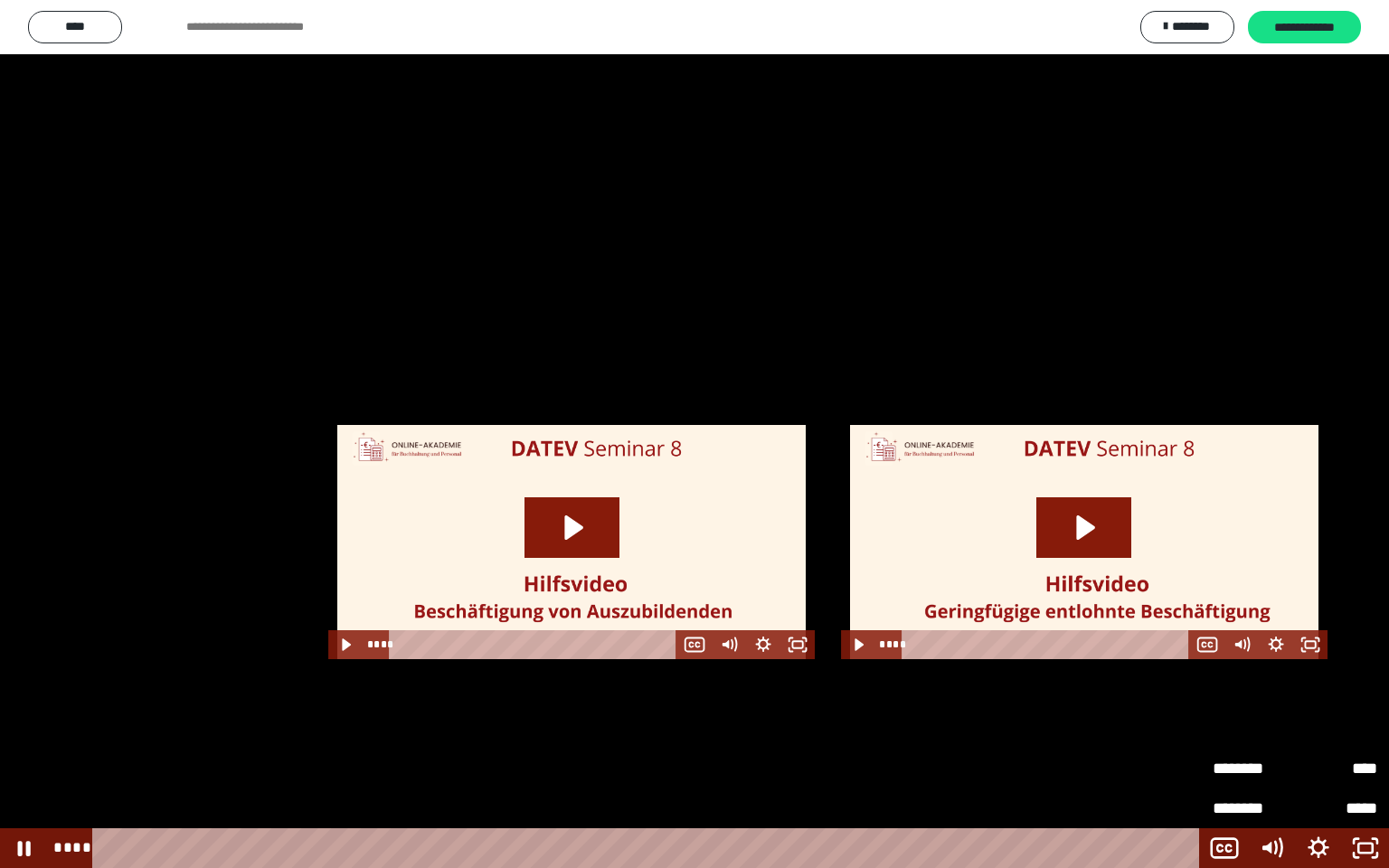 click on "****" at bounding box center (1336, 769) 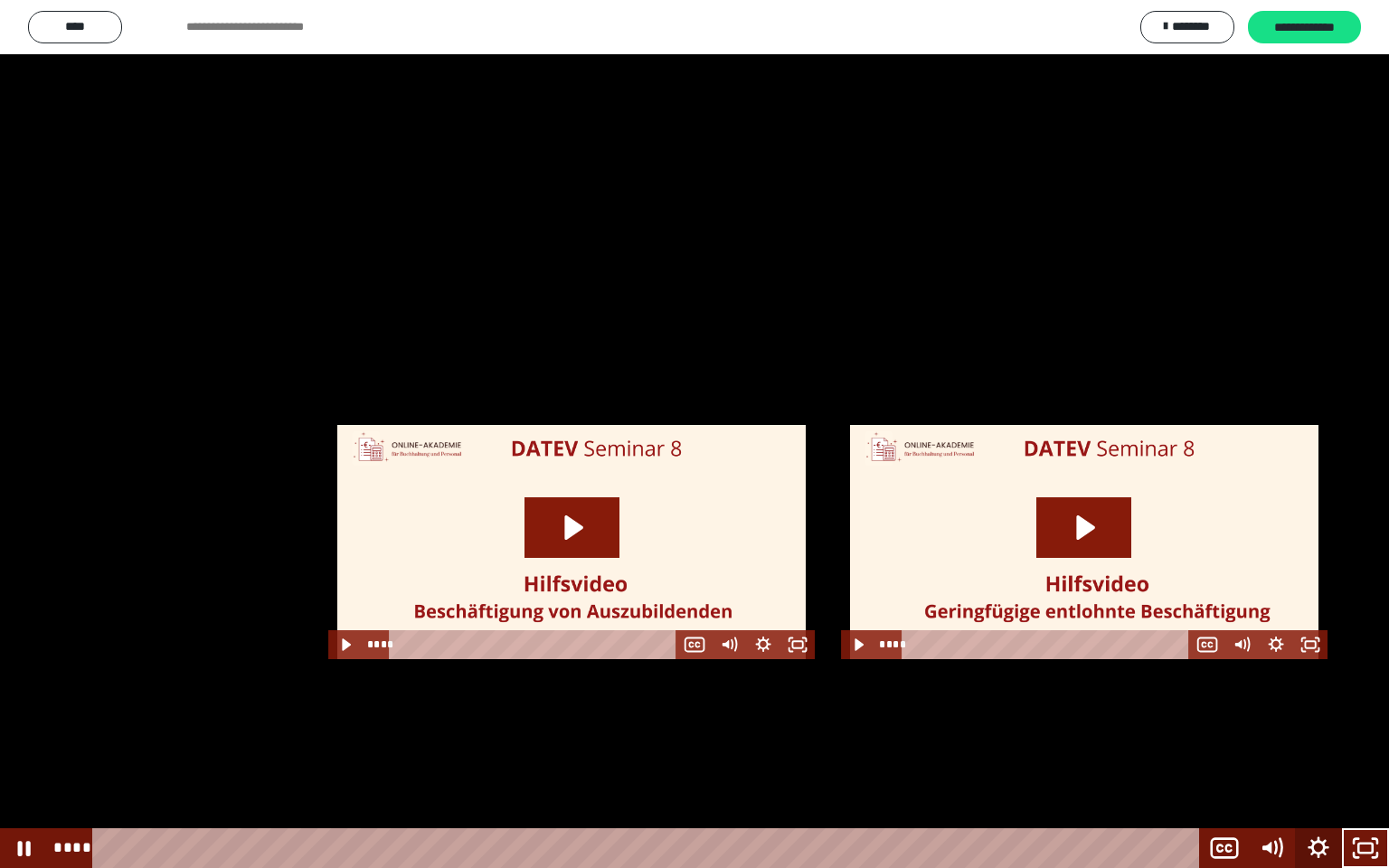 click 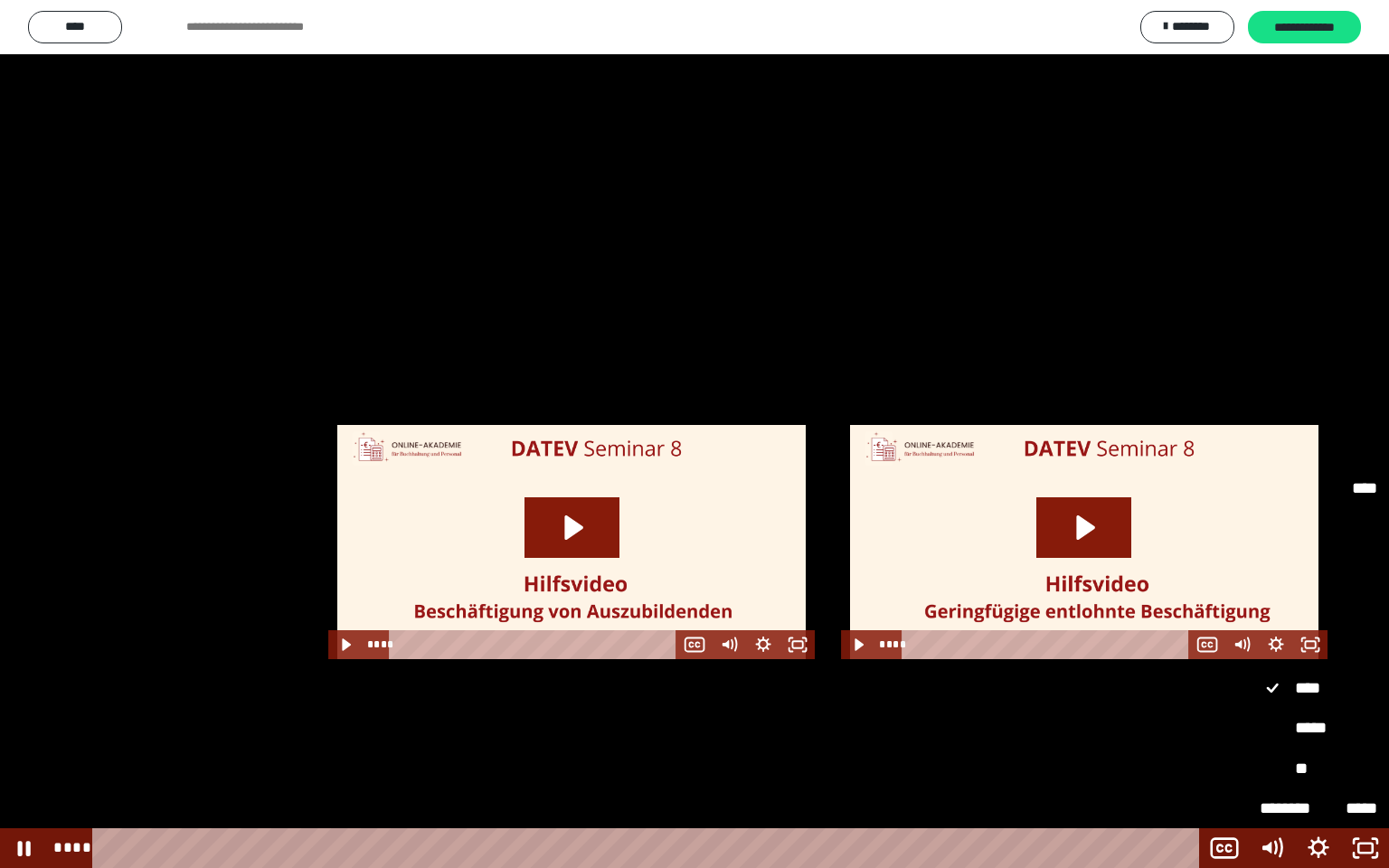 click on "*****" at bounding box center [1318, 649] 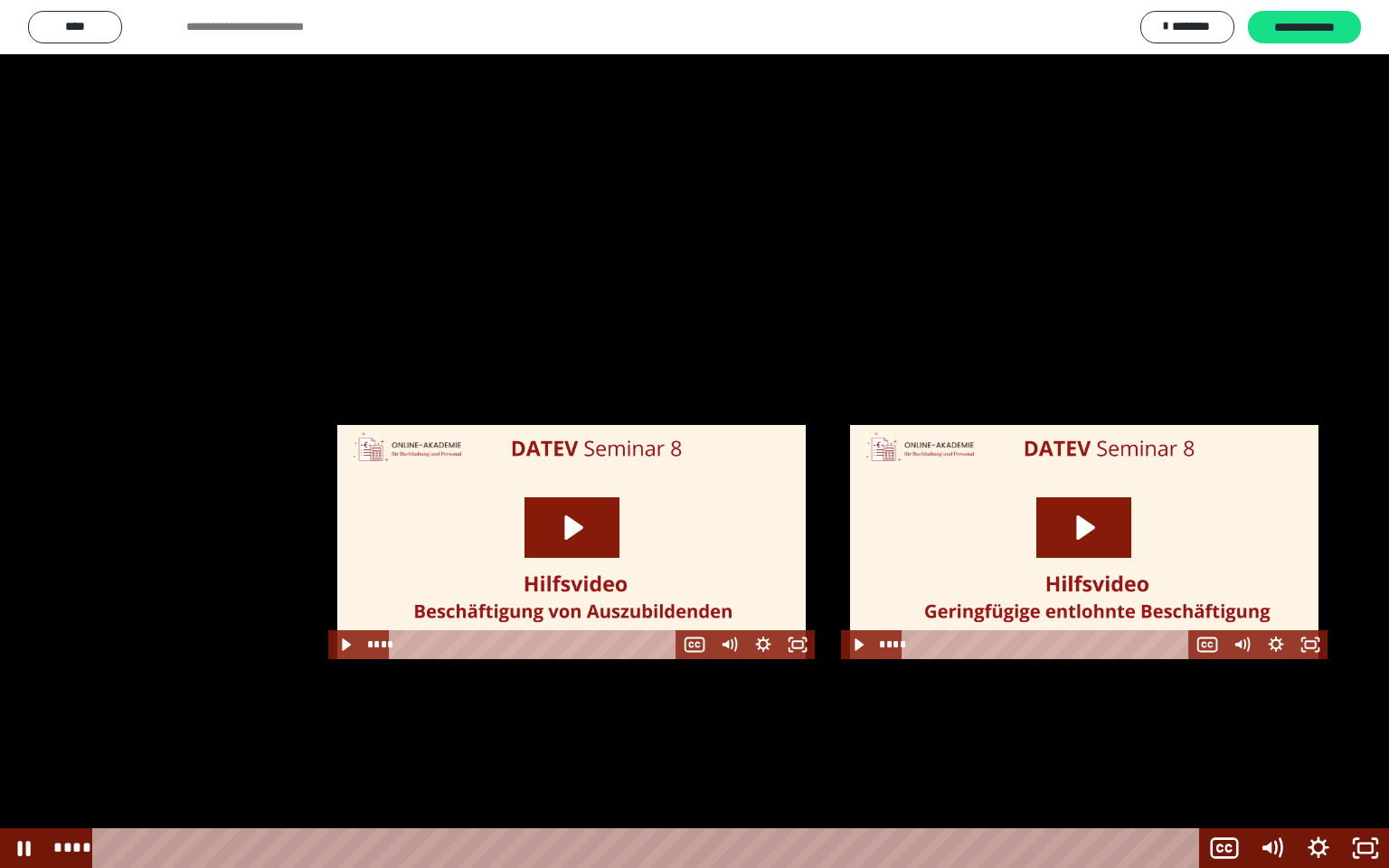 click at bounding box center [694, 434] 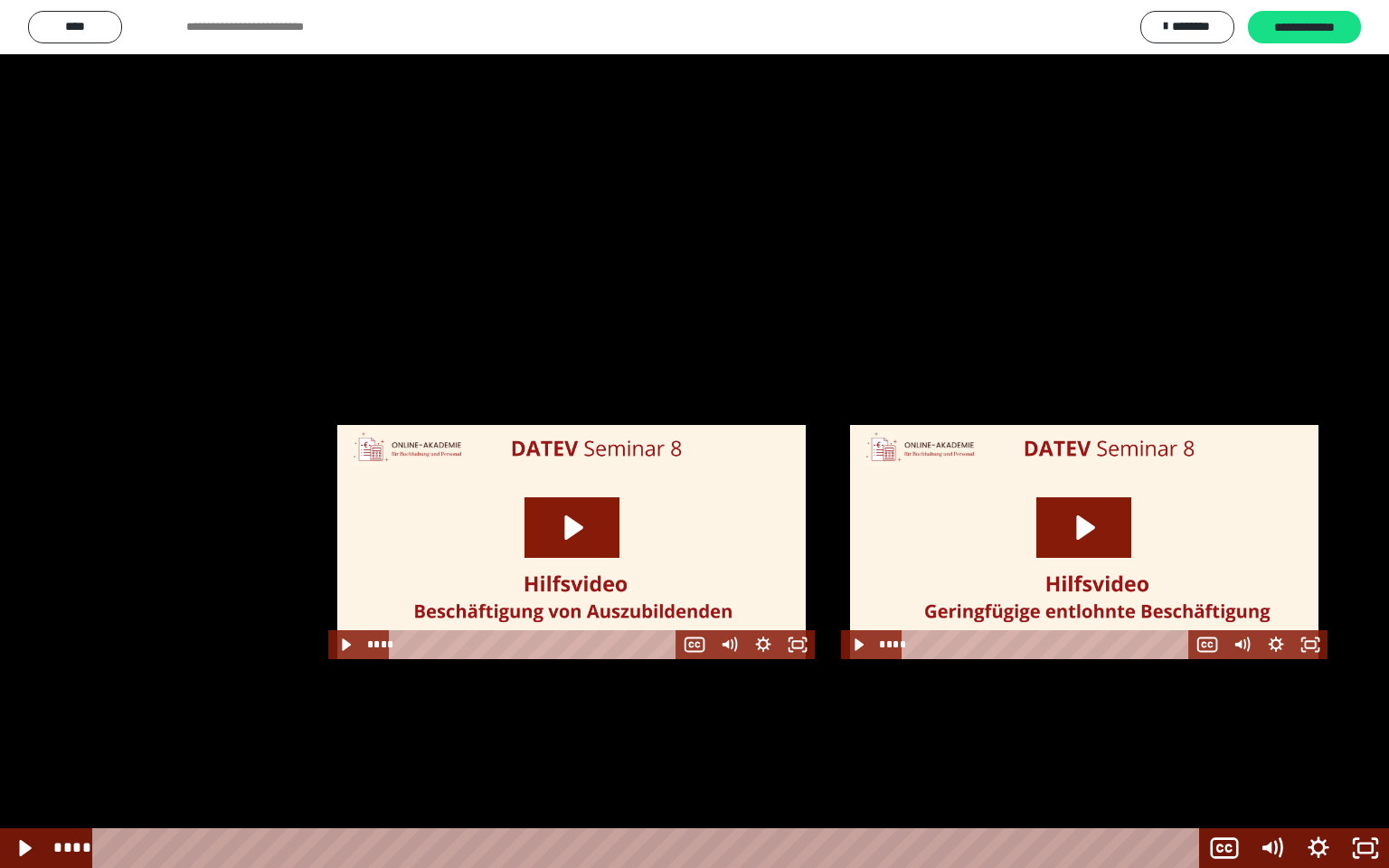 click at bounding box center (694, 434) 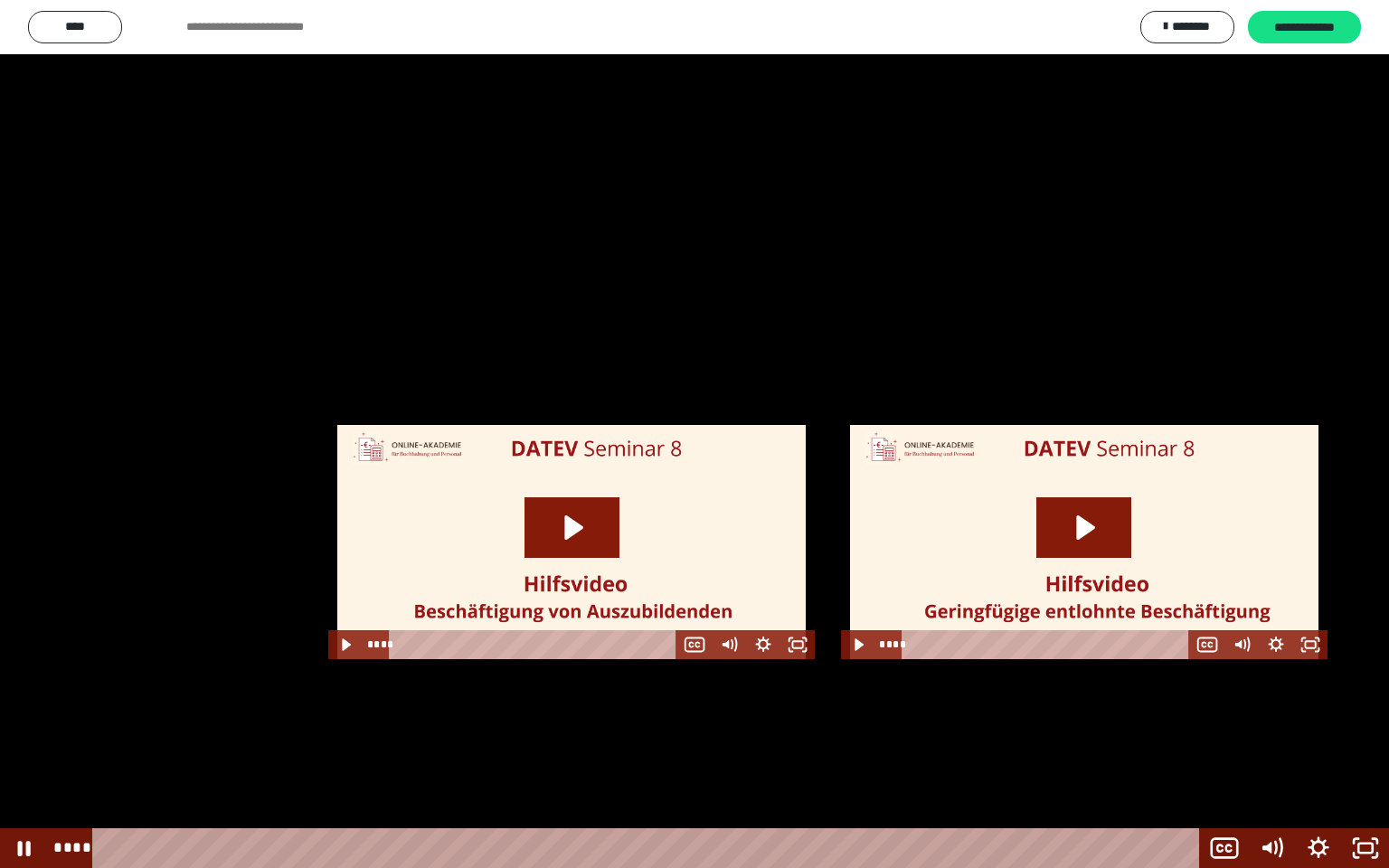 type 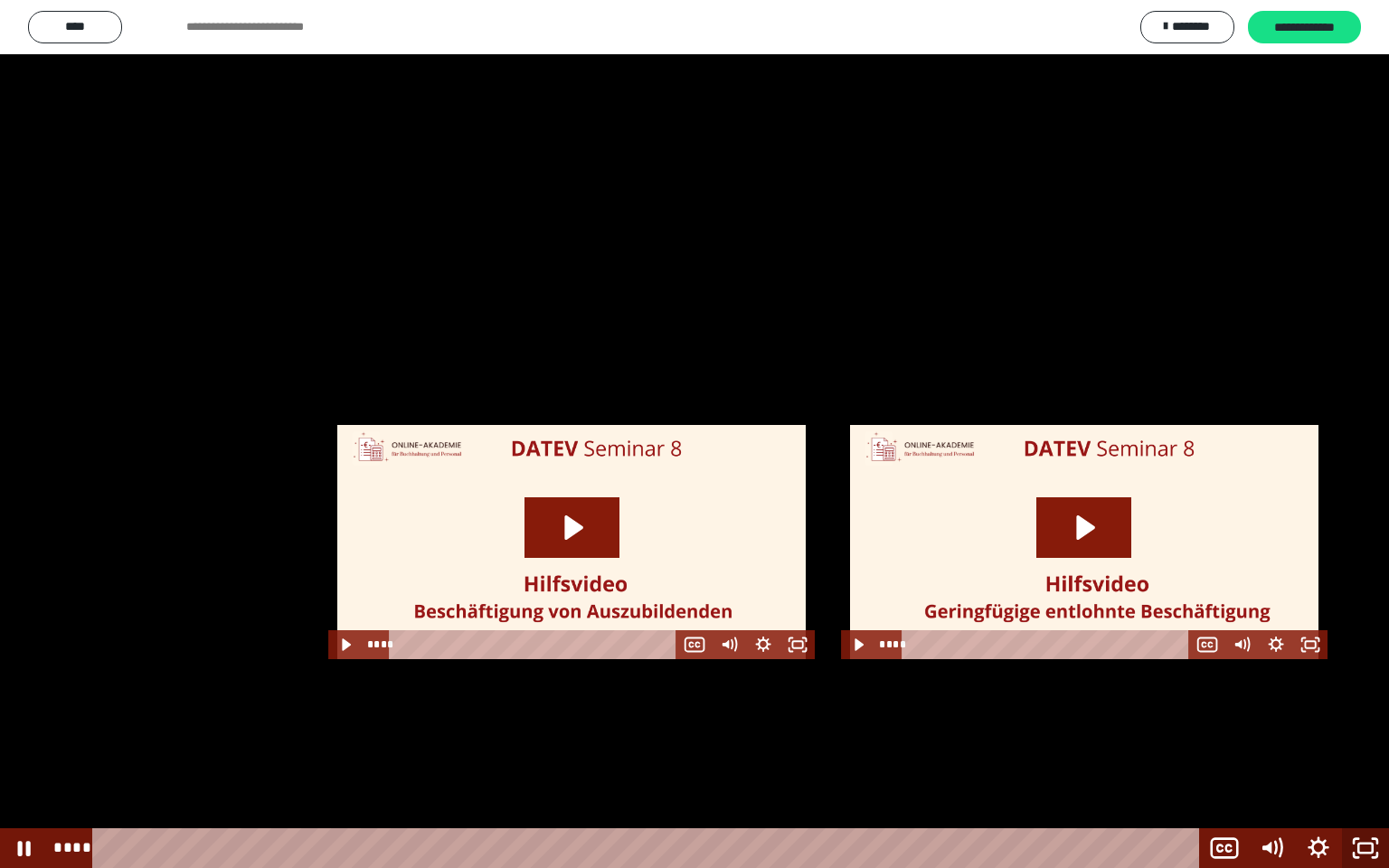 click 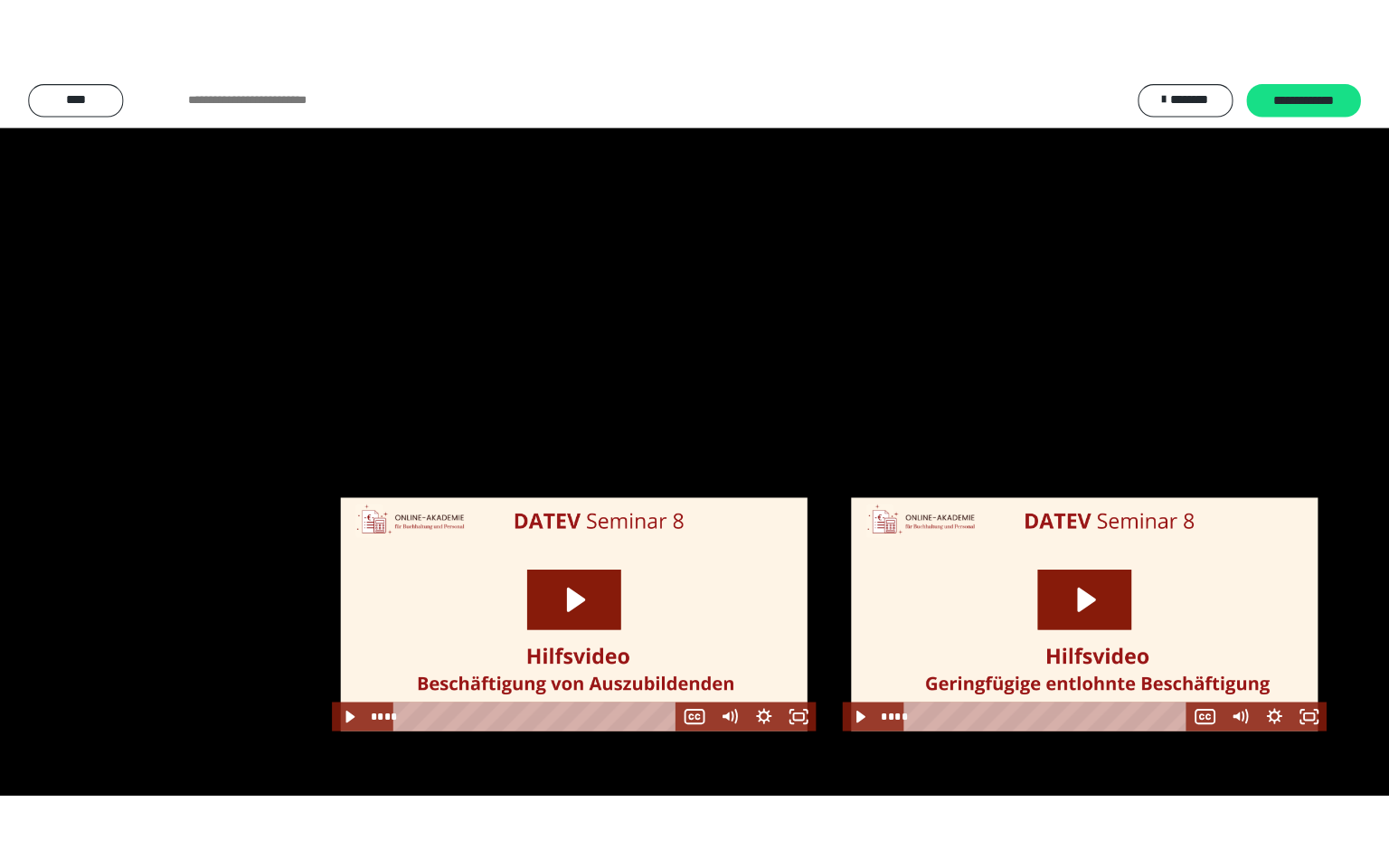 scroll, scrollTop: 2190, scrollLeft: 0, axis: vertical 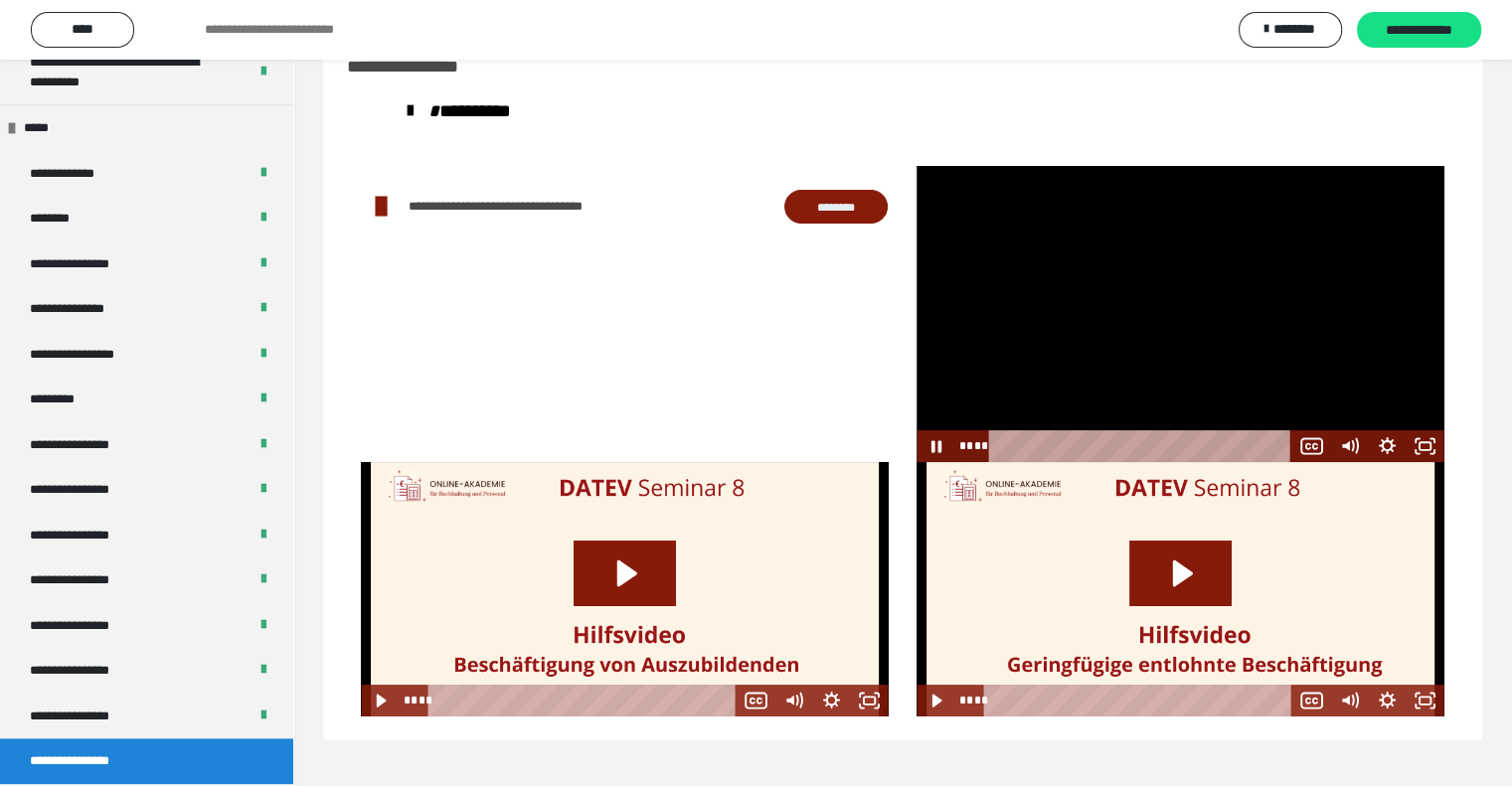 click at bounding box center [1180, 314] 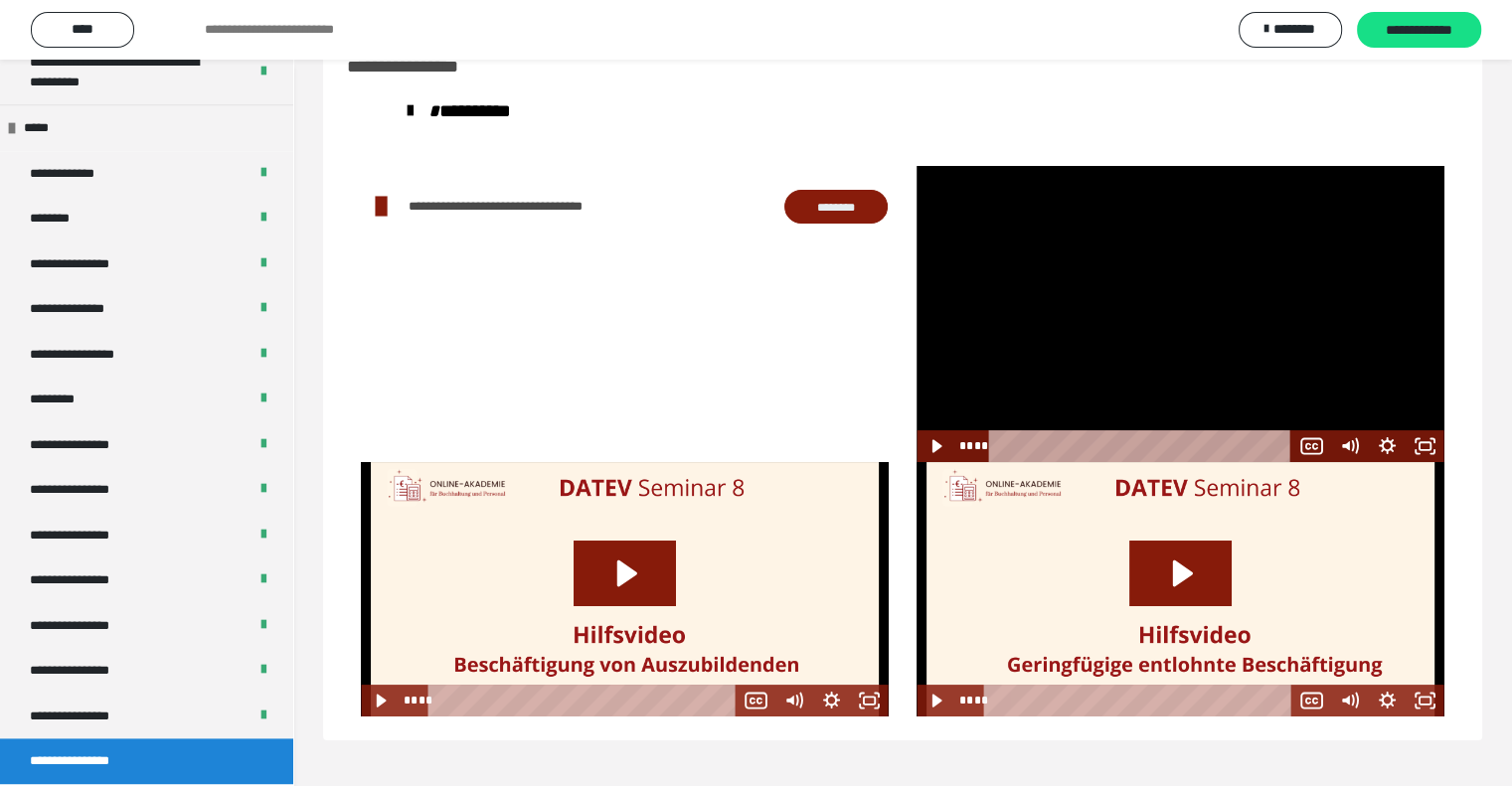 click at bounding box center (1180, 314) 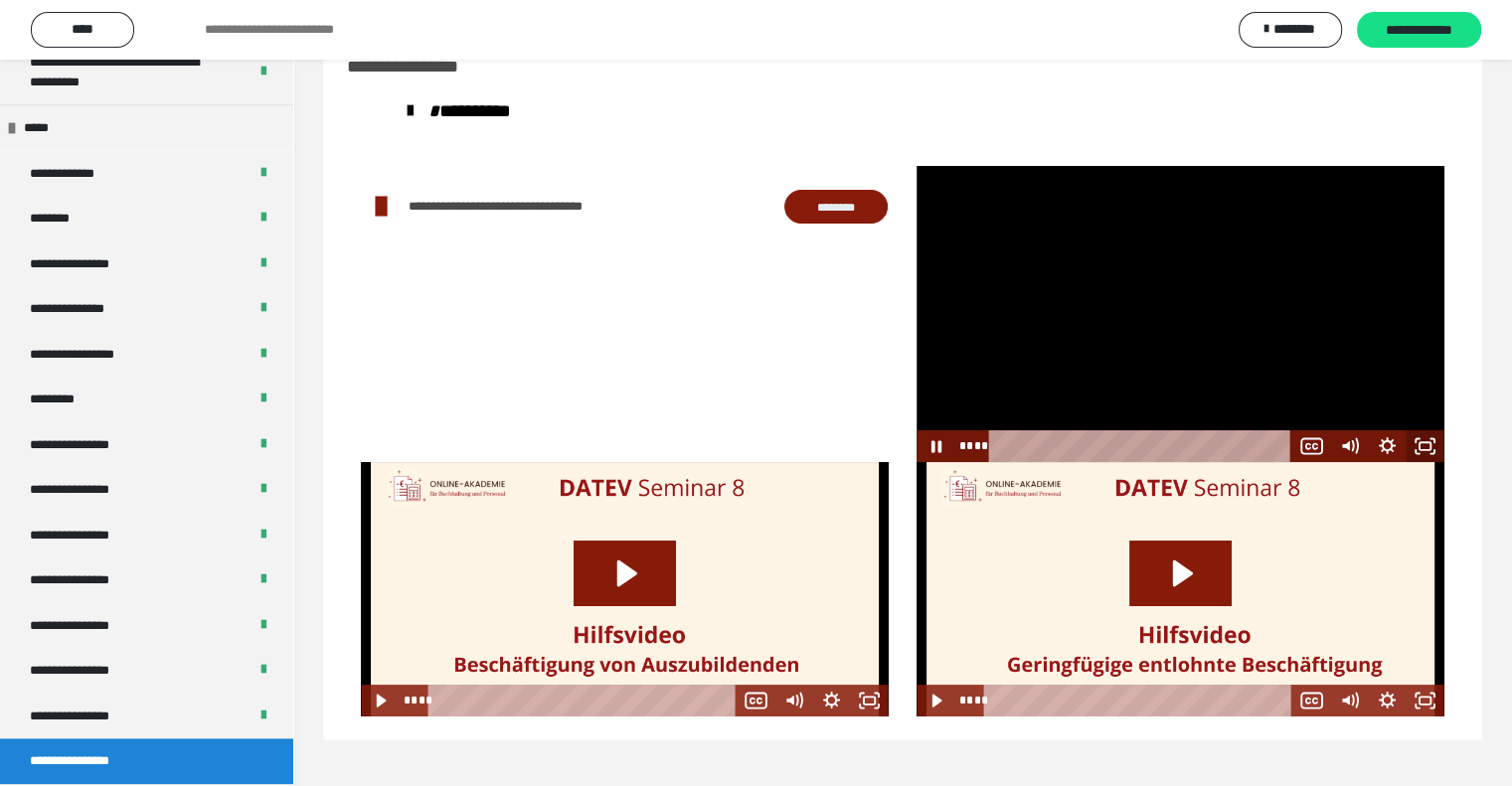 click 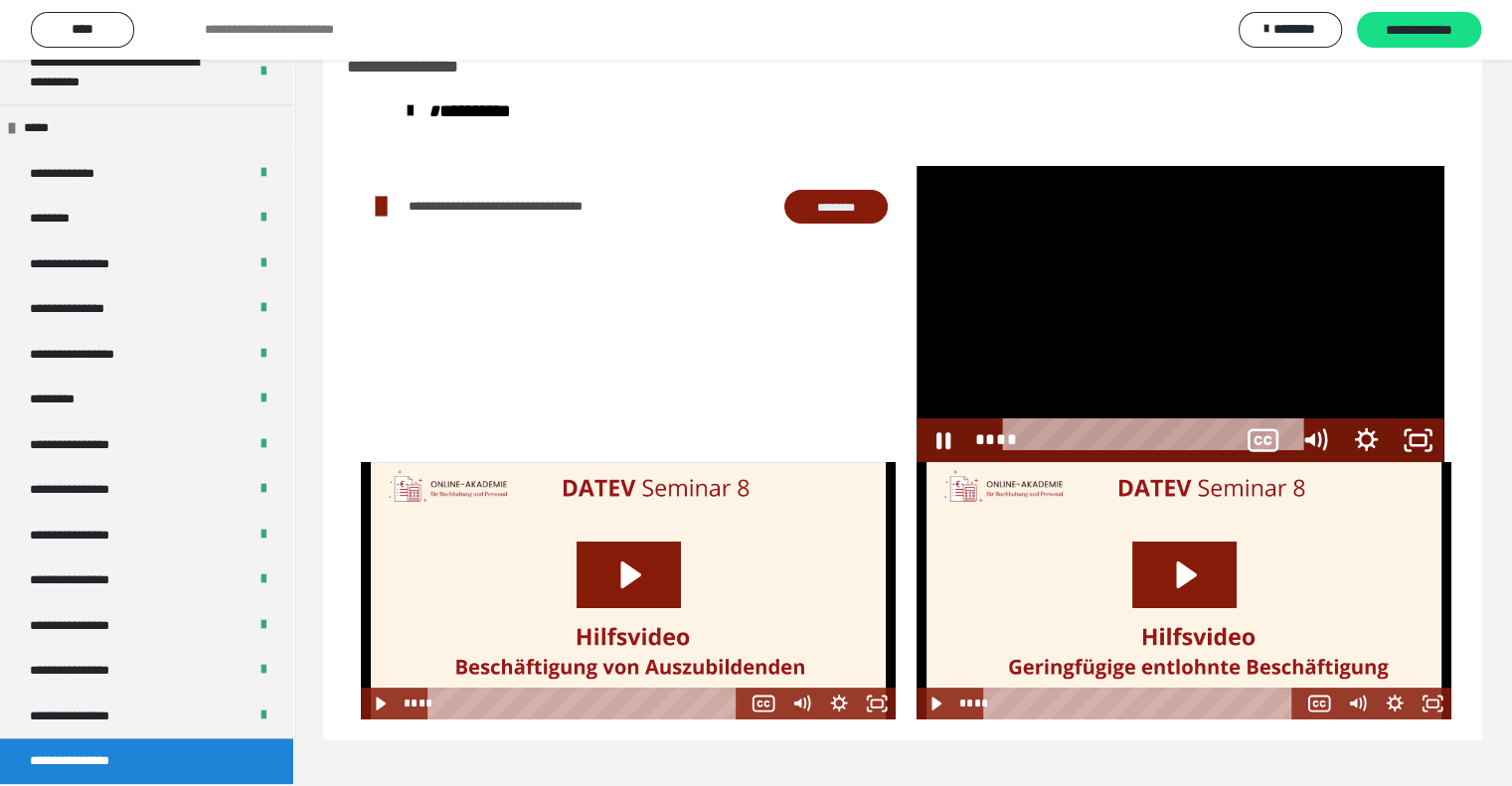 scroll, scrollTop: 2239, scrollLeft: 0, axis: vertical 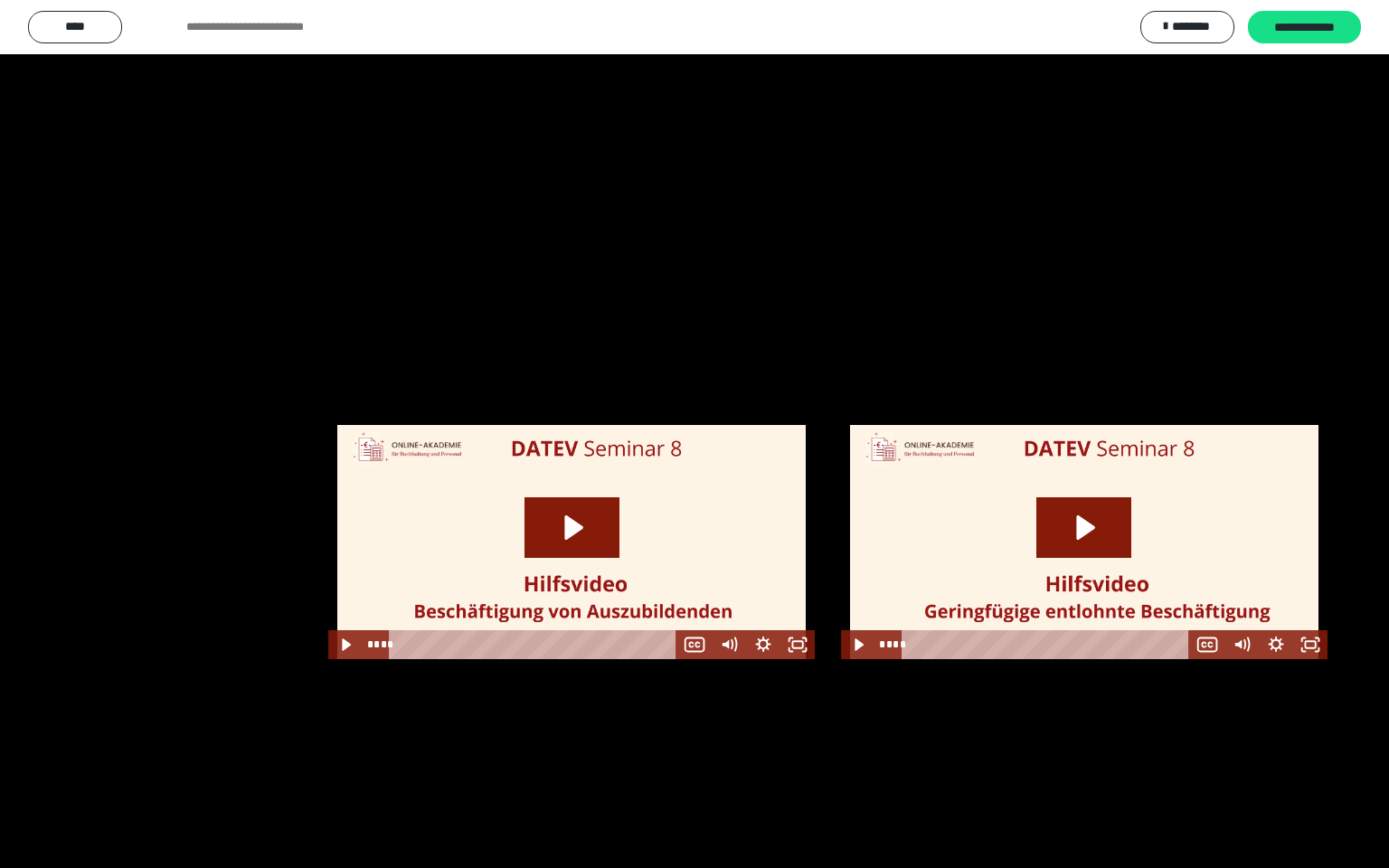 type 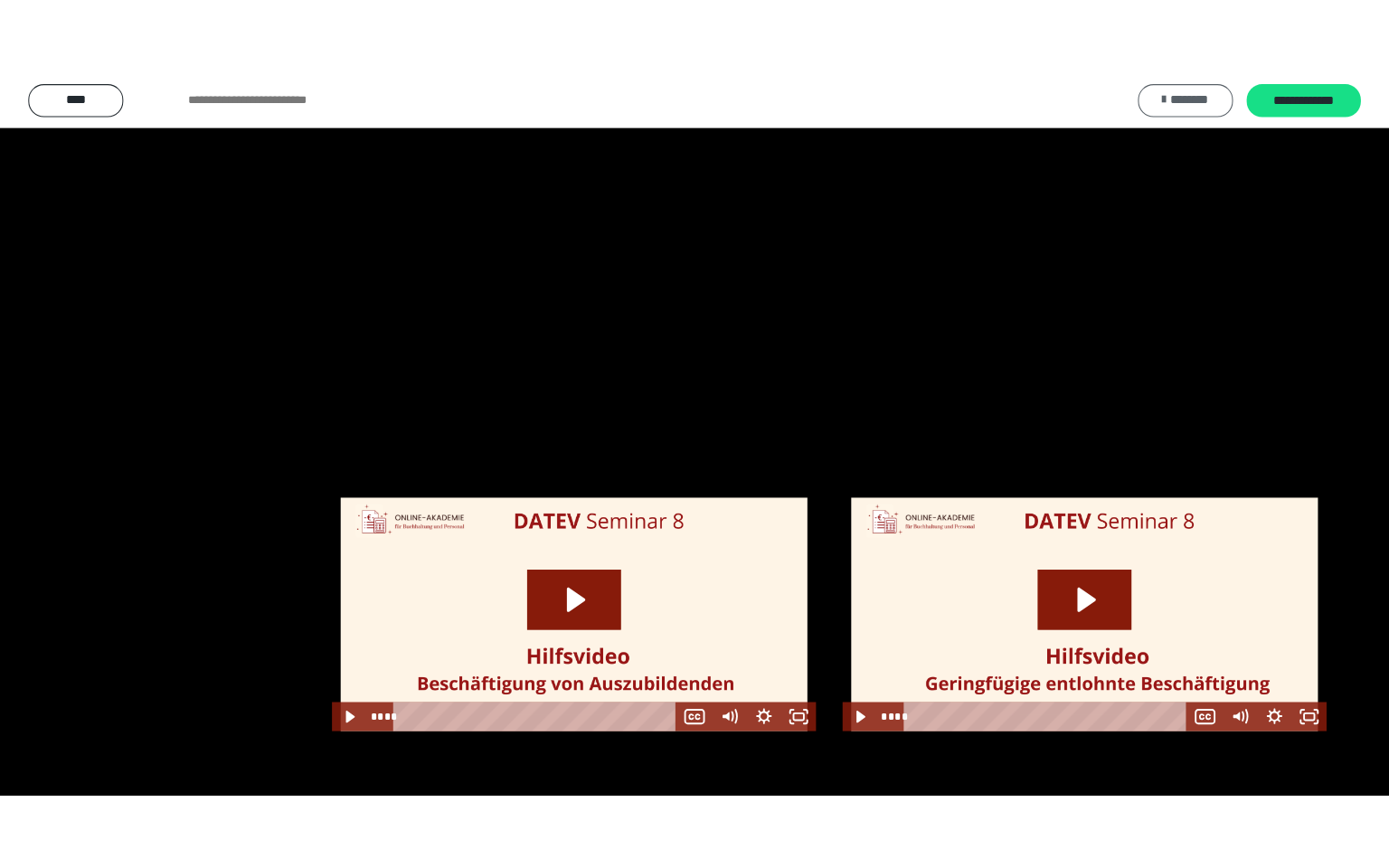 scroll, scrollTop: 2190, scrollLeft: 0, axis: vertical 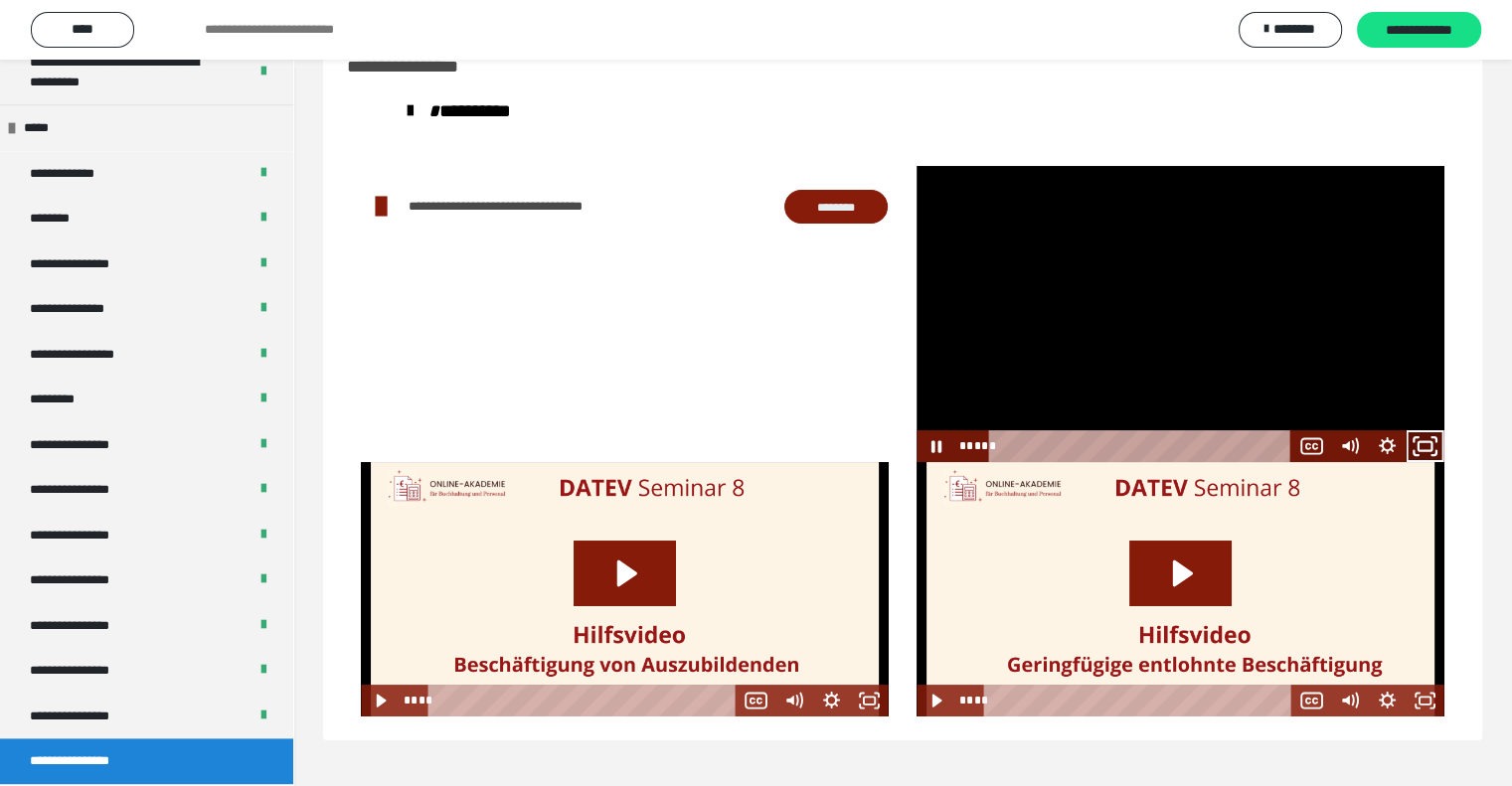 click 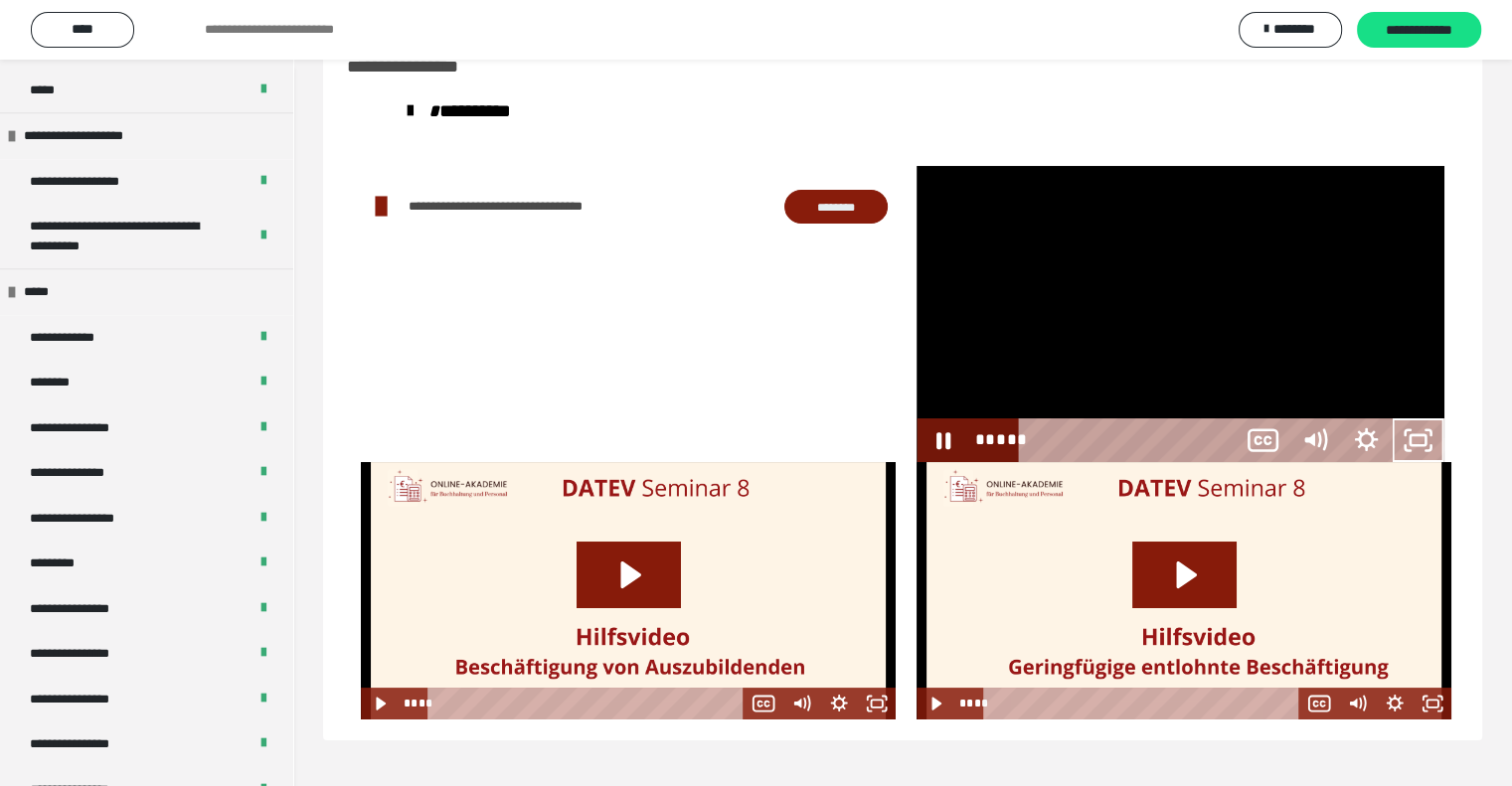 scroll, scrollTop: 2239, scrollLeft: 0, axis: vertical 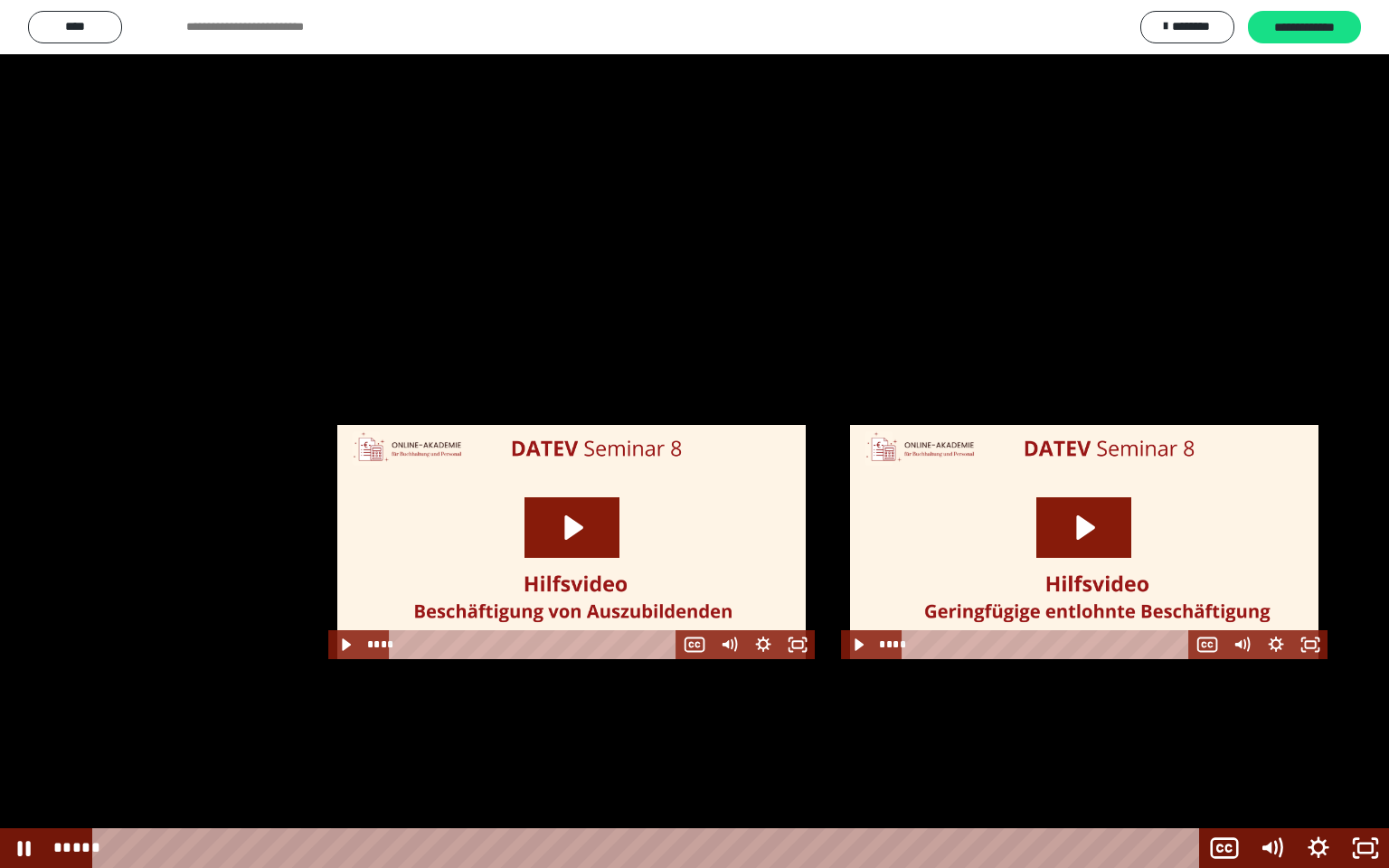 click at bounding box center [694, 434] 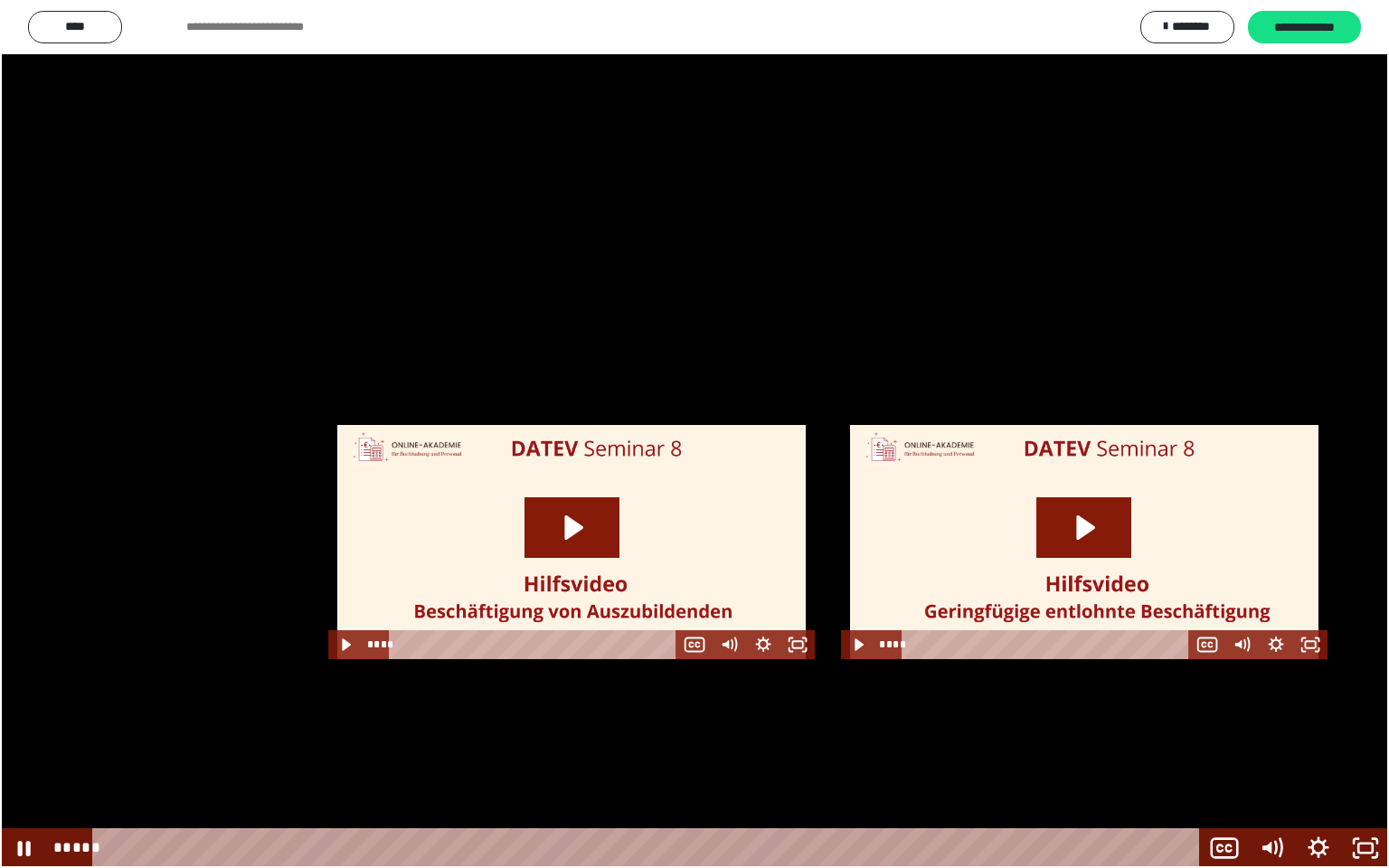 click at bounding box center [694, 434] 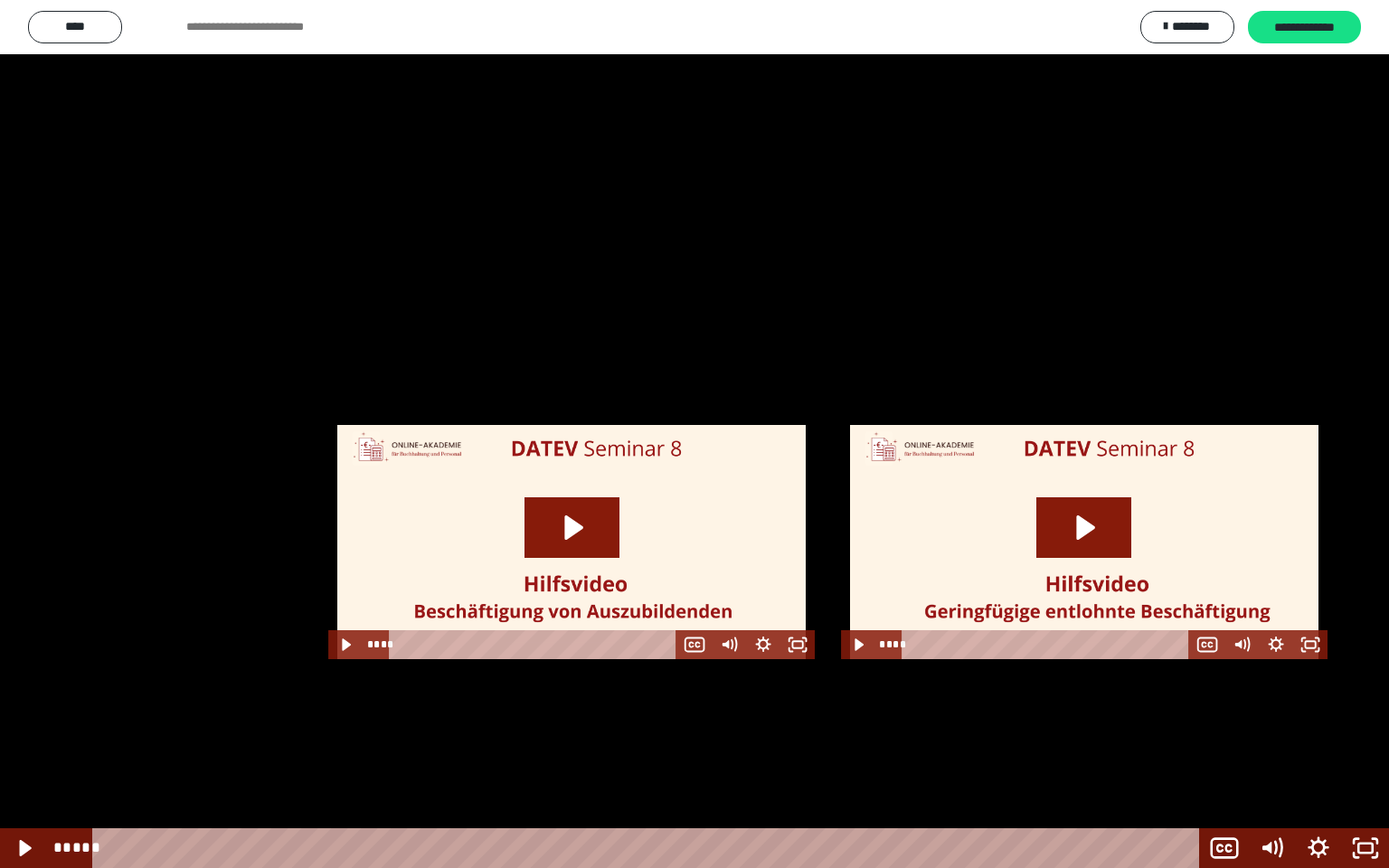 click at bounding box center (694, 434) 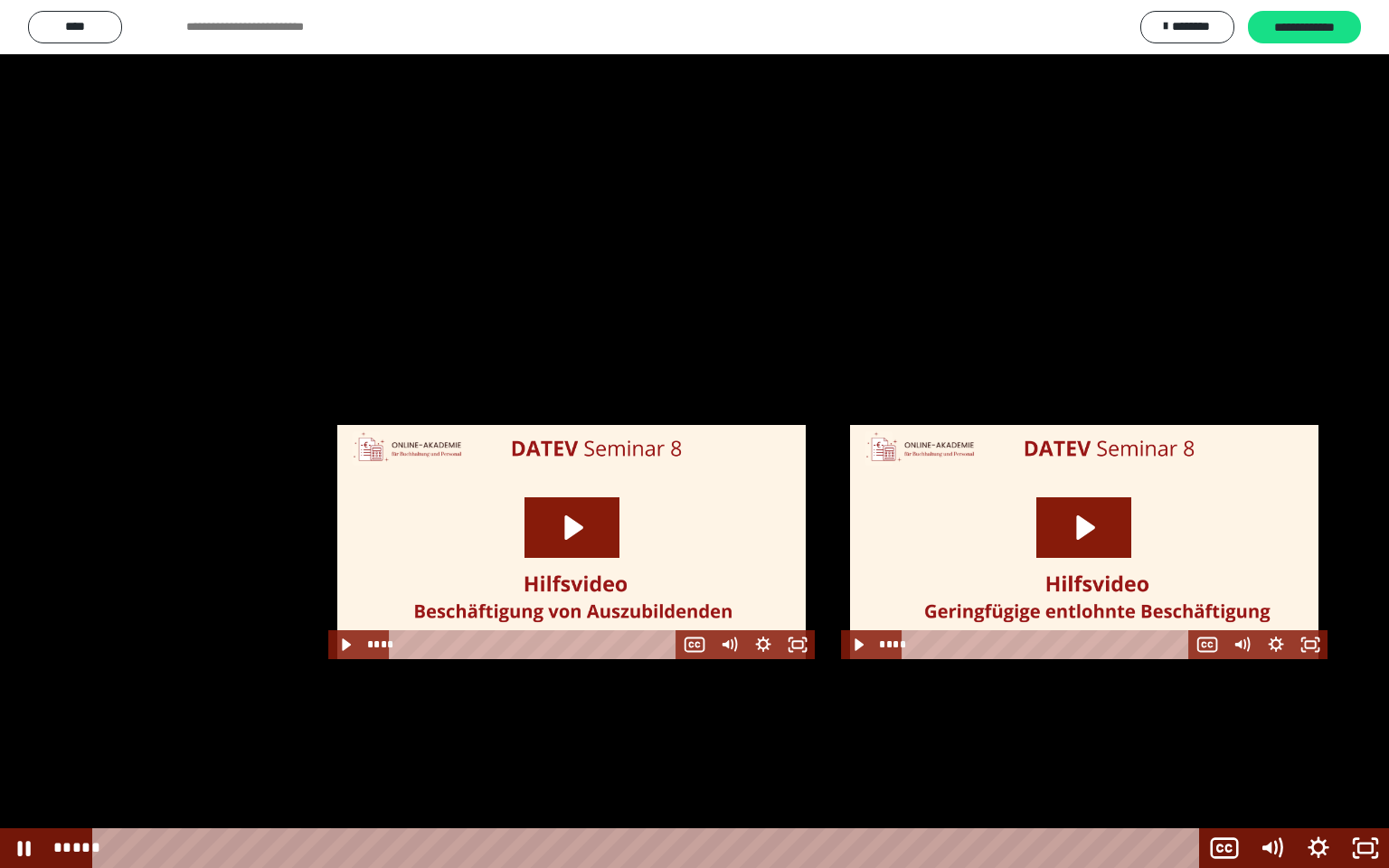 click at bounding box center (694, 434) 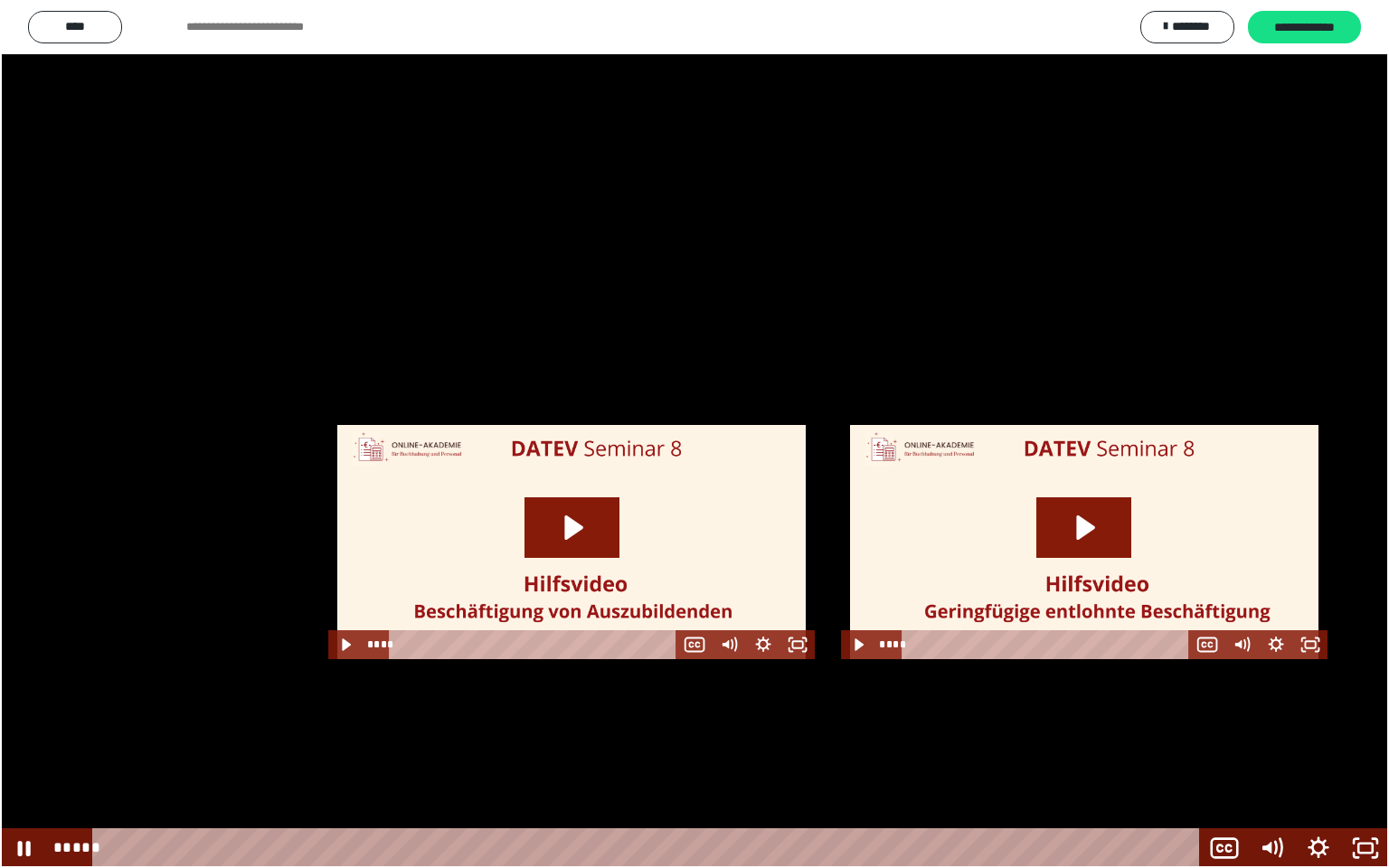 click at bounding box center [694, 434] 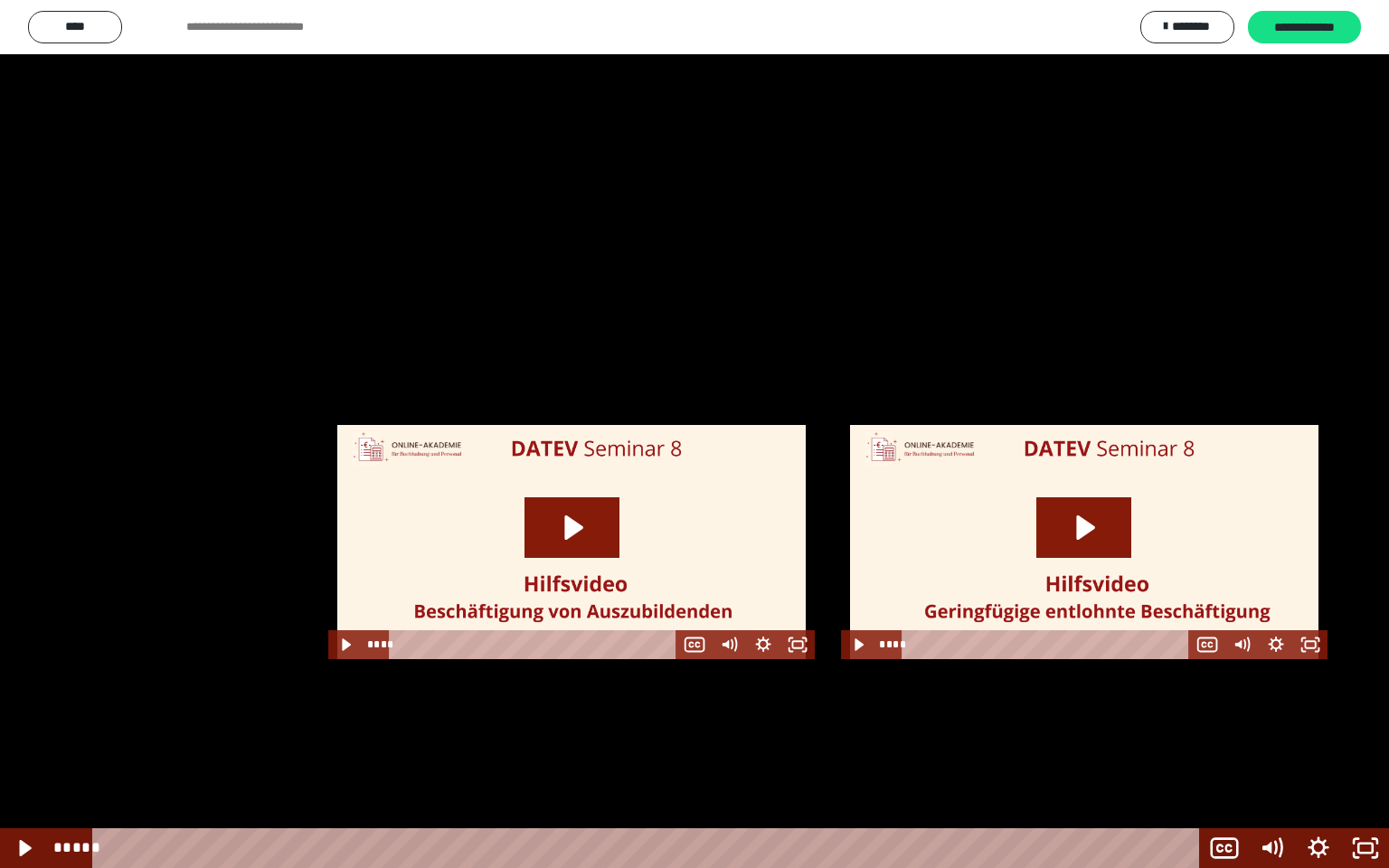 click at bounding box center [694, 434] 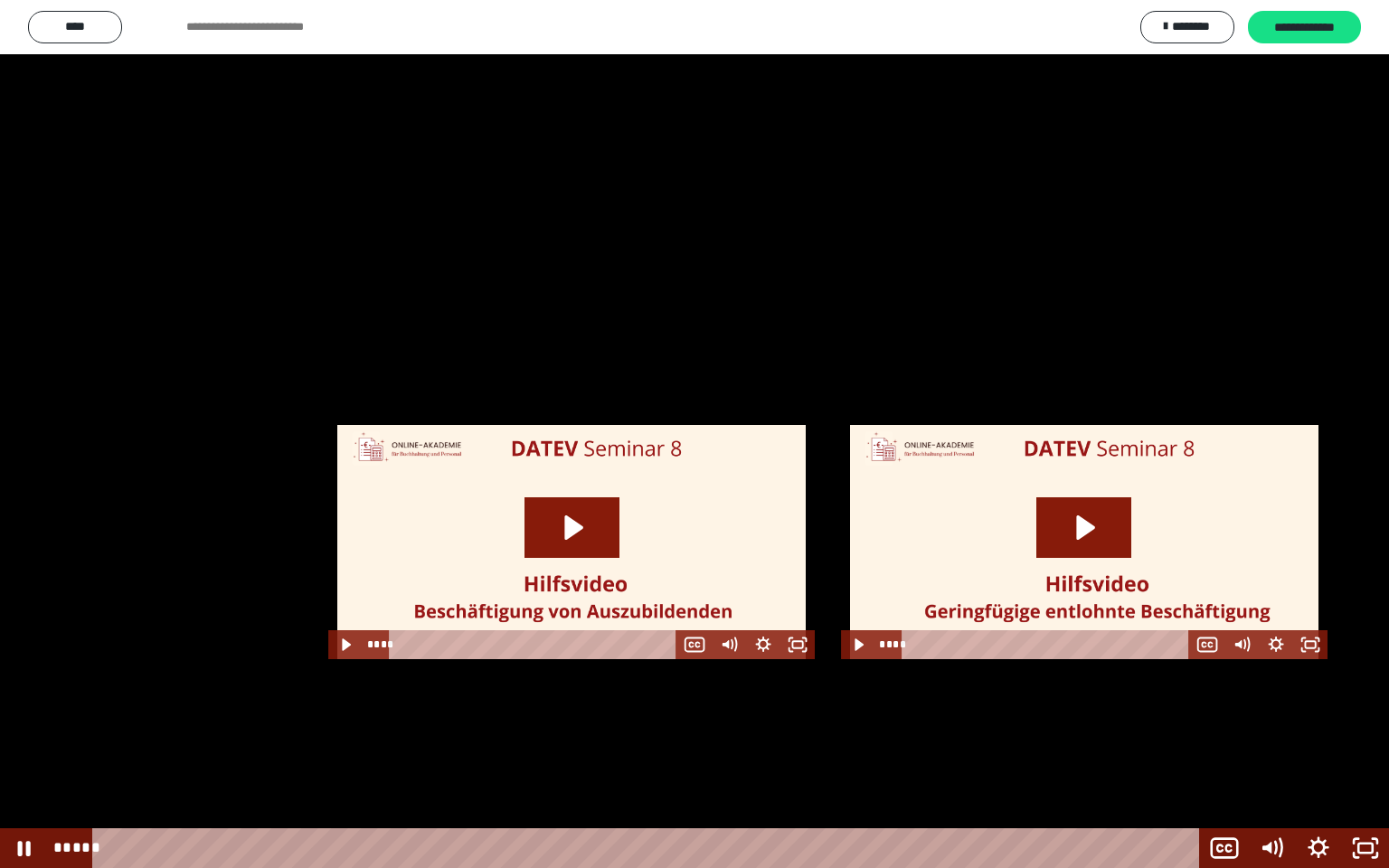 click at bounding box center [694, 434] 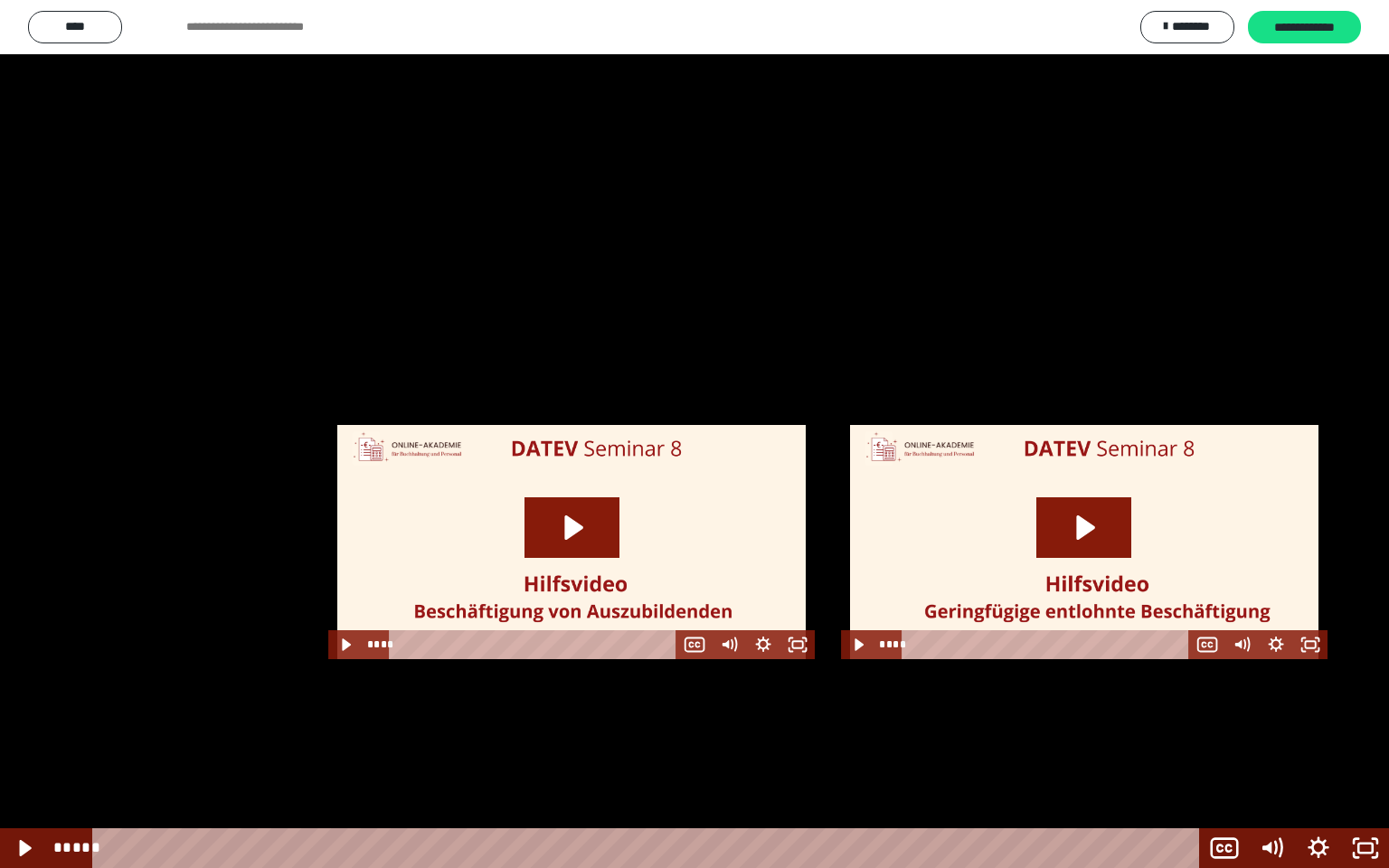 click at bounding box center [694, 434] 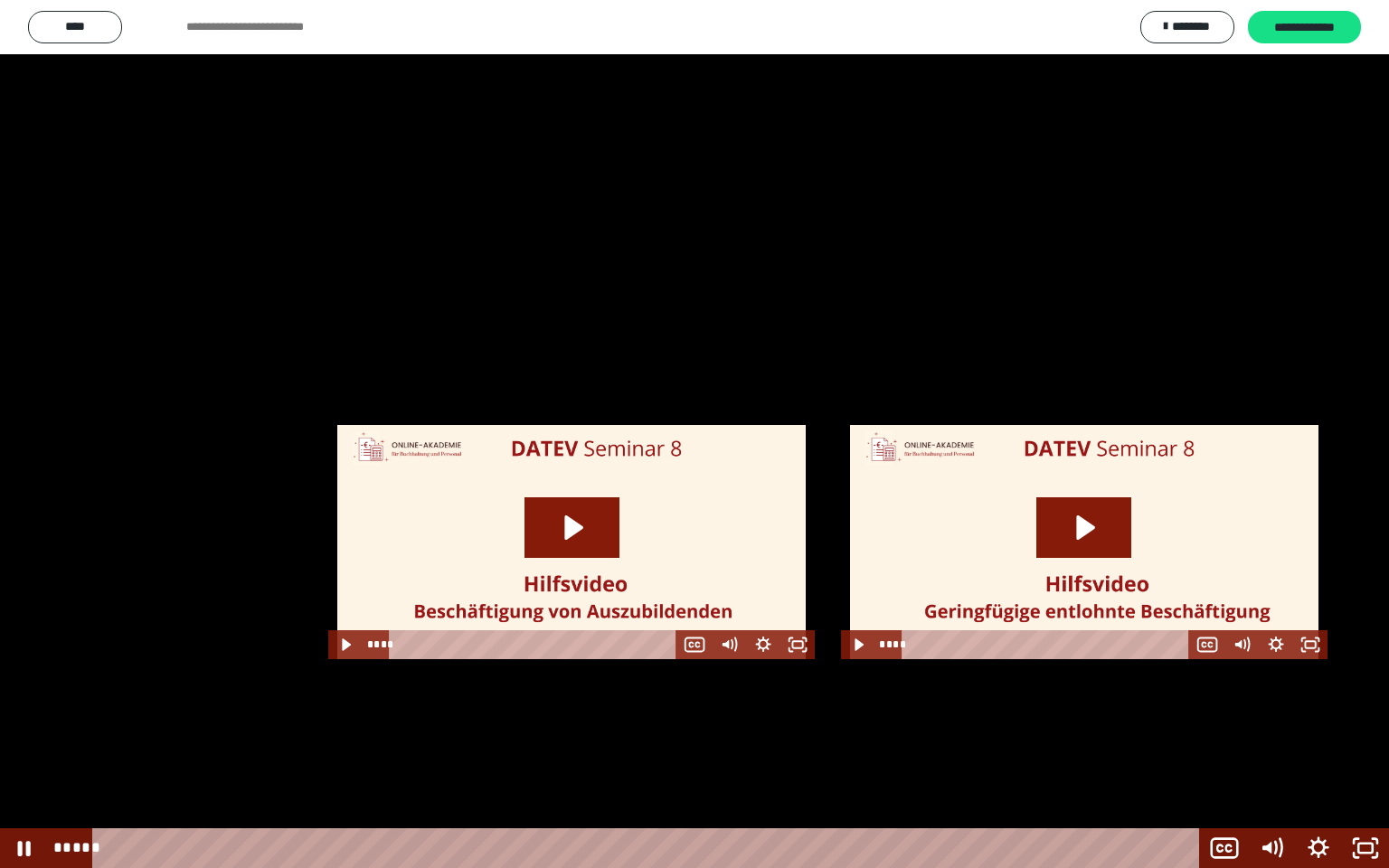 click at bounding box center (694, 434) 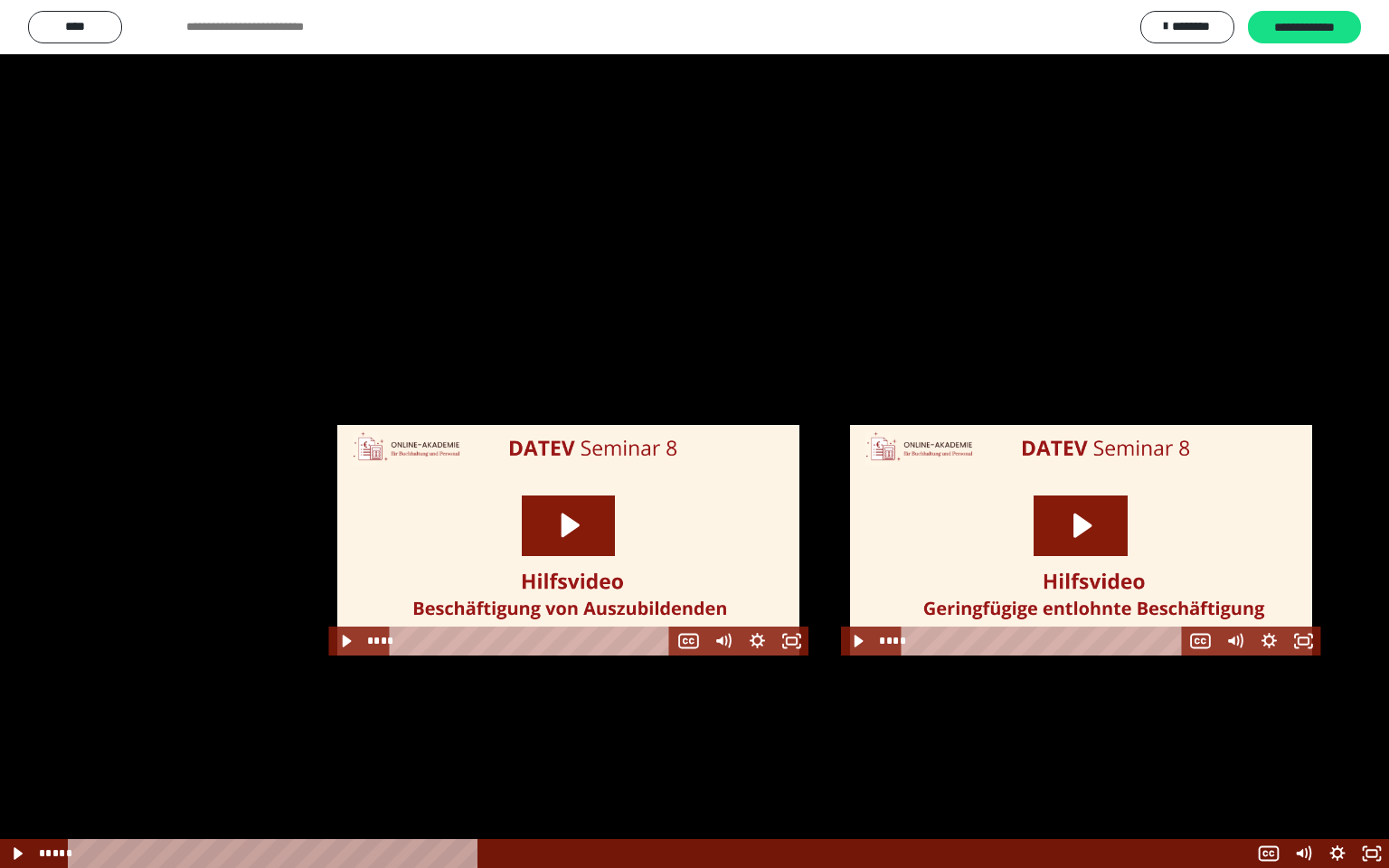 scroll, scrollTop: 2190, scrollLeft: 0, axis: vertical 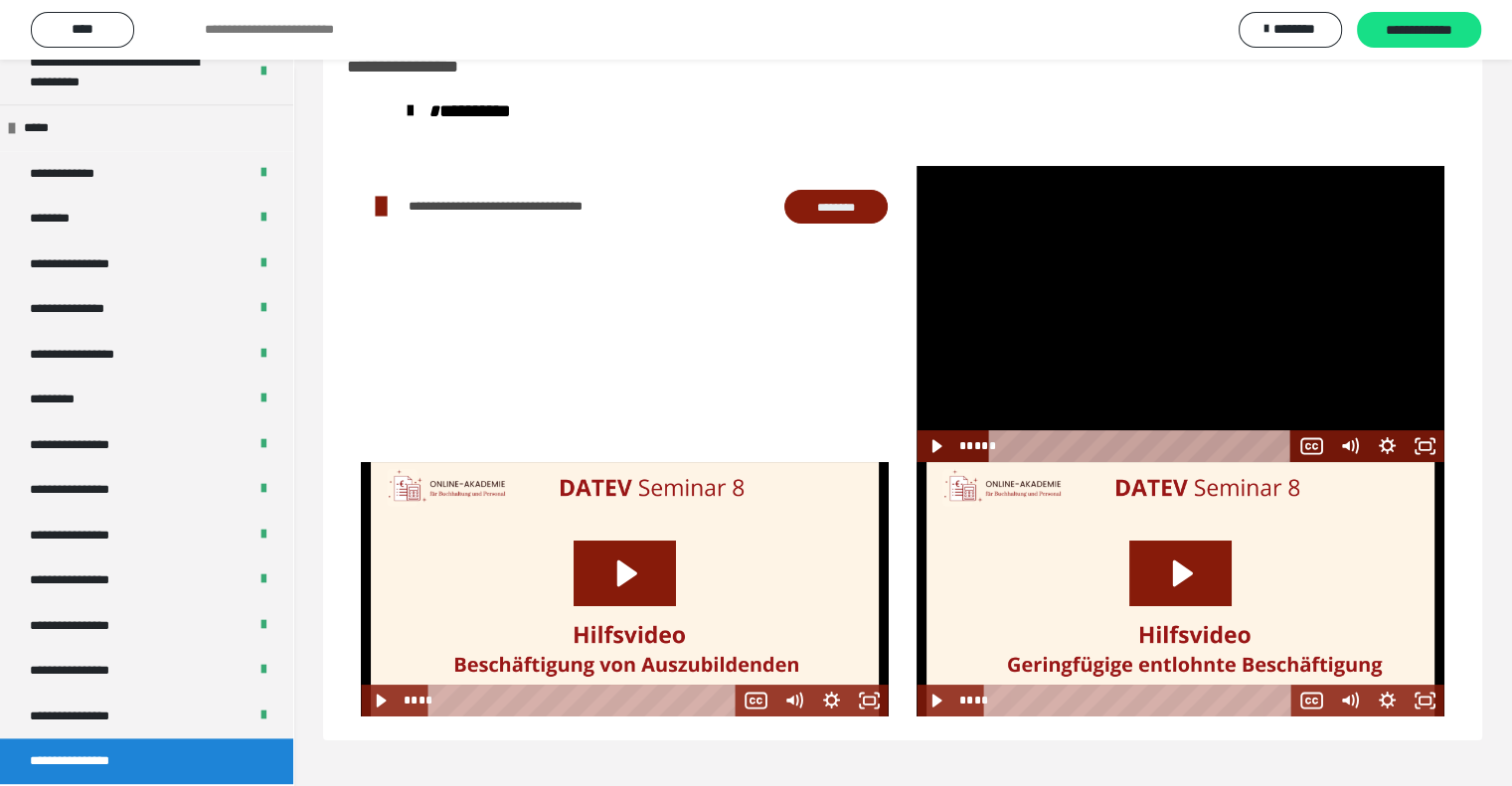 click at bounding box center [1180, 314] 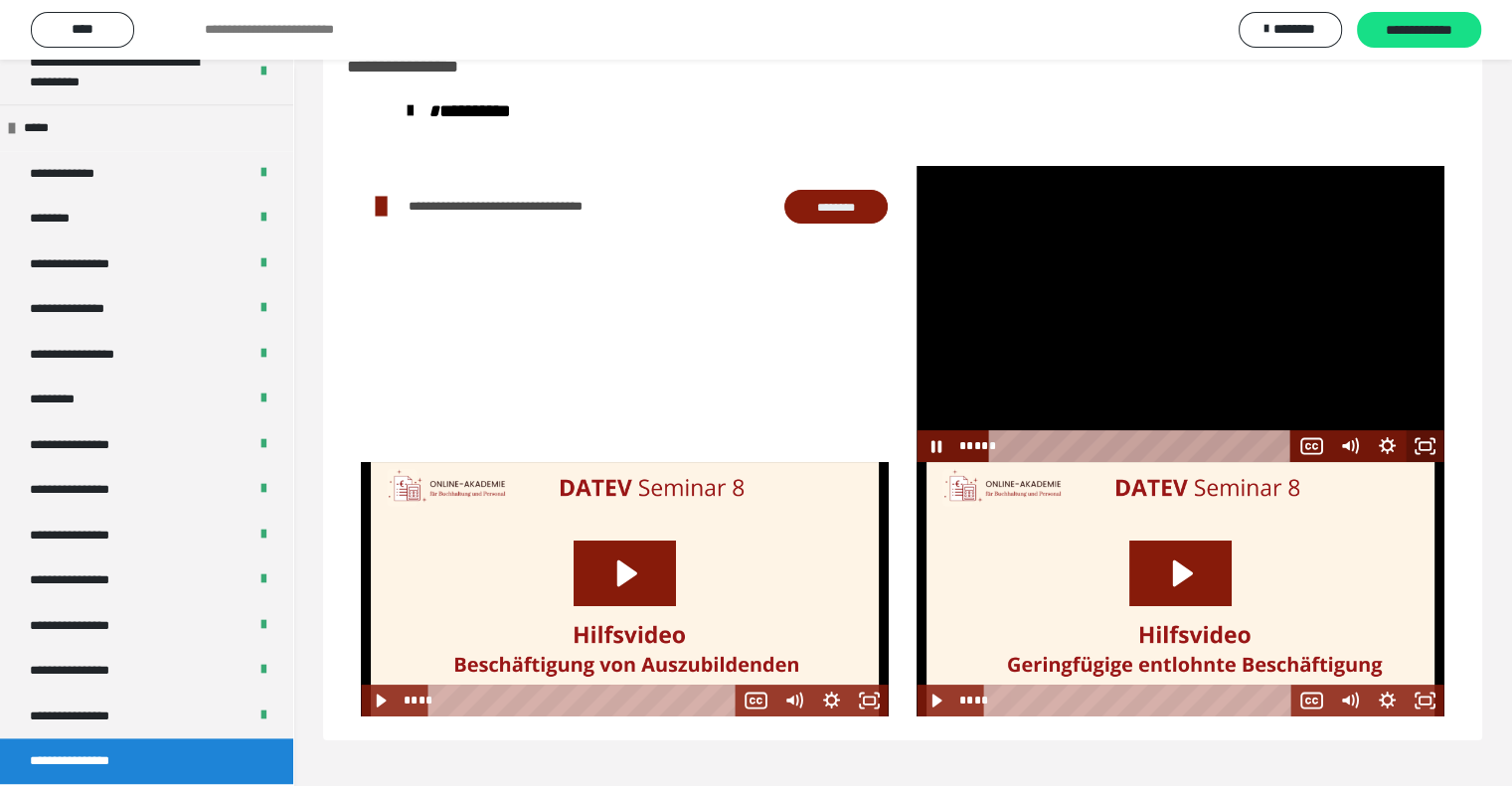 click 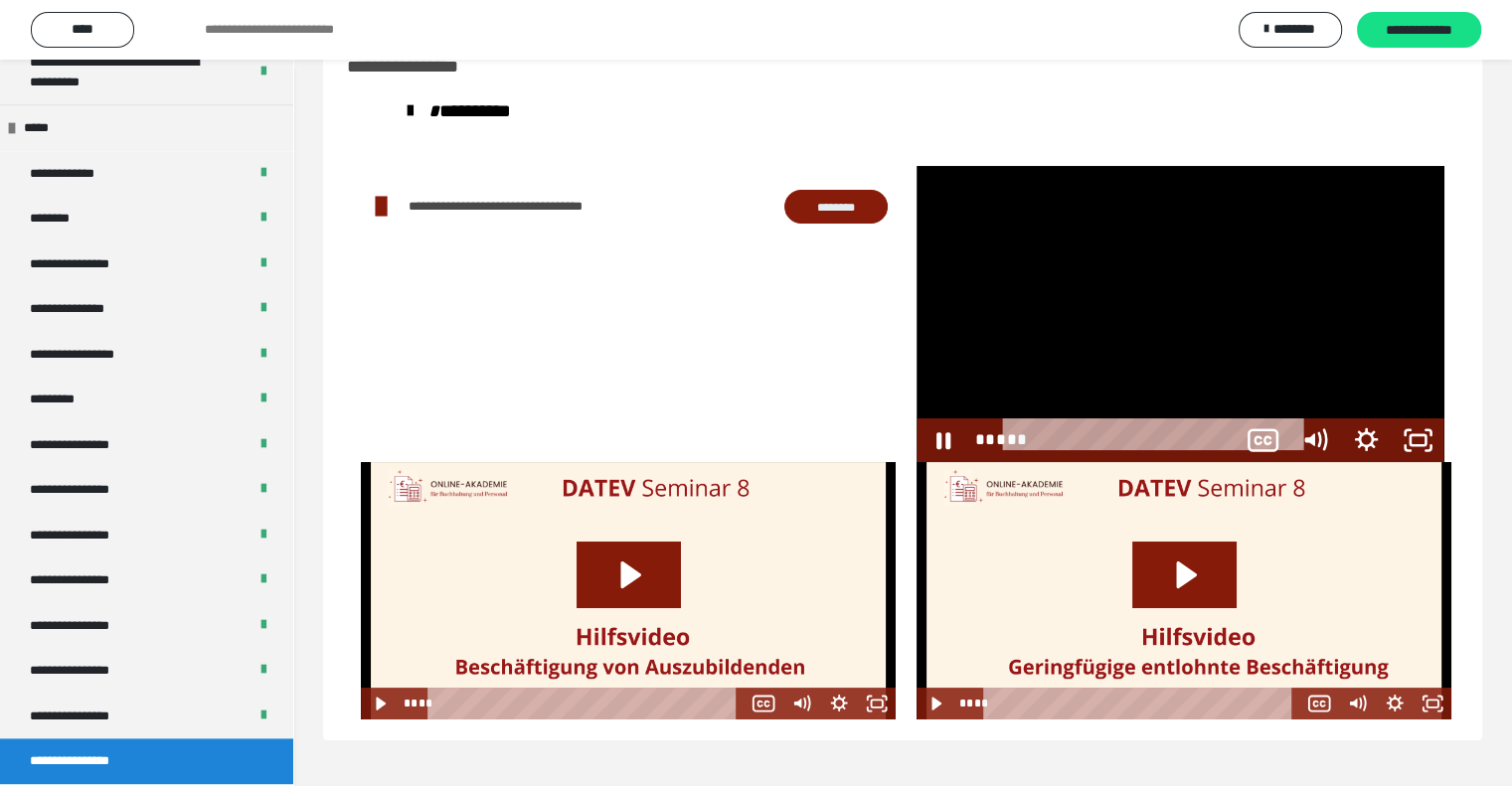 scroll, scrollTop: 2239, scrollLeft: 0, axis: vertical 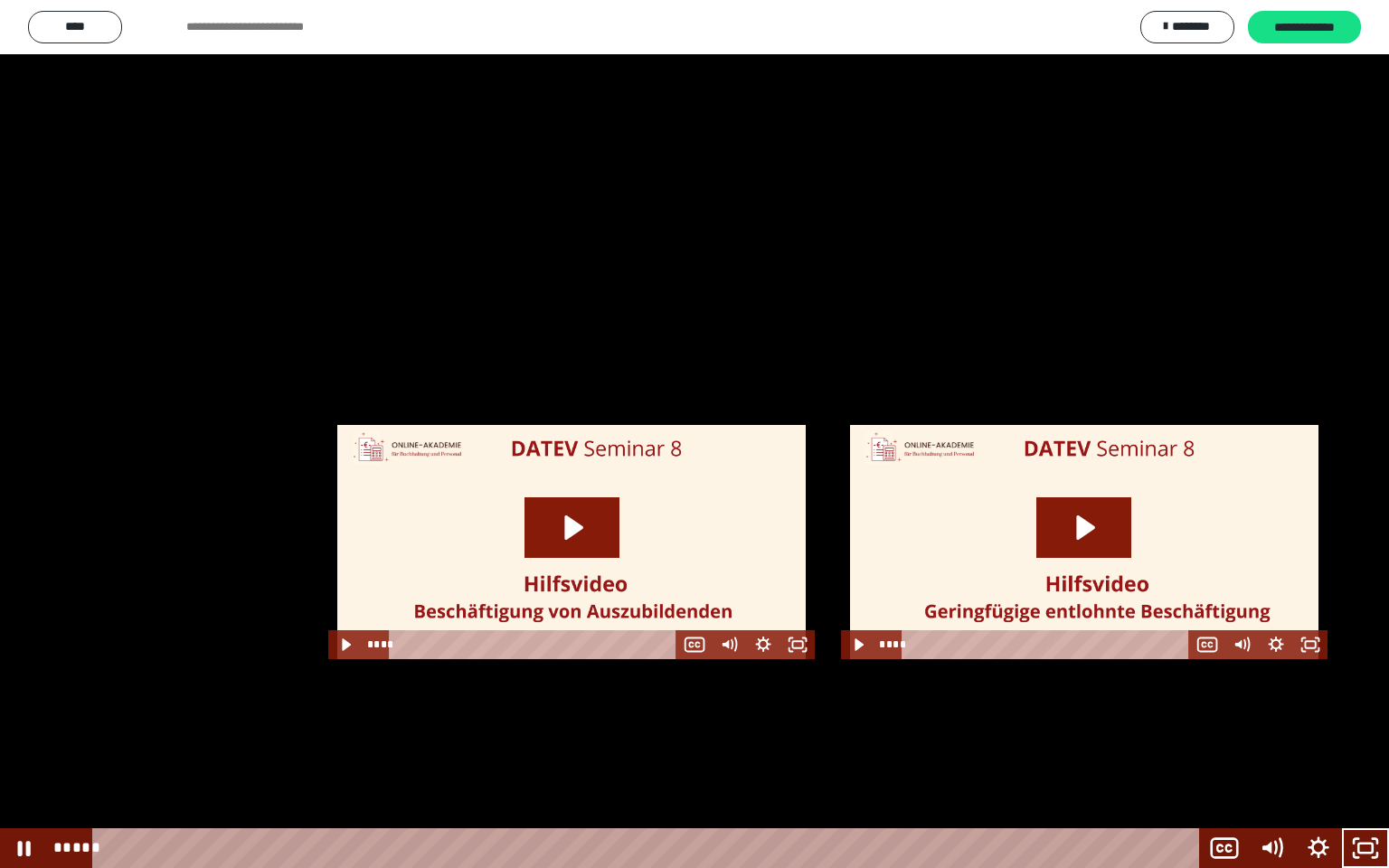 click at bounding box center (694, 434) 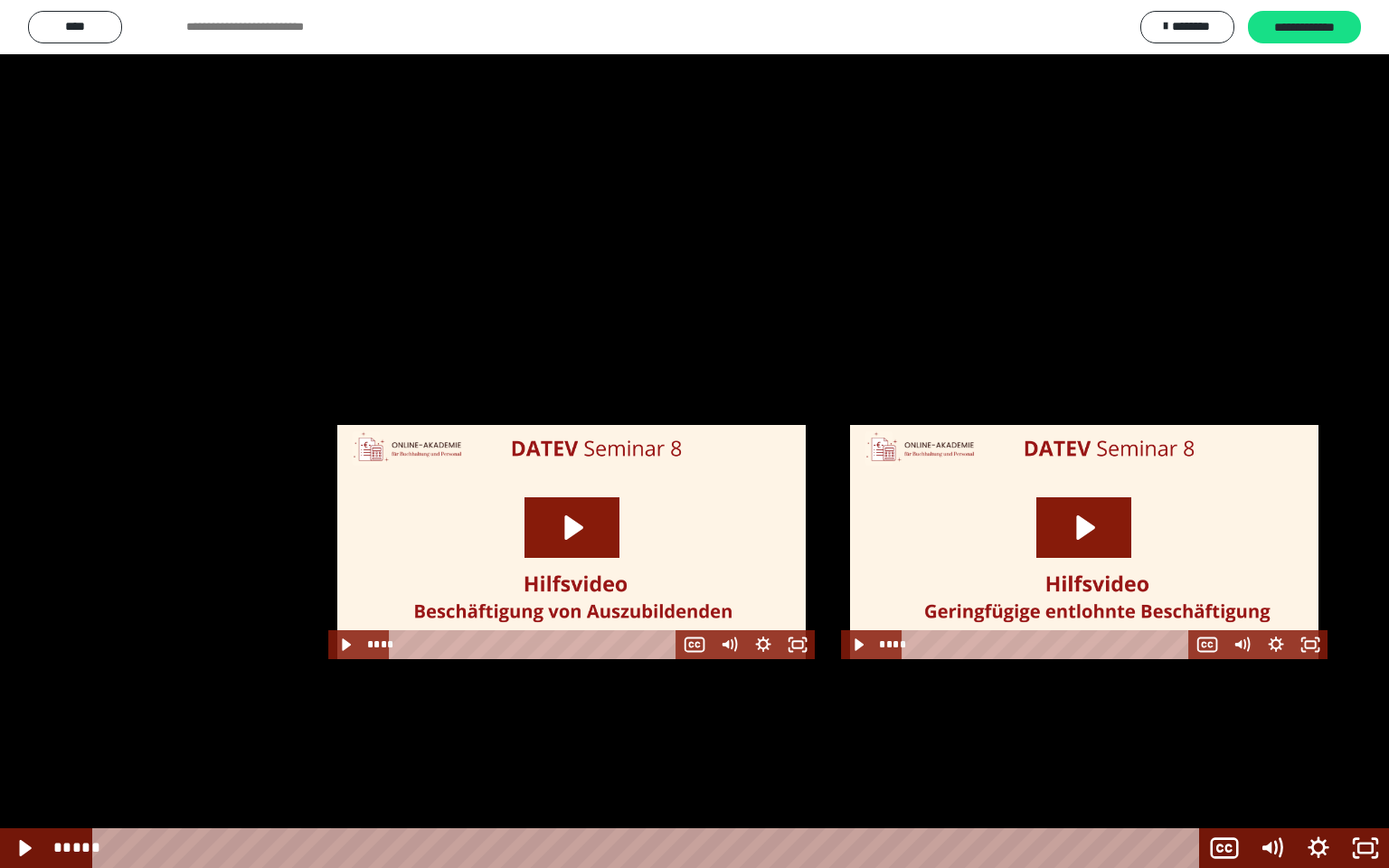 scroll, scrollTop: 2190, scrollLeft: 0, axis: vertical 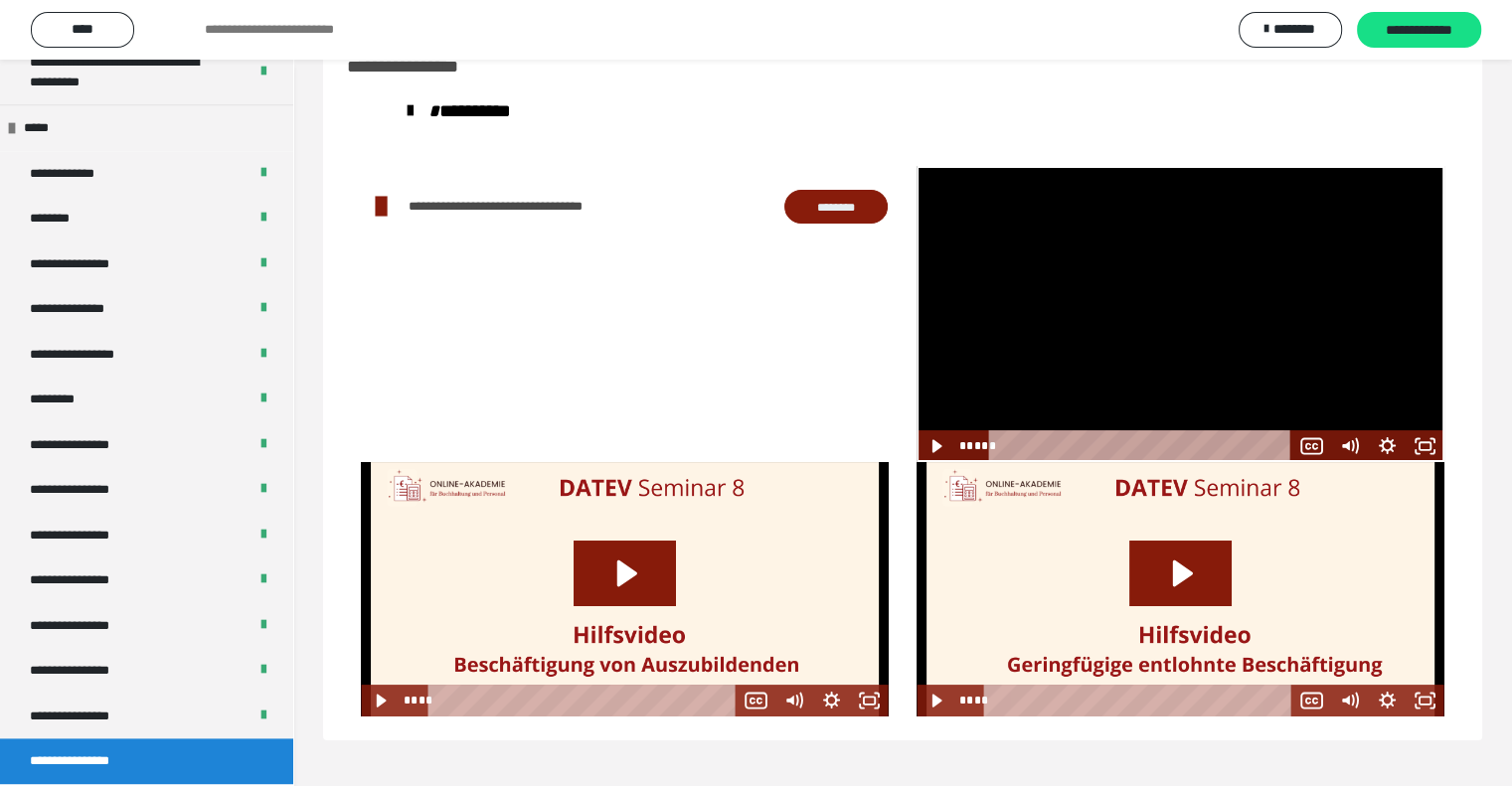click at bounding box center (1180, 314) 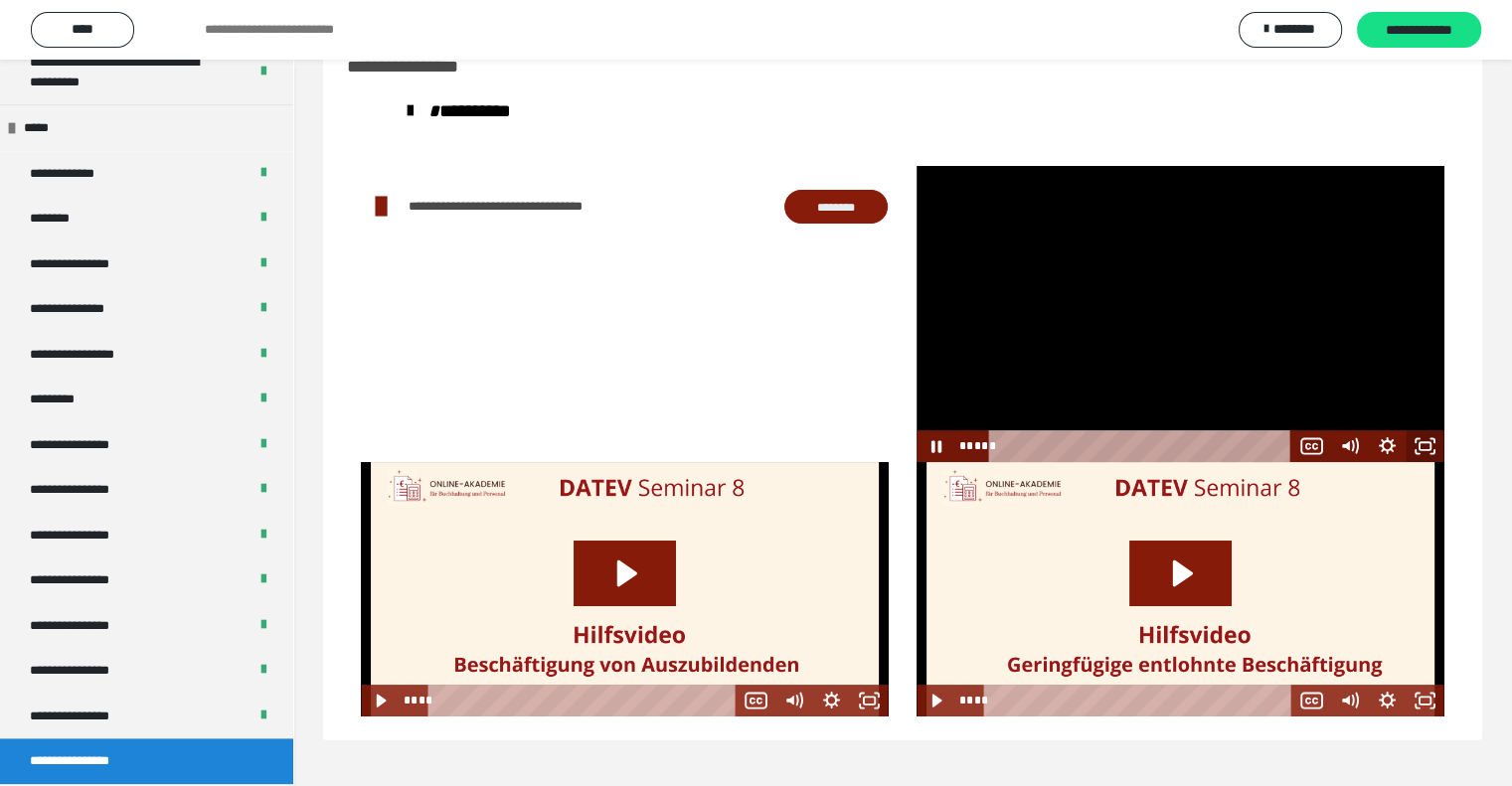 click 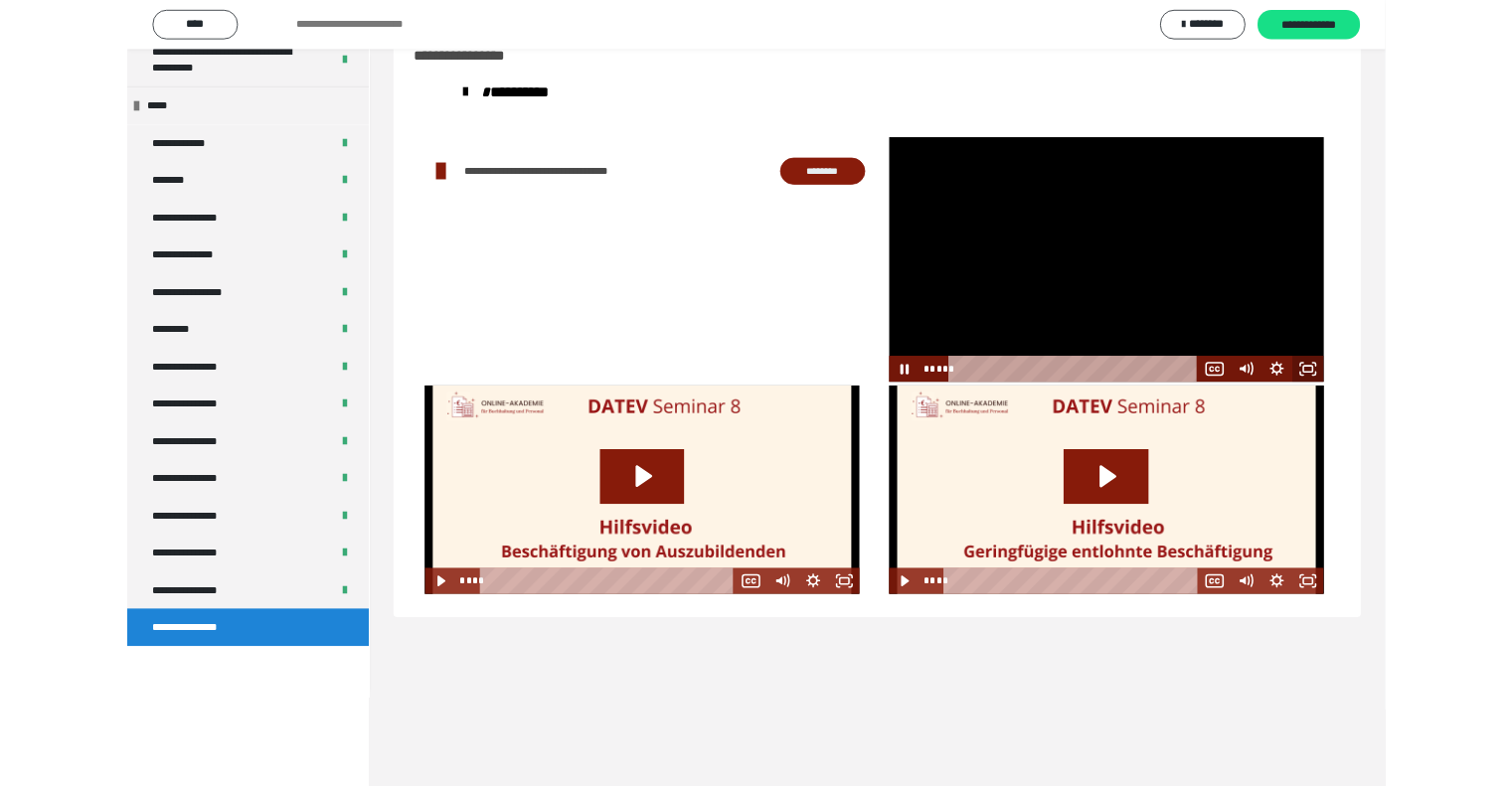 scroll, scrollTop: 2239, scrollLeft: 0, axis: vertical 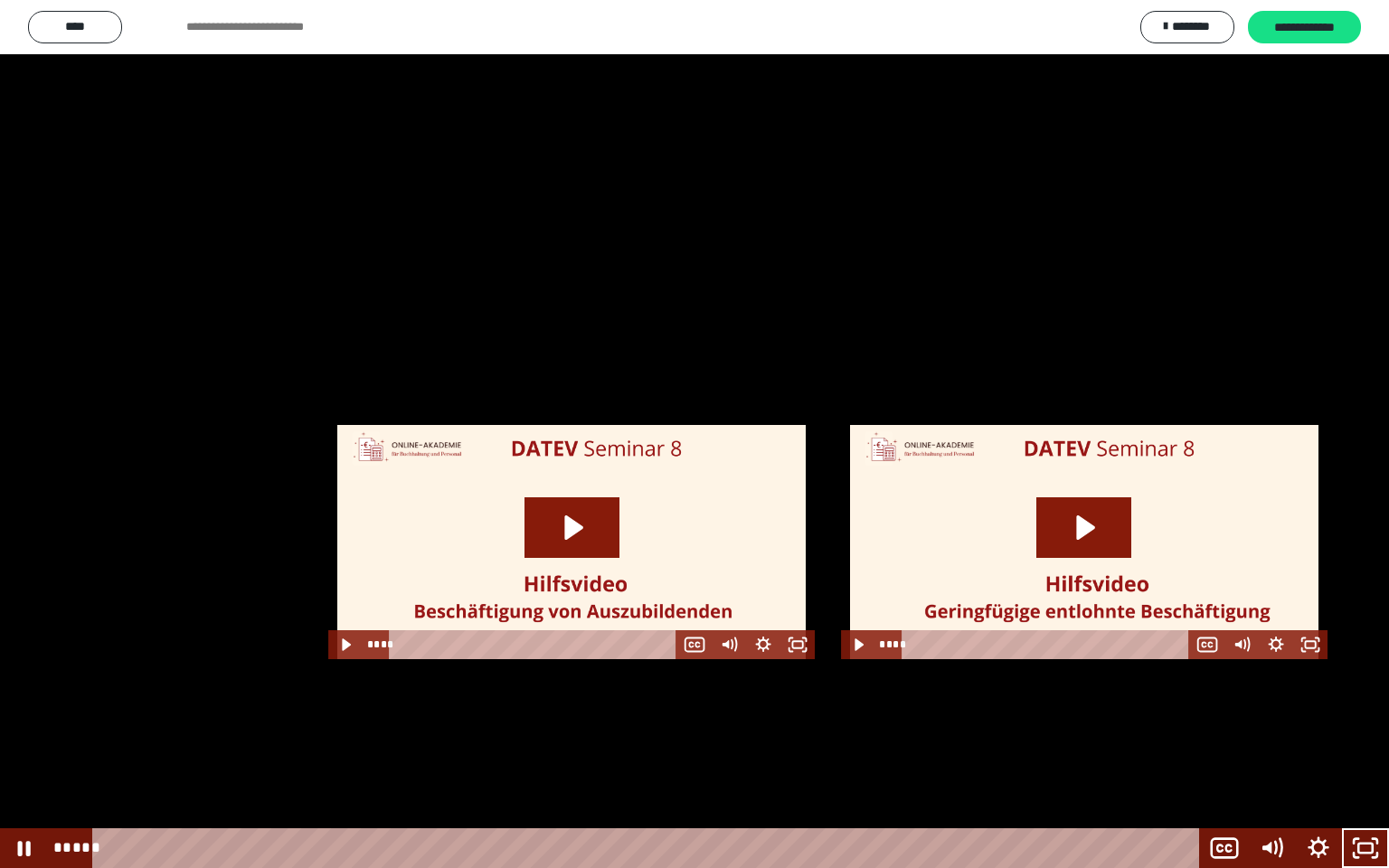click 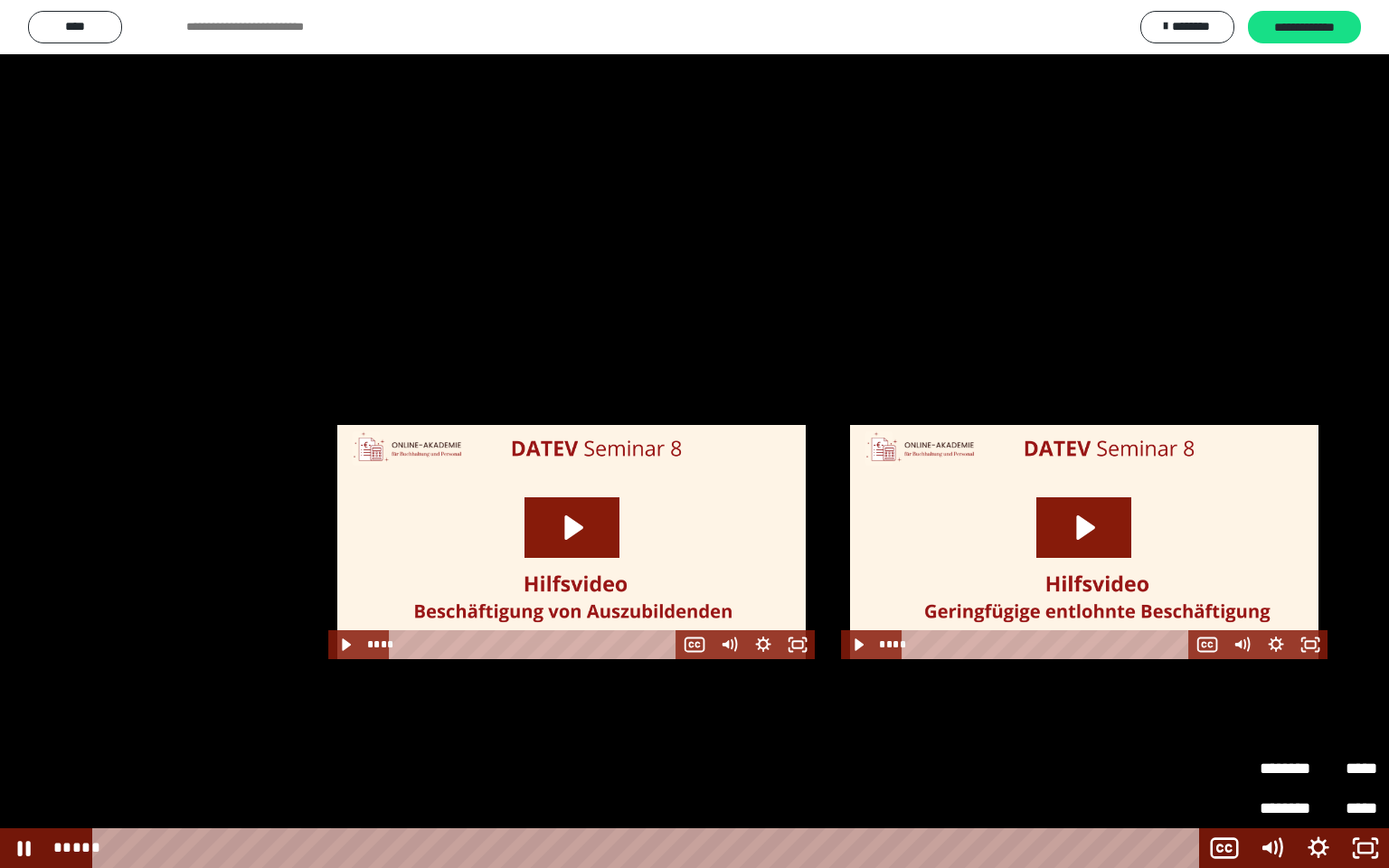 click on "*****" at bounding box center (1347, 808) 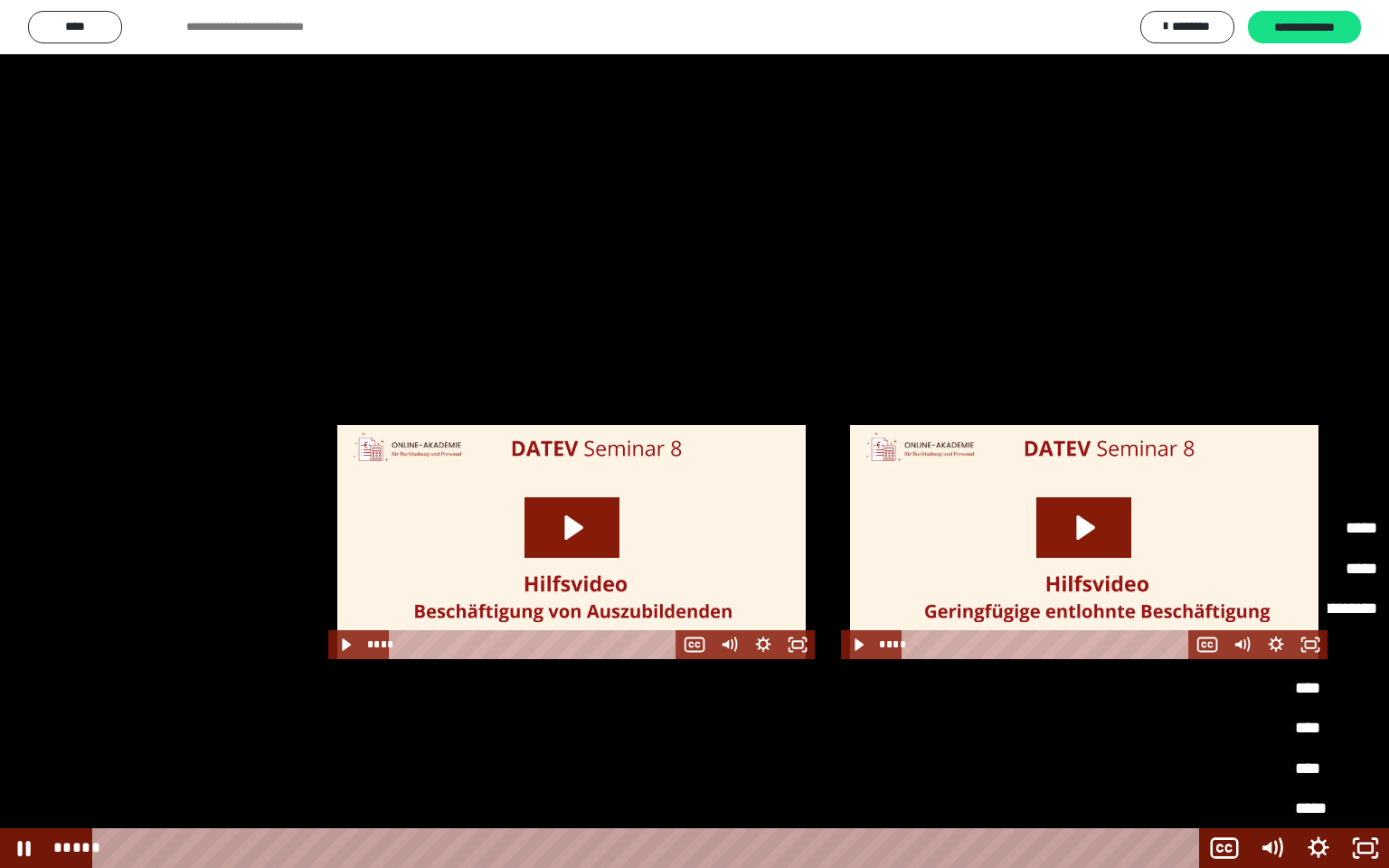 click on "*****" at bounding box center (1318, 809) 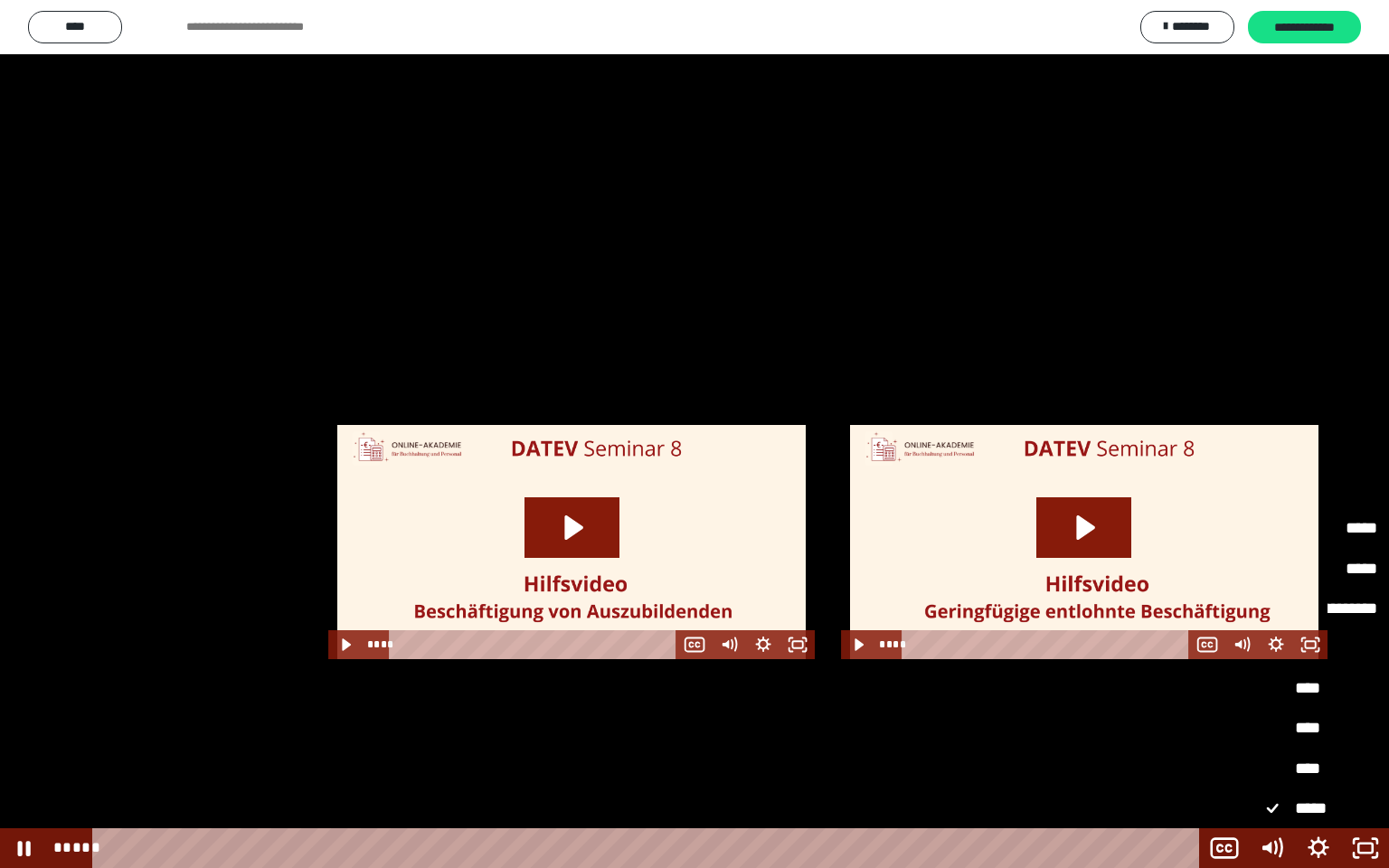 radio on "****" 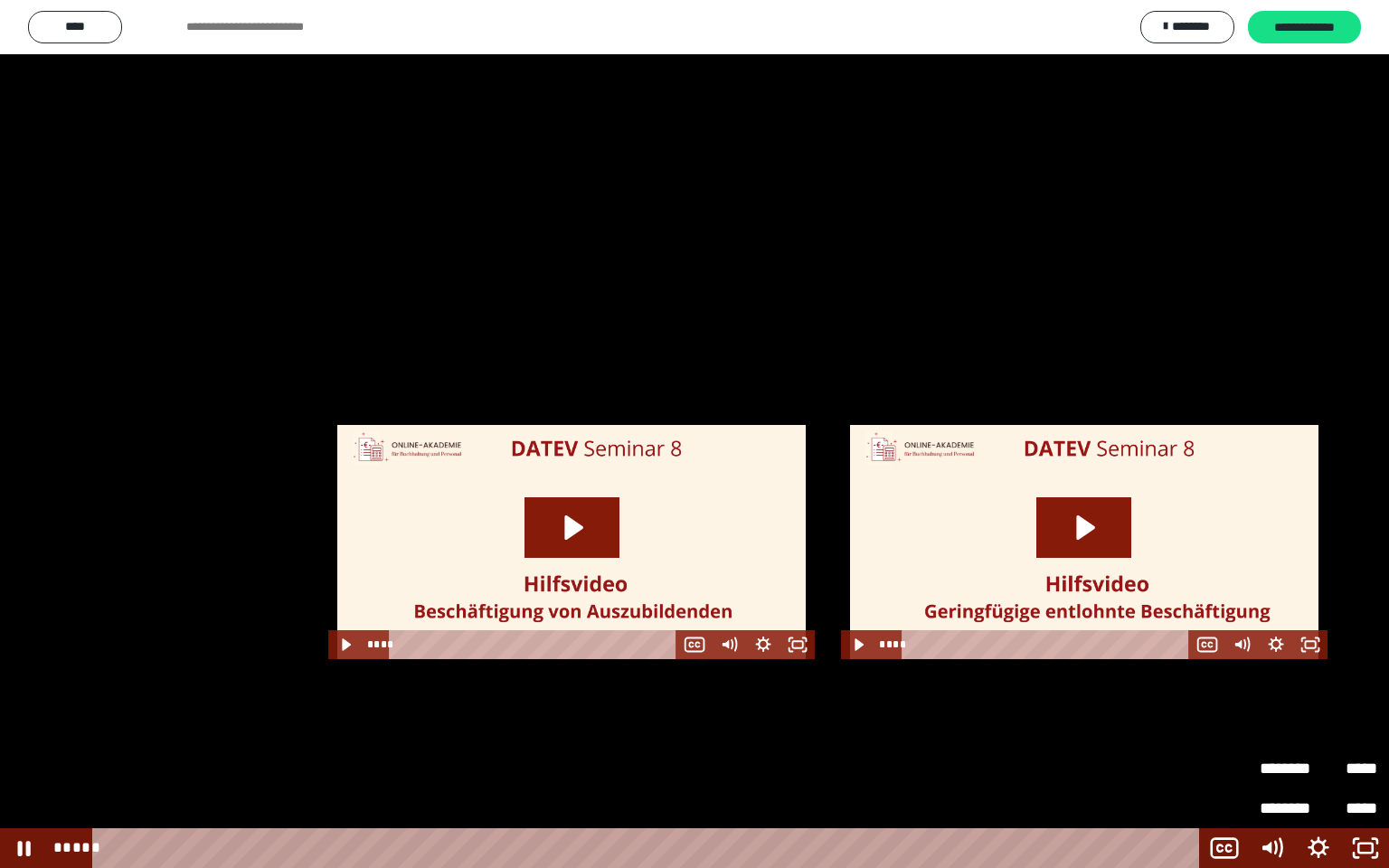click at bounding box center [694, 434] 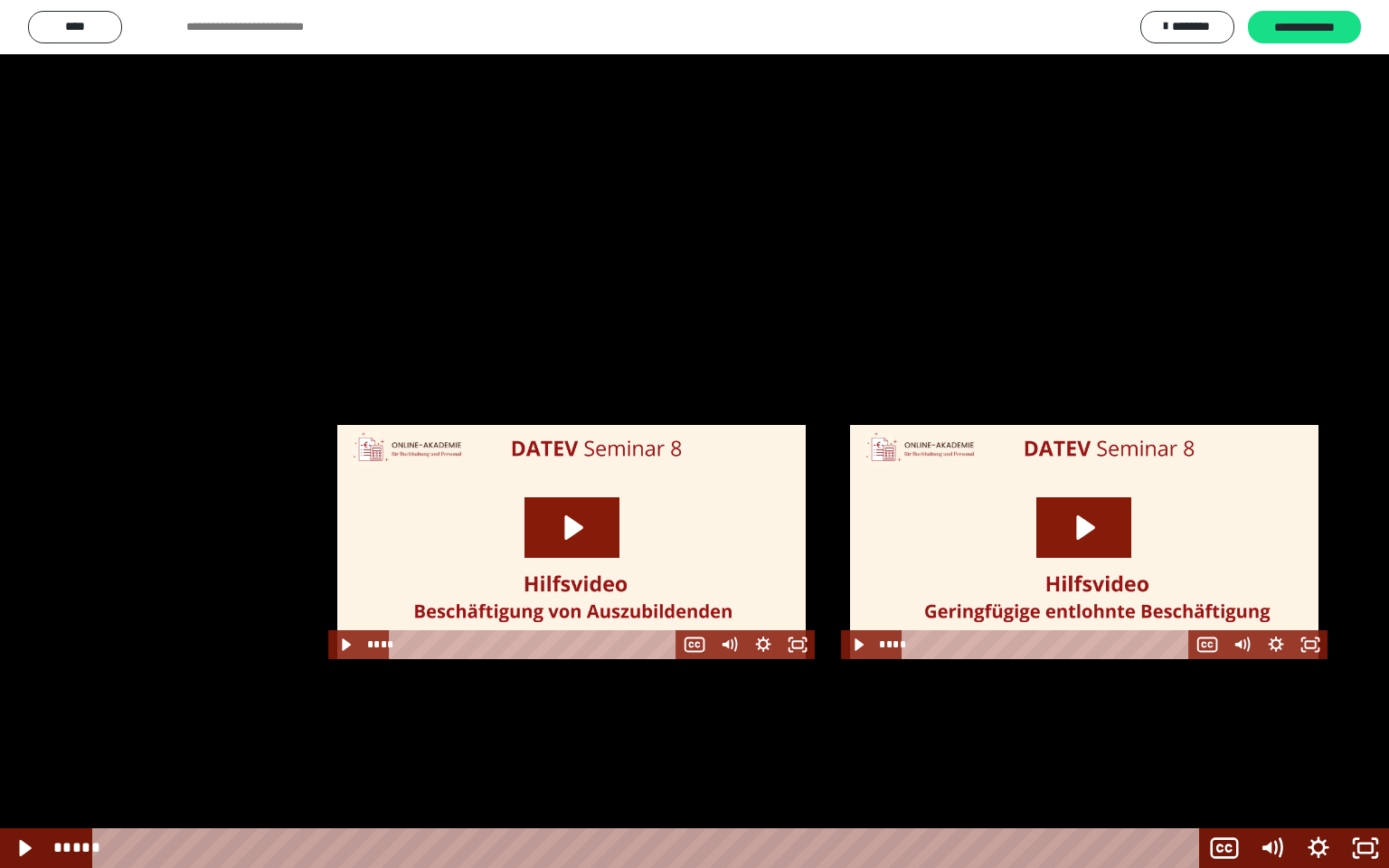 click at bounding box center [694, 434] 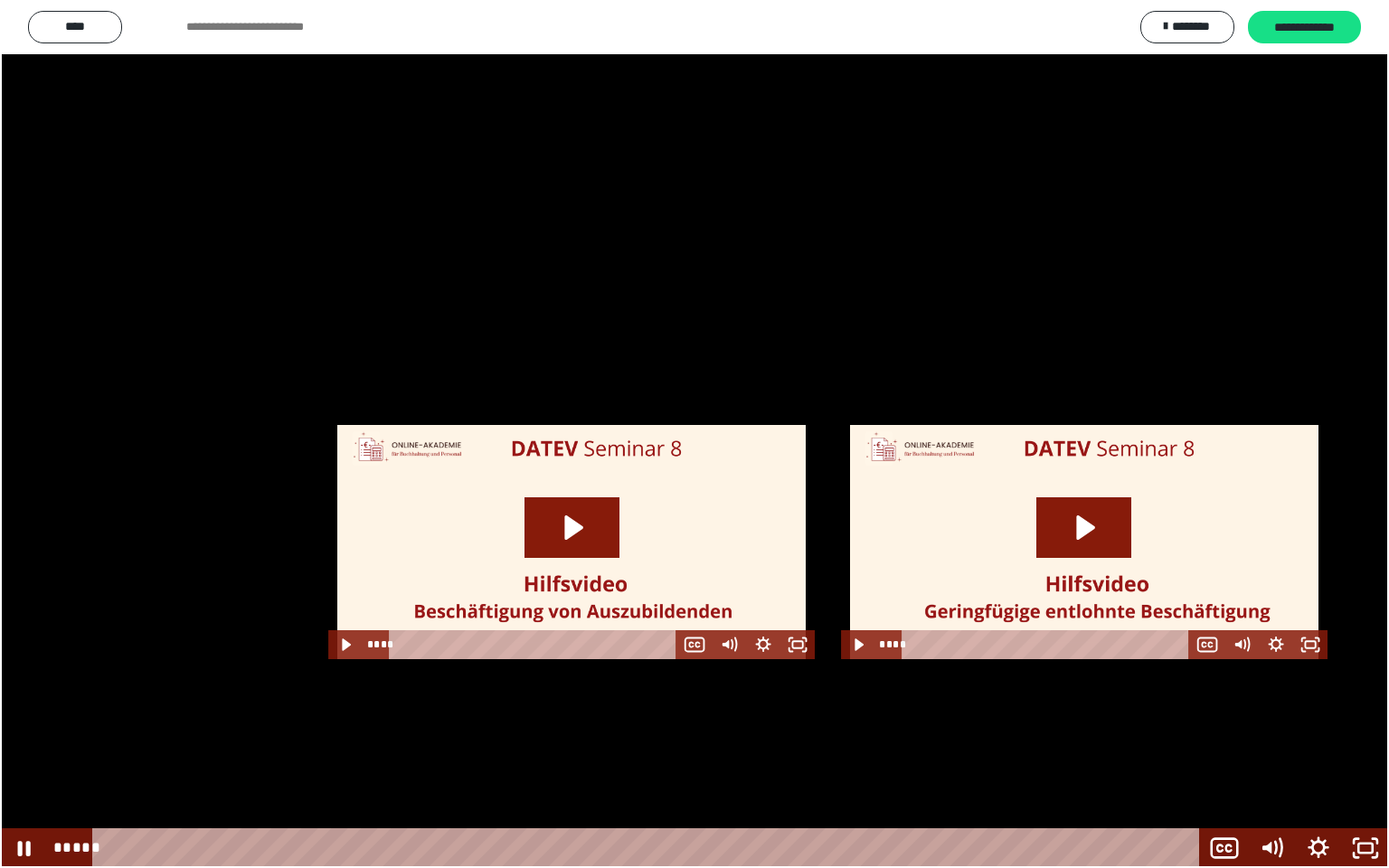 click at bounding box center [694, 434] 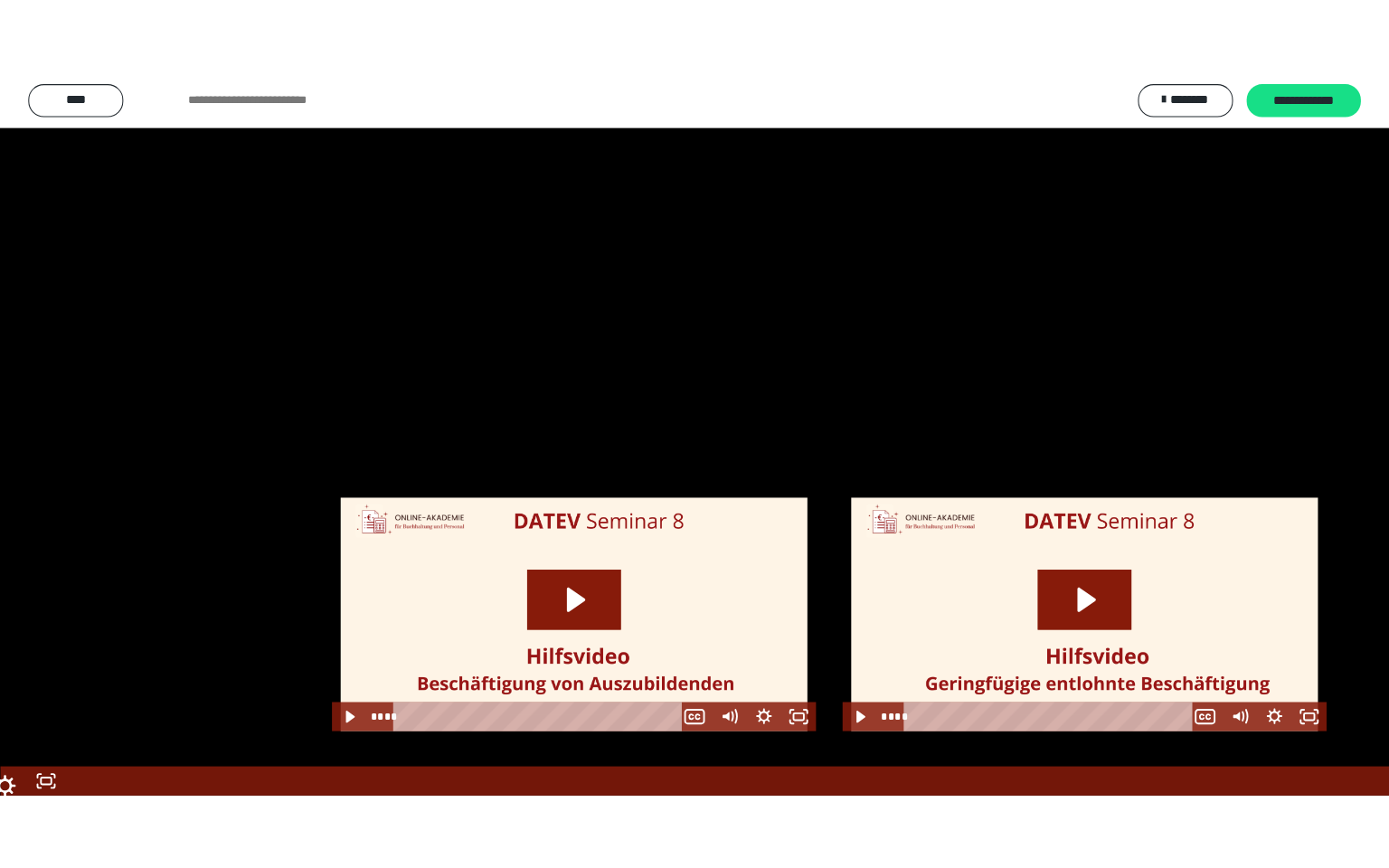 scroll, scrollTop: 2190, scrollLeft: 0, axis: vertical 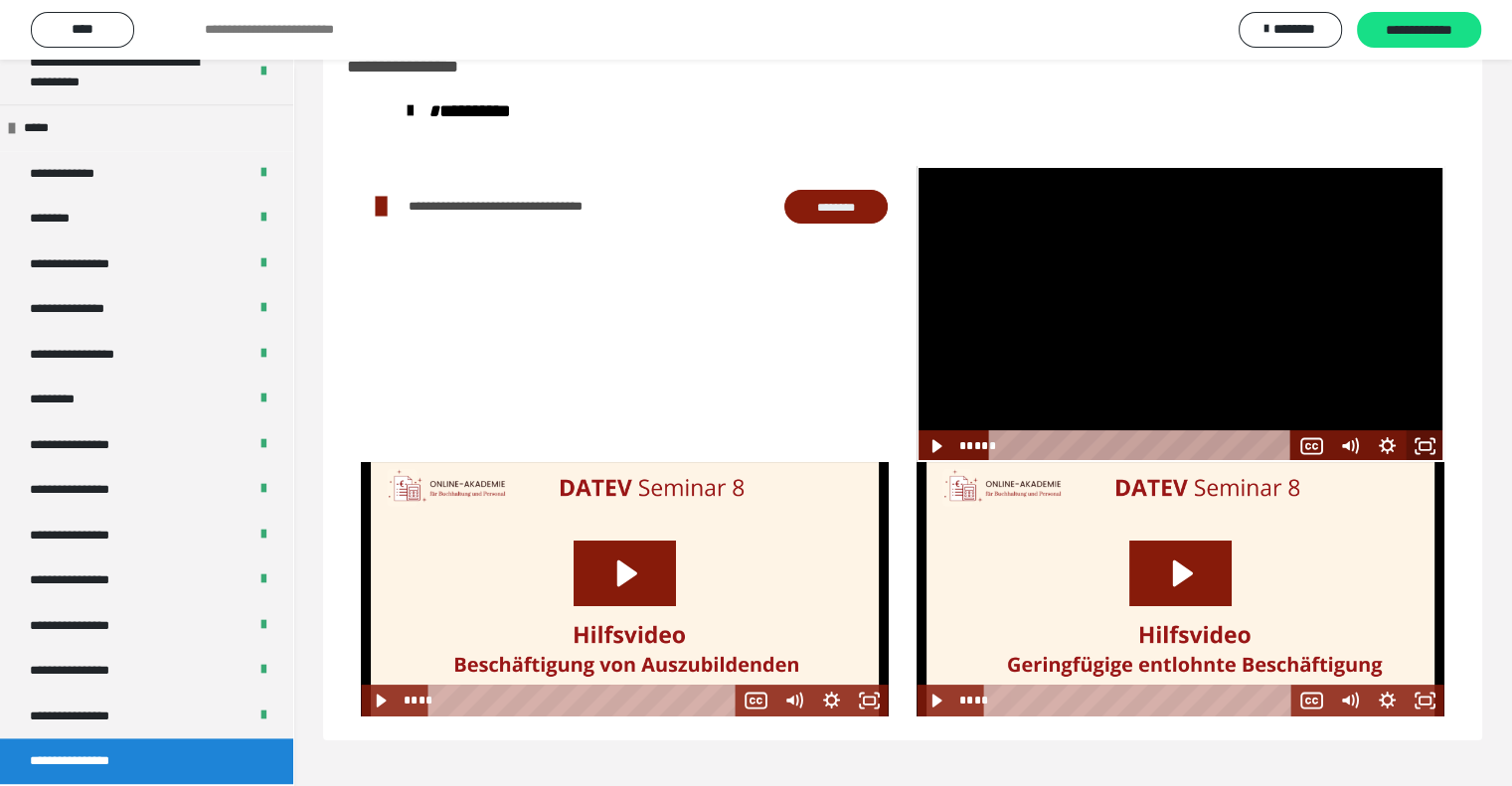 drag, startPoint x: 1427, startPoint y: 454, endPoint x: 1276, endPoint y: 477, distance: 152.74161 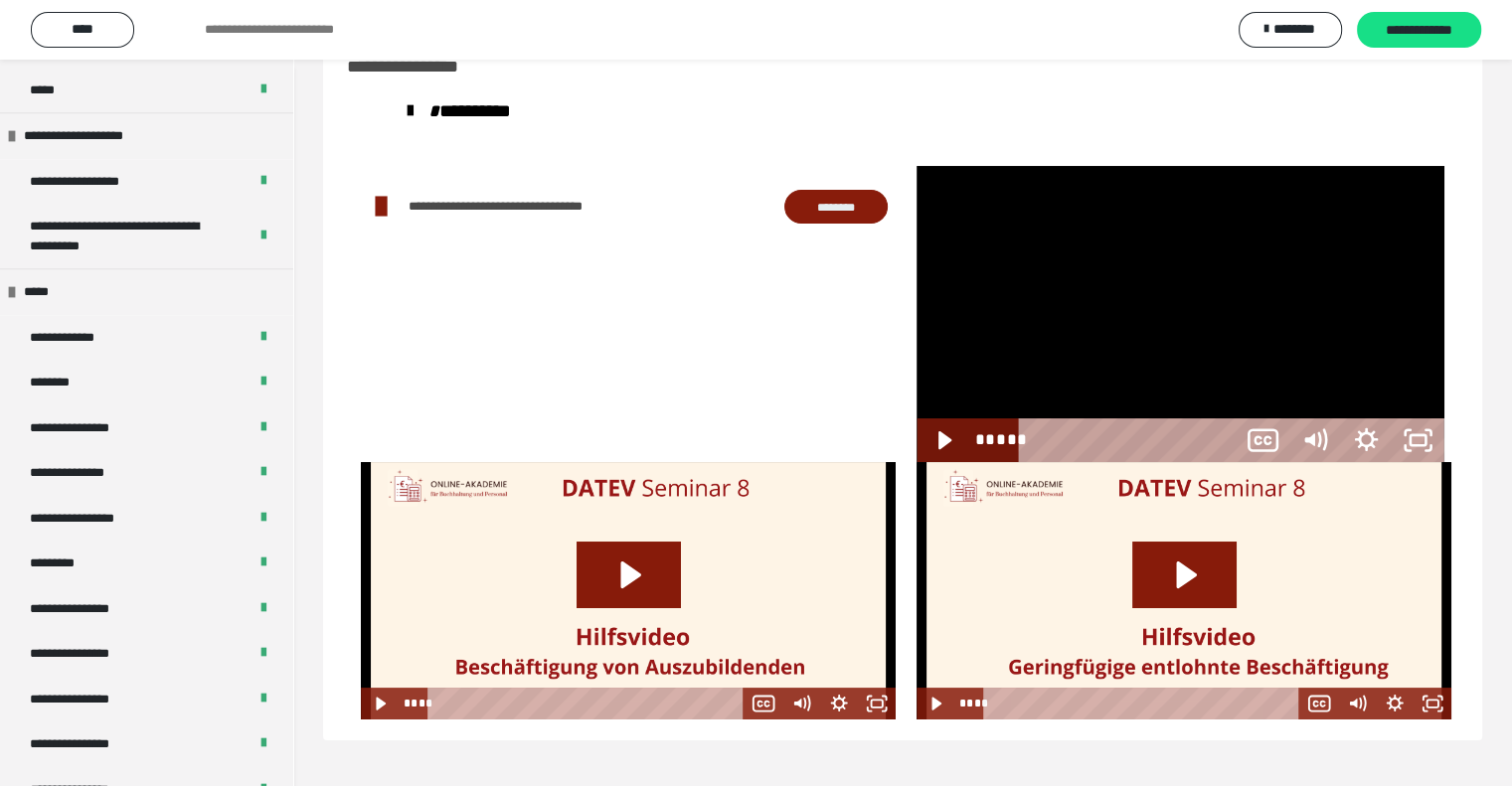 scroll, scrollTop: 2239, scrollLeft: 0, axis: vertical 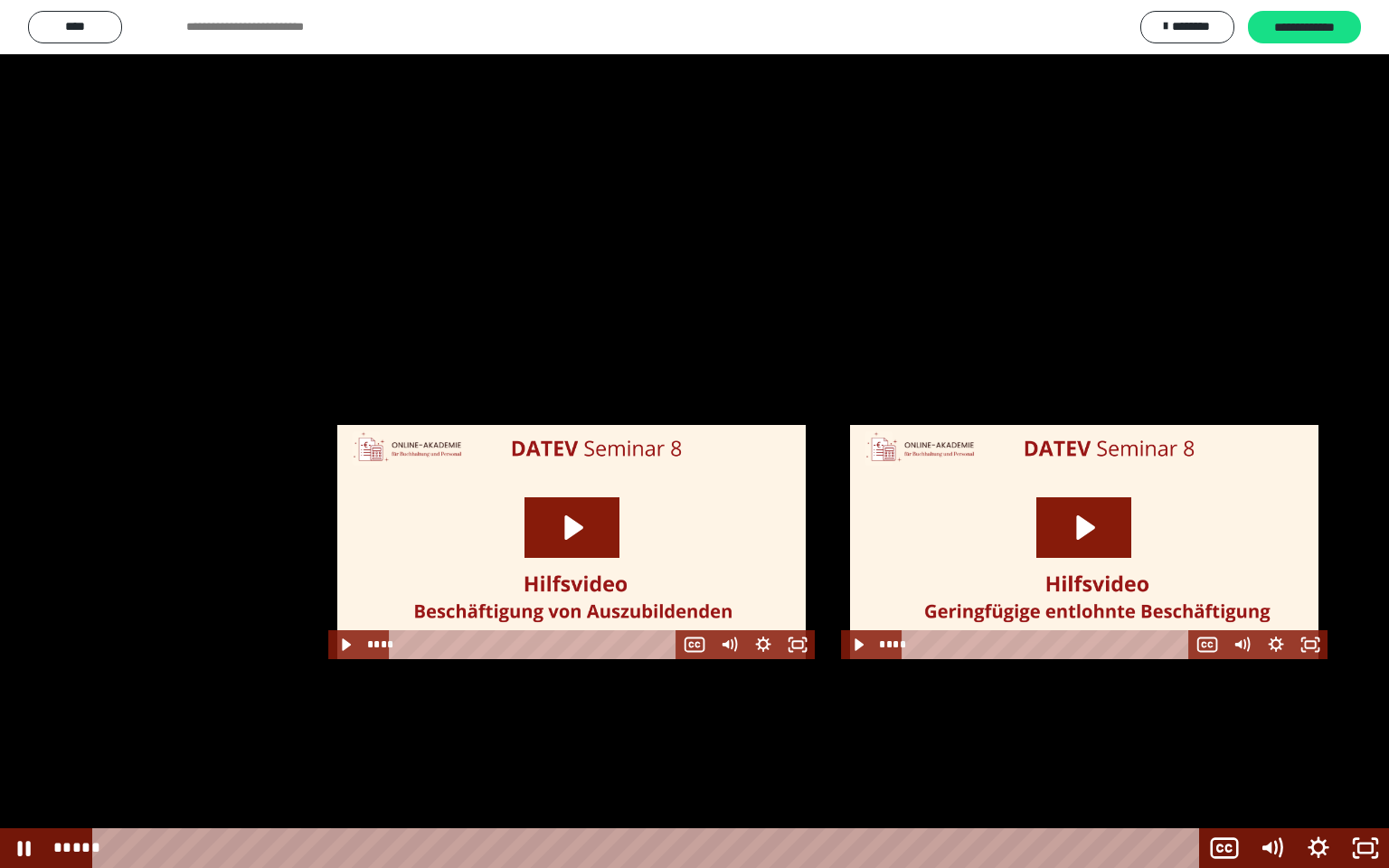 click at bounding box center [694, 434] 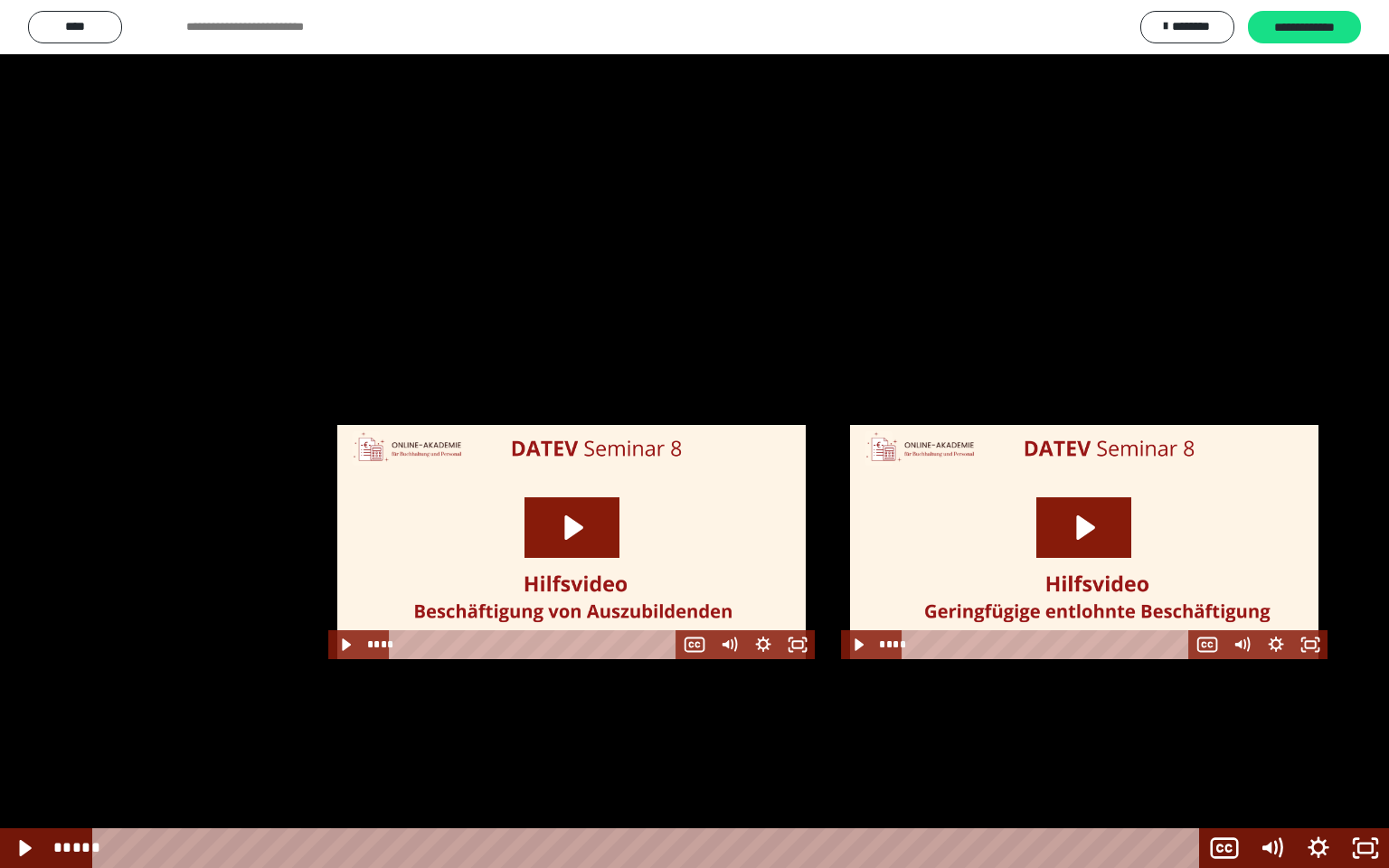 click at bounding box center [694, 434] 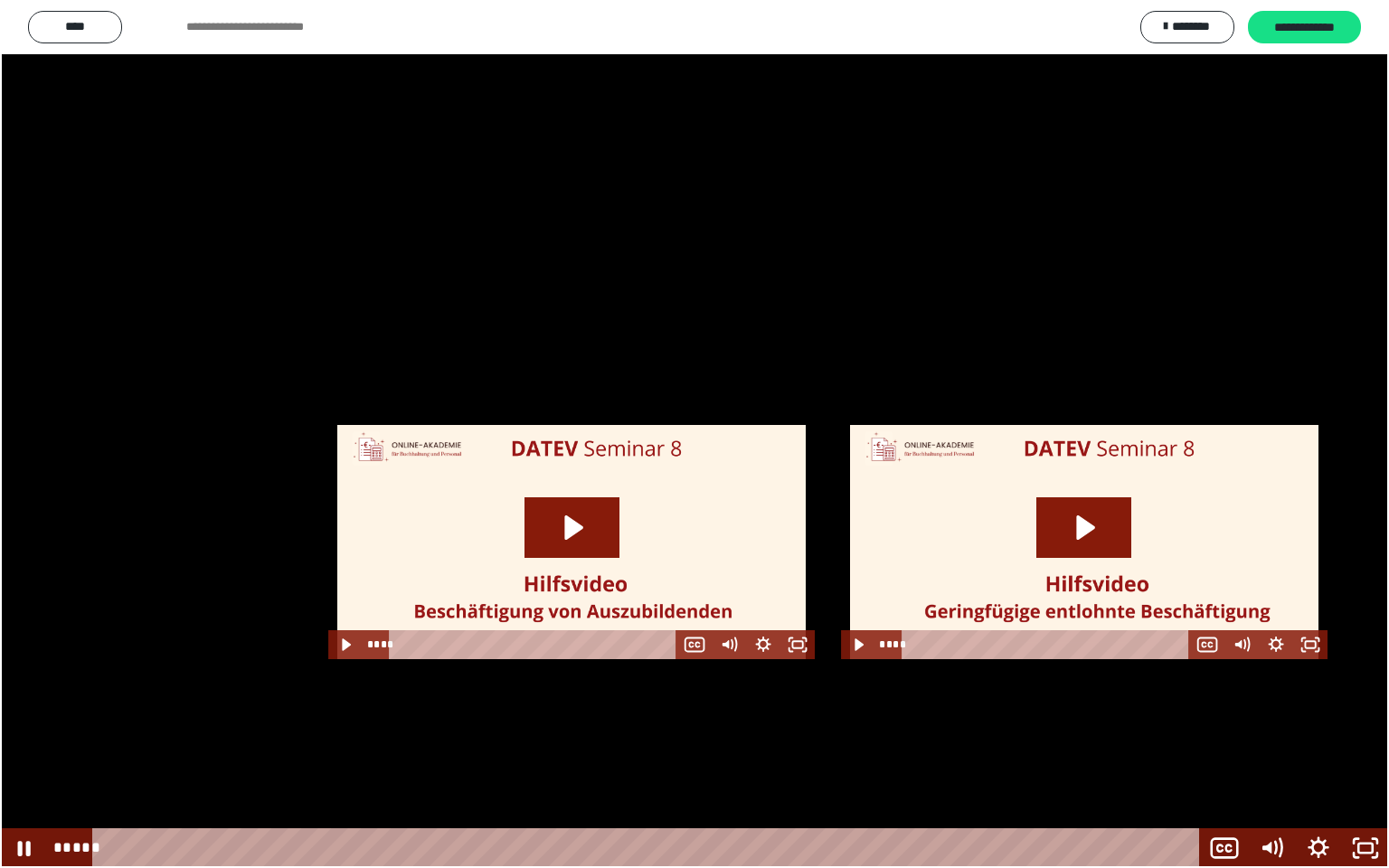 click at bounding box center [694, 434] 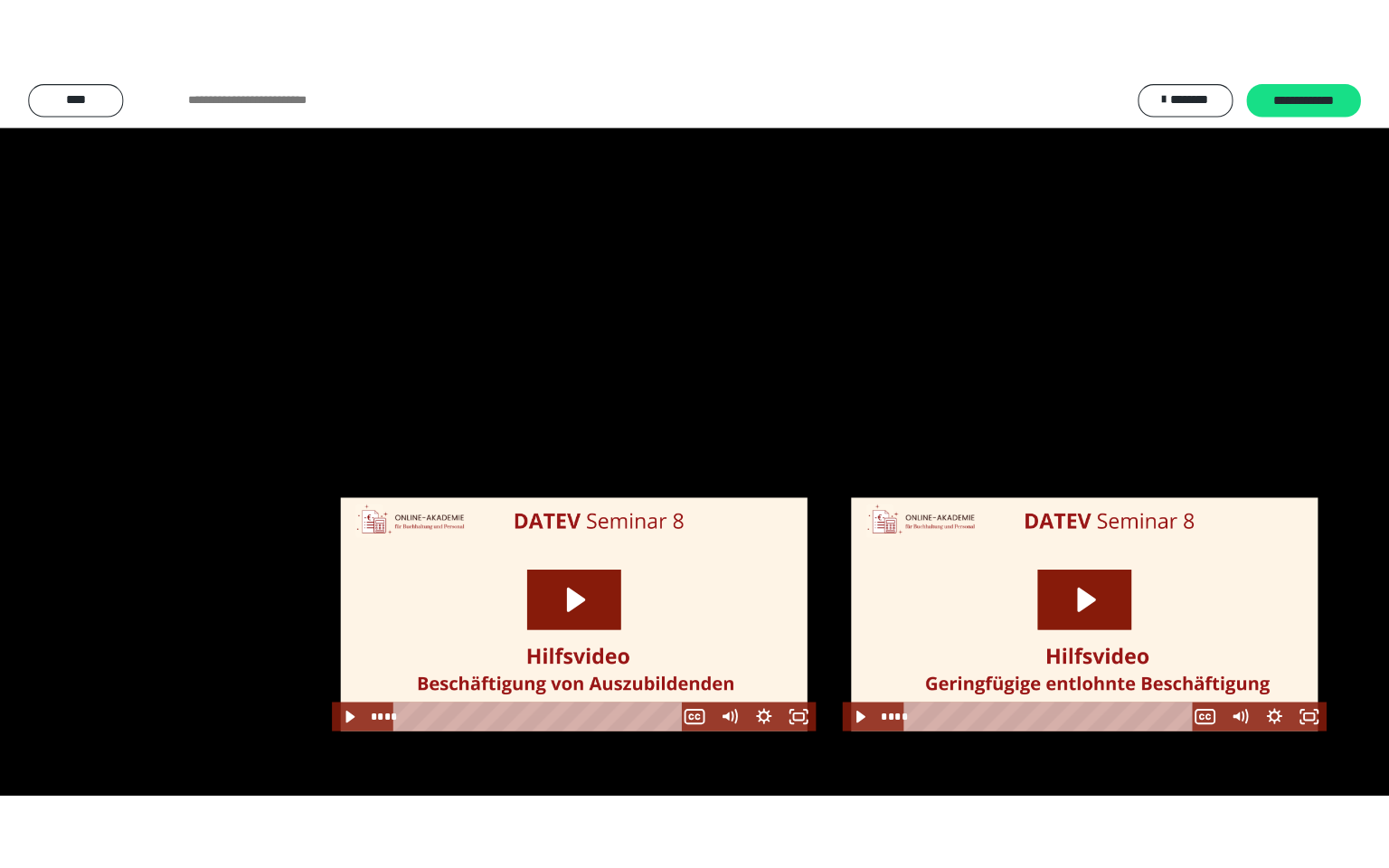 scroll, scrollTop: 2190, scrollLeft: 0, axis: vertical 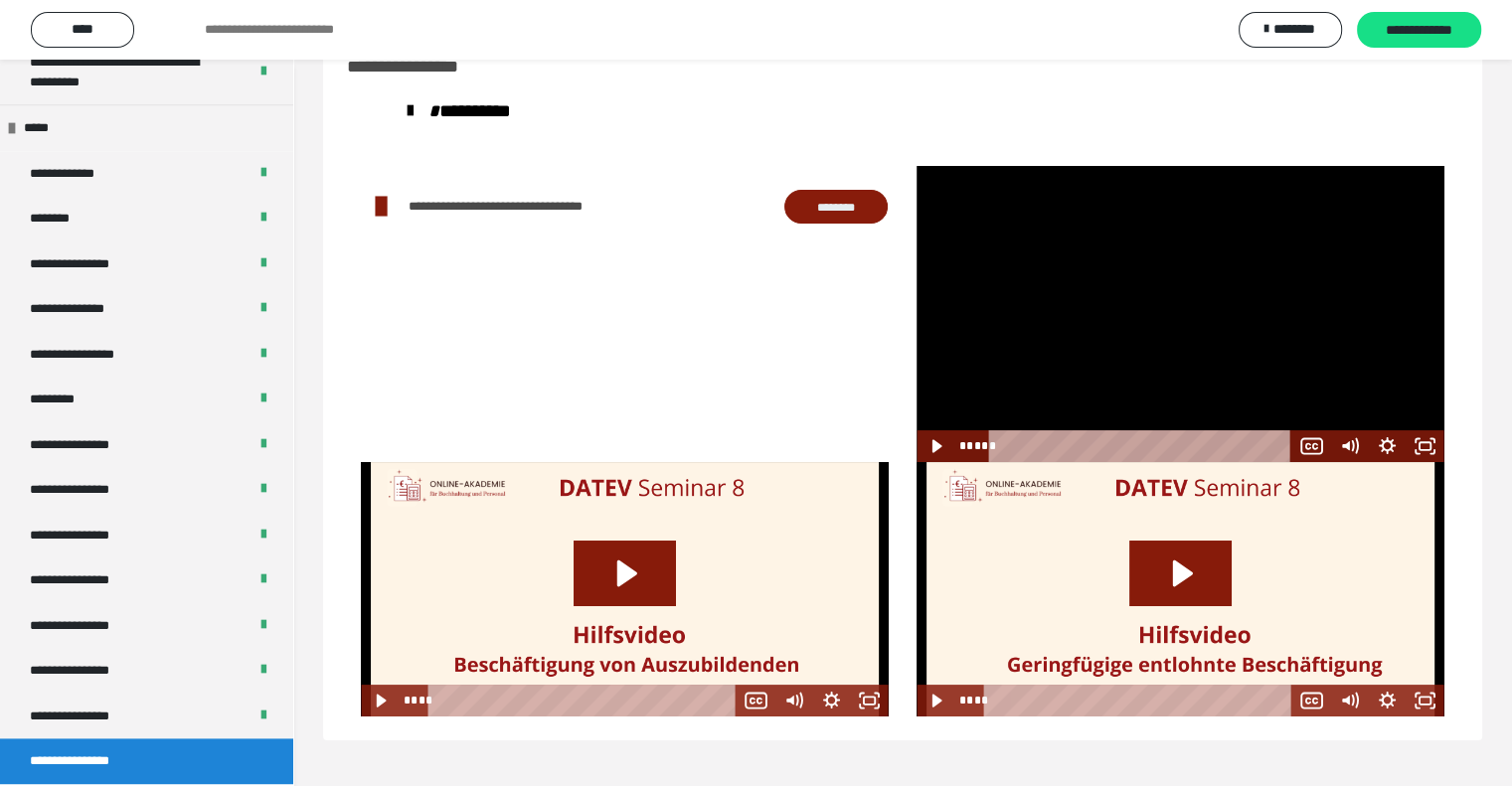 click at bounding box center [1180, 314] 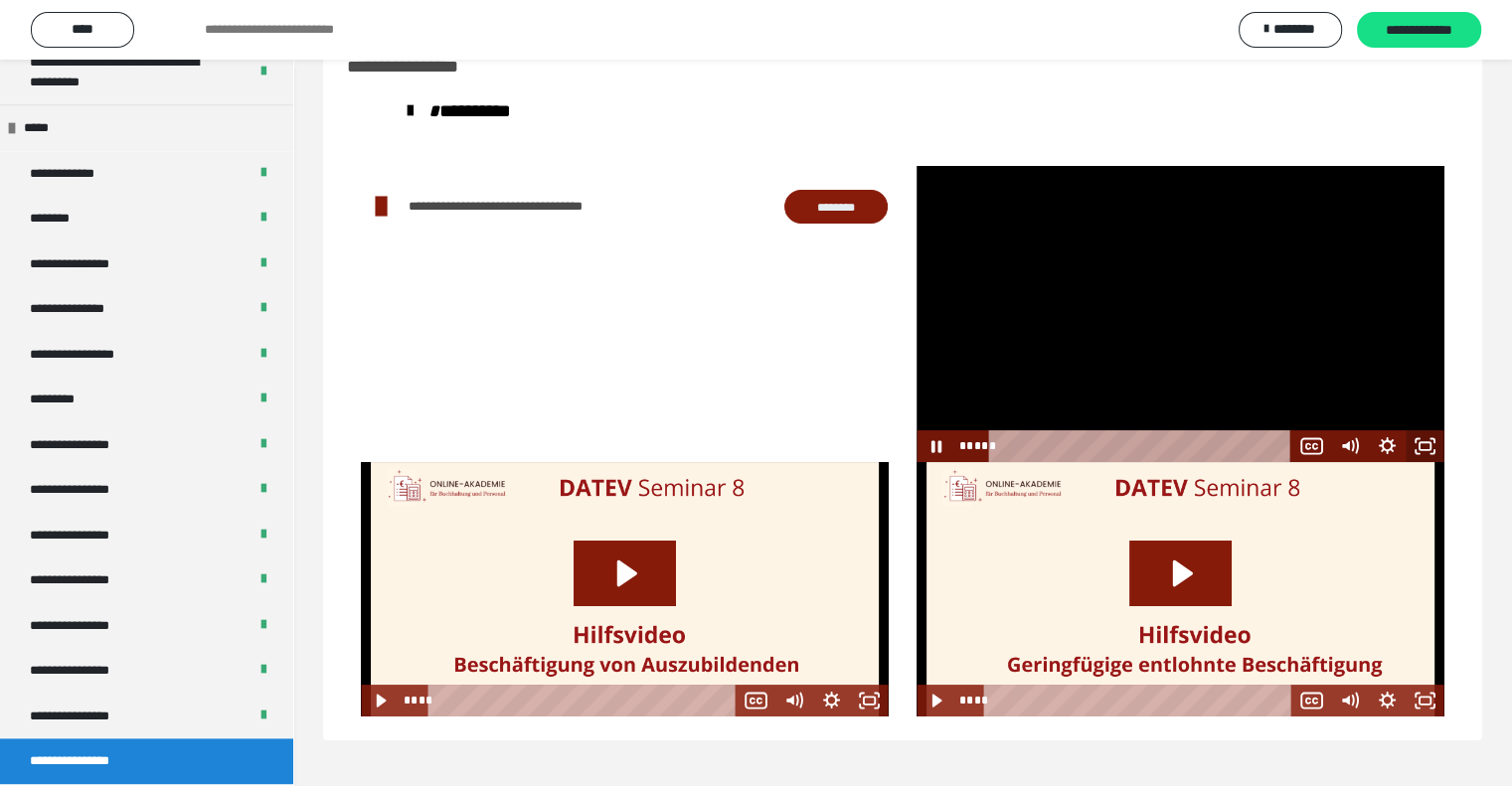 click 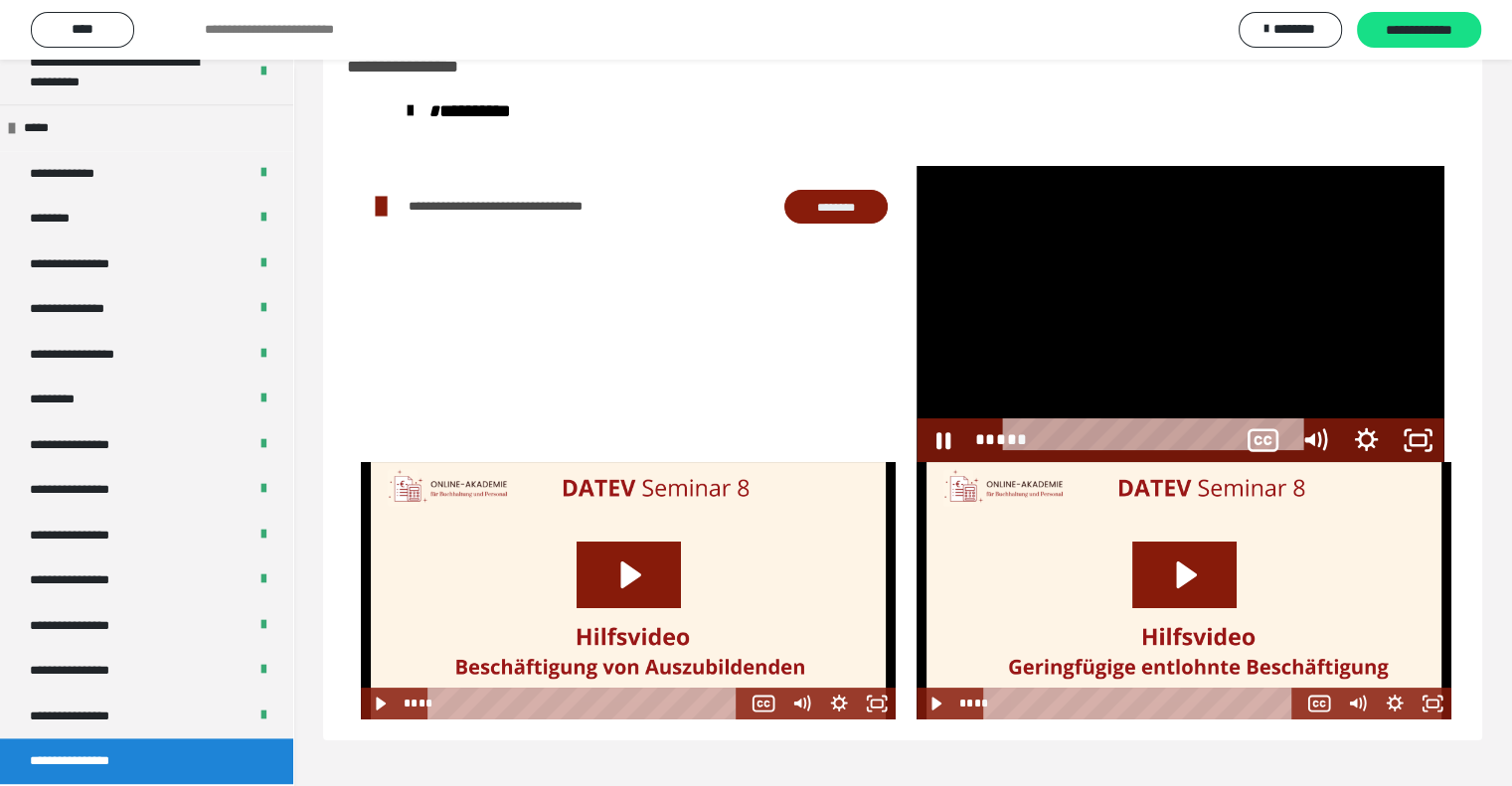 scroll, scrollTop: 2239, scrollLeft: 0, axis: vertical 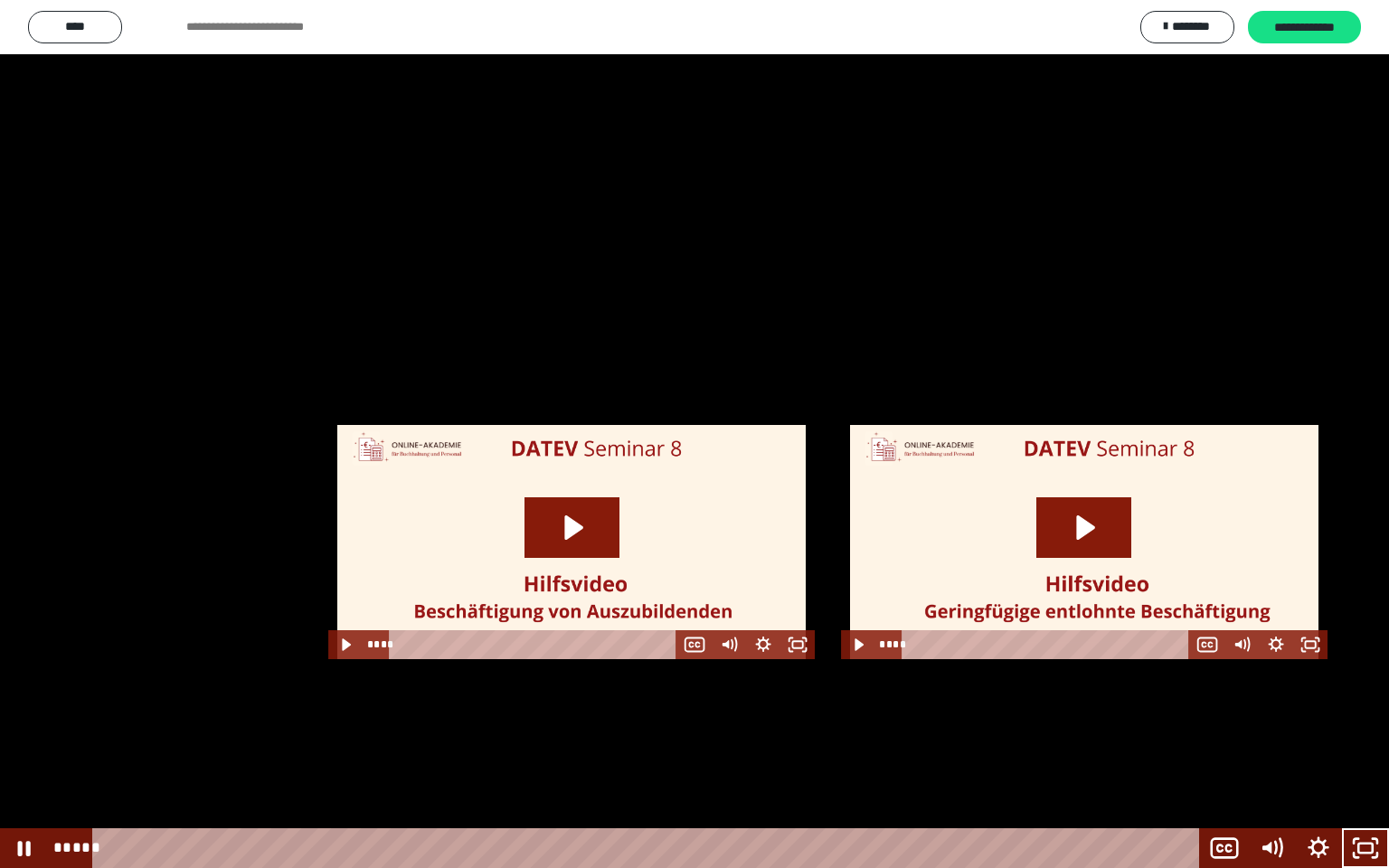 click at bounding box center (694, 434) 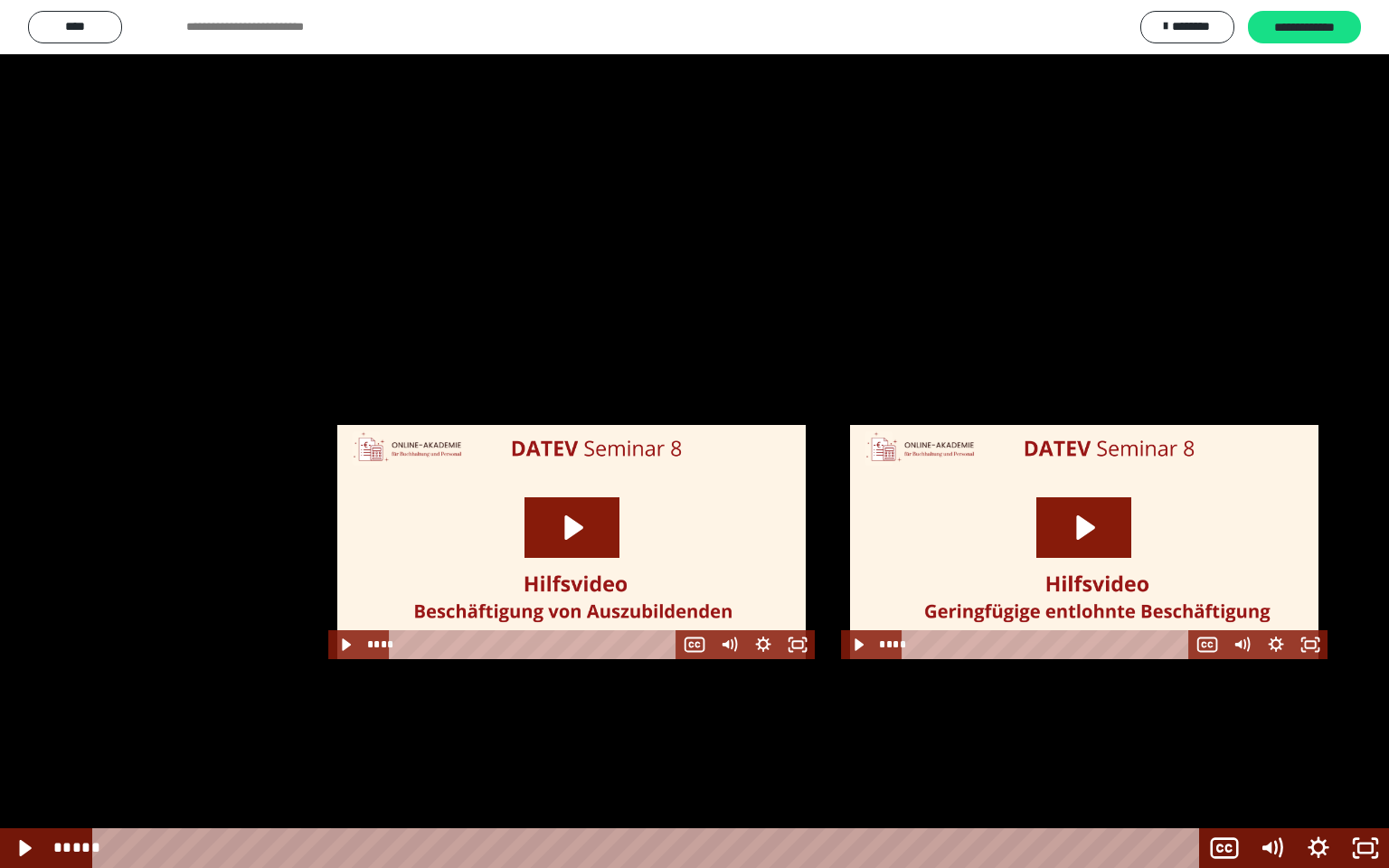 click at bounding box center (694, 434) 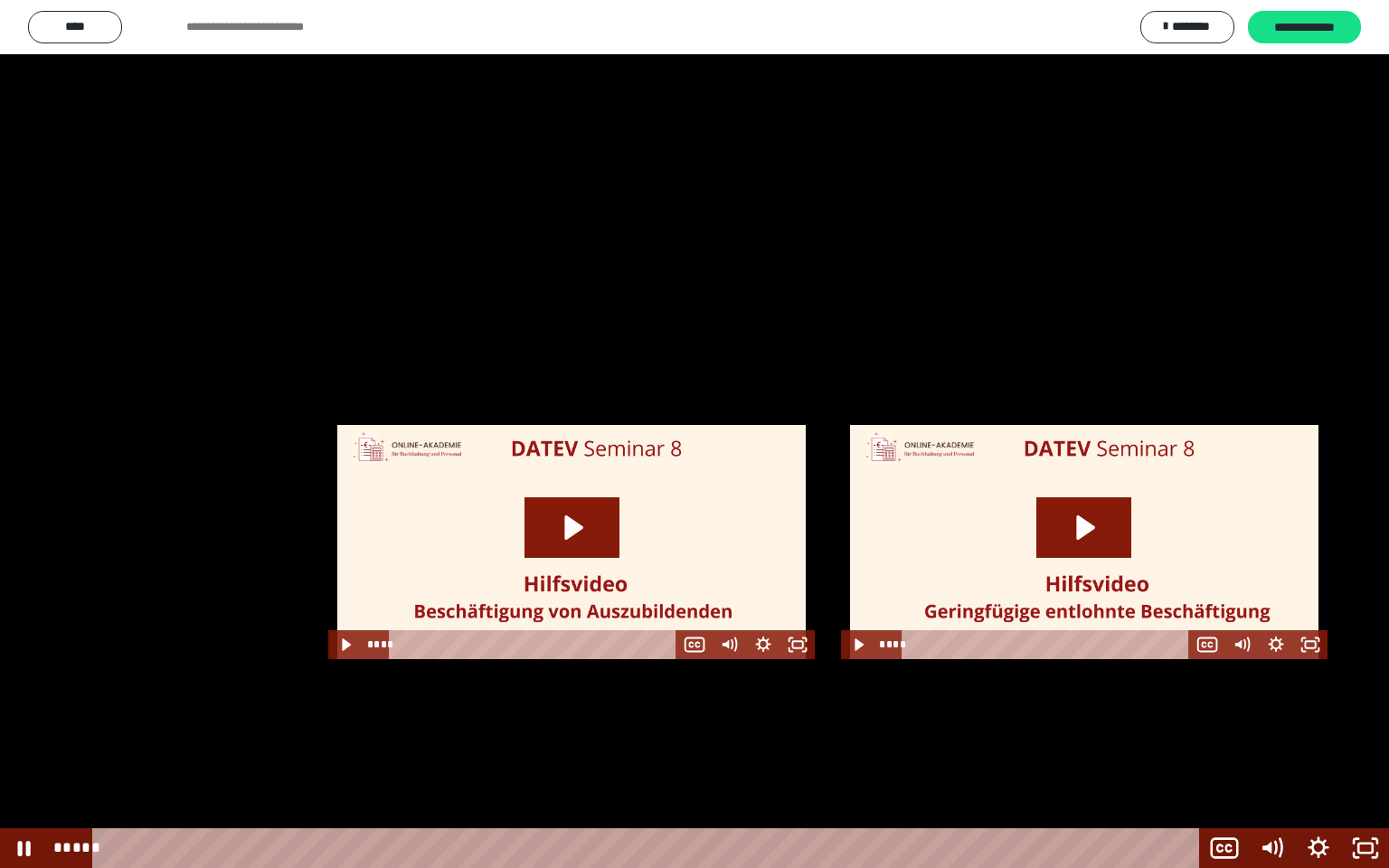 click at bounding box center (694, 434) 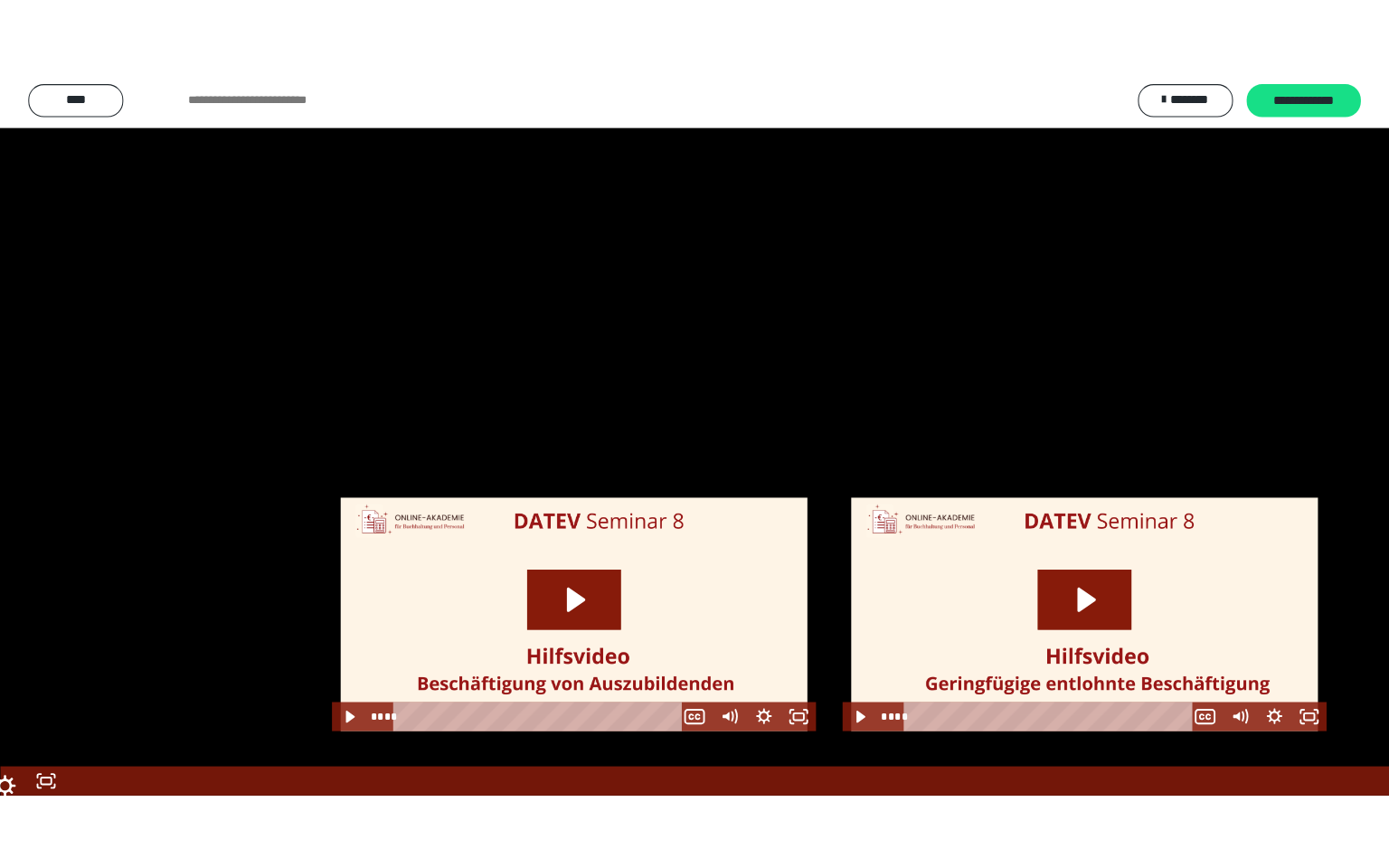 scroll, scrollTop: 2190, scrollLeft: 0, axis: vertical 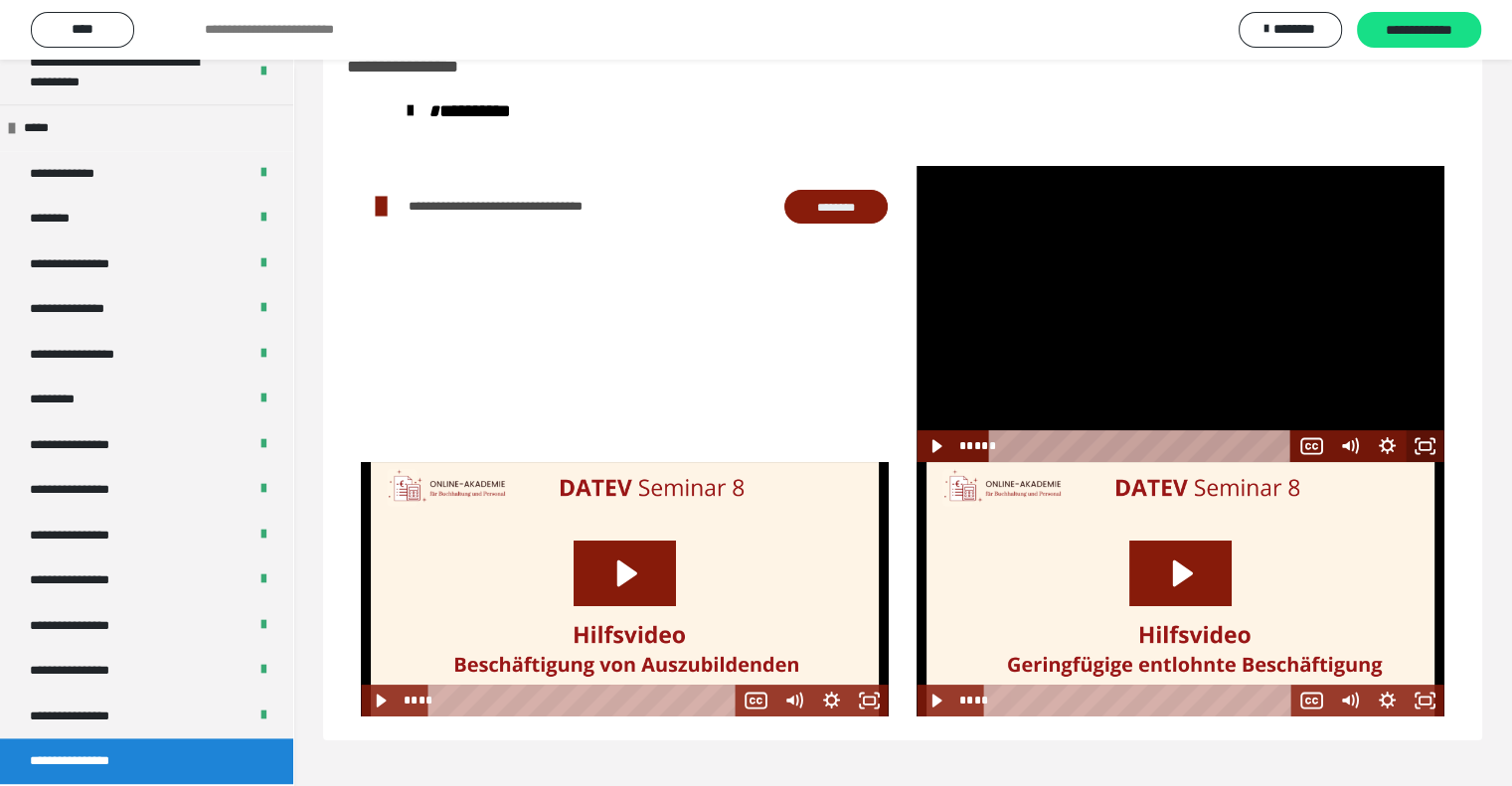 click 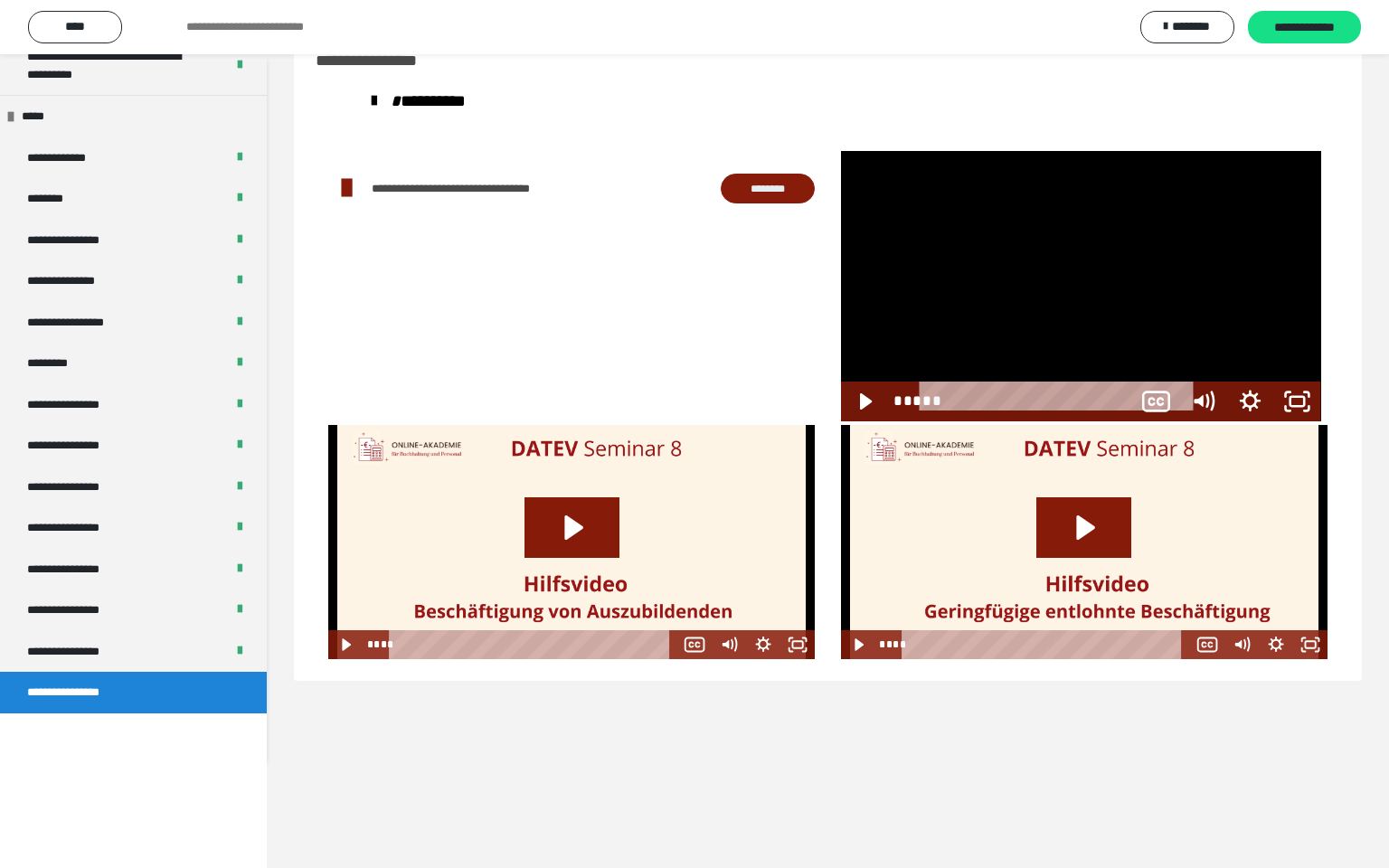 scroll, scrollTop: 2037, scrollLeft: 0, axis: vertical 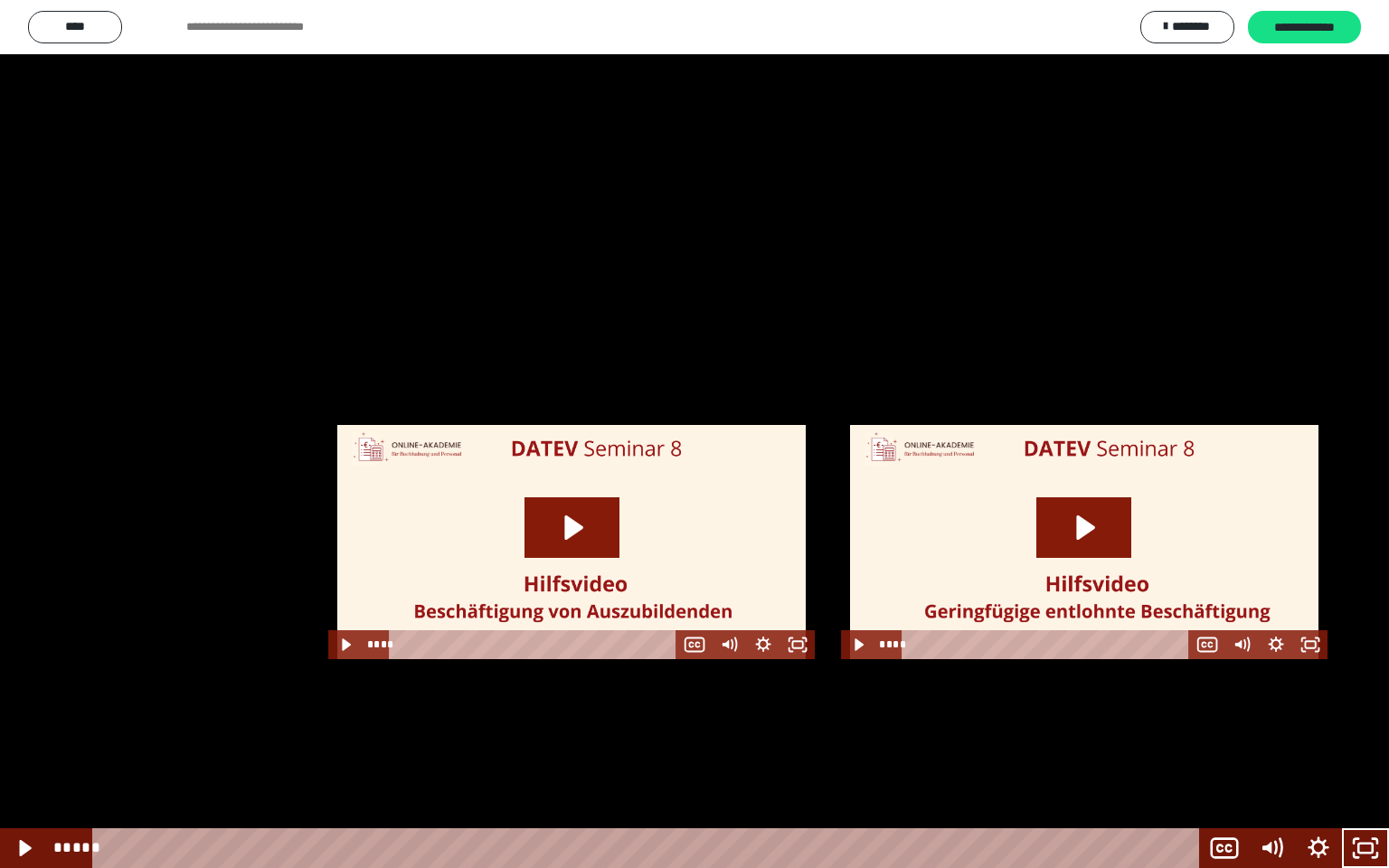 click at bounding box center [694, 434] 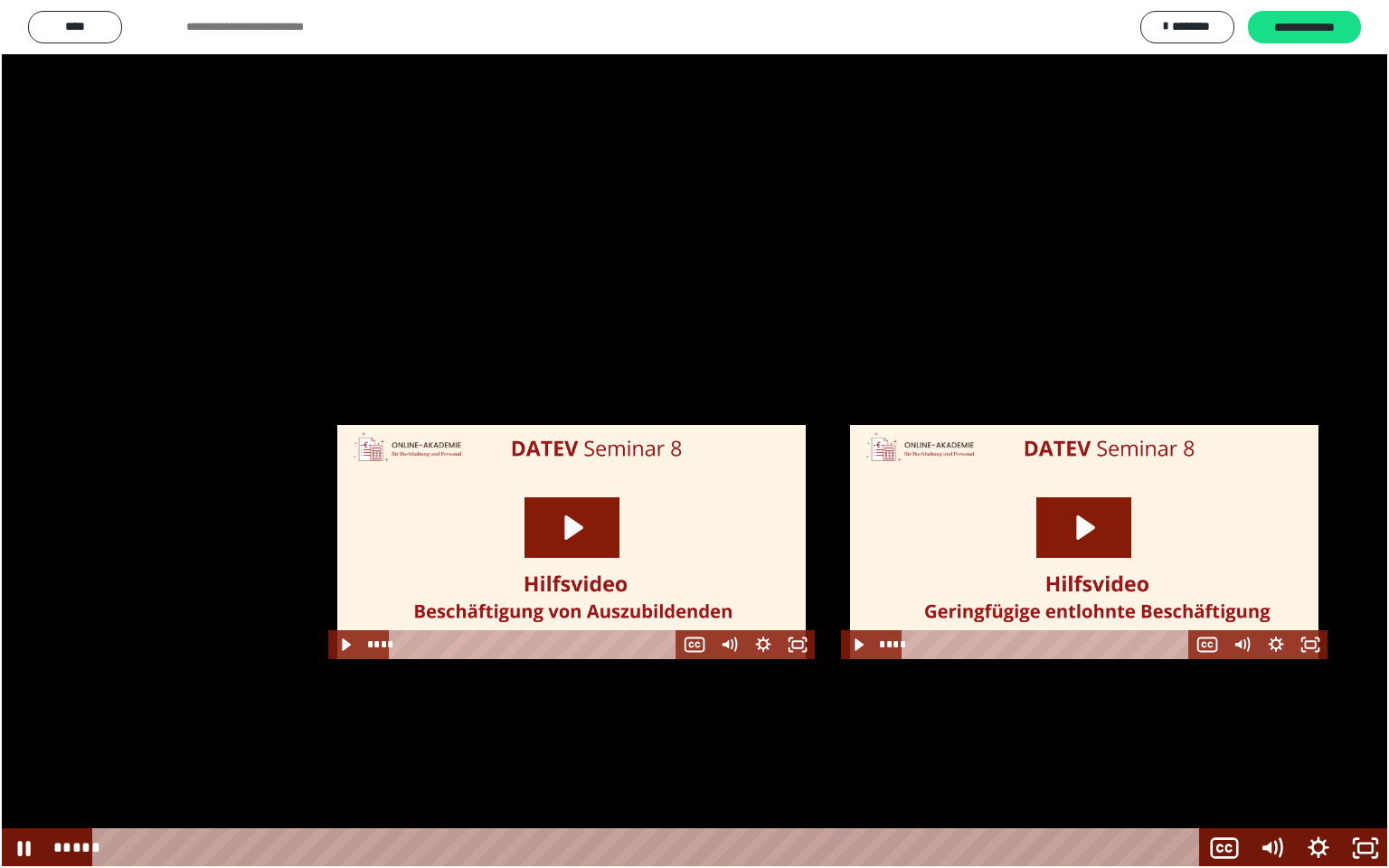 click at bounding box center [694, 434] 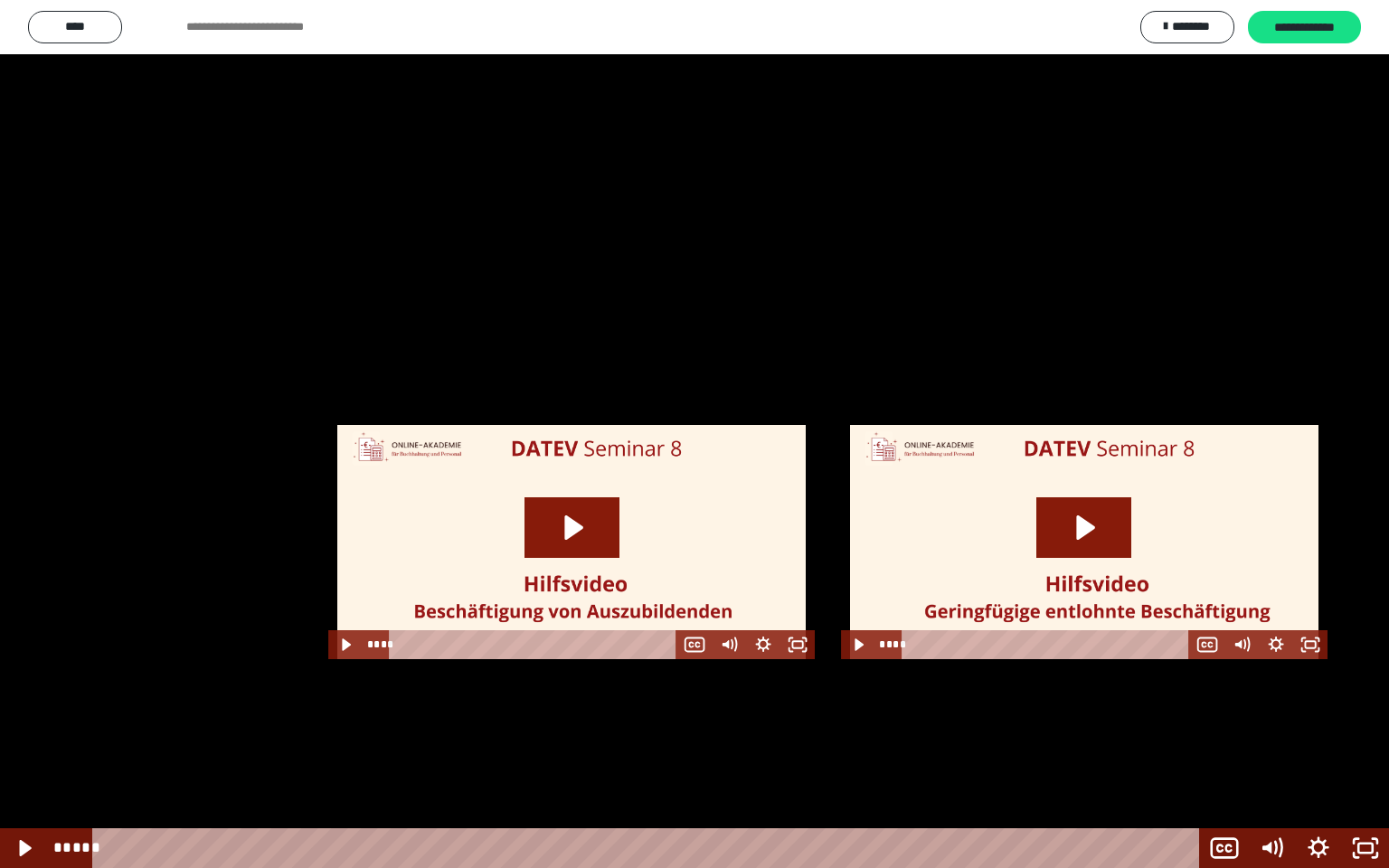 click at bounding box center [694, 434] 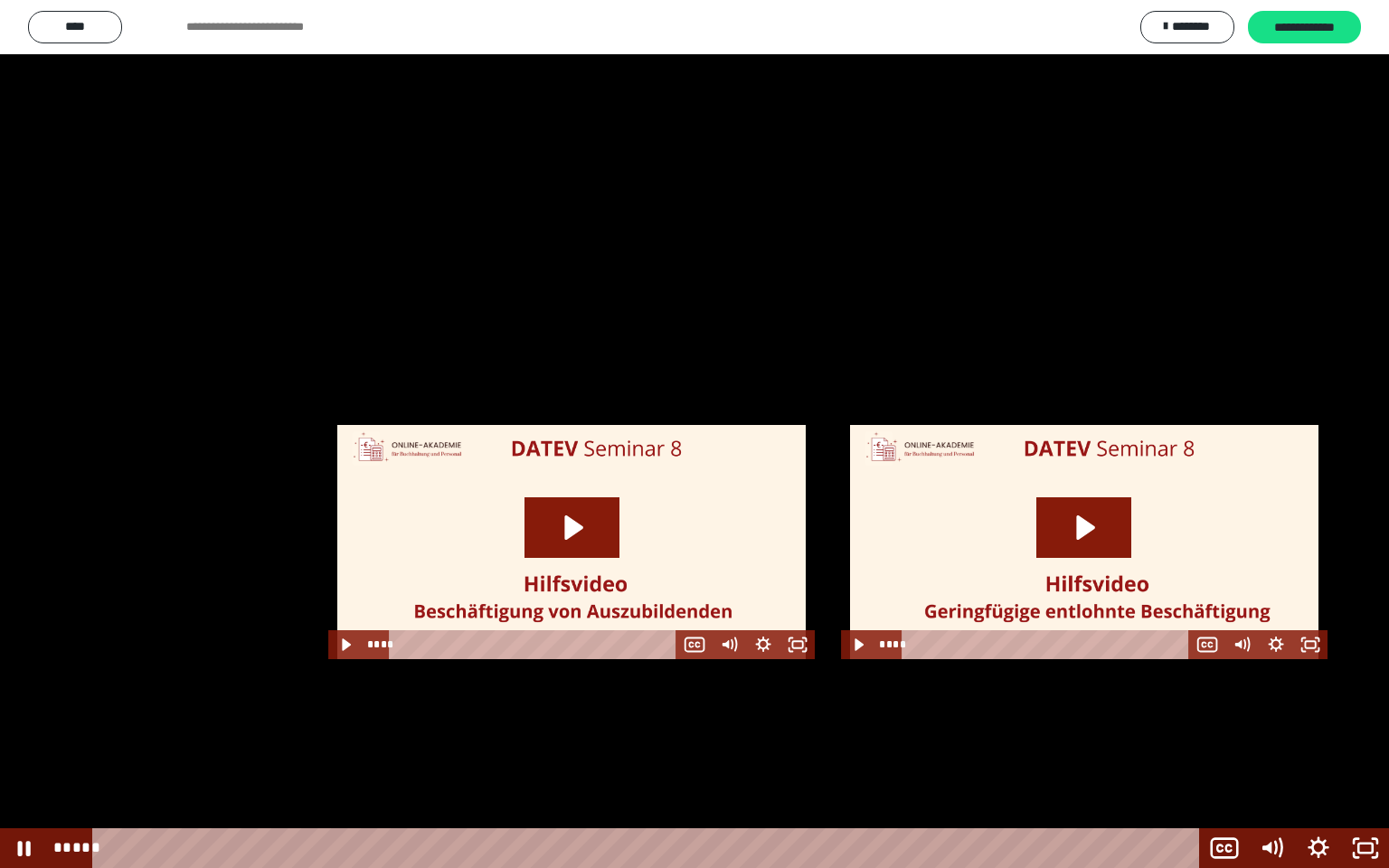 click at bounding box center [694, 434] 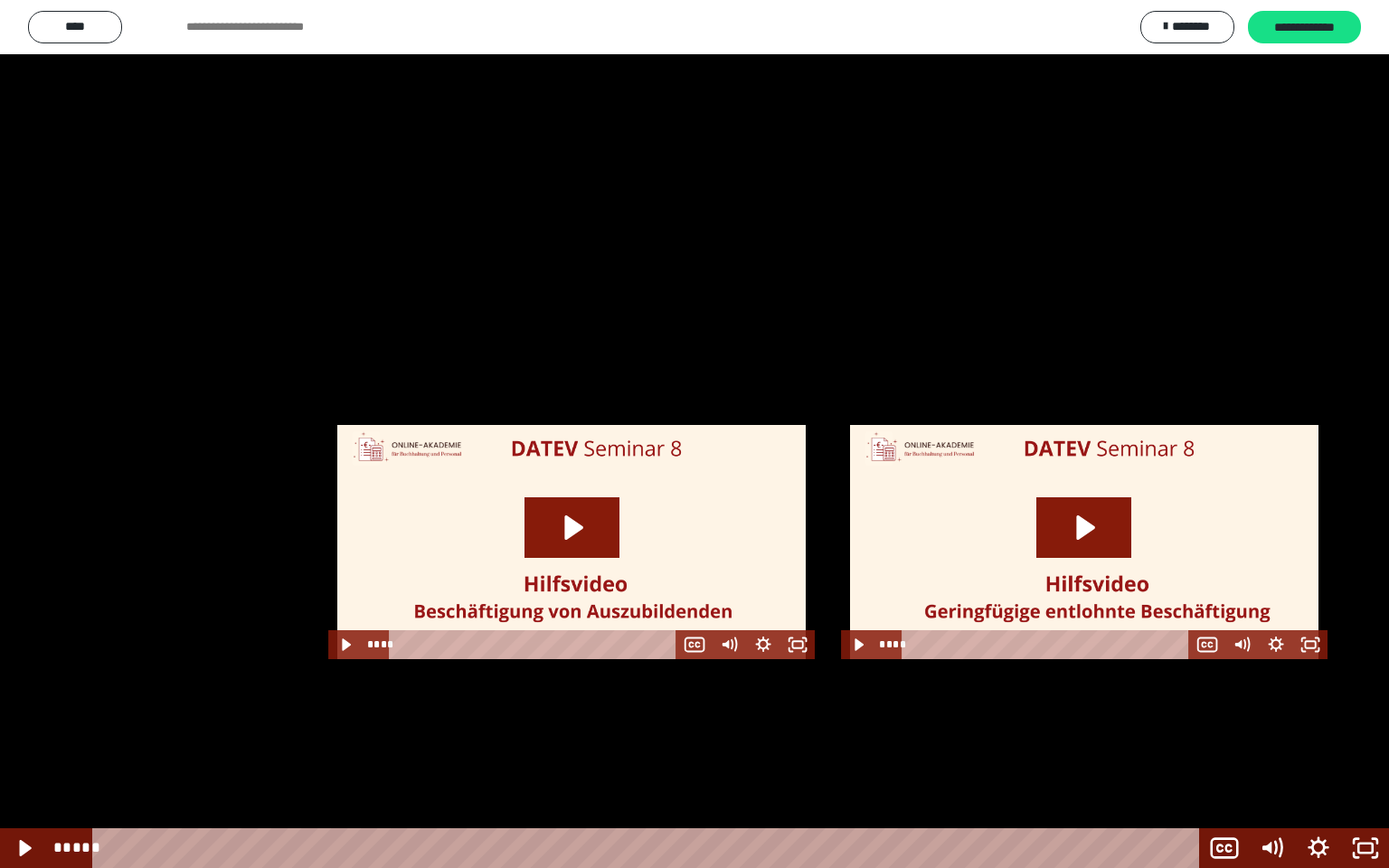 click at bounding box center (694, 434) 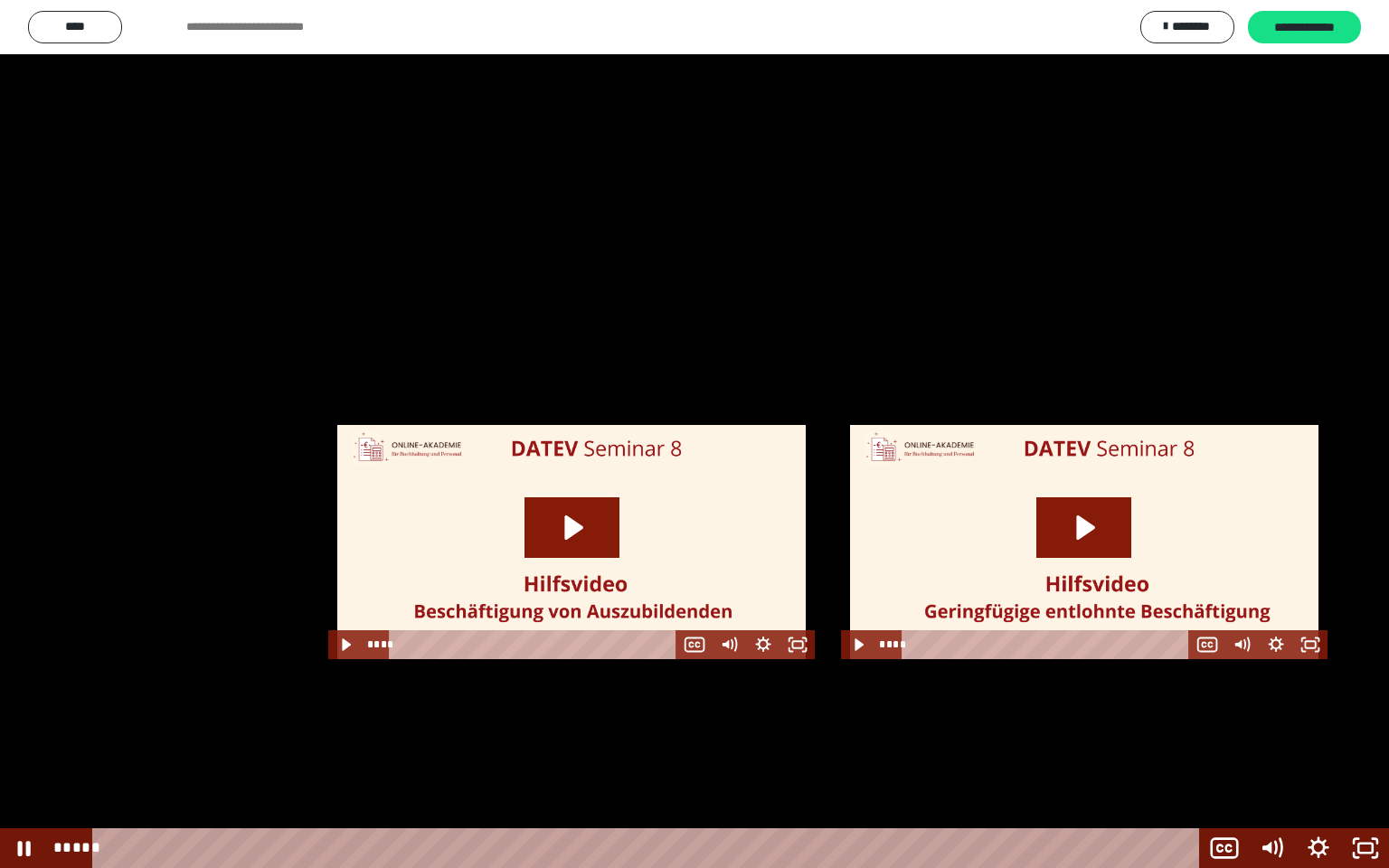 click at bounding box center [694, 434] 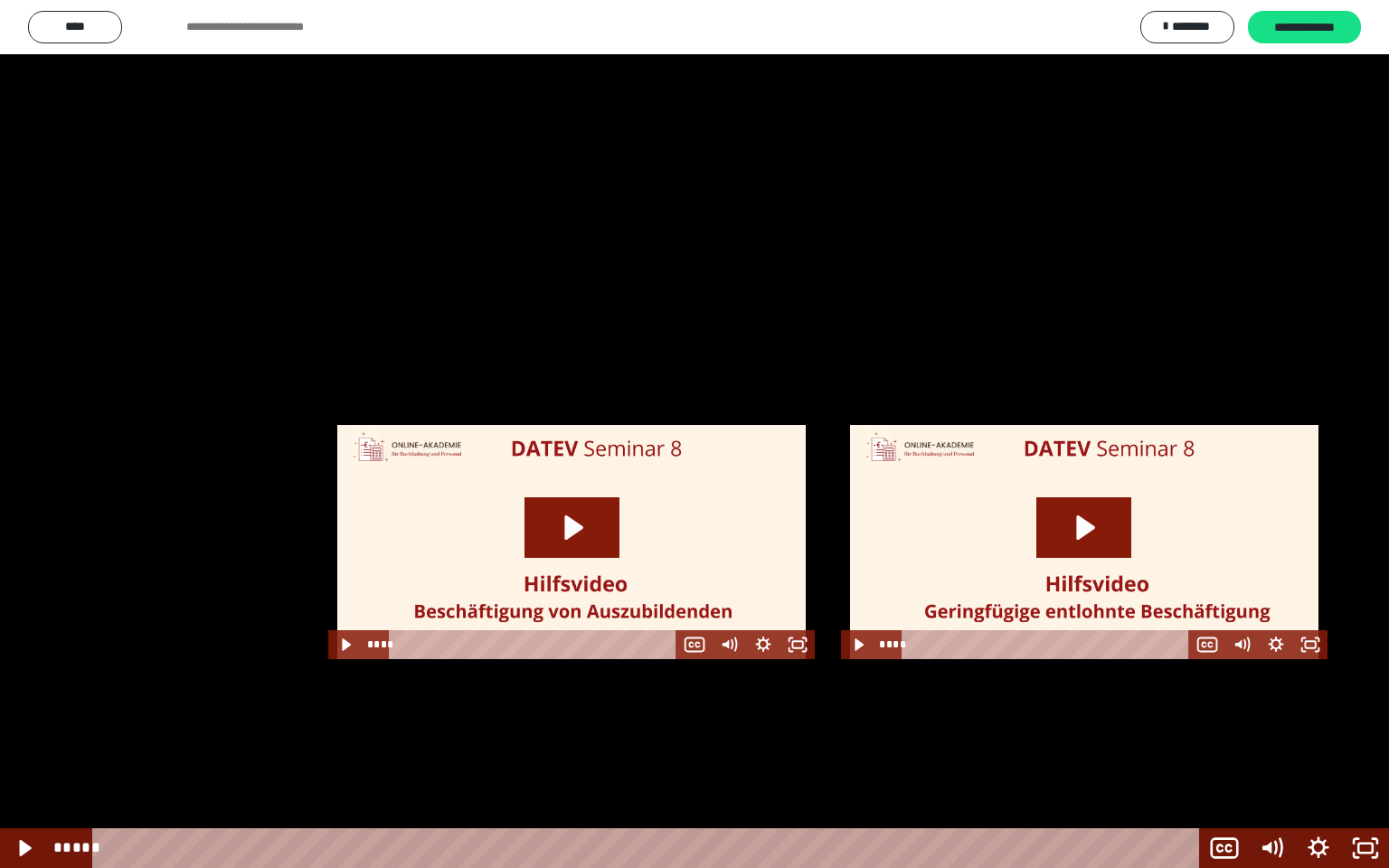 click at bounding box center (694, 434) 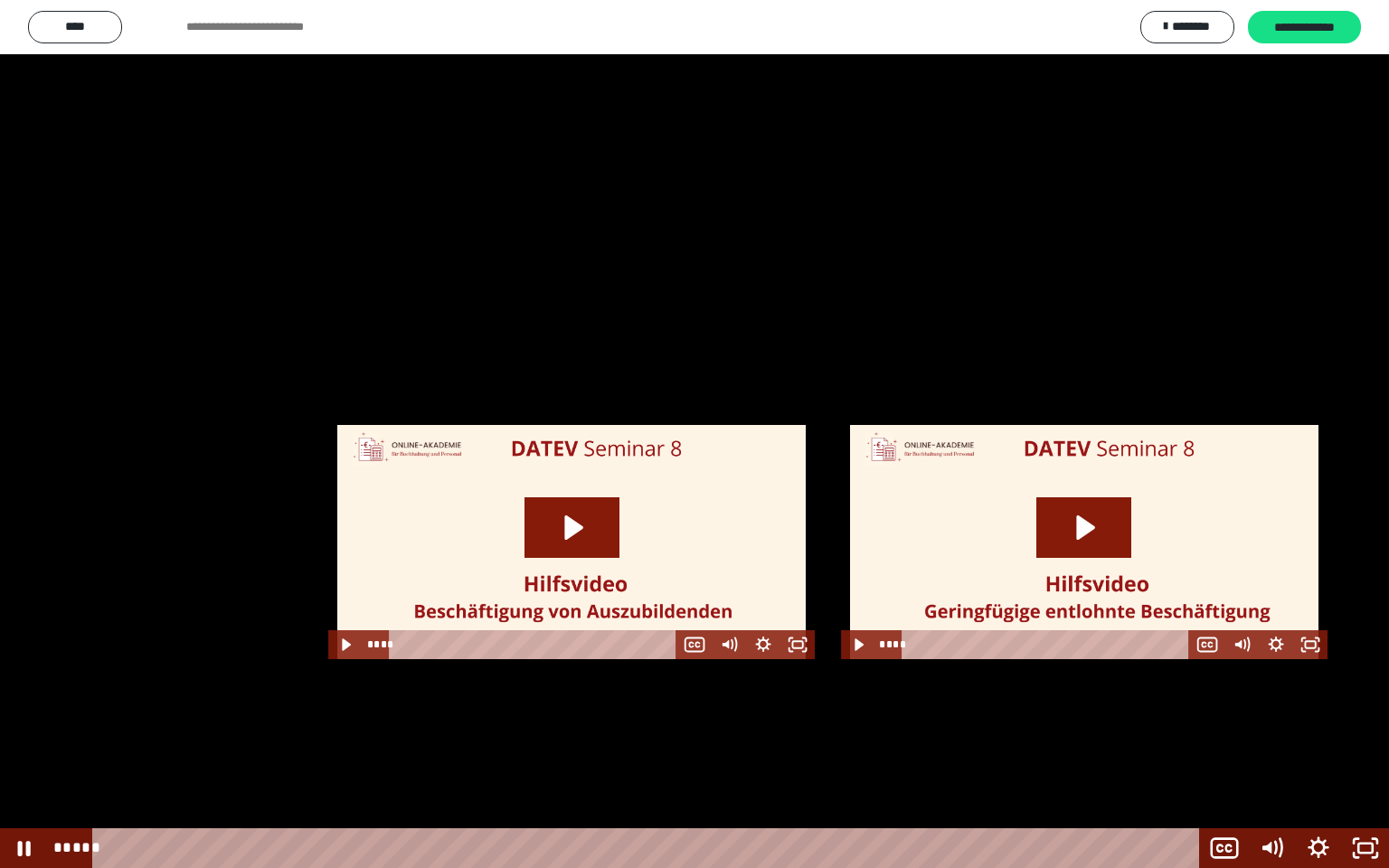 click at bounding box center [694, 434] 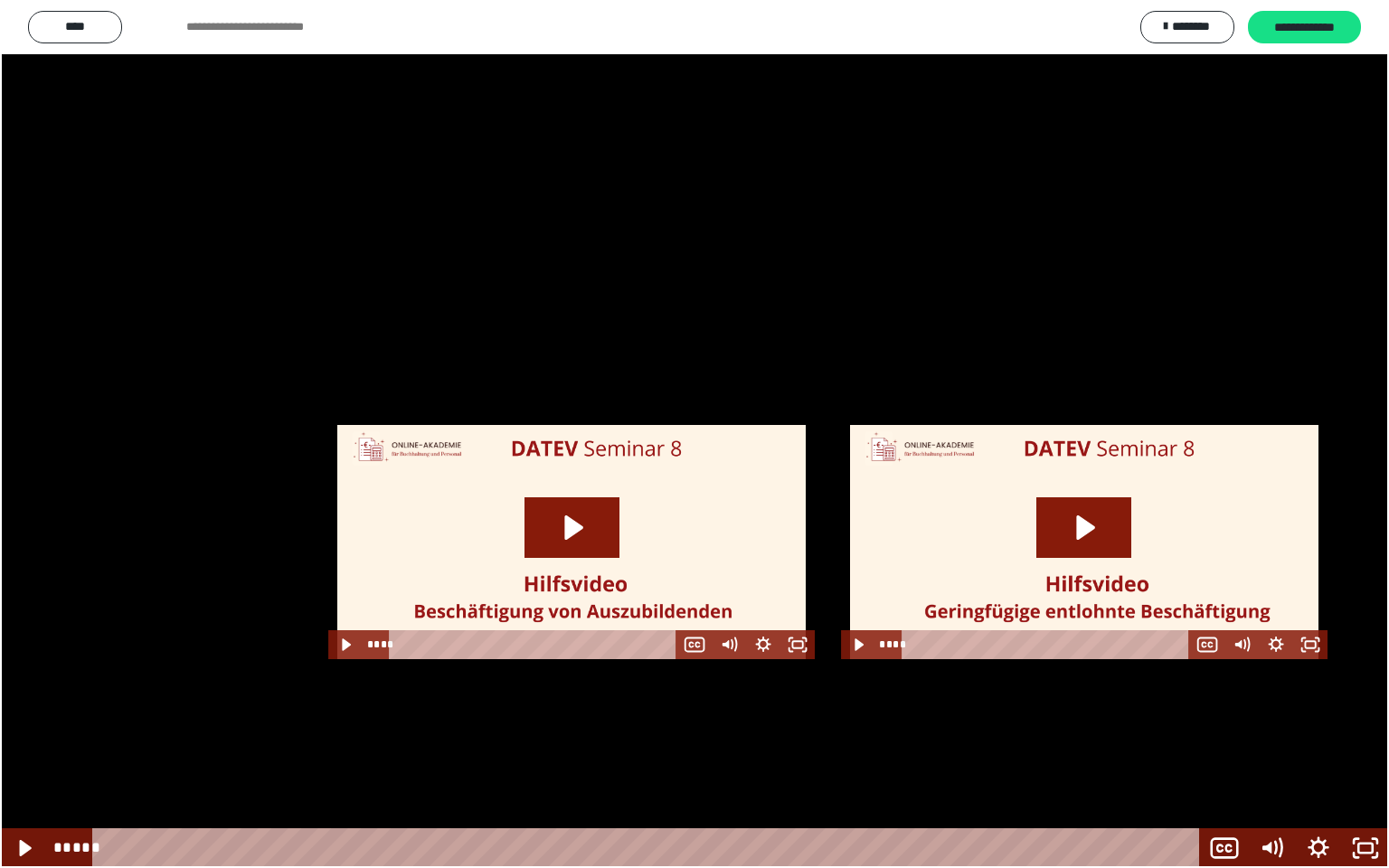click at bounding box center (694, 434) 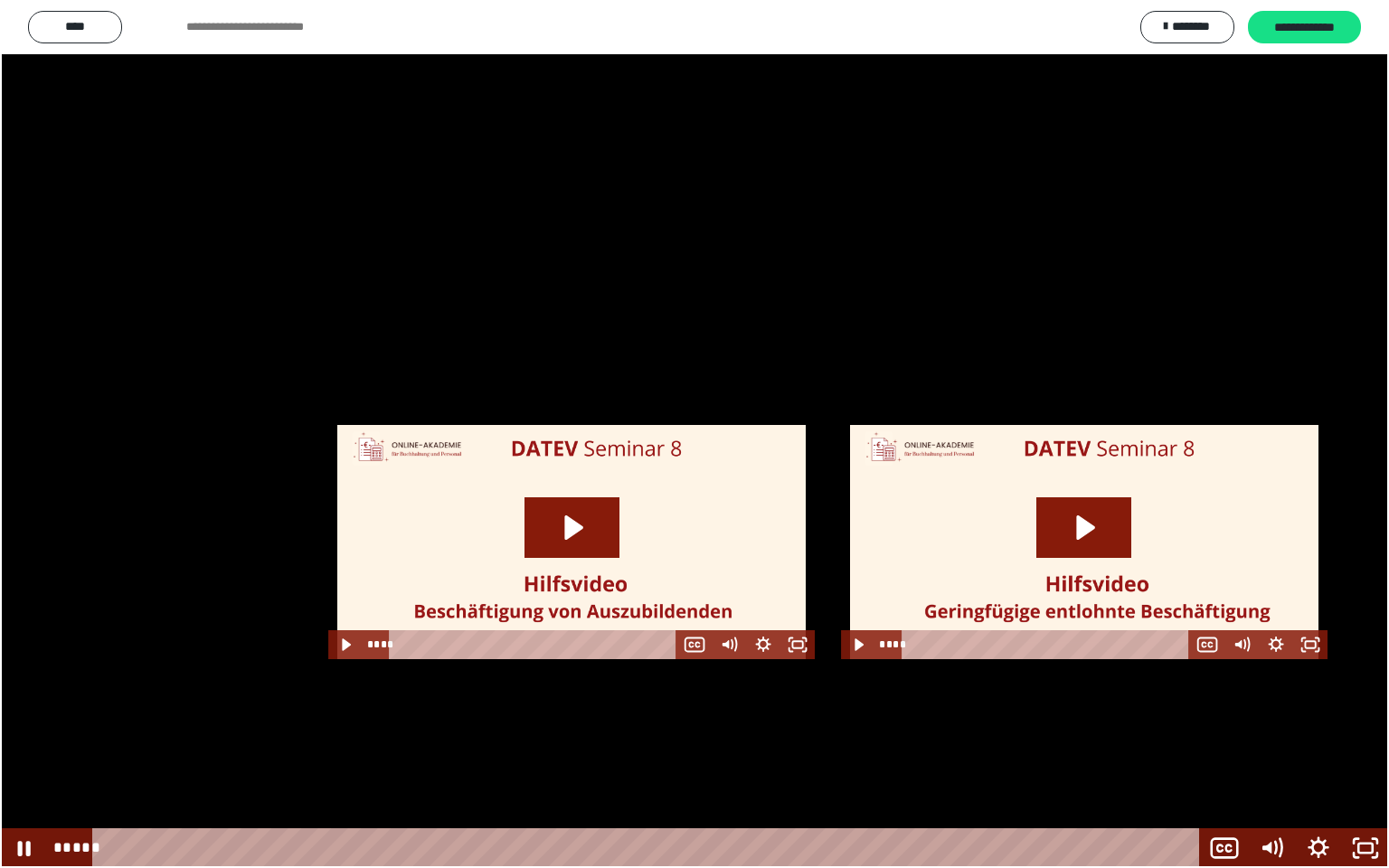 click at bounding box center [694, 434] 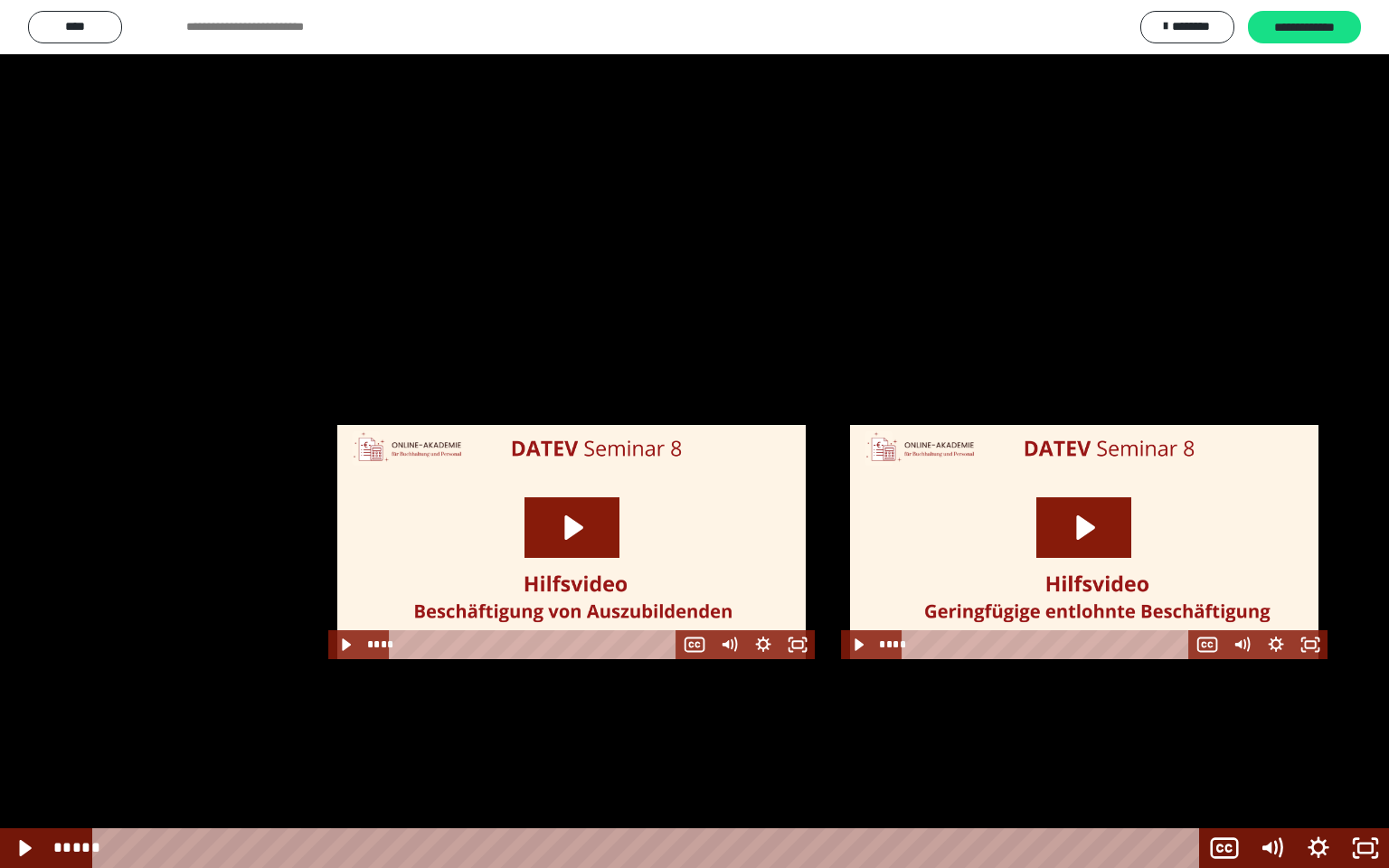 click at bounding box center [694, 434] 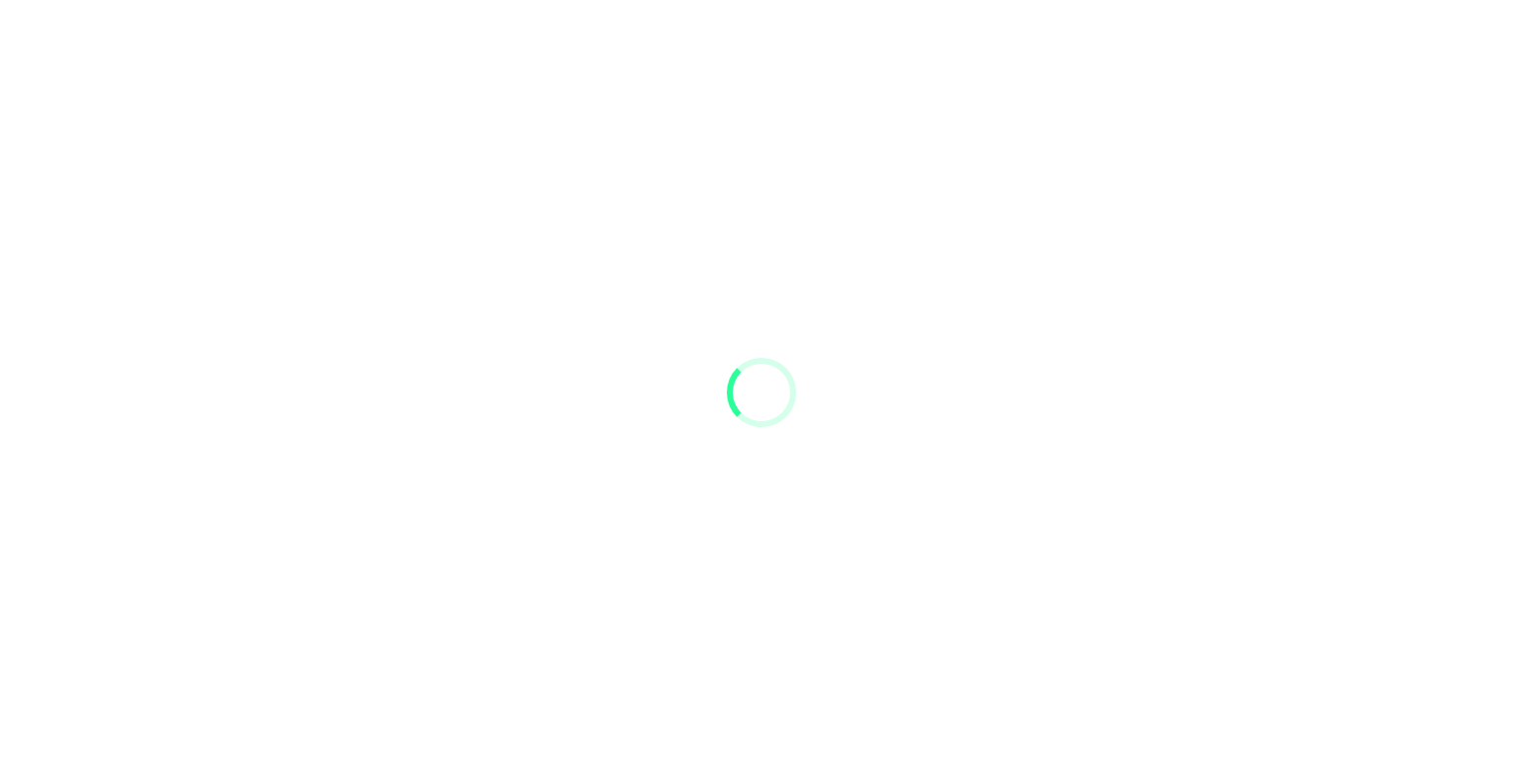 scroll, scrollTop: 0, scrollLeft: 0, axis: both 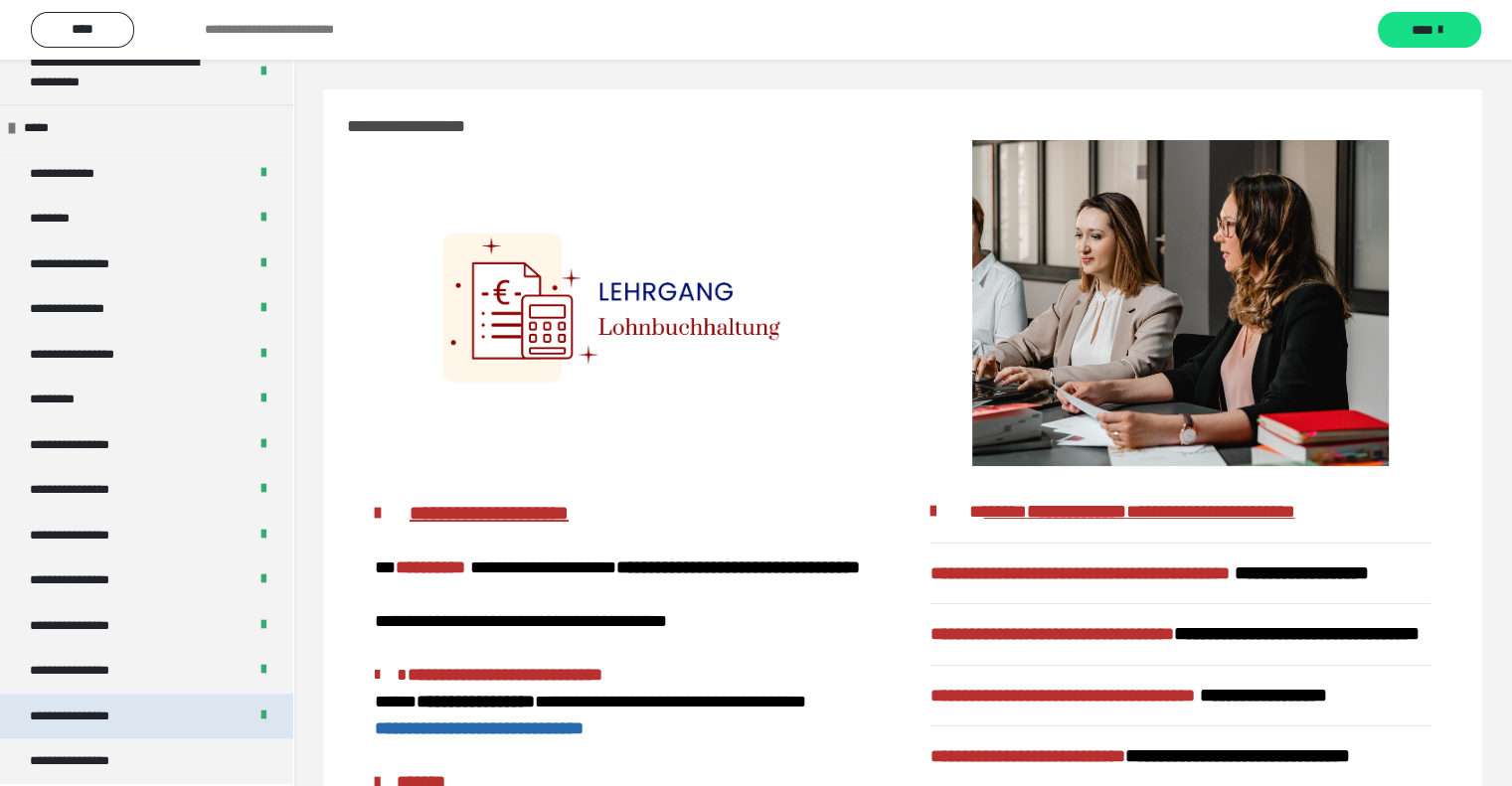 click on "**********" at bounding box center (146, 716) 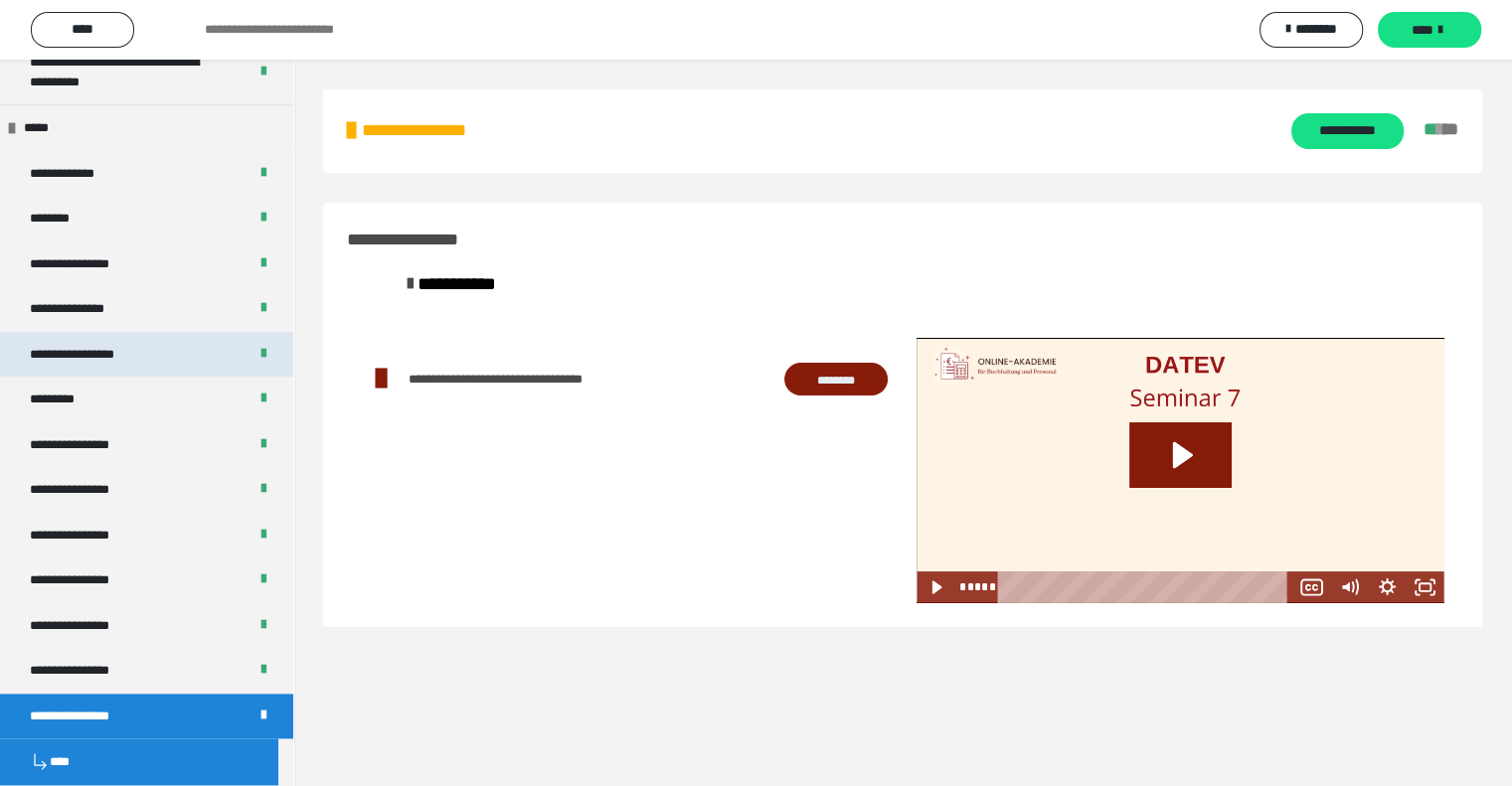 click on "**********" at bounding box center (146, 355) 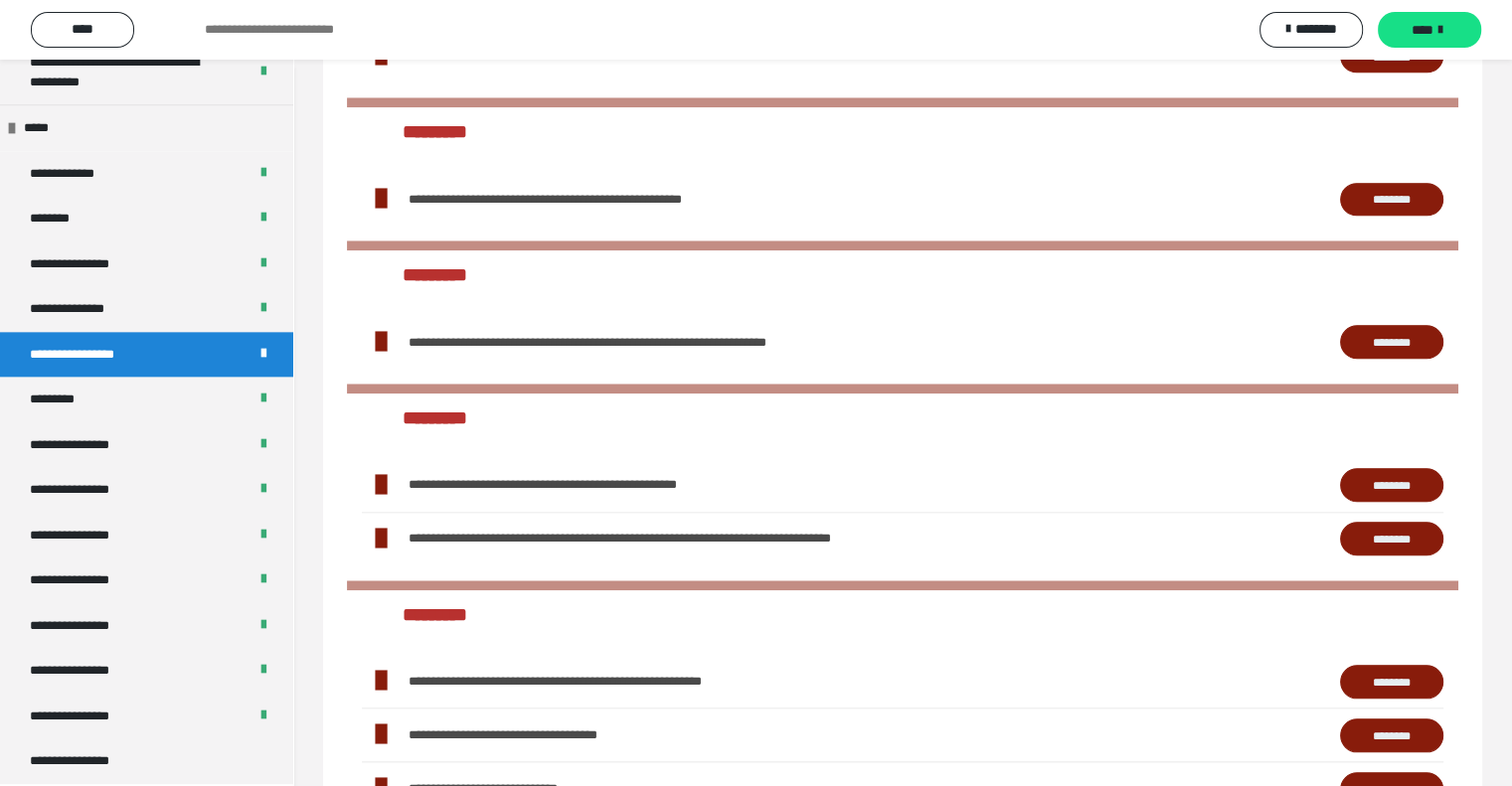 scroll, scrollTop: 1952, scrollLeft: 0, axis: vertical 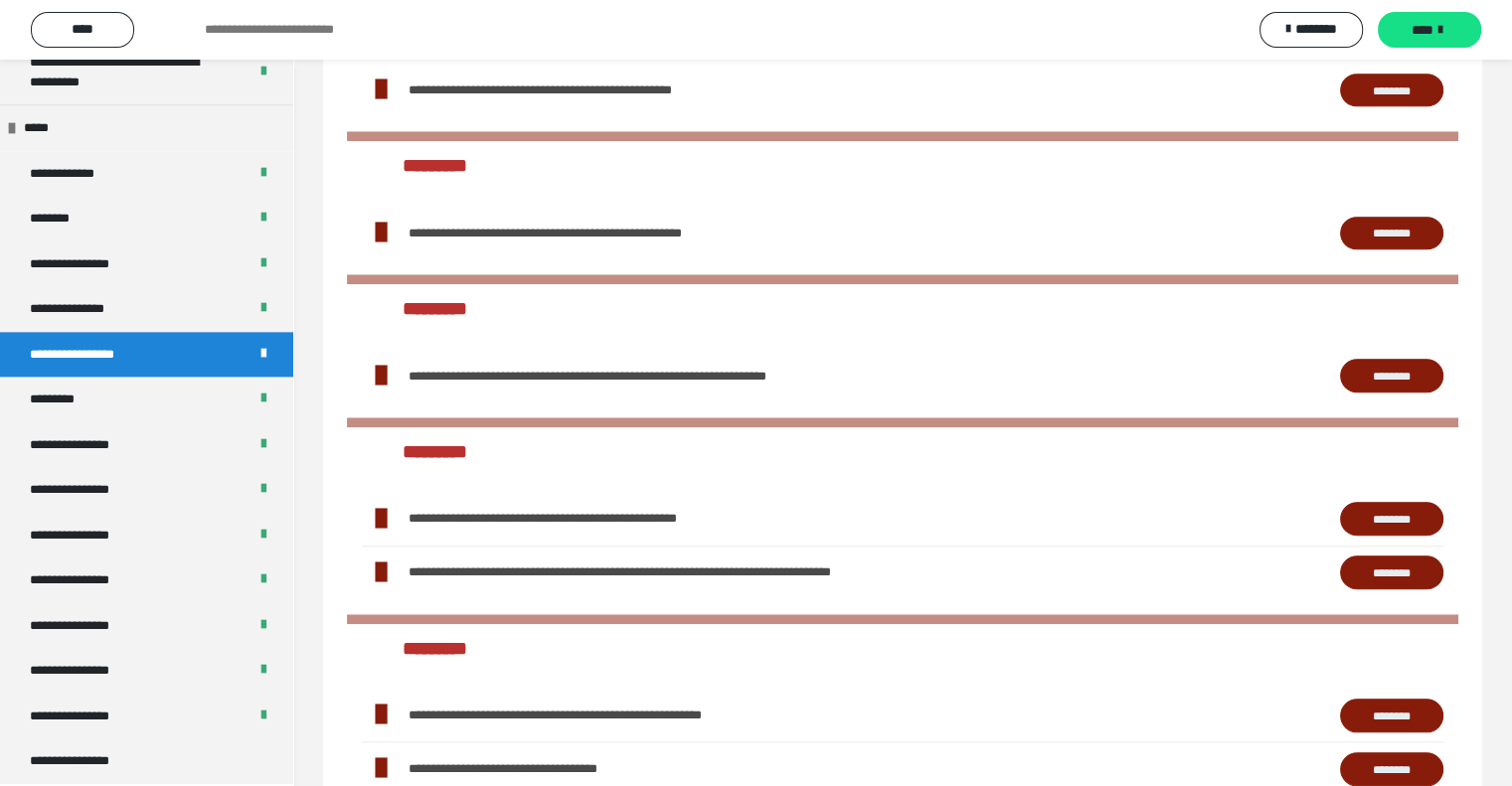 click on "********" at bounding box center [1392, 376] 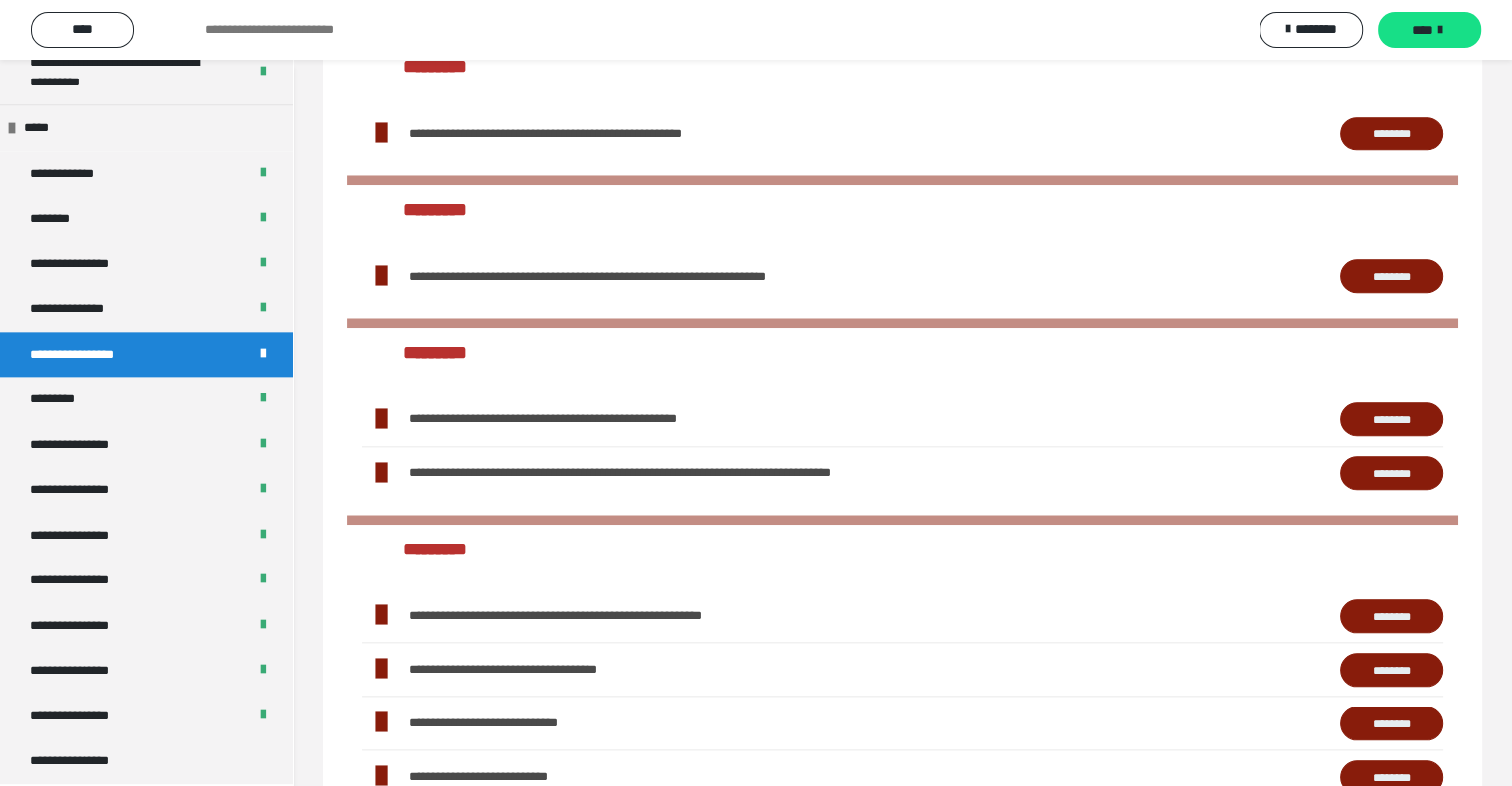 click on "********" at bounding box center (1392, 419) 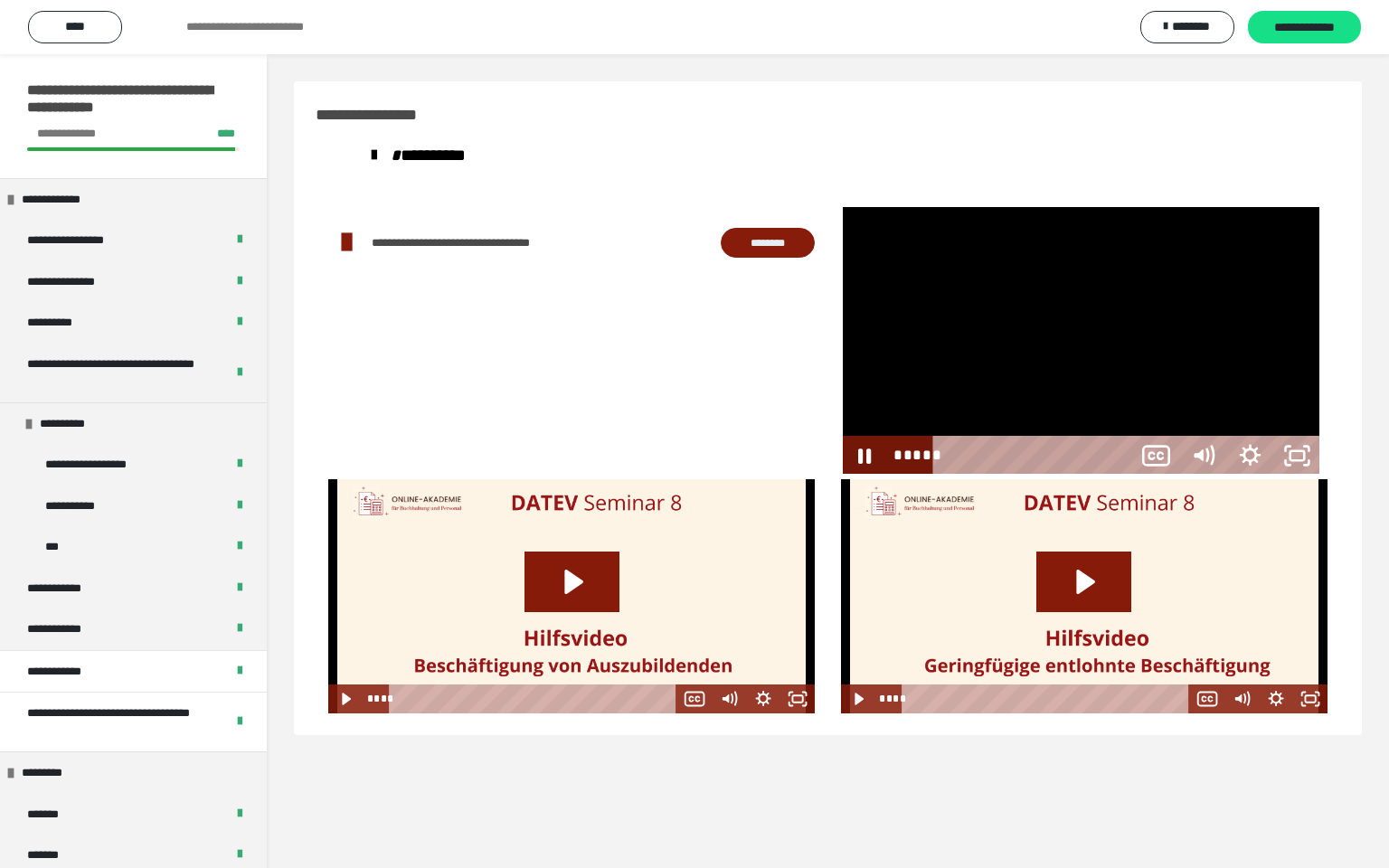 scroll, scrollTop: 54, scrollLeft: 0, axis: vertical 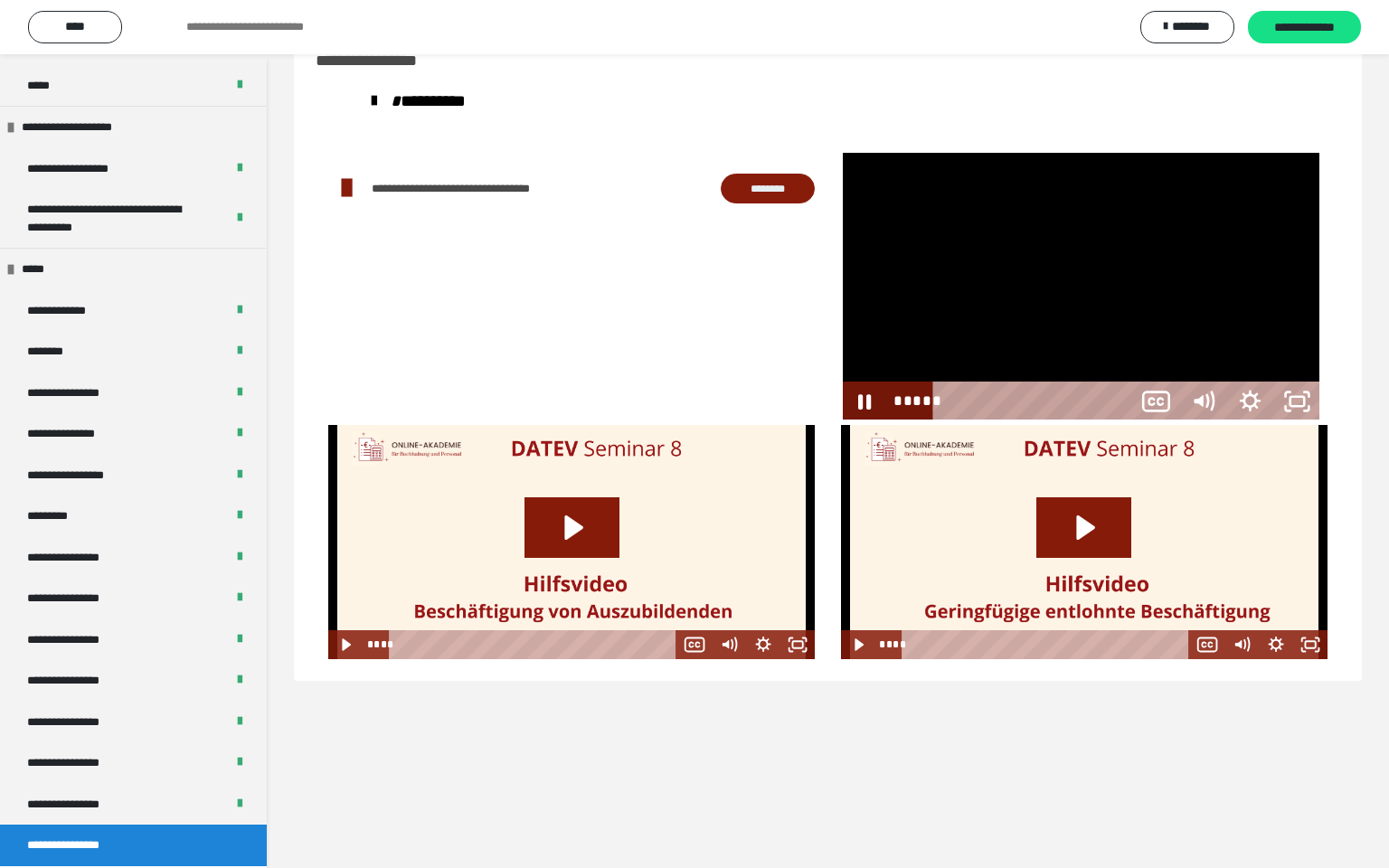 type 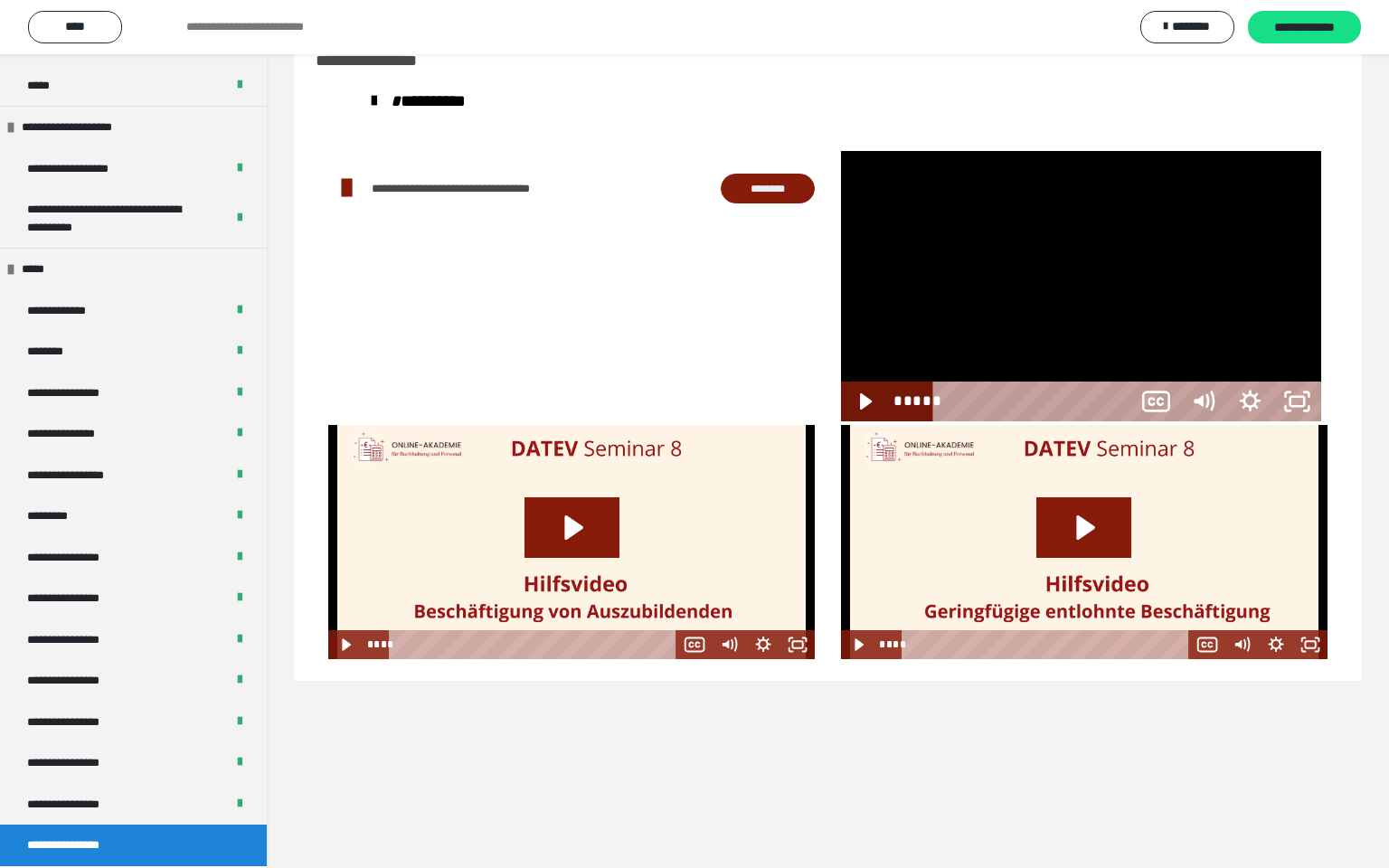 click at bounding box center (1081, 286) 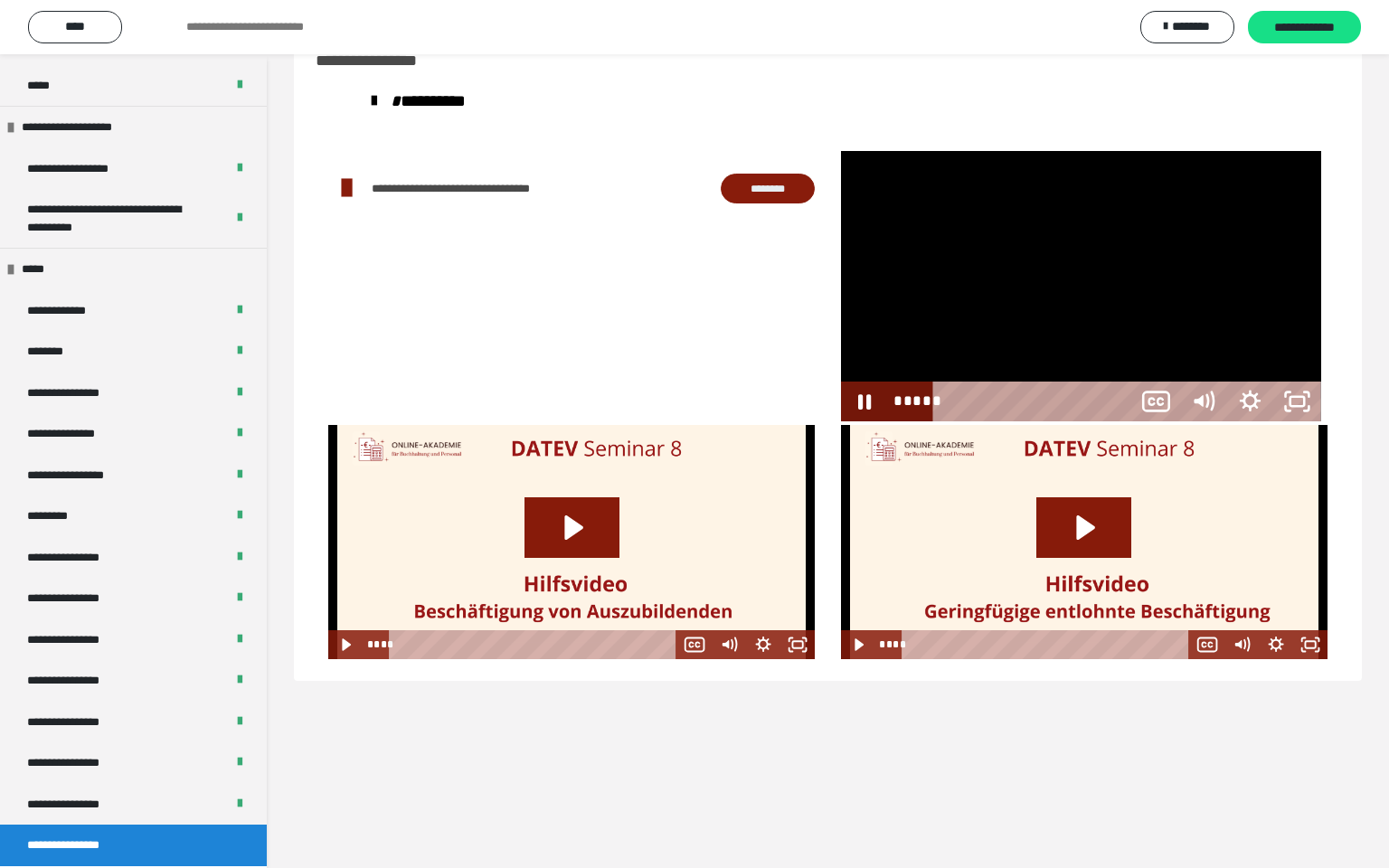 click at bounding box center [1081, 286] 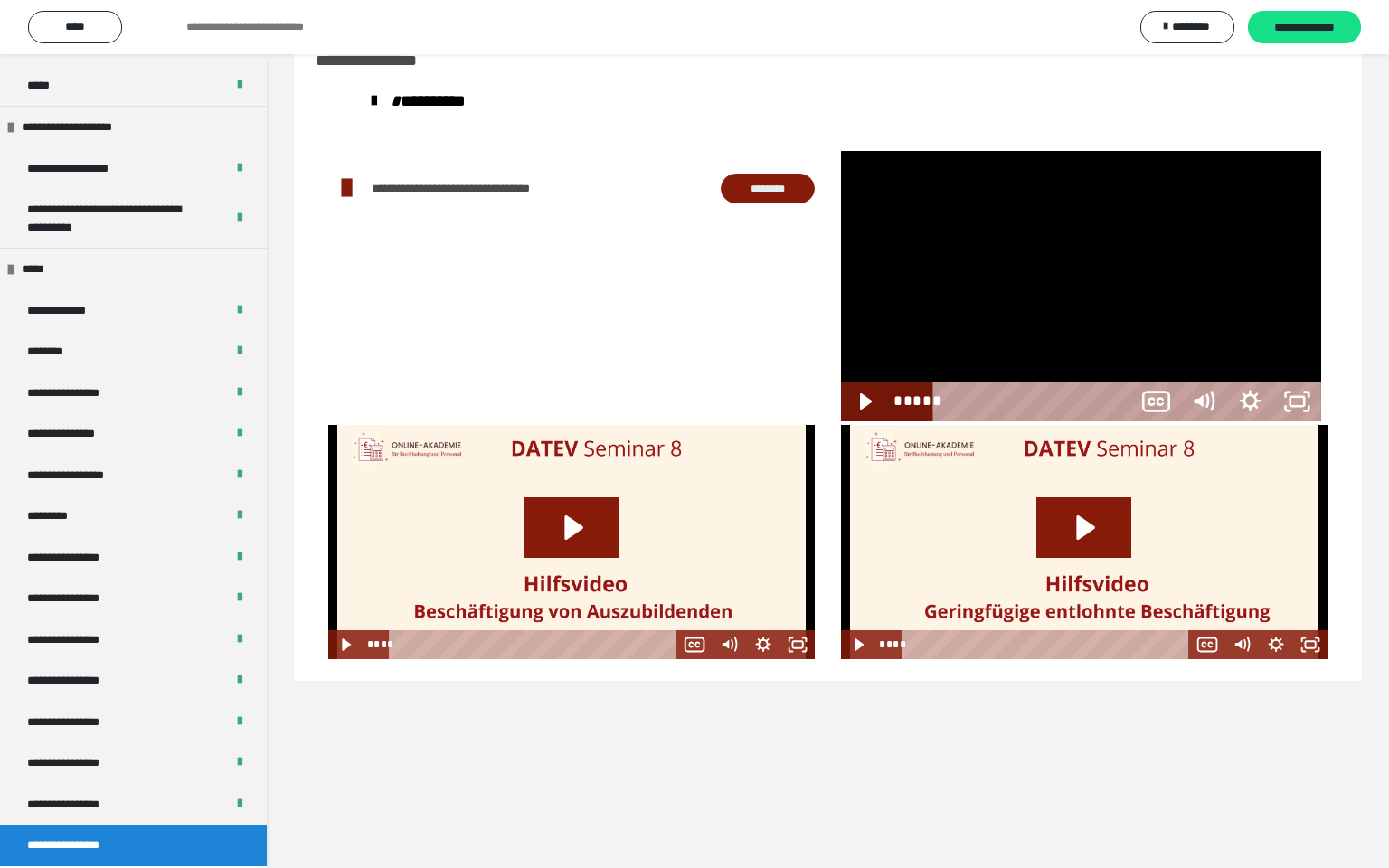 click at bounding box center (1081, 286) 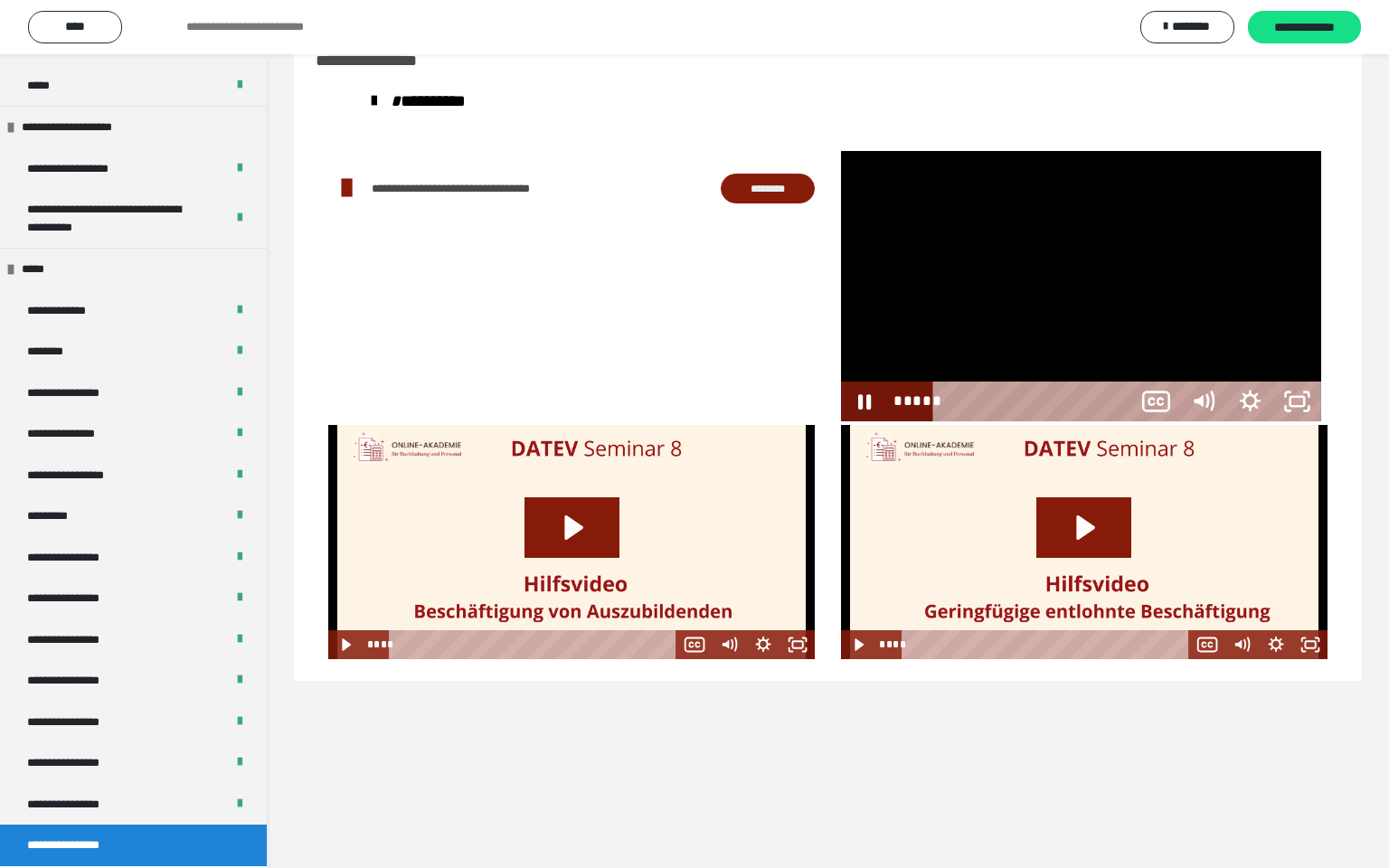 click at bounding box center (1081, 286) 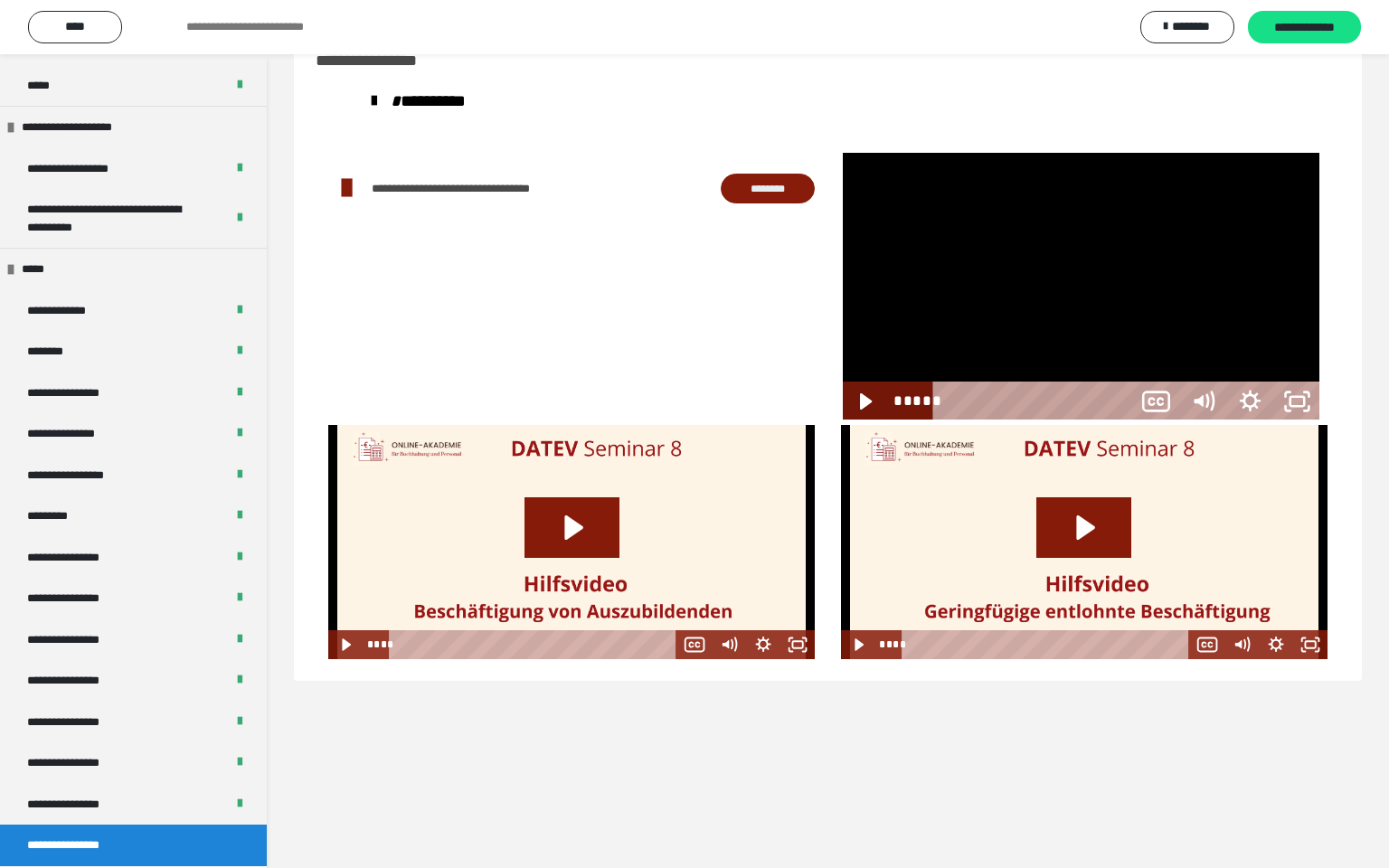 click at bounding box center [1081, 286] 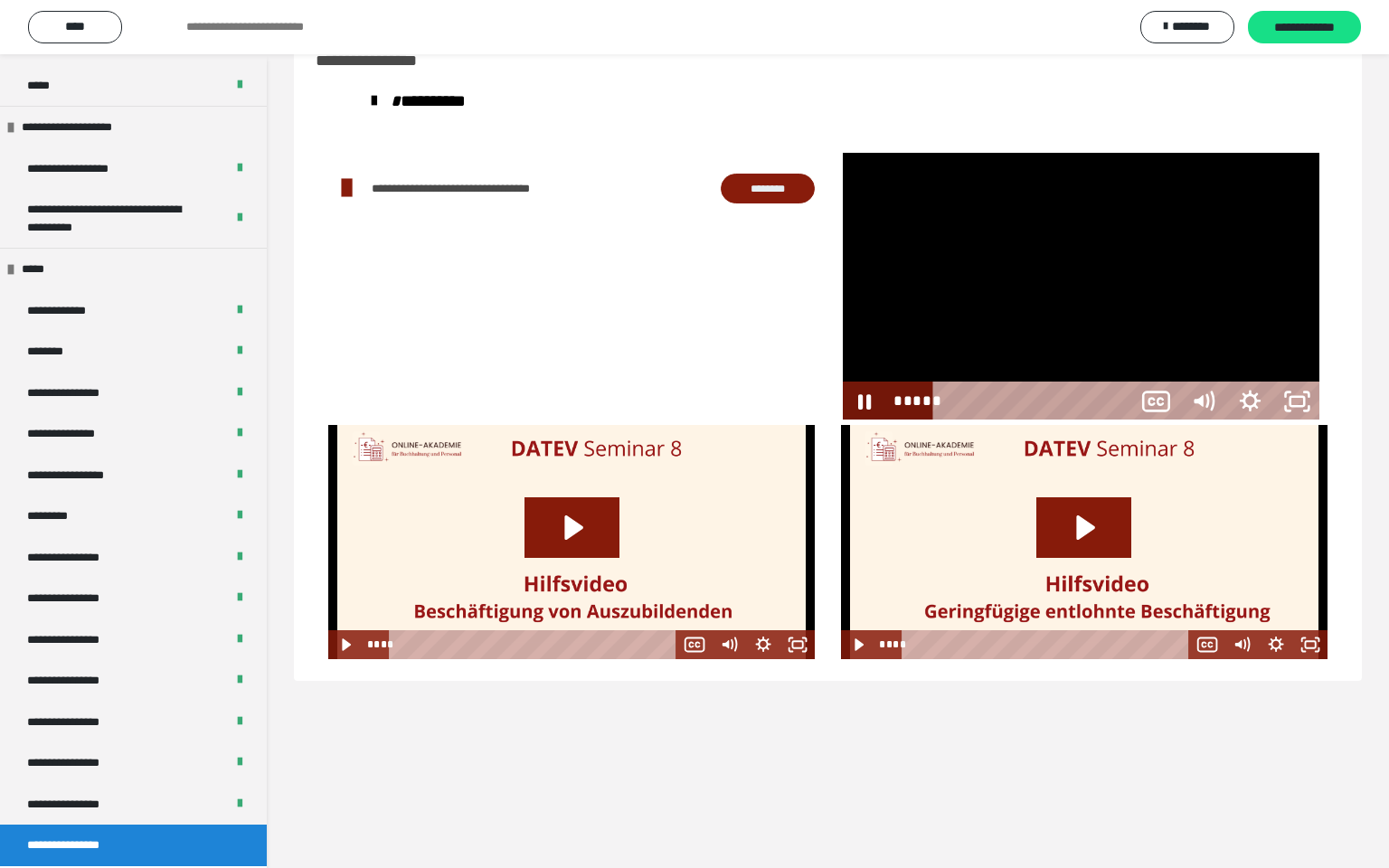 click on "*****" at bounding box center [1035, 401] 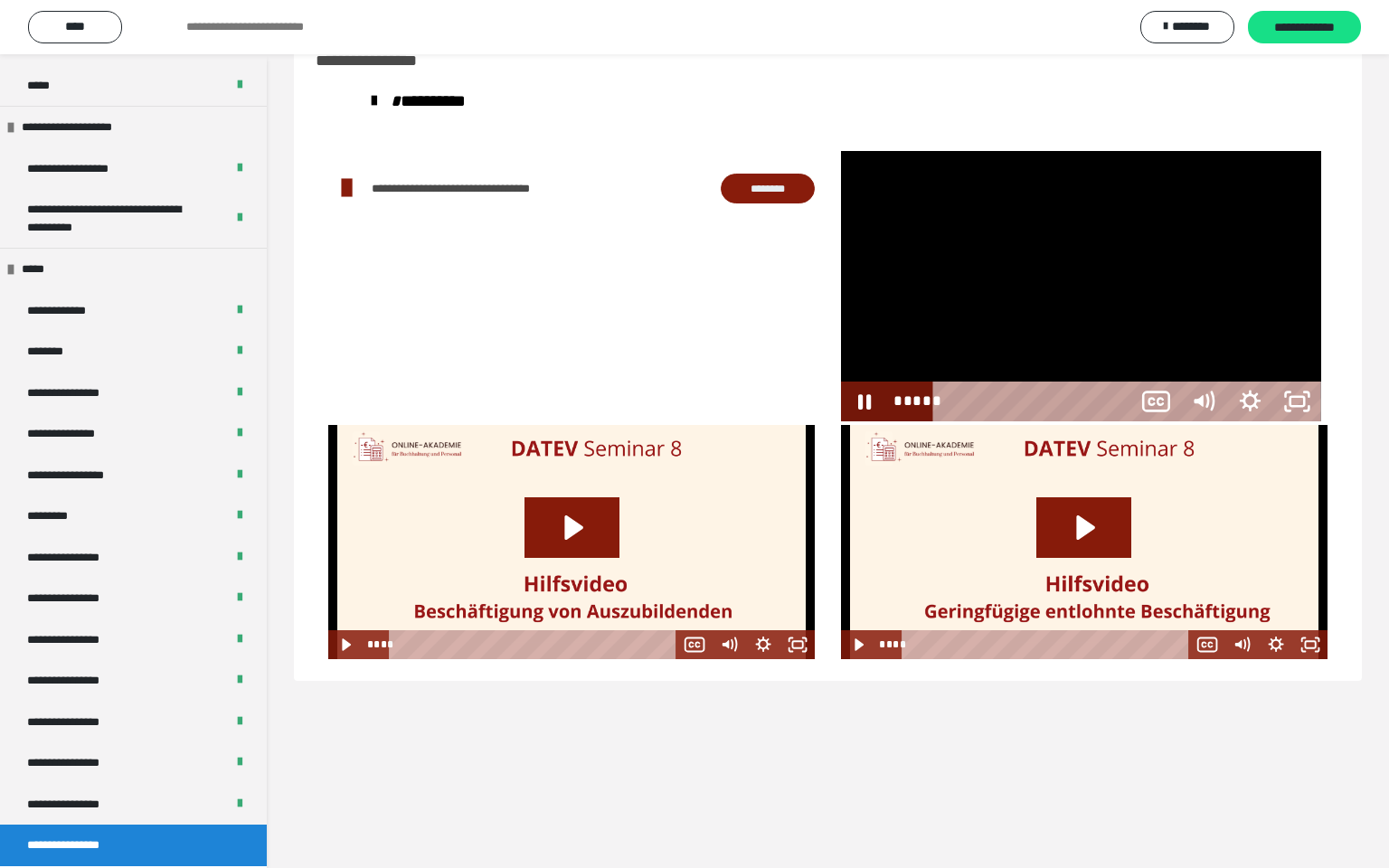 click on "*****" at bounding box center [1035, 401] 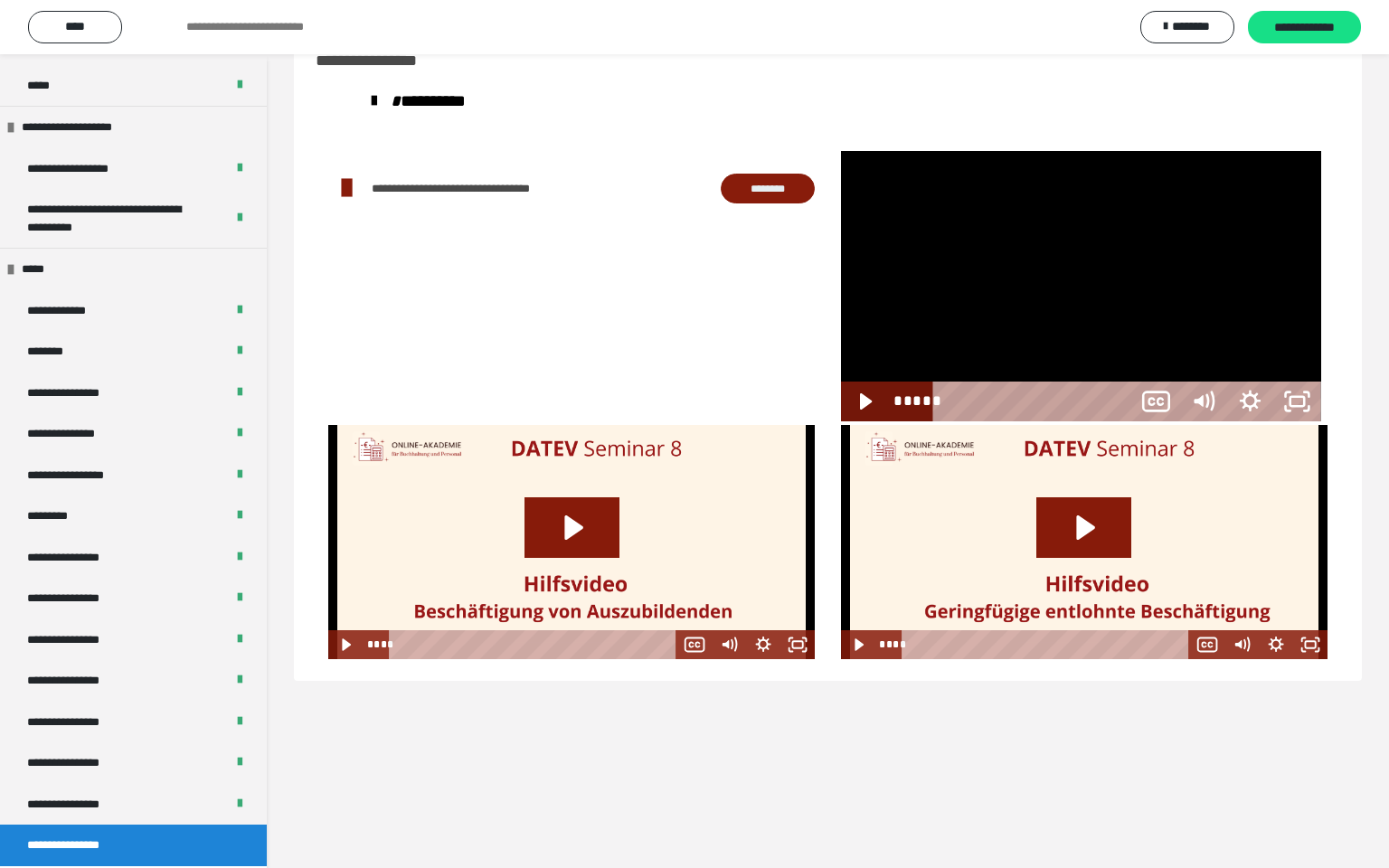 click at bounding box center (1081, 286) 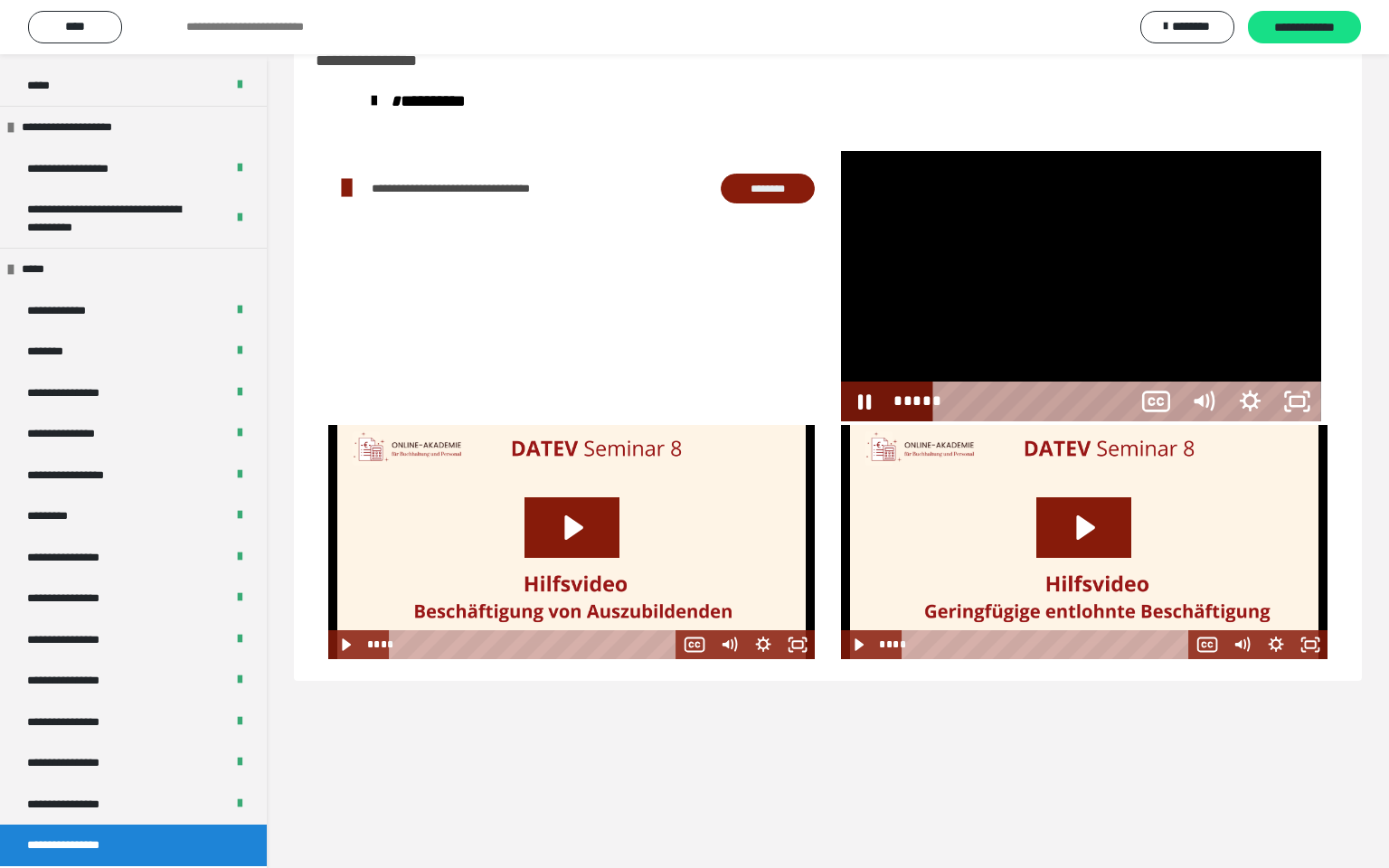 click at bounding box center (1081, 286) 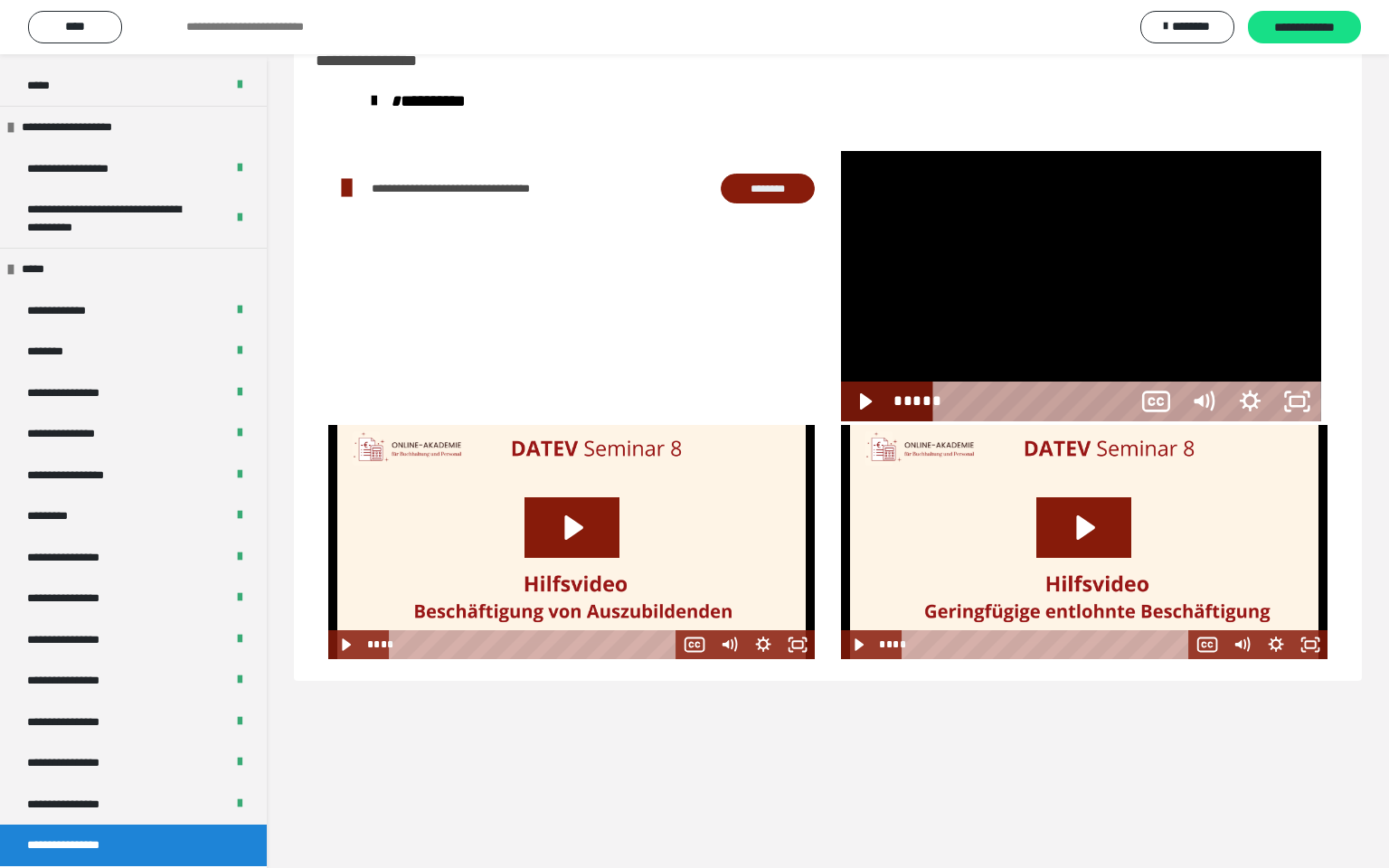click at bounding box center (1081, 286) 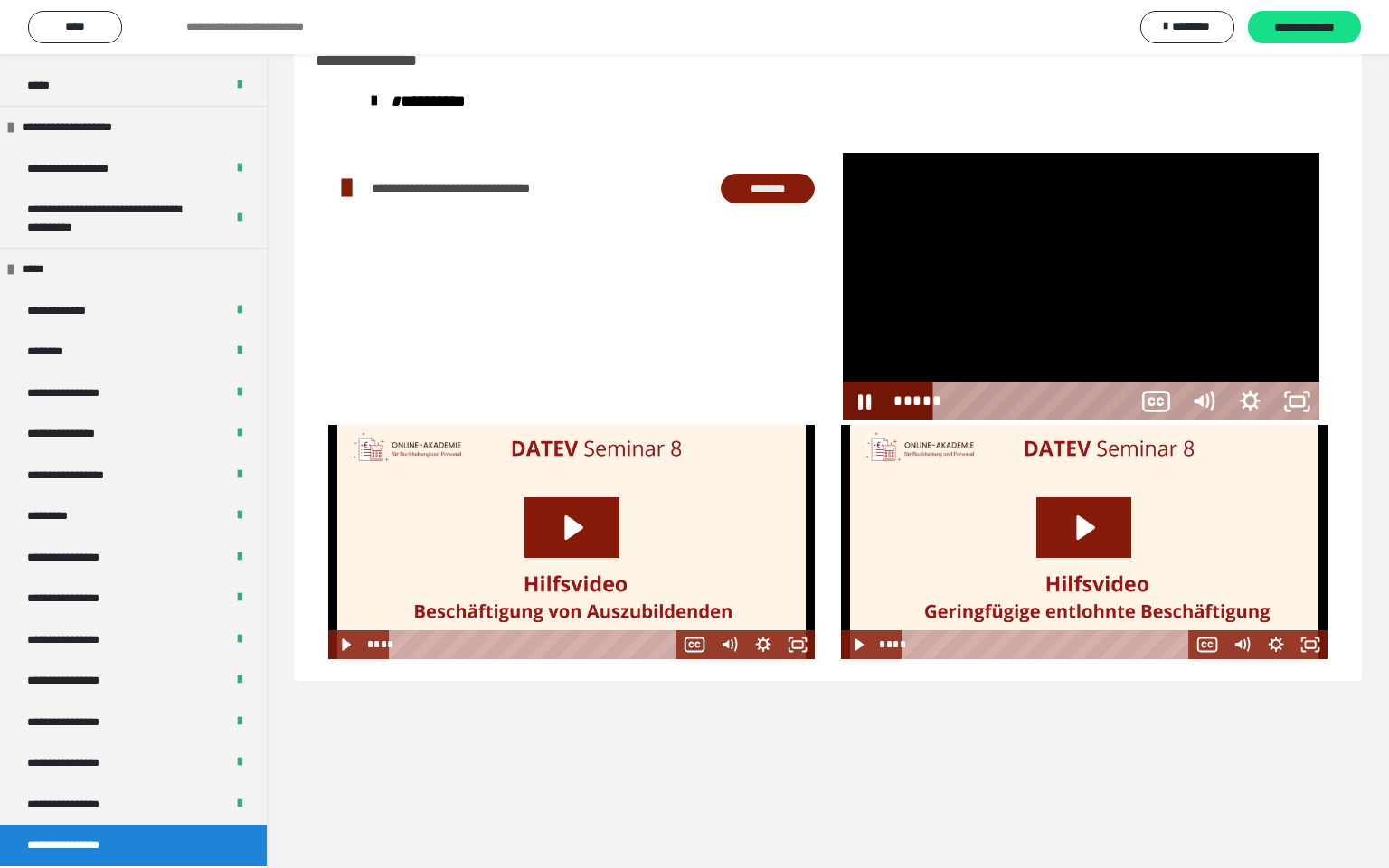 click at bounding box center [1081, 286] 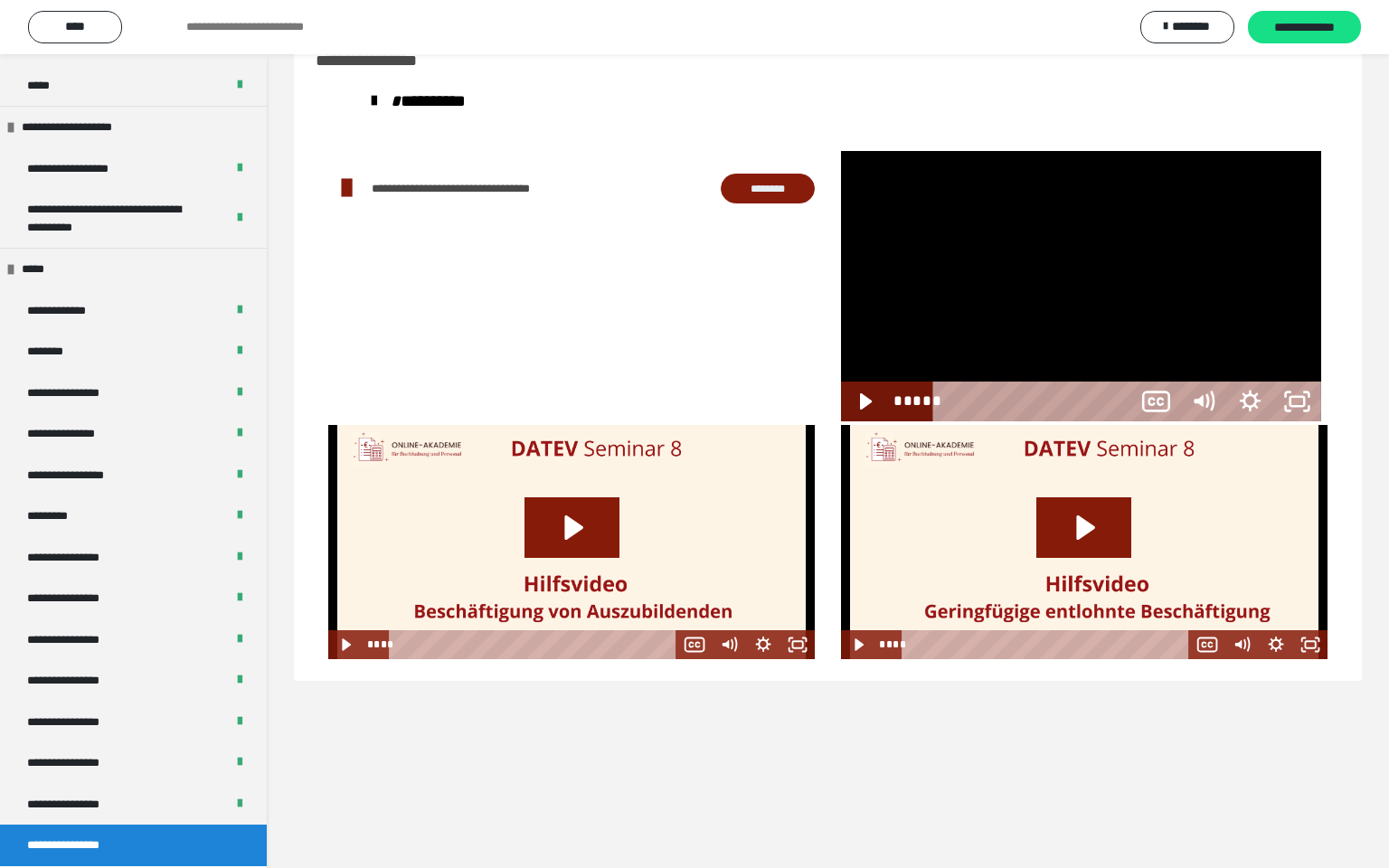 click at bounding box center (1081, 286) 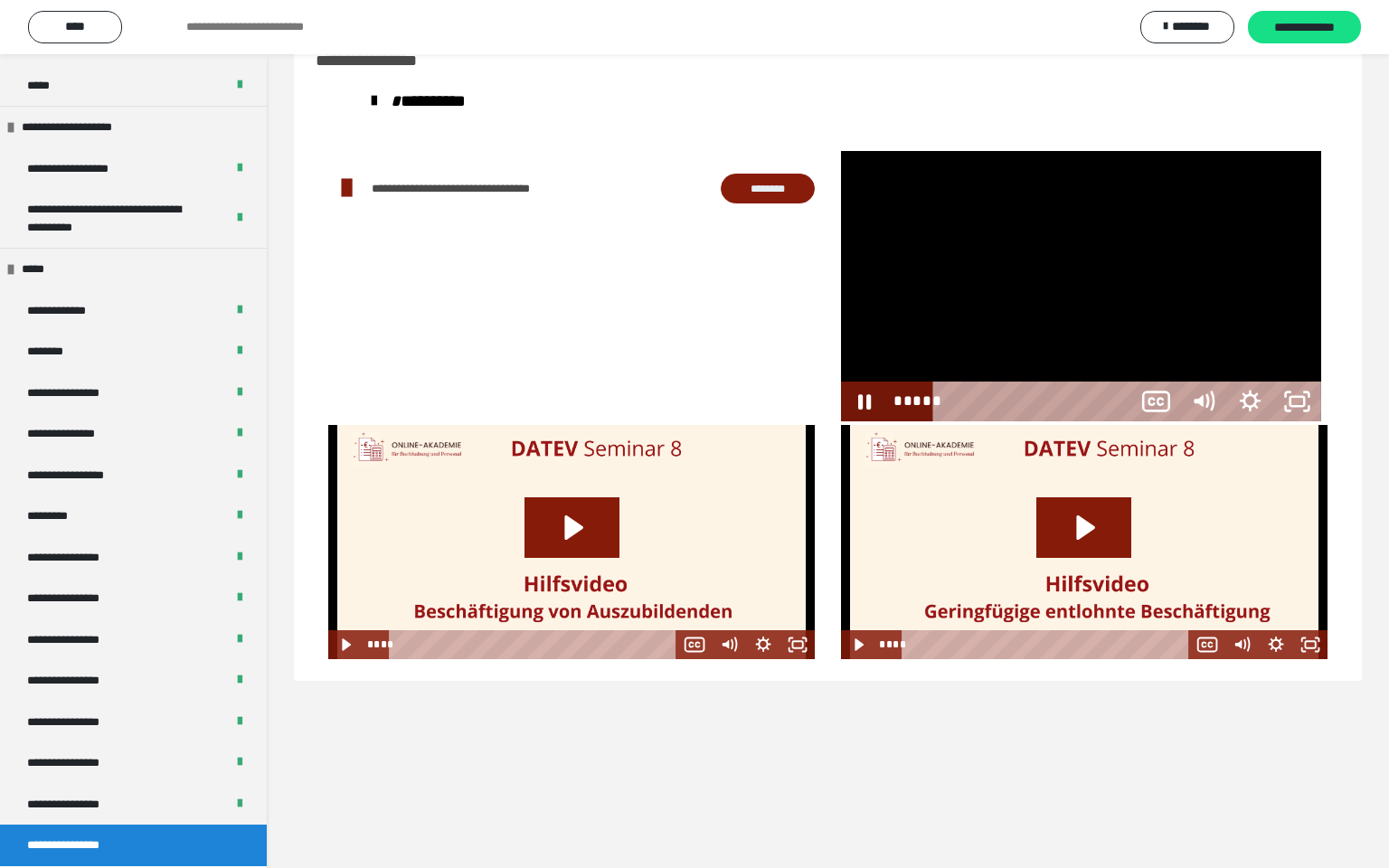 click at bounding box center (1081, 286) 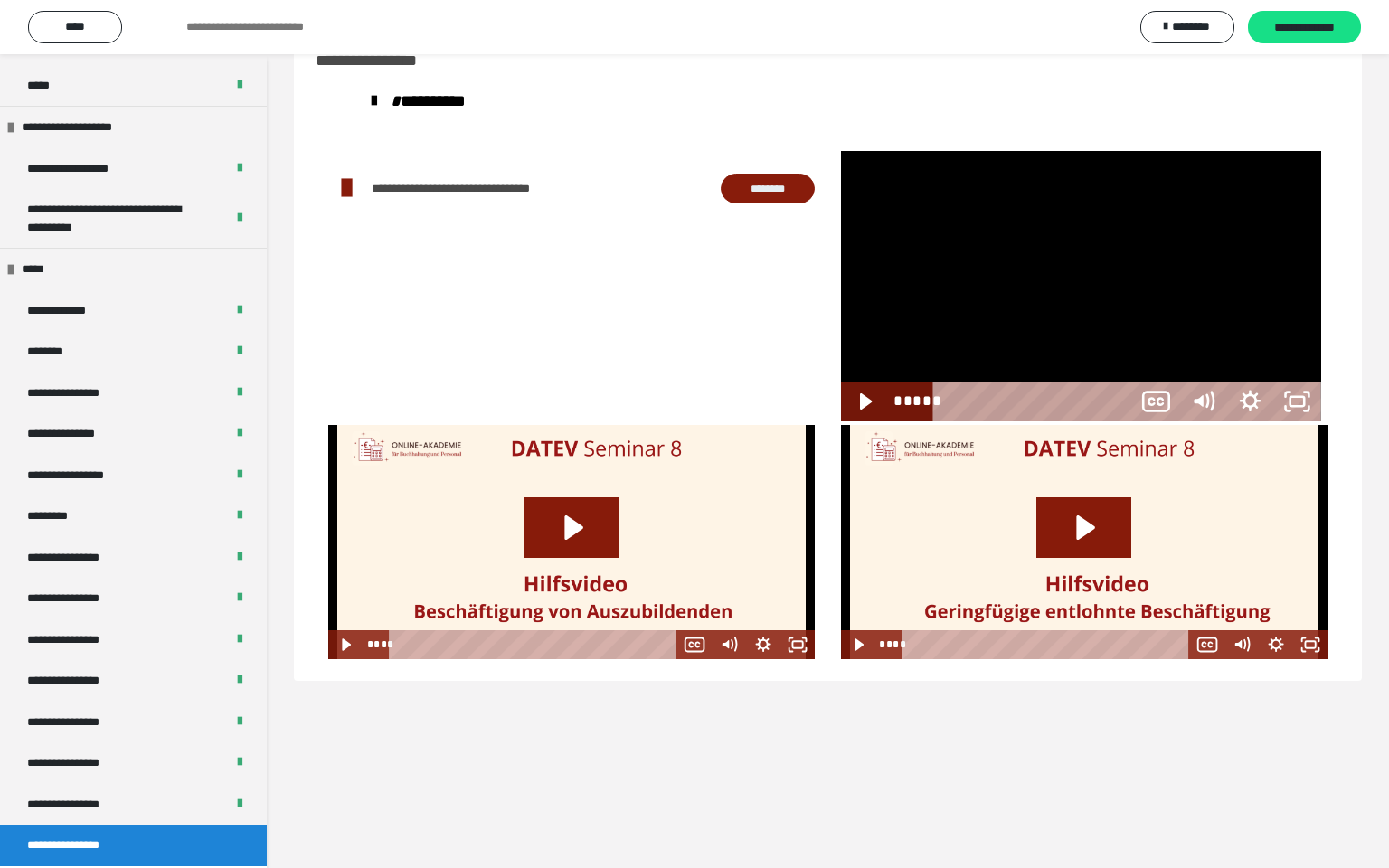 click at bounding box center [1081, 286] 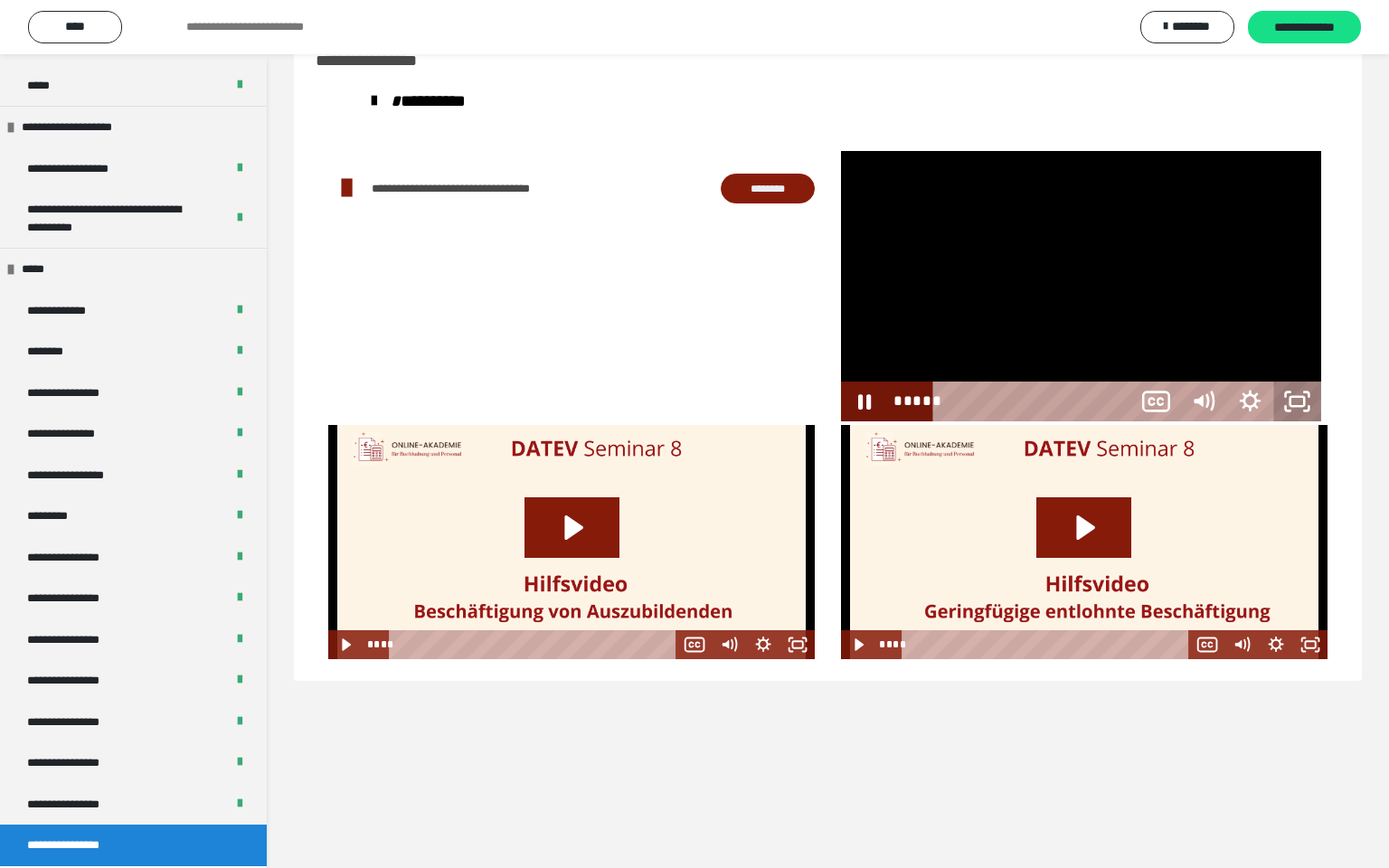 click 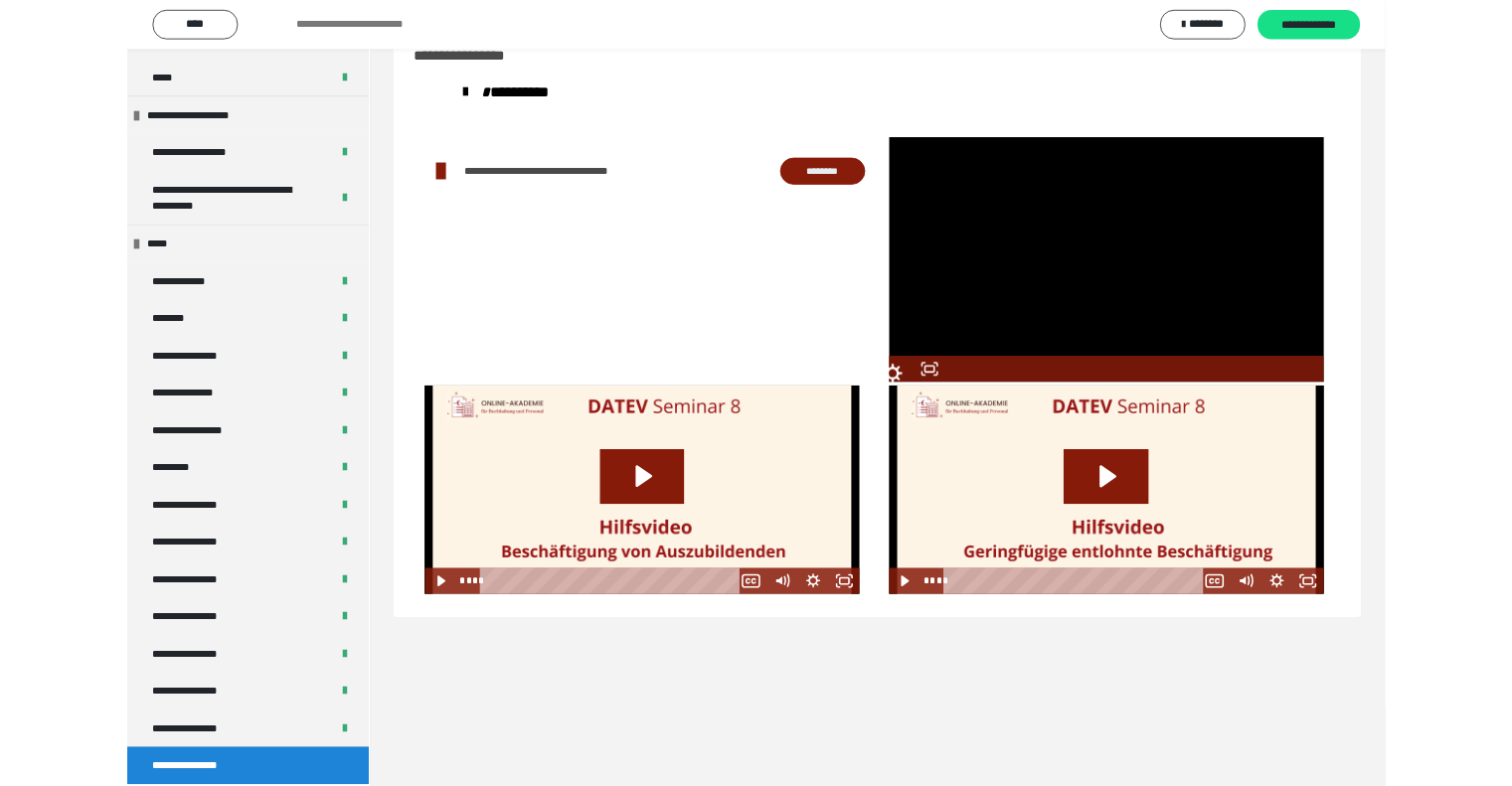 scroll, scrollTop: 2407, scrollLeft: 0, axis: vertical 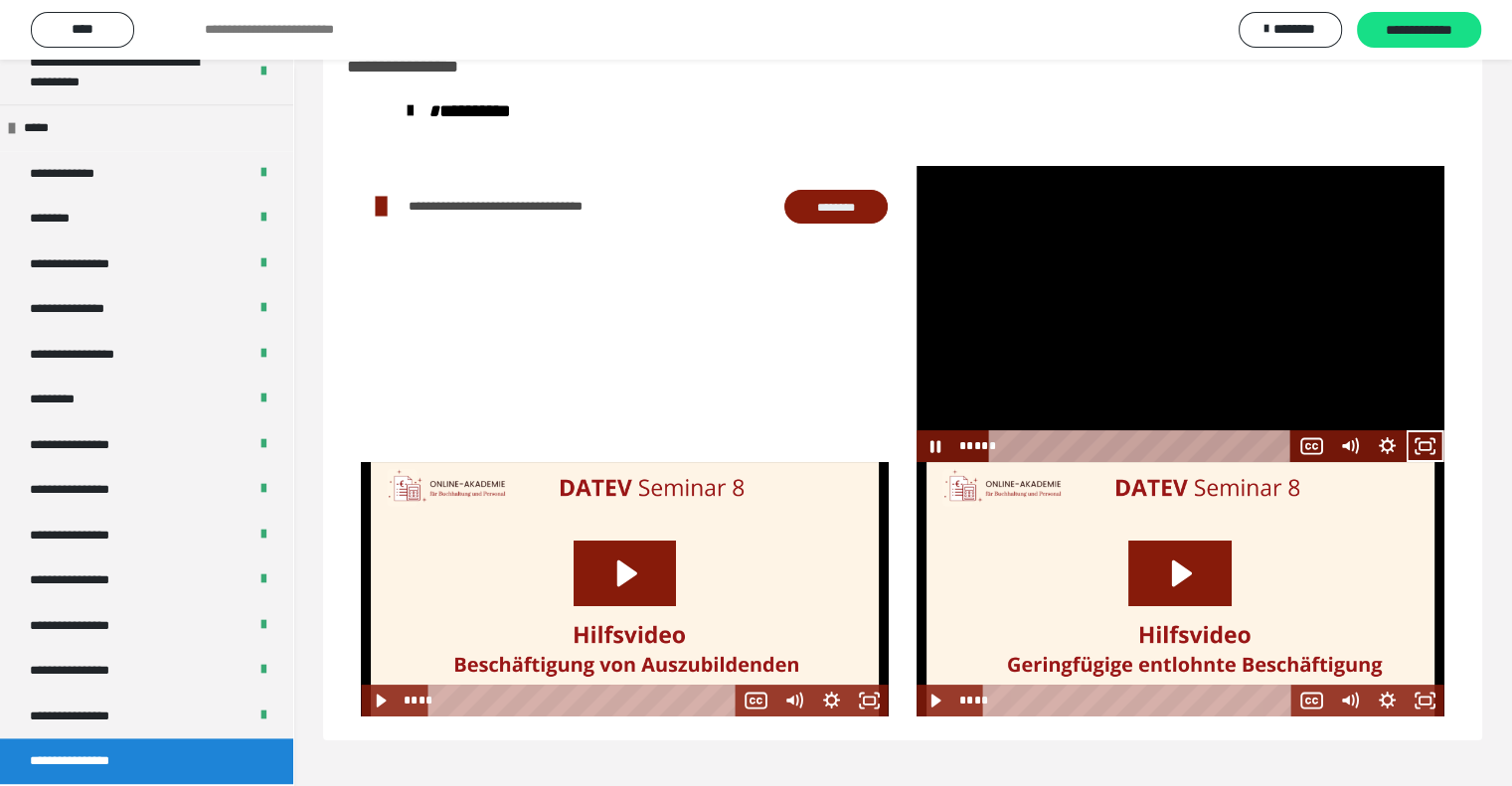 click at bounding box center [1180, 314] 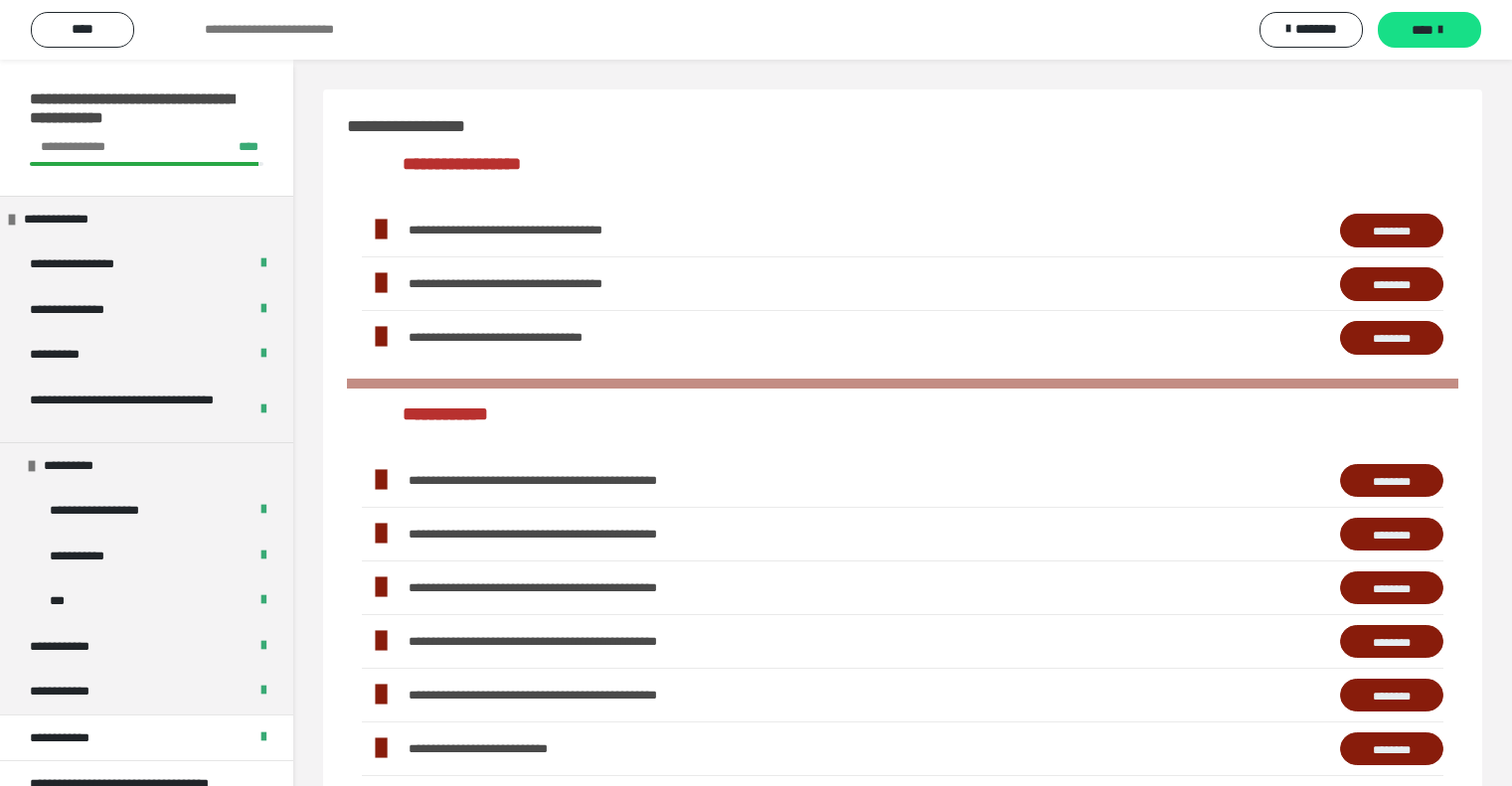 scroll, scrollTop: 2051, scrollLeft: 0, axis: vertical 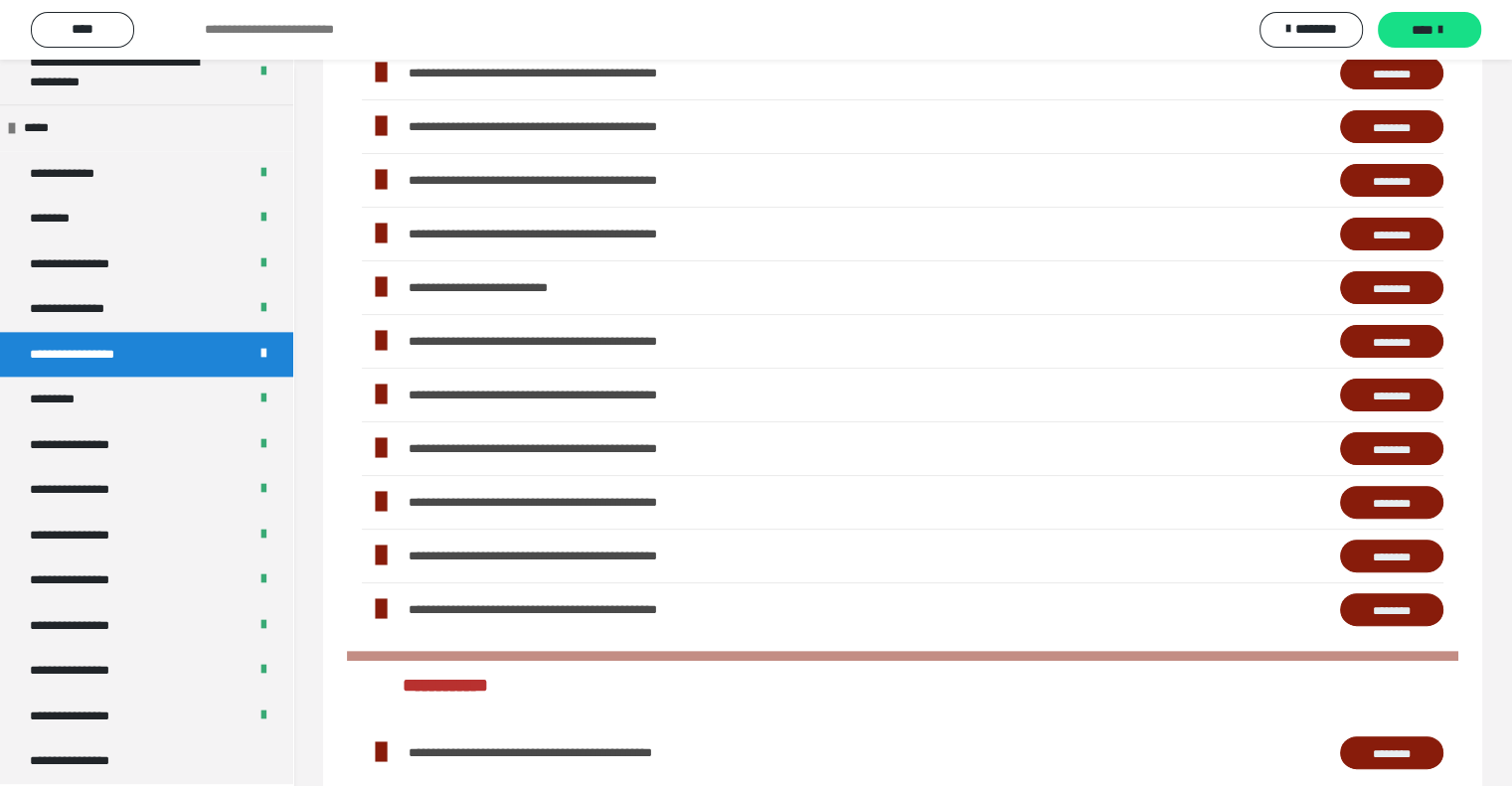 click on "********" at bounding box center [1392, 395] 